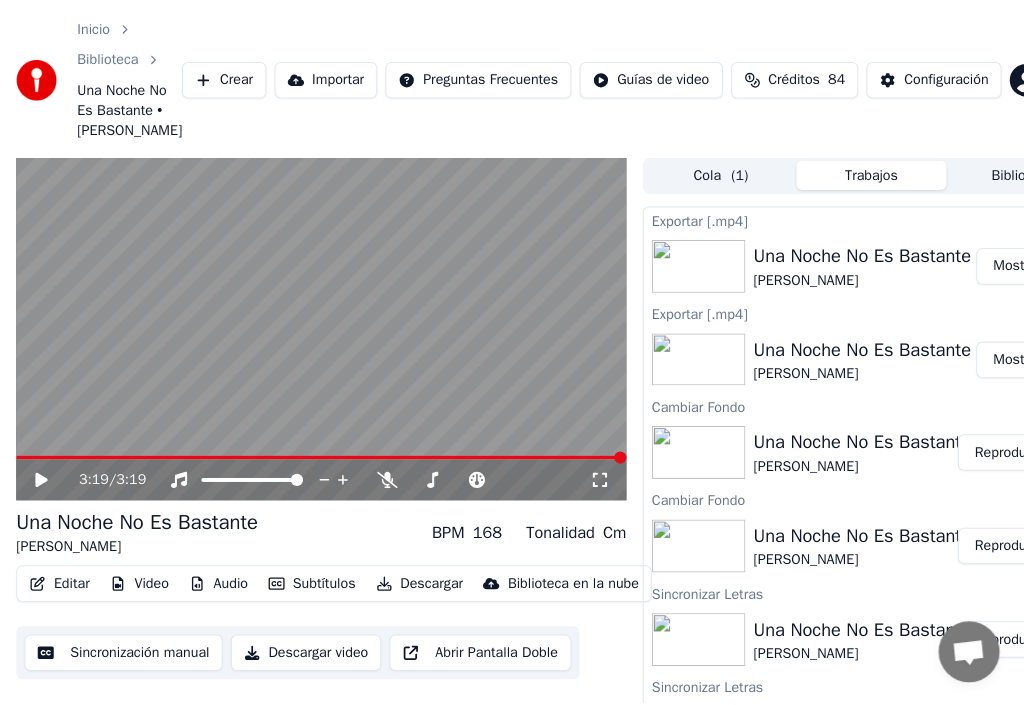 scroll, scrollTop: 0, scrollLeft: 0, axis: both 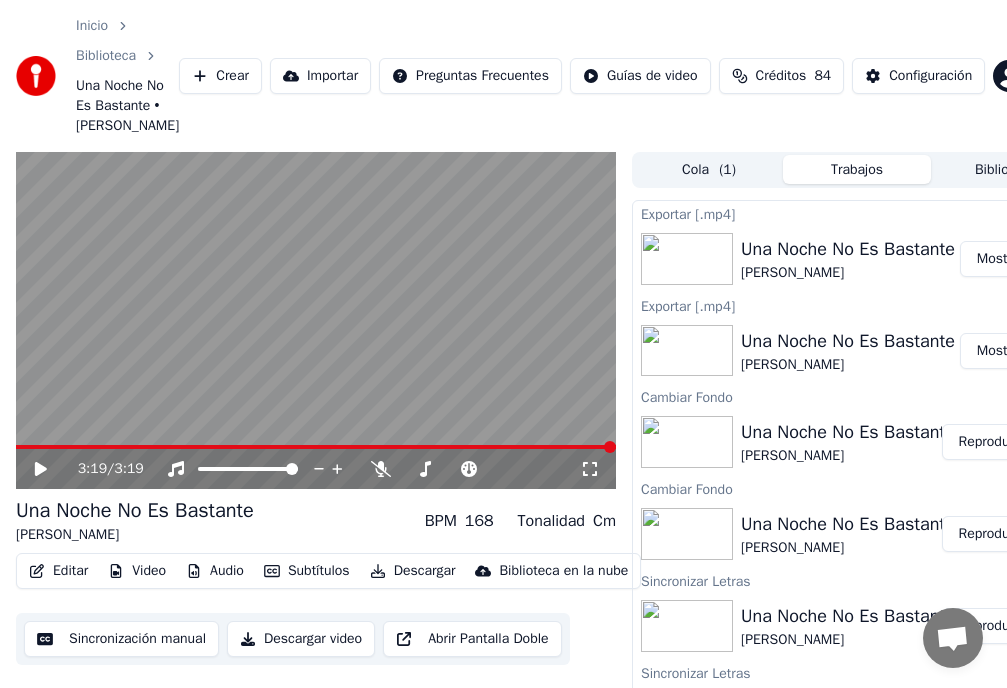 click on "Inicio" at bounding box center [92, 26] 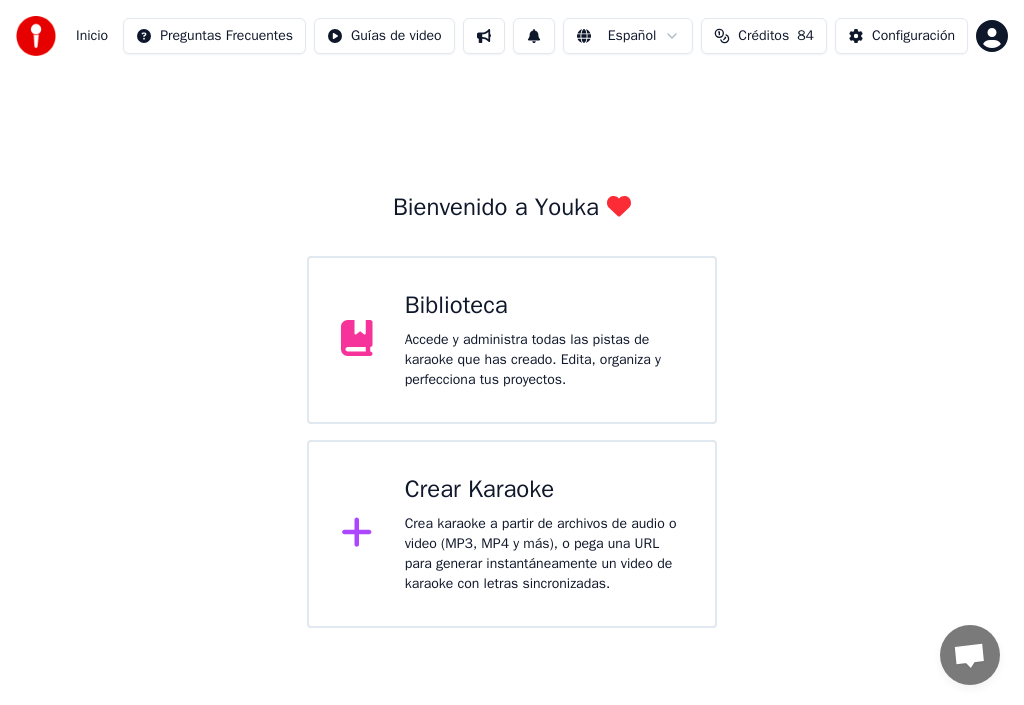 click on "Crear Karaoke" at bounding box center (544, 490) 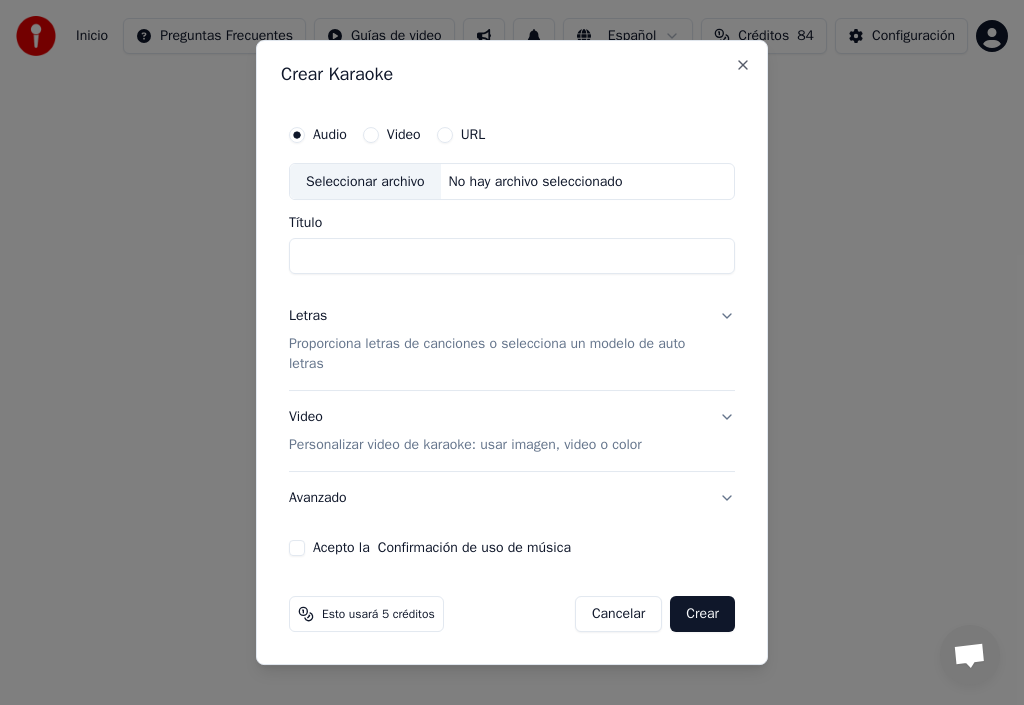 click on "Video" at bounding box center [371, 135] 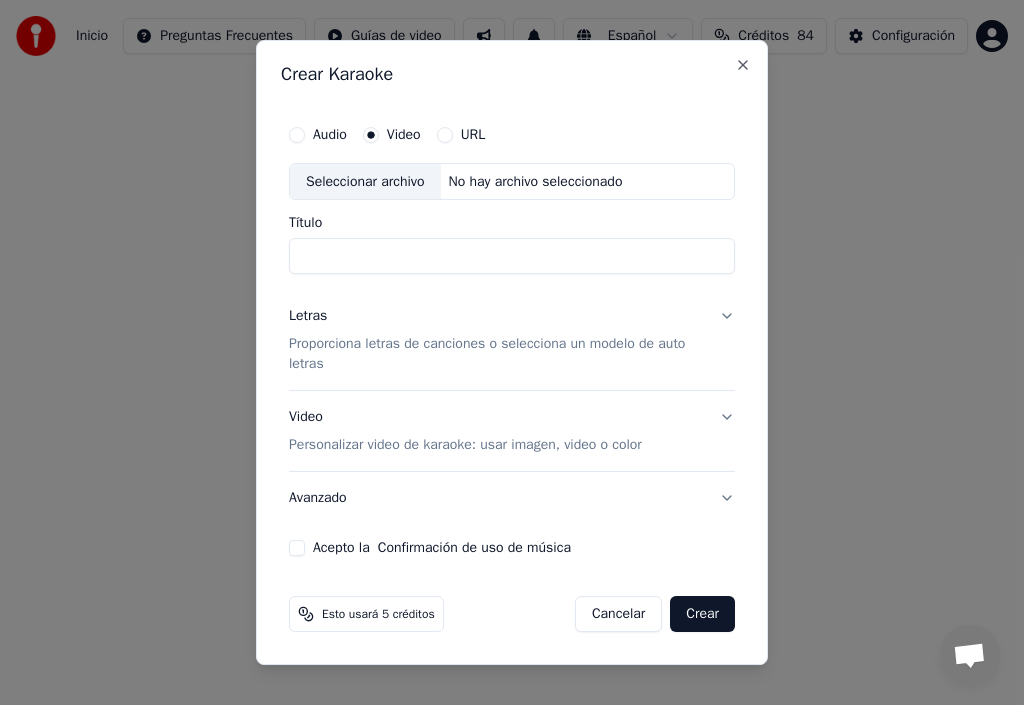 click on "Título" at bounding box center [512, 257] 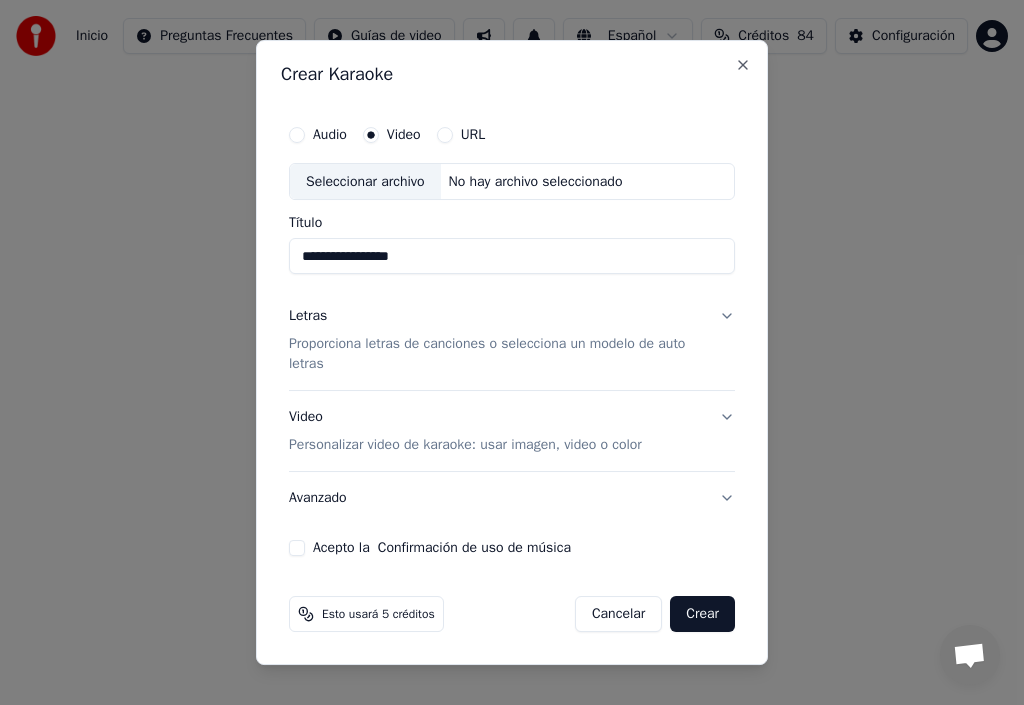click on "**********" at bounding box center (512, 257) 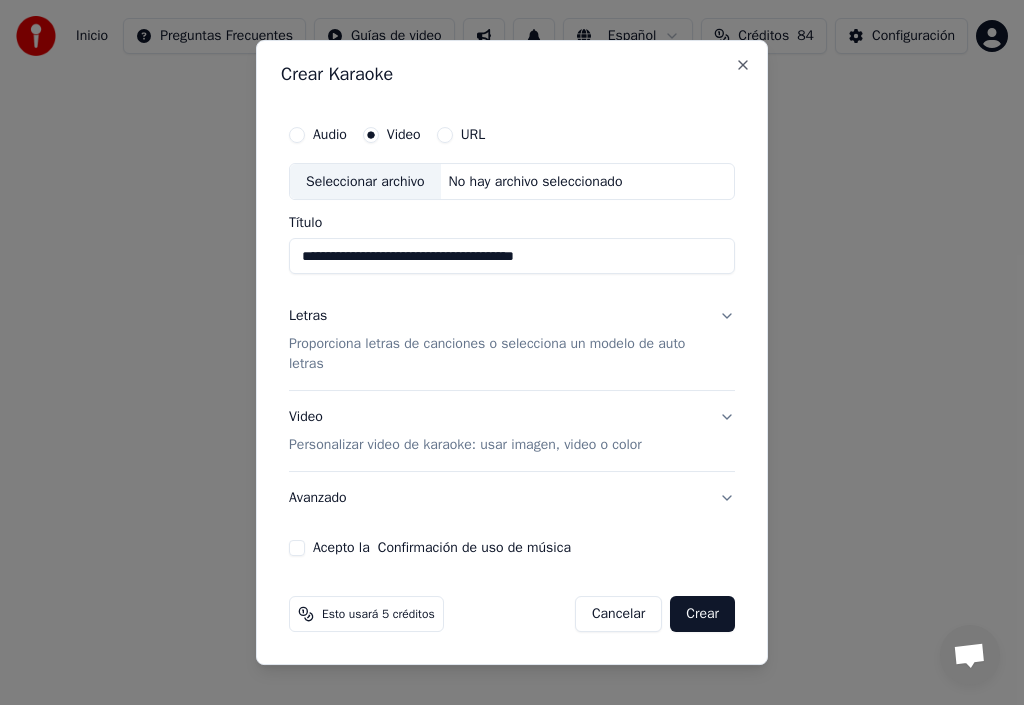 click on "Seleccionar archivo" at bounding box center (365, 182) 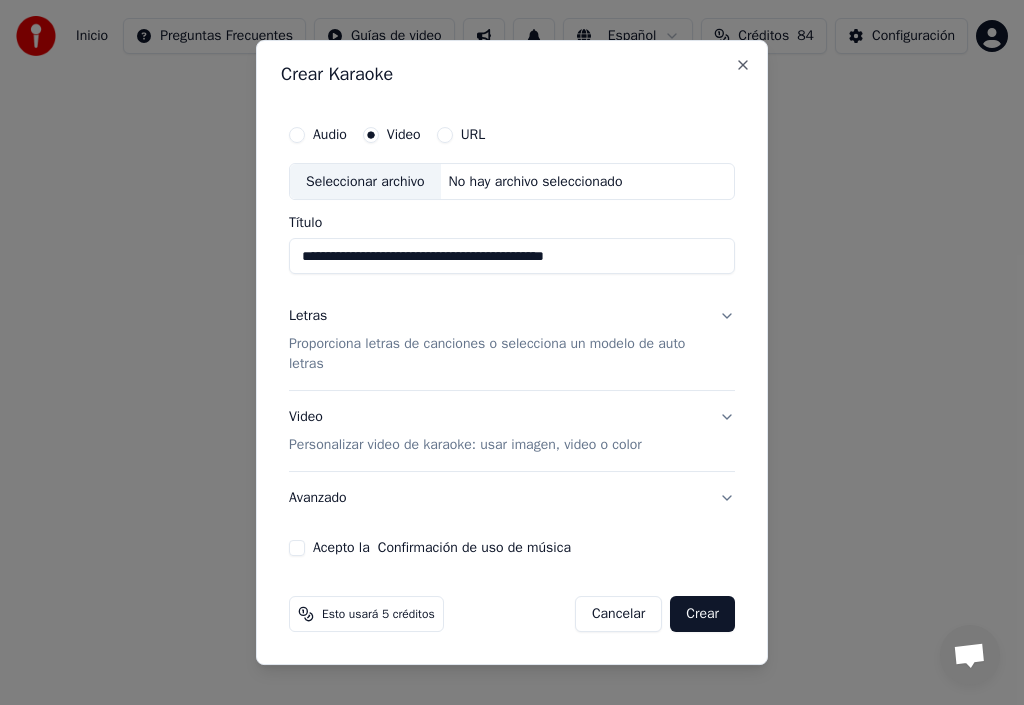 drag, startPoint x: 638, startPoint y: 62, endPoint x: 560, endPoint y: 69, distance: 78.31347 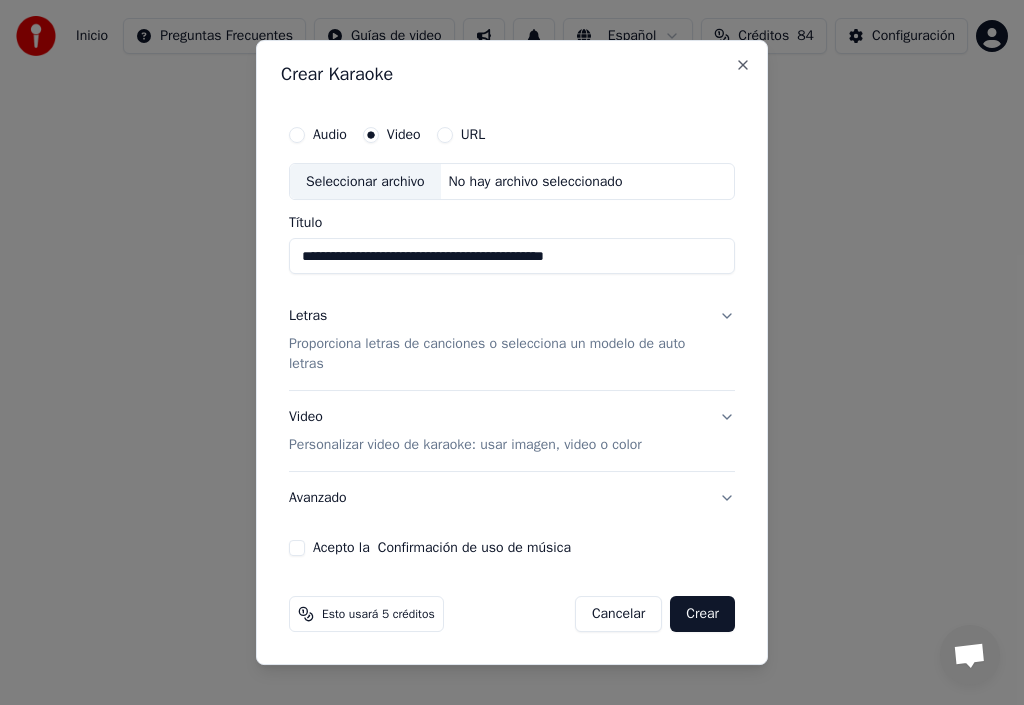 drag, startPoint x: 583, startPoint y: 258, endPoint x: 575, endPoint y: 268, distance: 12.806249 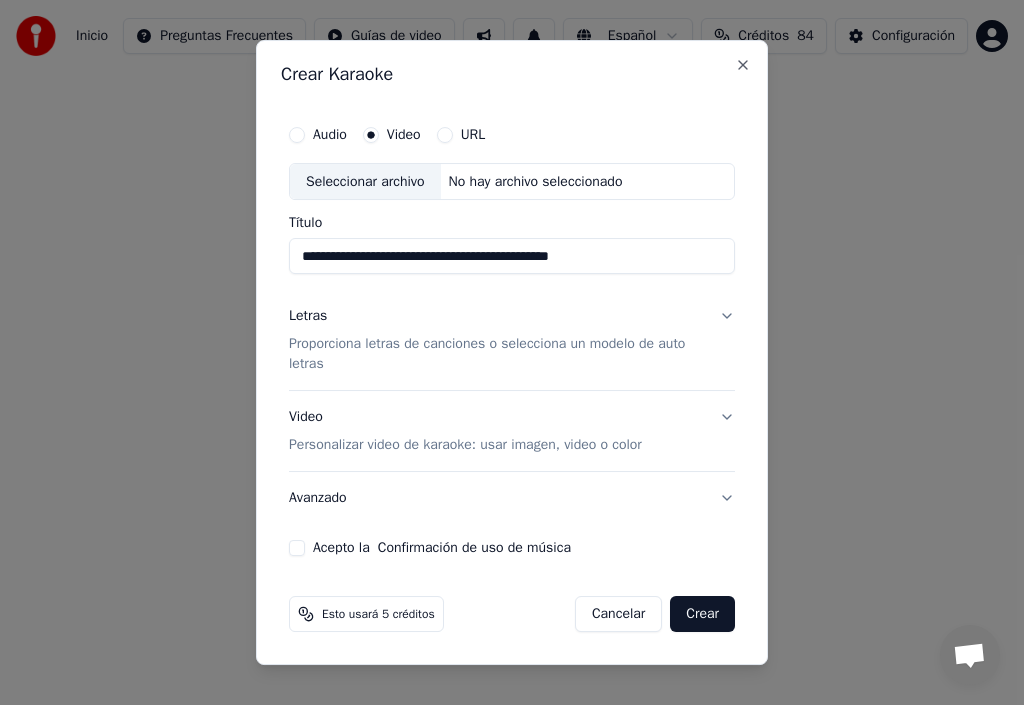 drag, startPoint x: 570, startPoint y: 251, endPoint x: 566, endPoint y: 274, distance: 23.345236 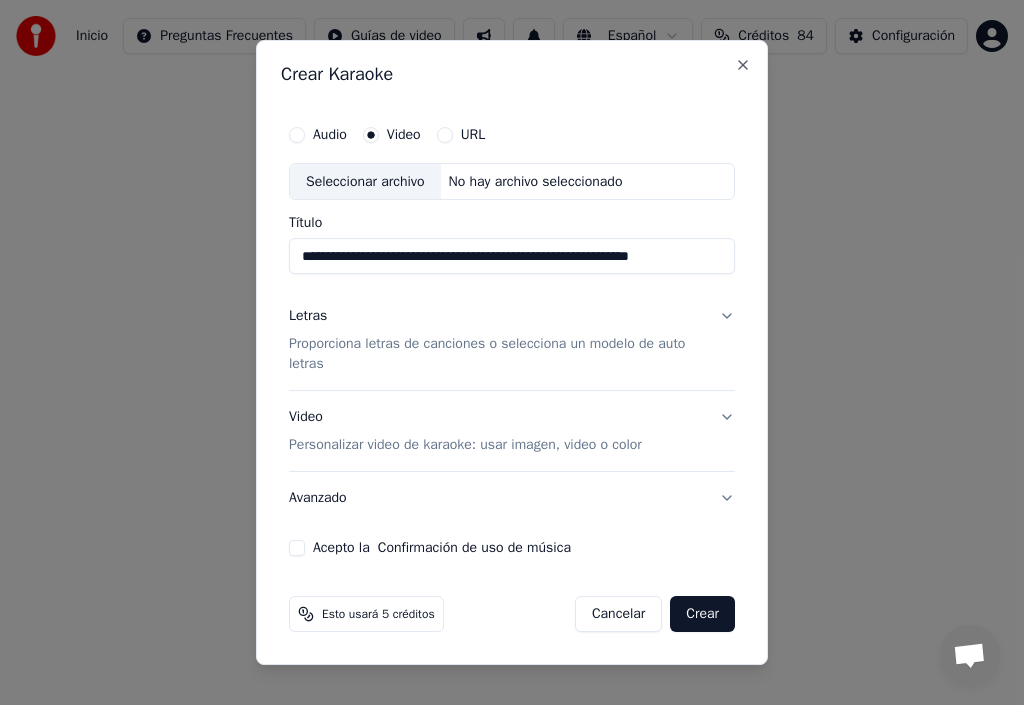 click on "Seleccionar archivo" at bounding box center (365, 182) 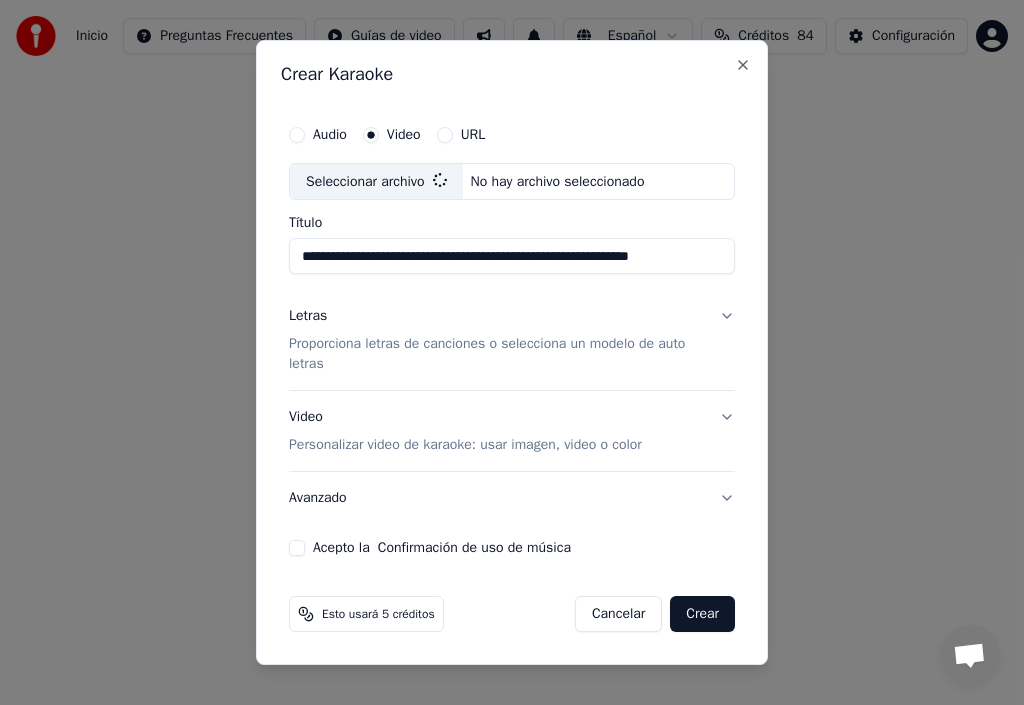 type on "**********" 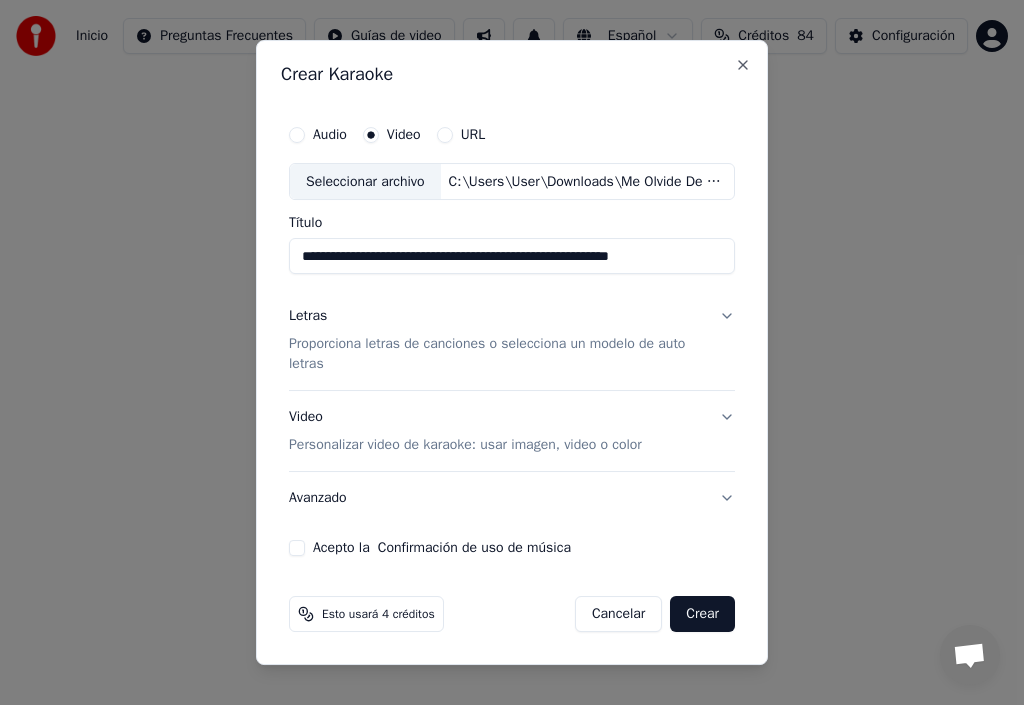 click on "Letras" at bounding box center (308, 317) 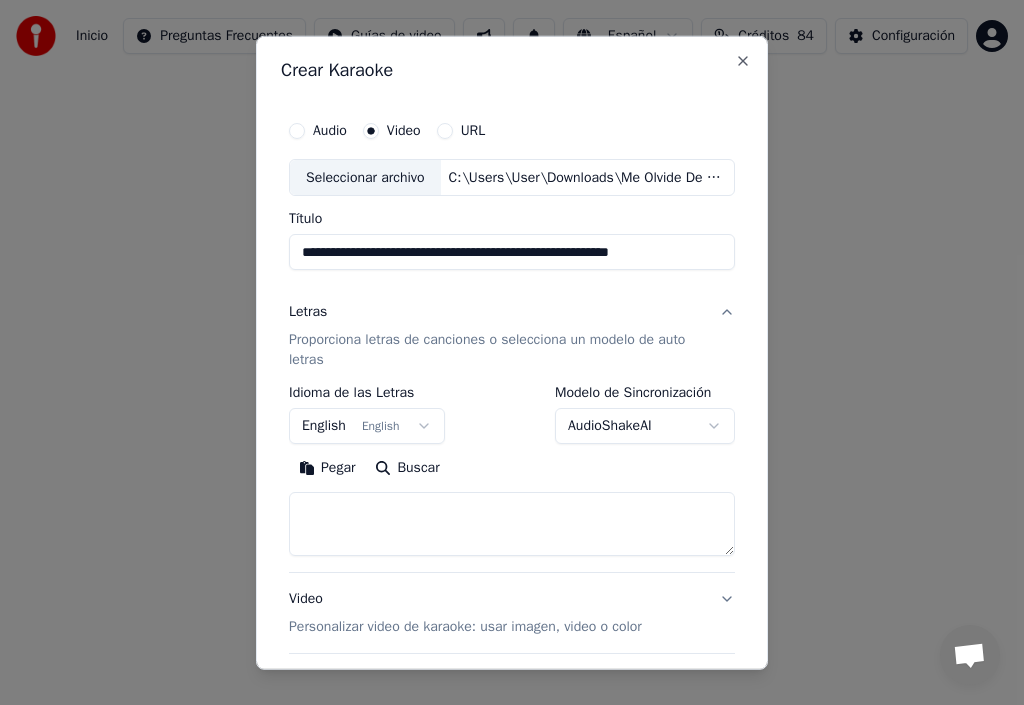 click on "Pegar" at bounding box center [327, 468] 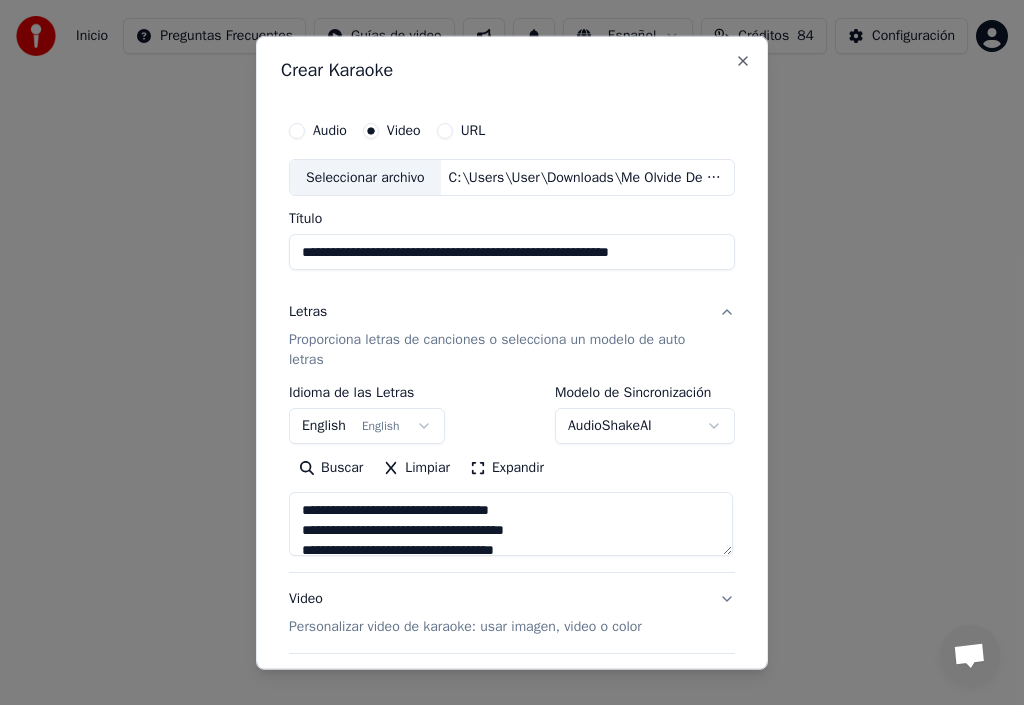 type on "**********" 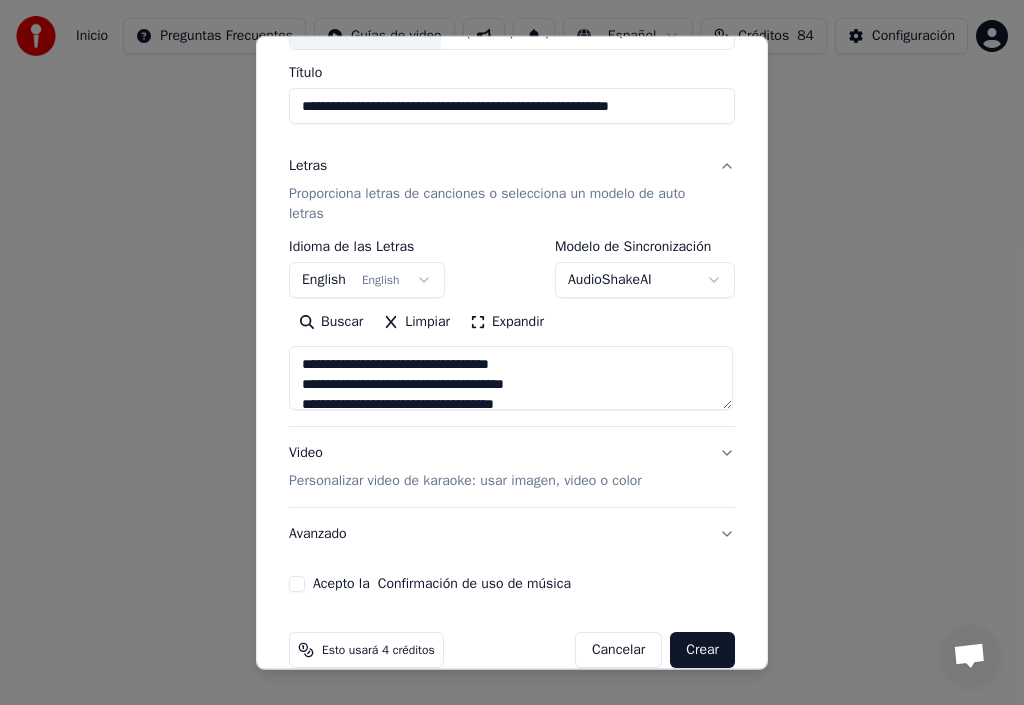 scroll, scrollTop: 177, scrollLeft: 0, axis: vertical 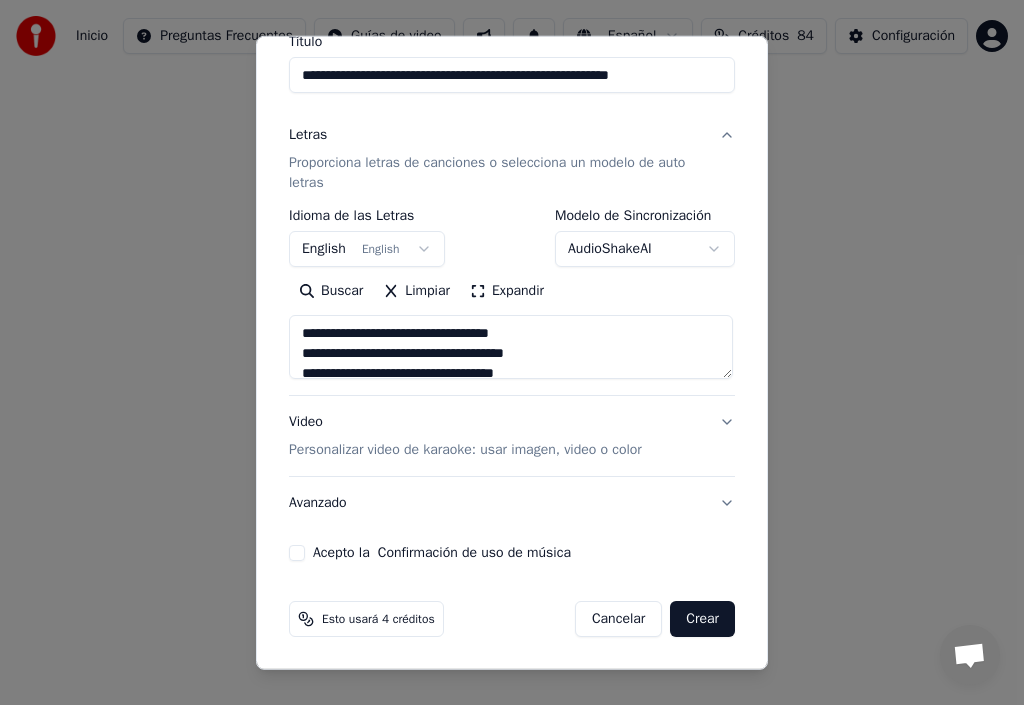 click on "Acepto la   Confirmación de uso de música" at bounding box center [297, 553] 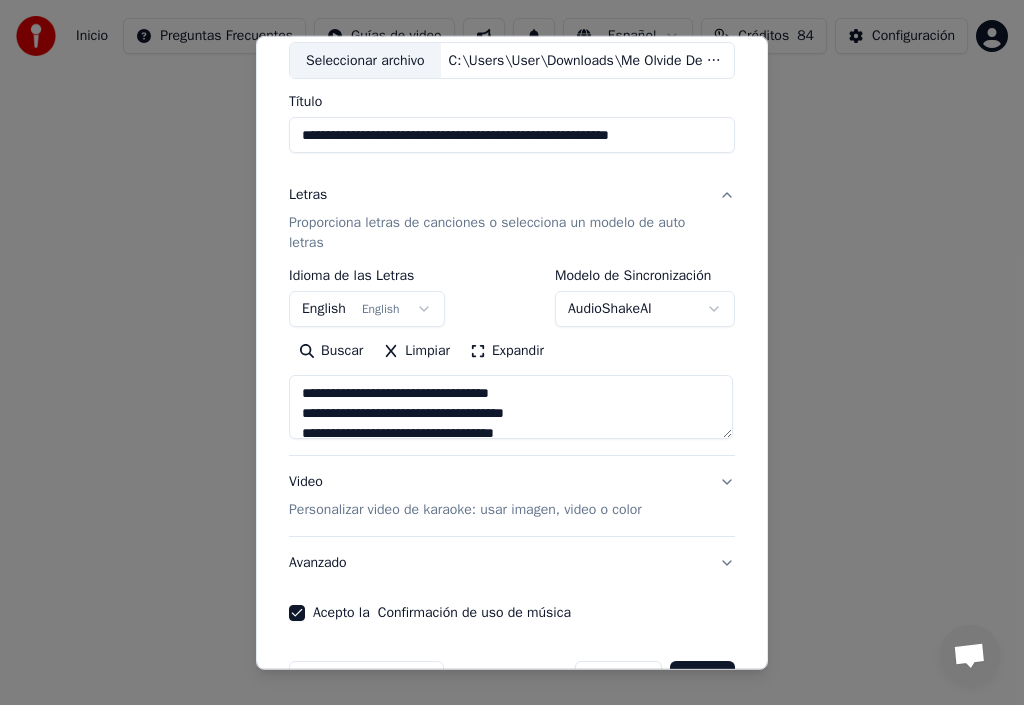 scroll, scrollTop: 77, scrollLeft: 0, axis: vertical 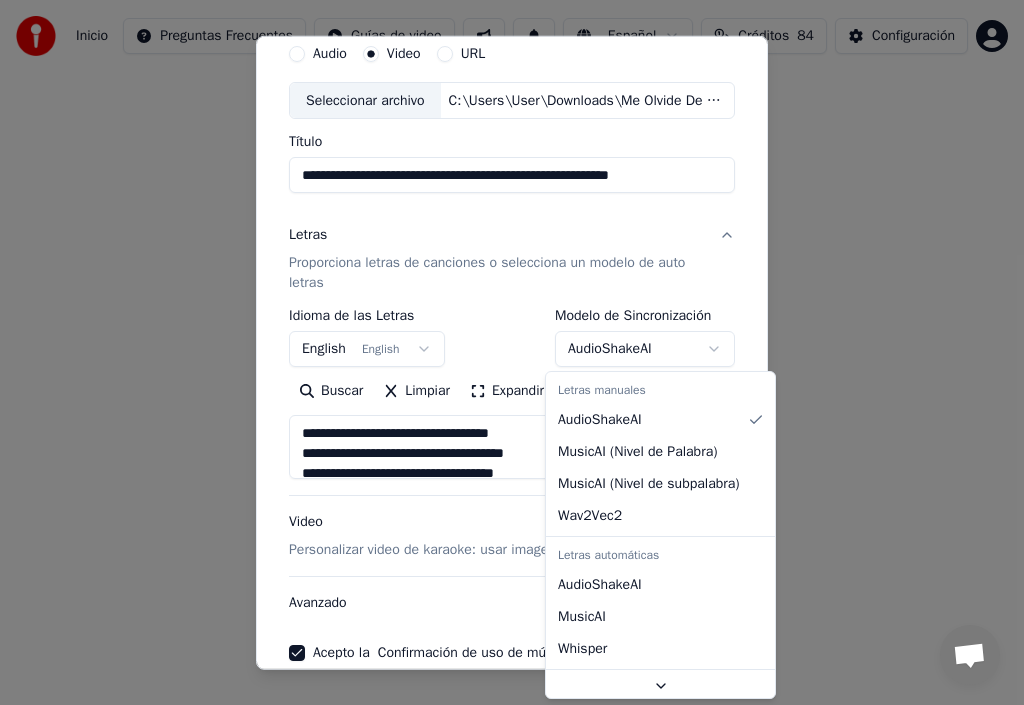 click on "**********" at bounding box center (512, 314) 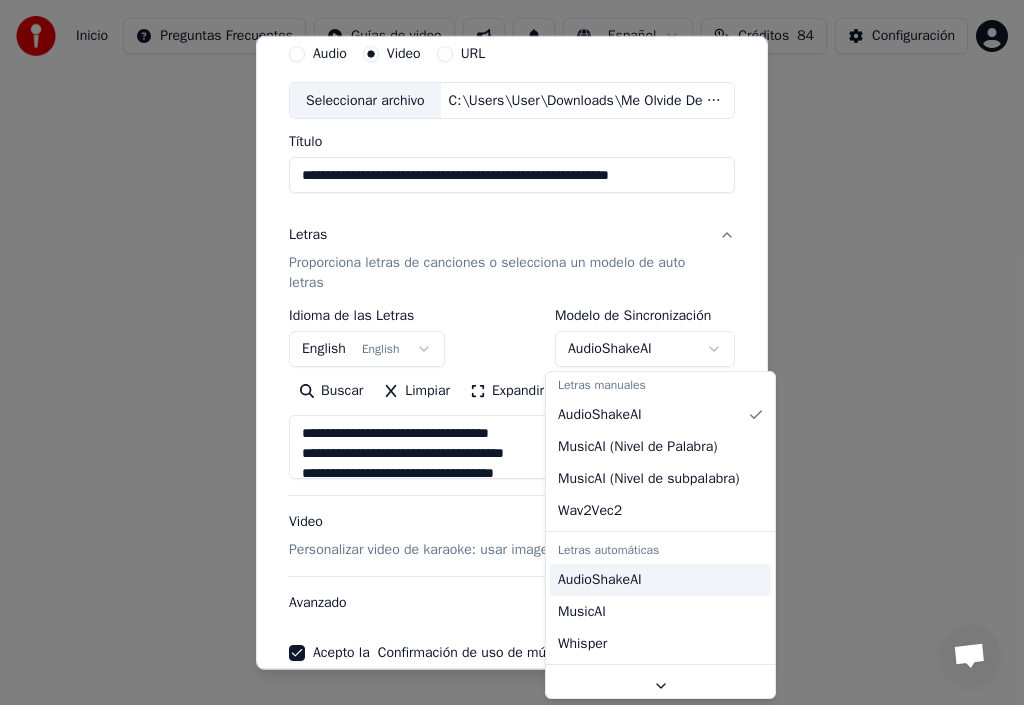 scroll, scrollTop: 0, scrollLeft: 0, axis: both 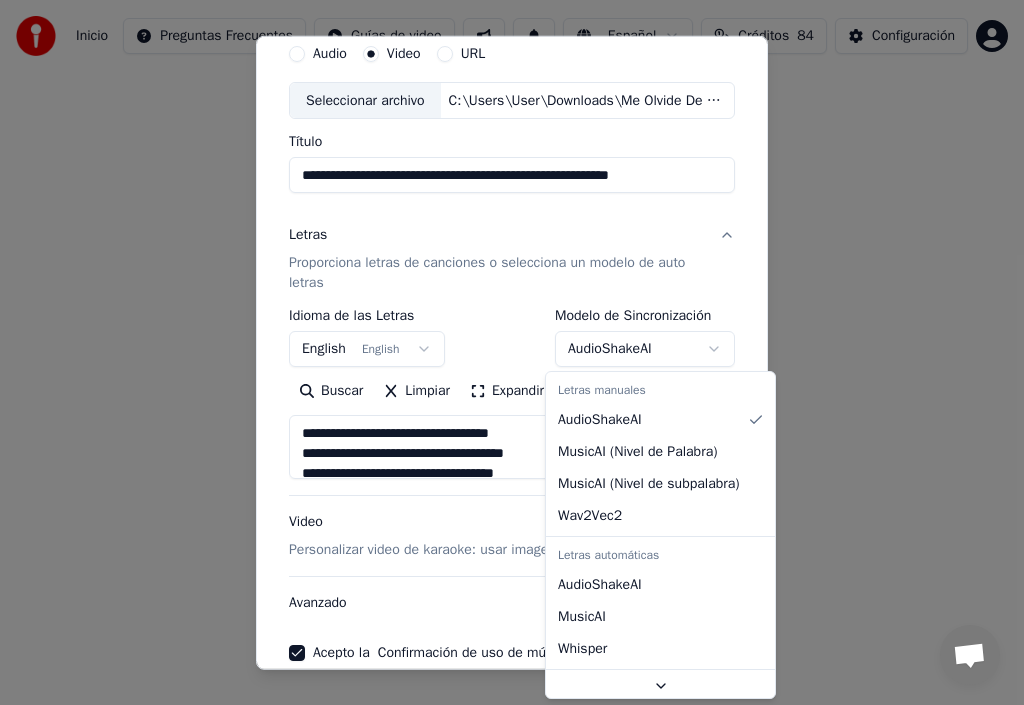 click at bounding box center (512, 352) 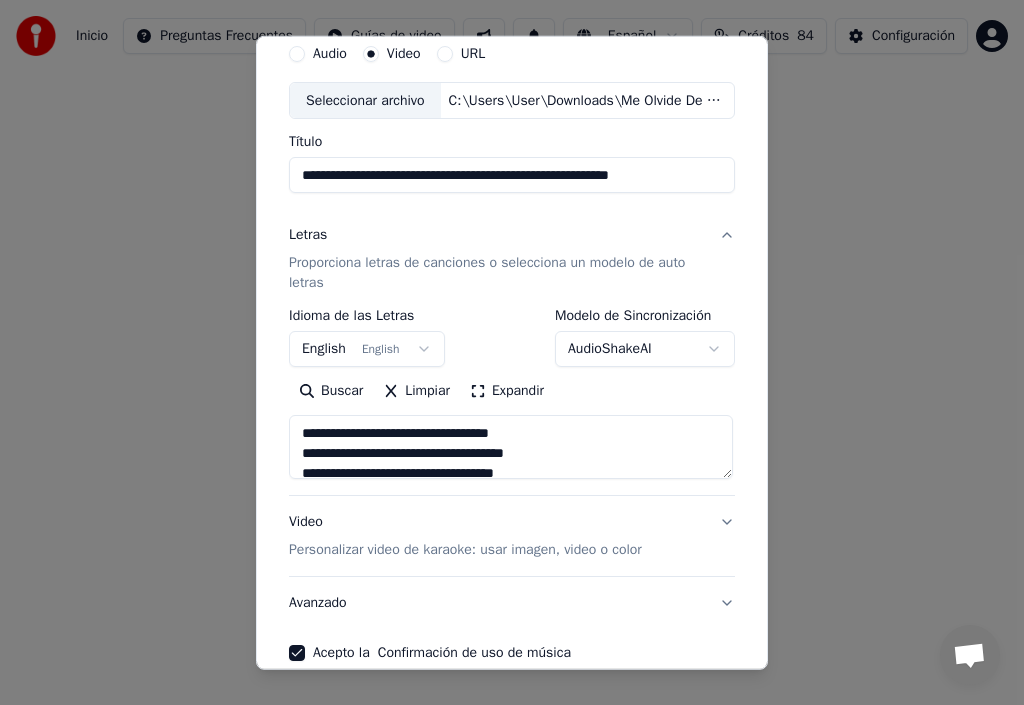 click on "English English" at bounding box center (367, 349) 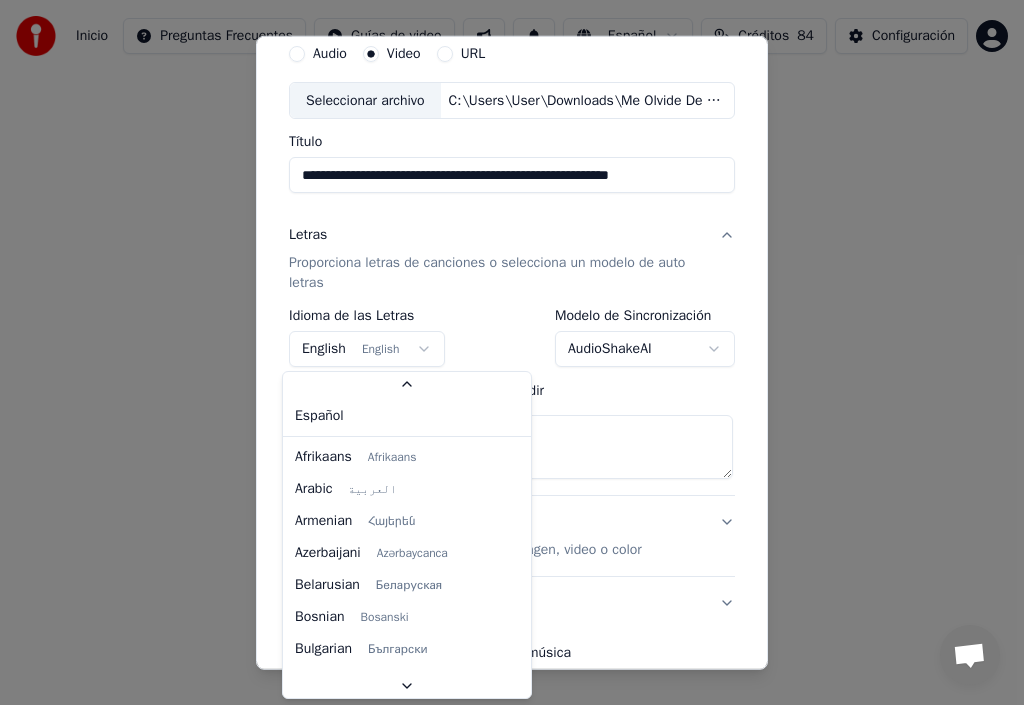 scroll, scrollTop: 55, scrollLeft: 0, axis: vertical 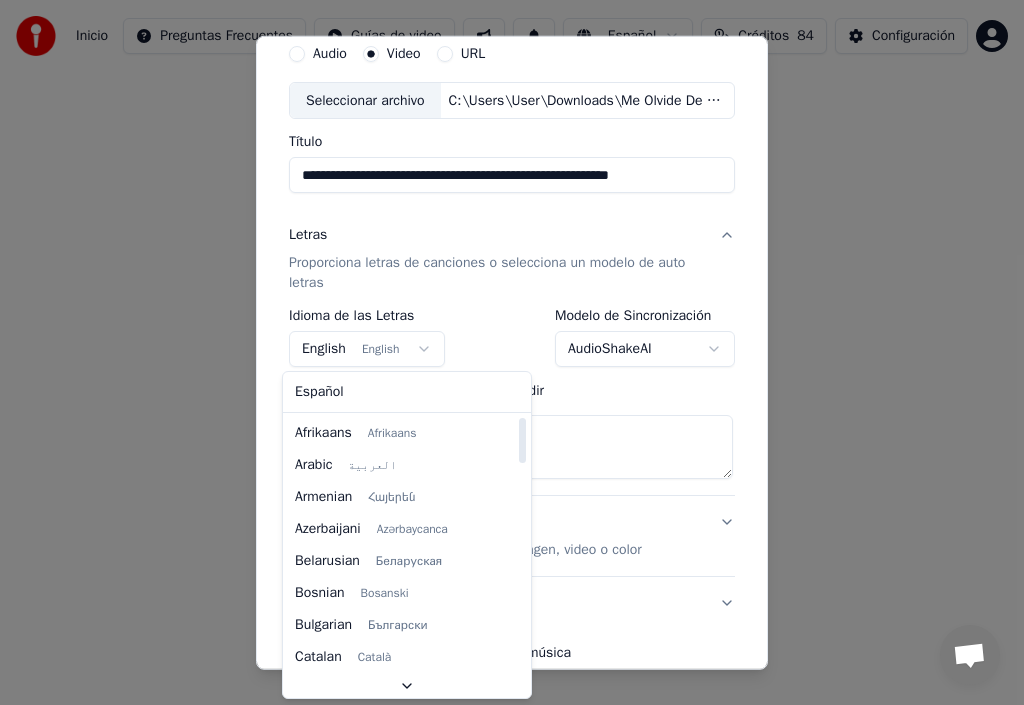 select on "**" 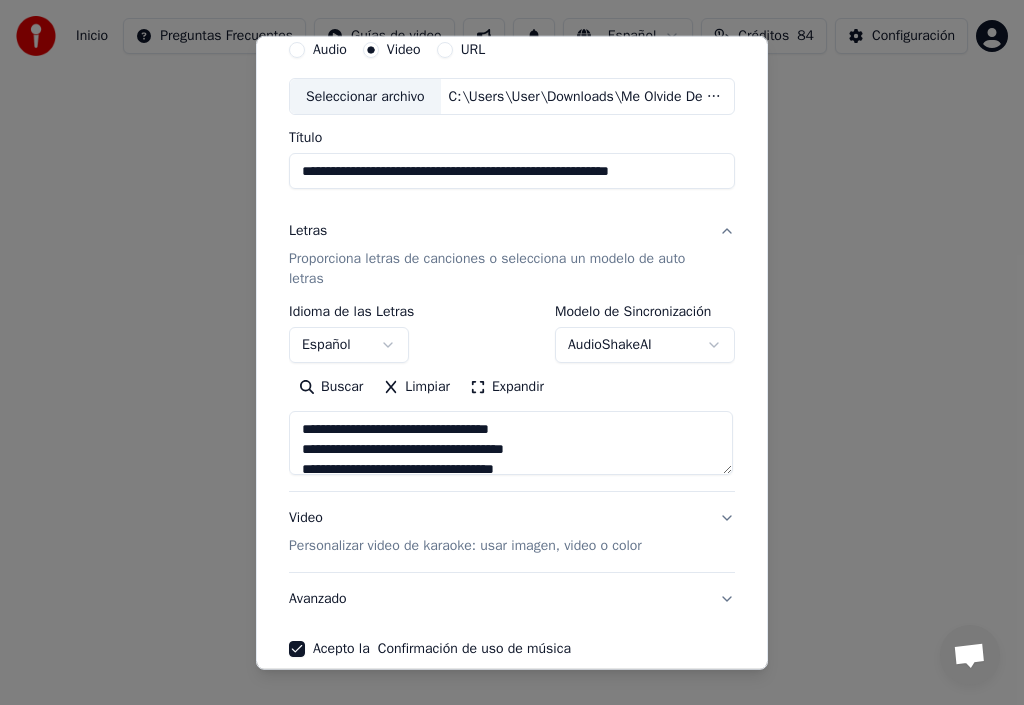 scroll, scrollTop: 177, scrollLeft: 0, axis: vertical 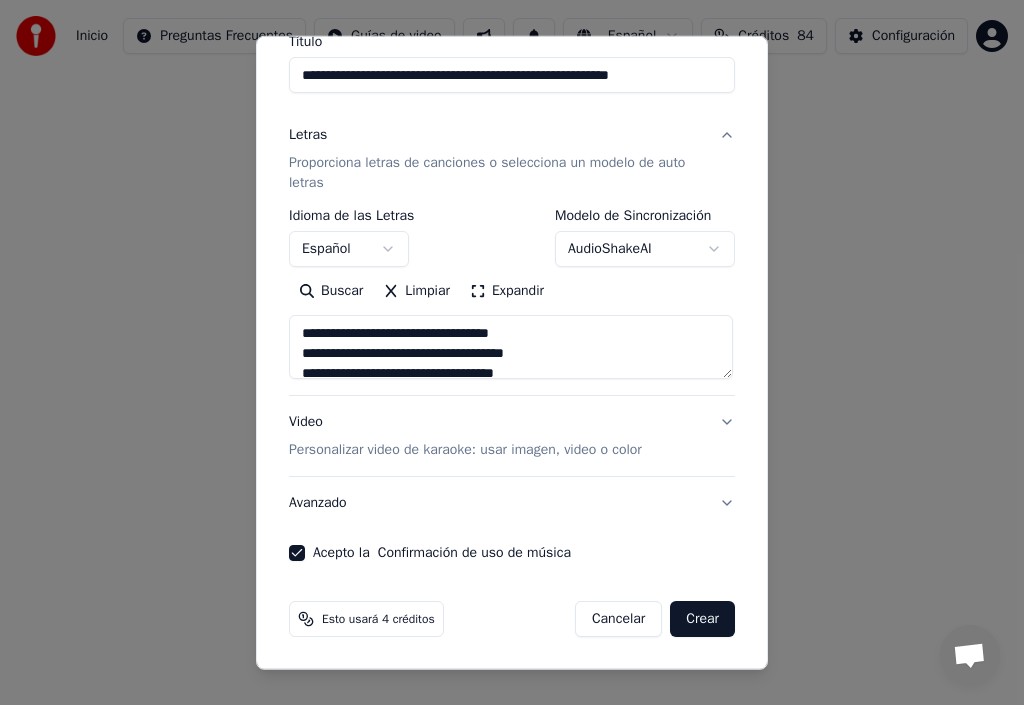click on "Avanzado" at bounding box center (512, 503) 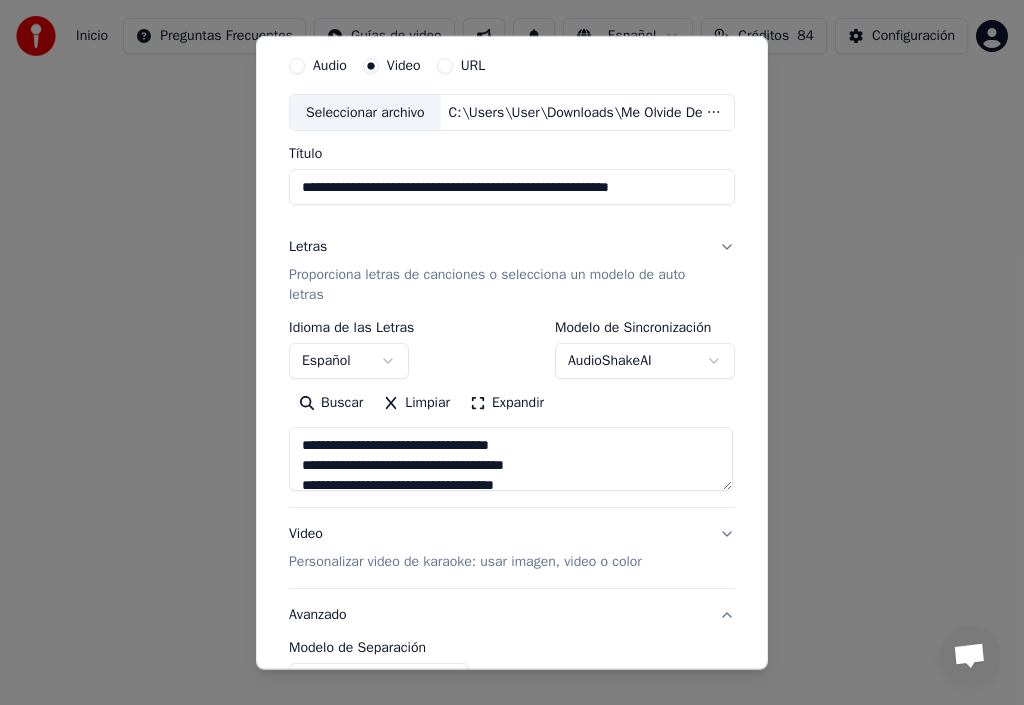 scroll, scrollTop: 65, scrollLeft: 0, axis: vertical 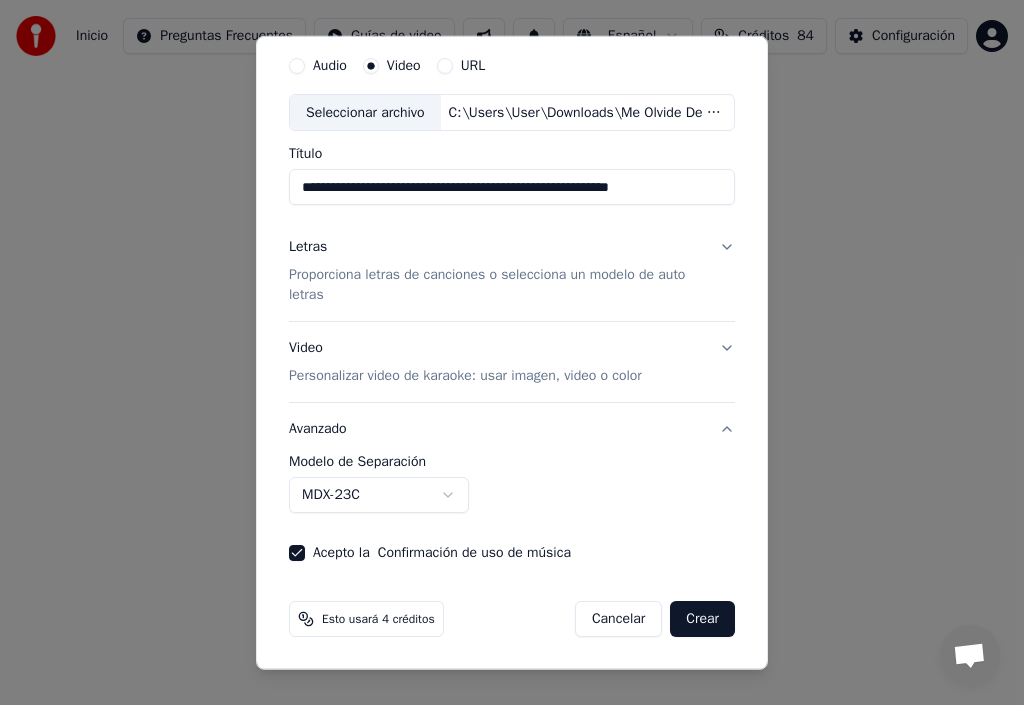 click on "Video Personalizar video de karaoke: usar imagen, video o color" at bounding box center (512, 362) 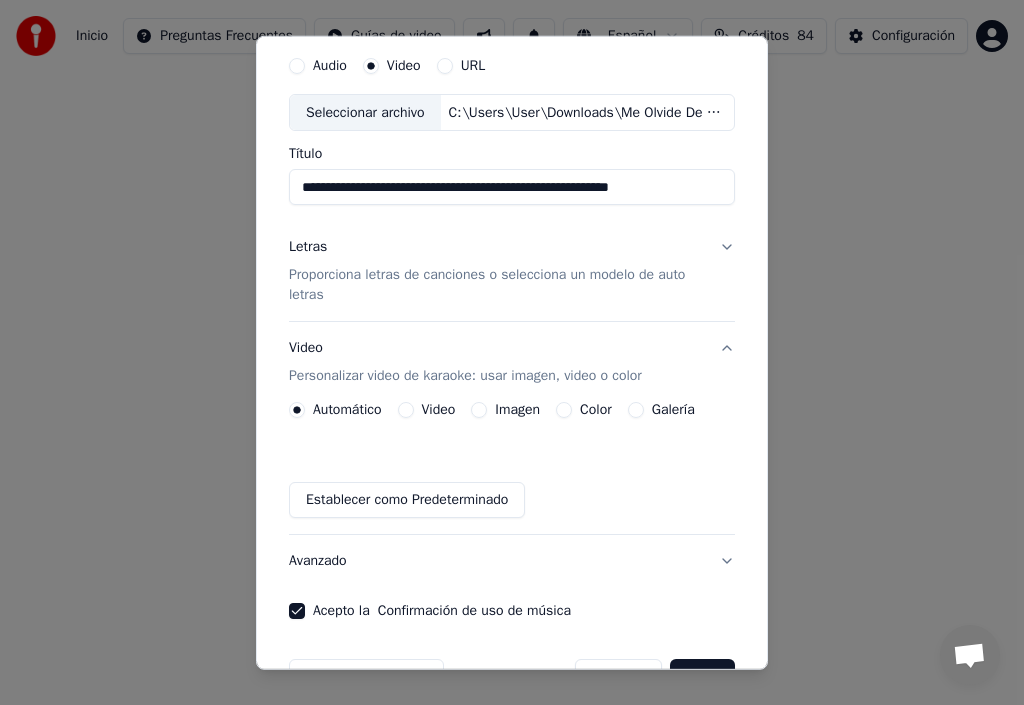 click on "Video" at bounding box center (406, 410) 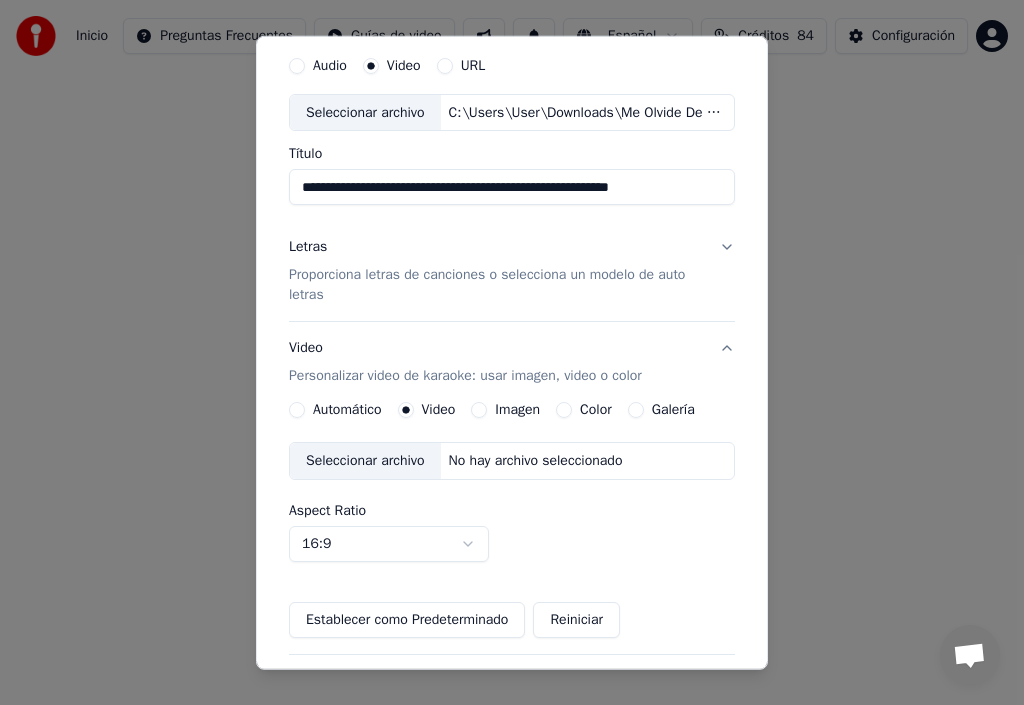 click on "Seleccionar archivo" at bounding box center [365, 461] 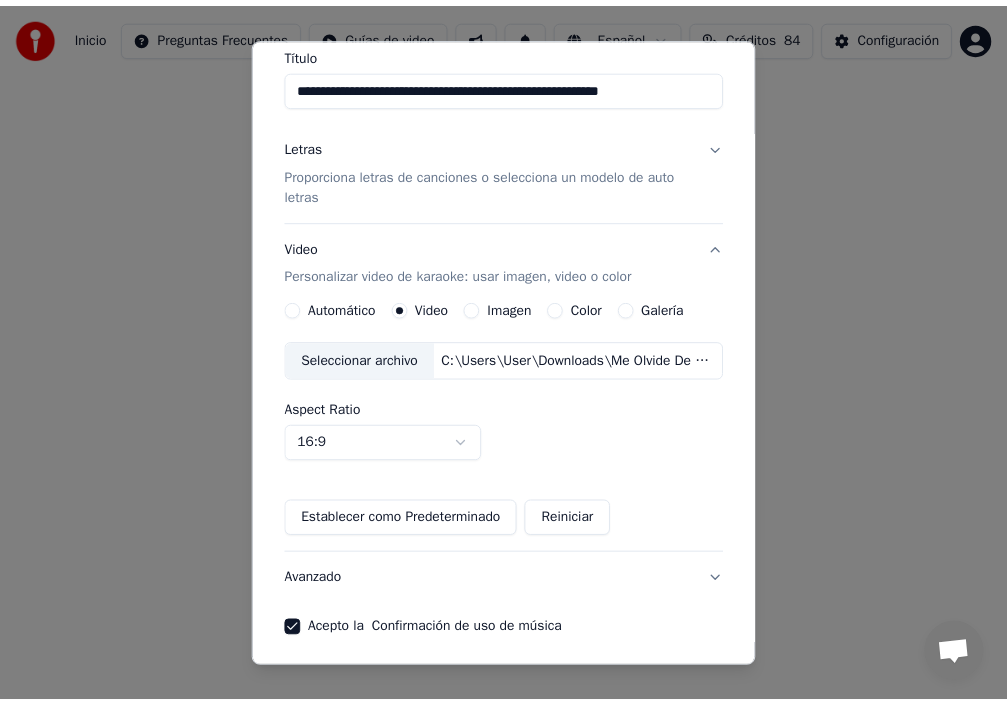 scroll, scrollTop: 243, scrollLeft: 0, axis: vertical 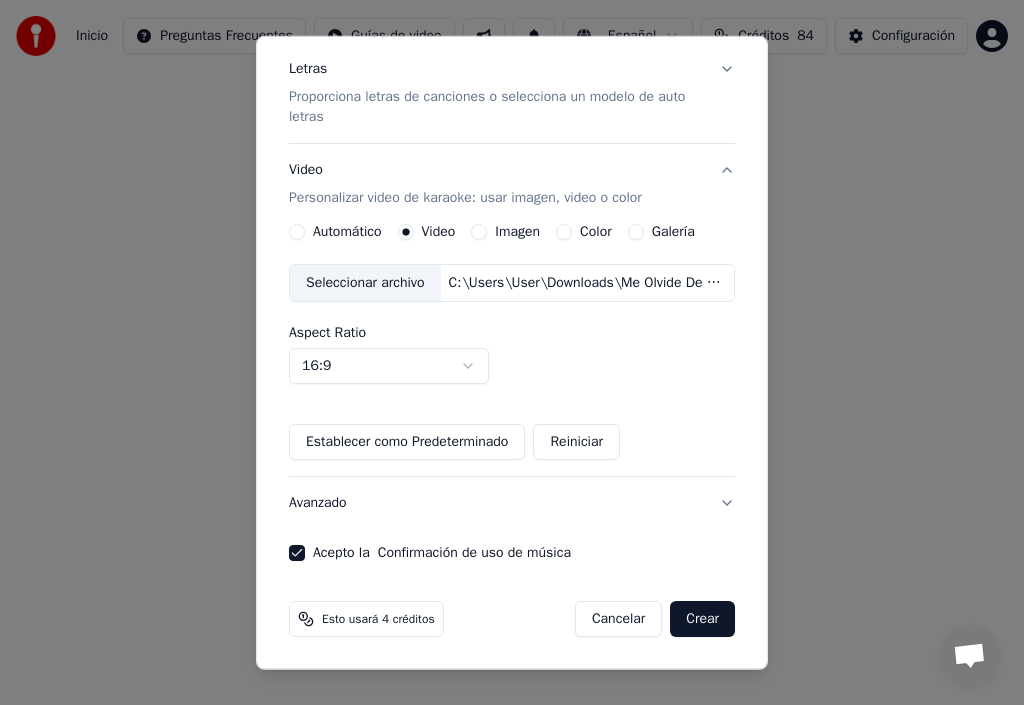 click on "Crear" at bounding box center [702, 619] 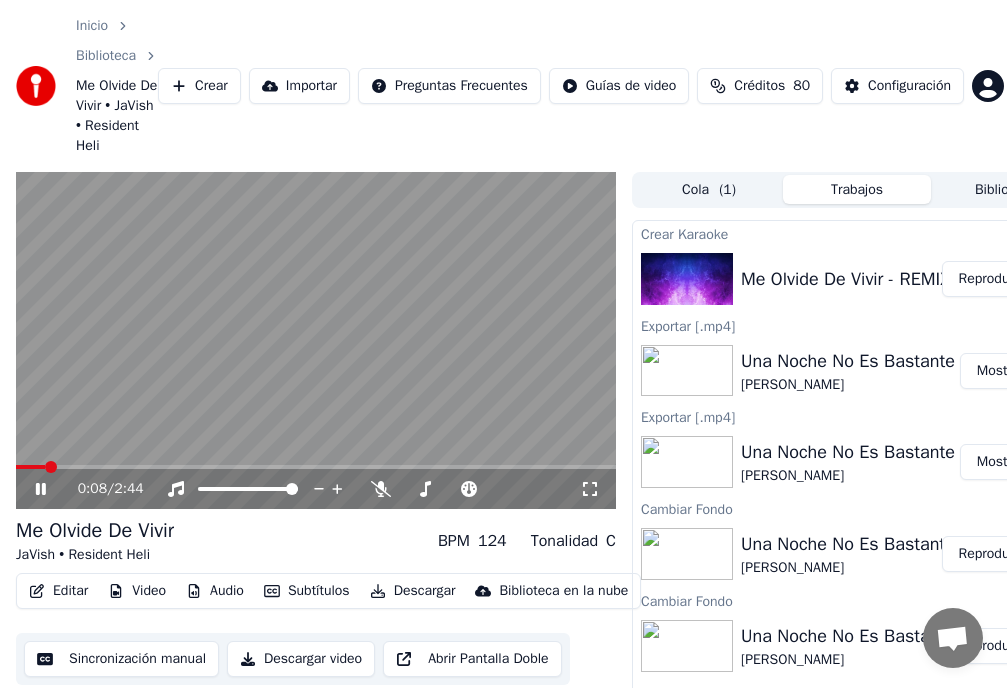 click at bounding box center [51, 467] 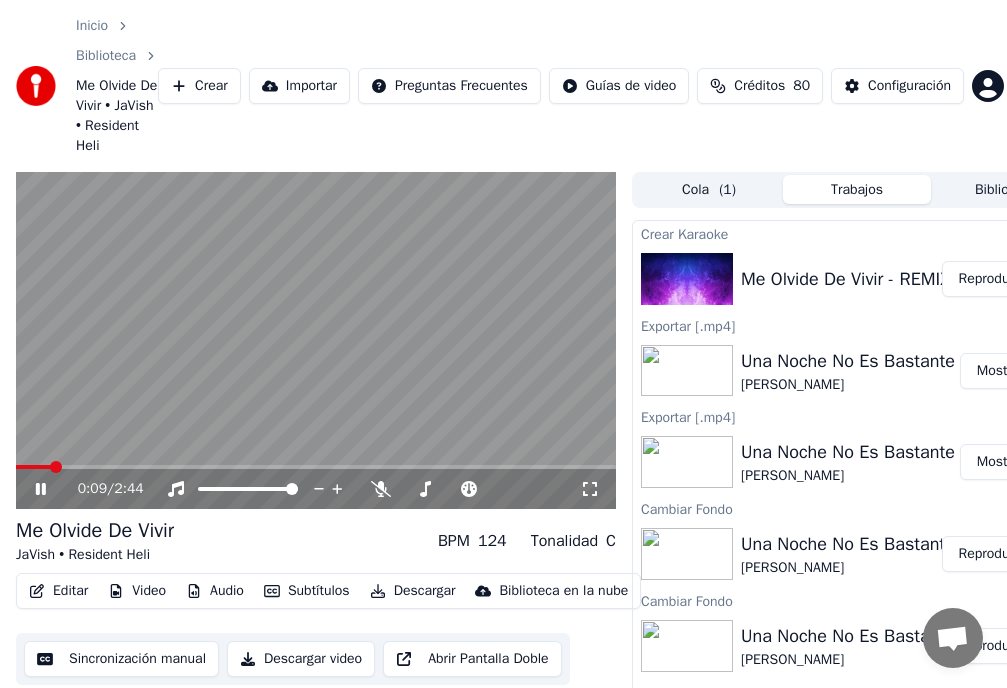 click 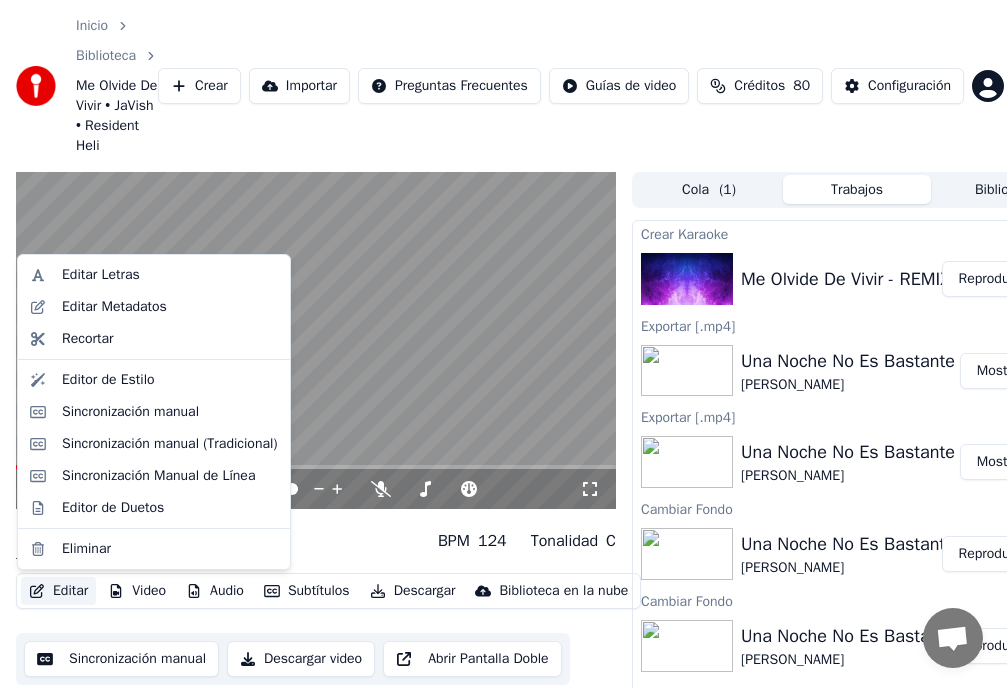 click on "Editar" at bounding box center [58, 591] 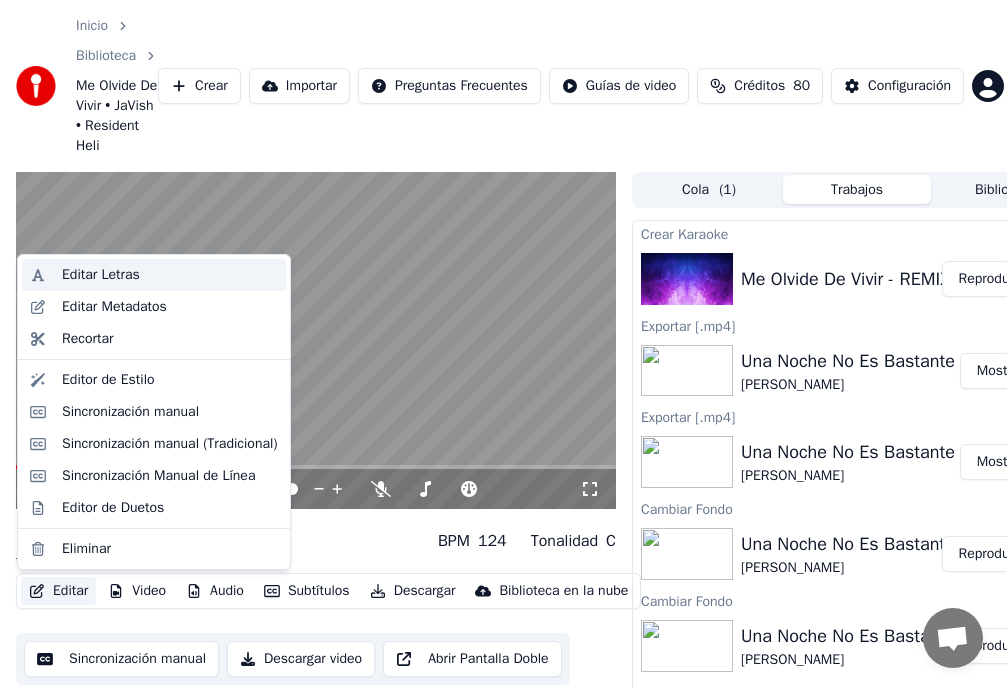 click on "Editar Letras" at bounding box center [101, 275] 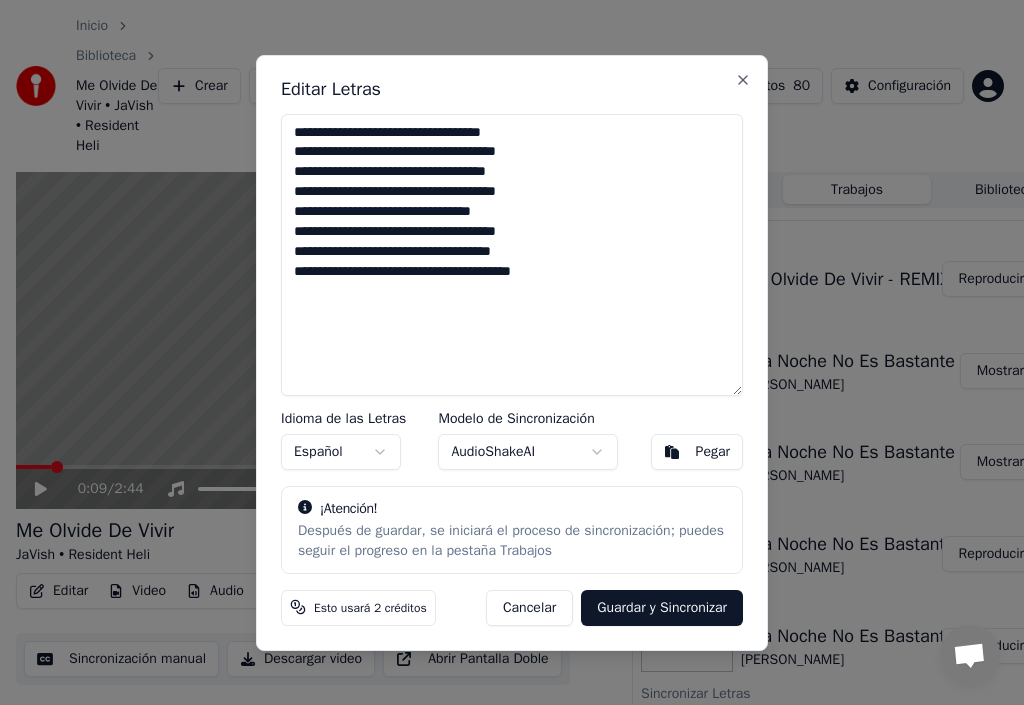 drag, startPoint x: 584, startPoint y: 82, endPoint x: 506, endPoint y: 88, distance: 78.23043 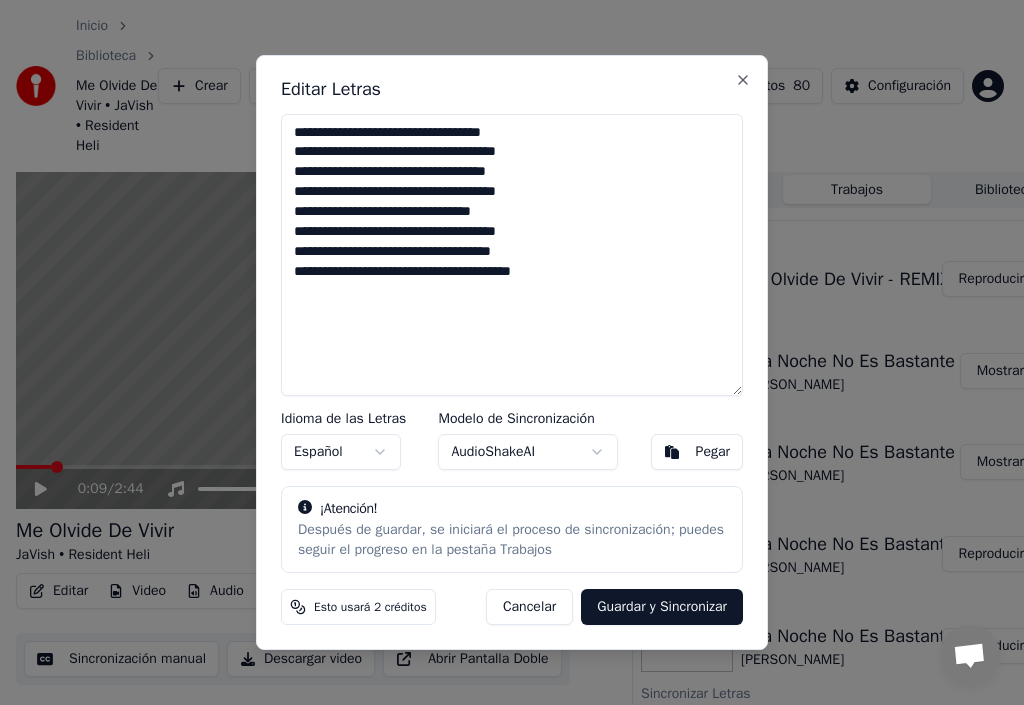 click on "**********" at bounding box center [512, 255] 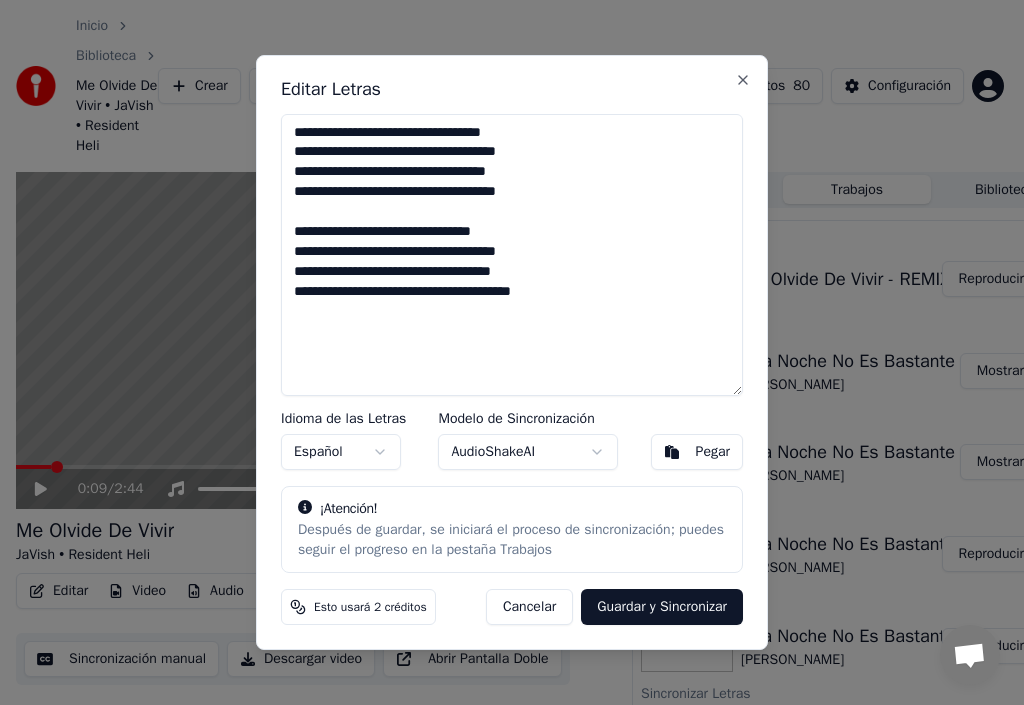 type on "**********" 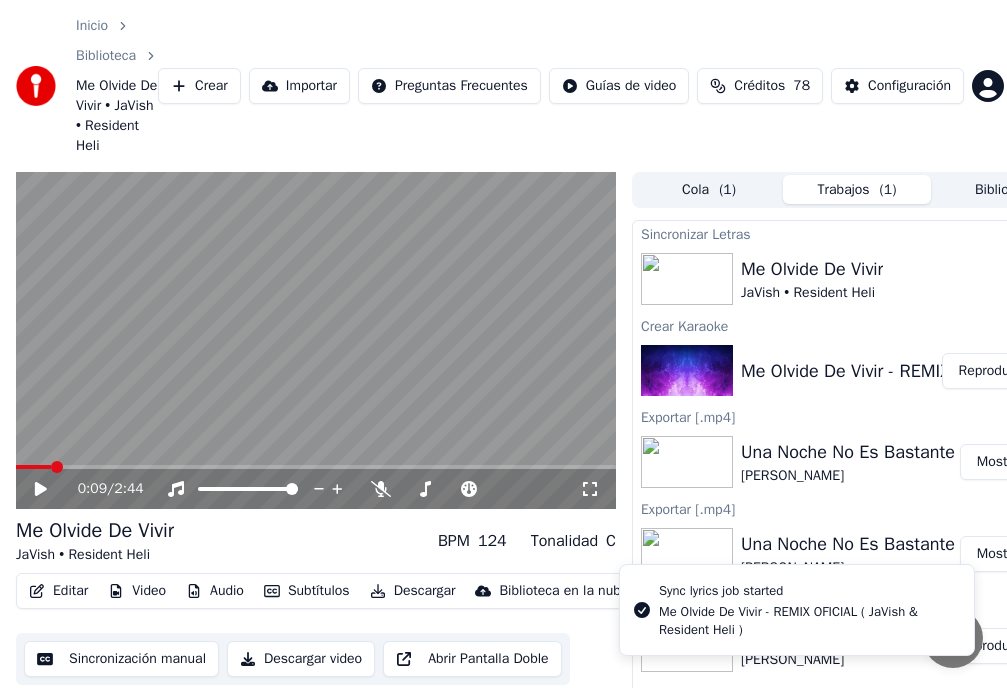 click on "Editar" at bounding box center [58, 591] 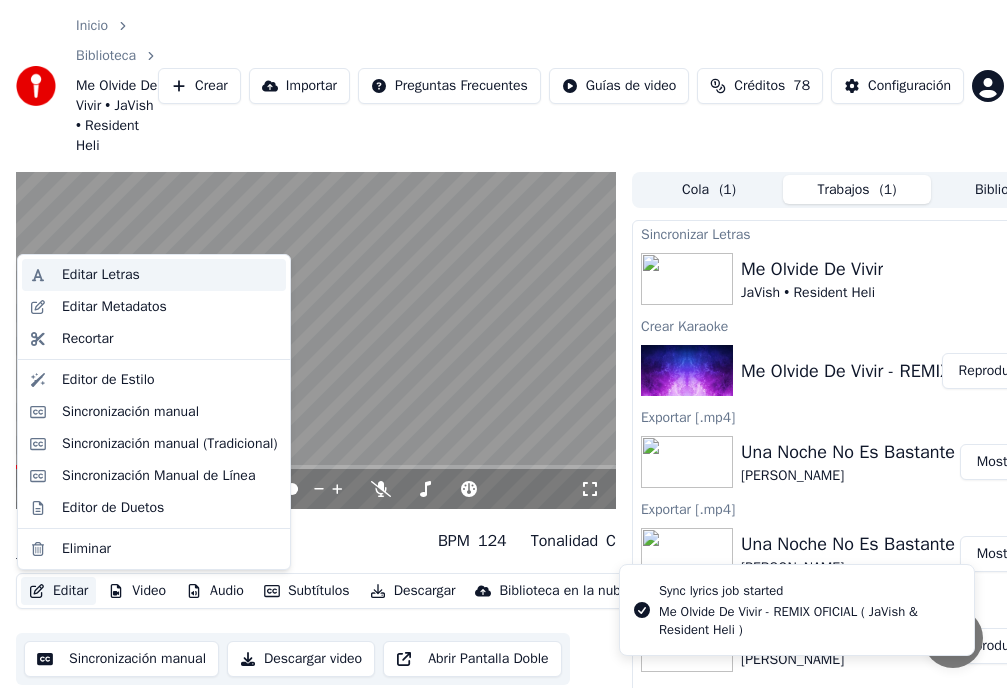 click on "Editar Letras" at bounding box center (101, 275) 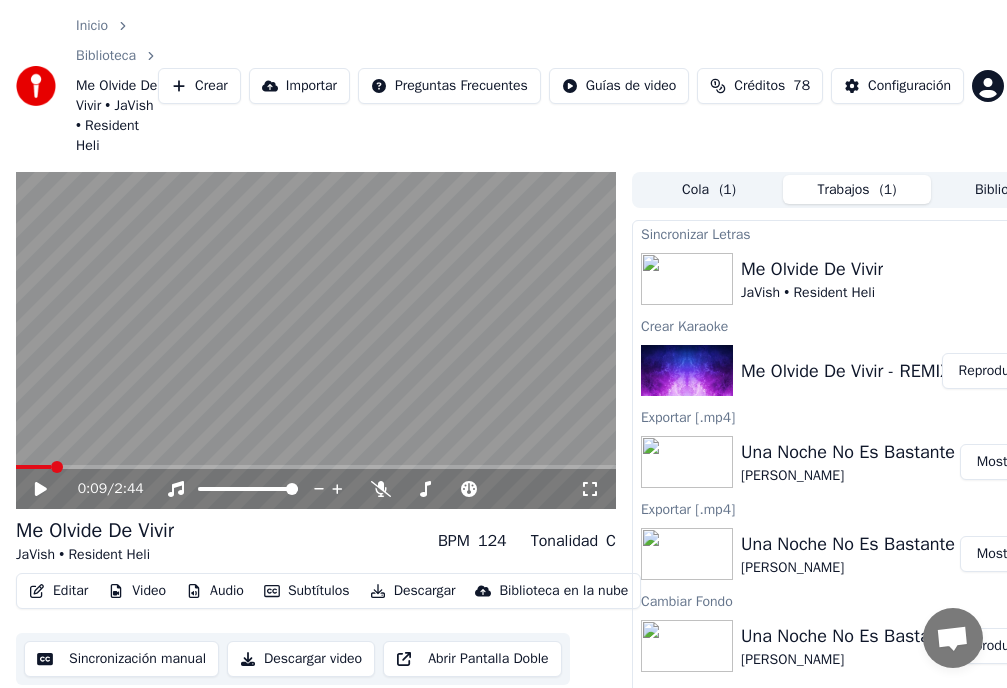 click 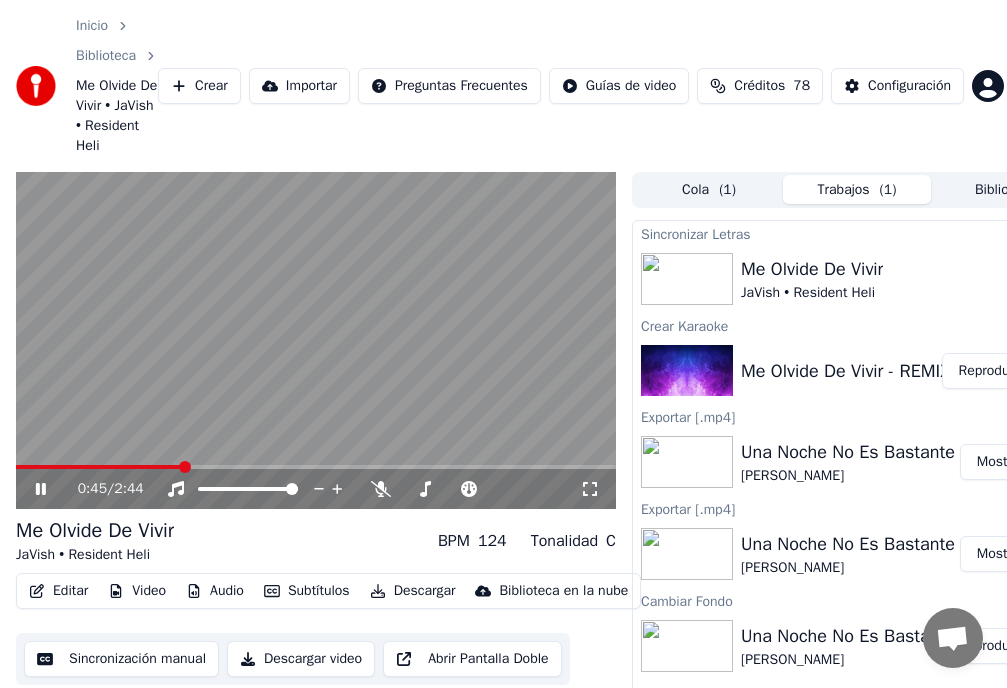 click 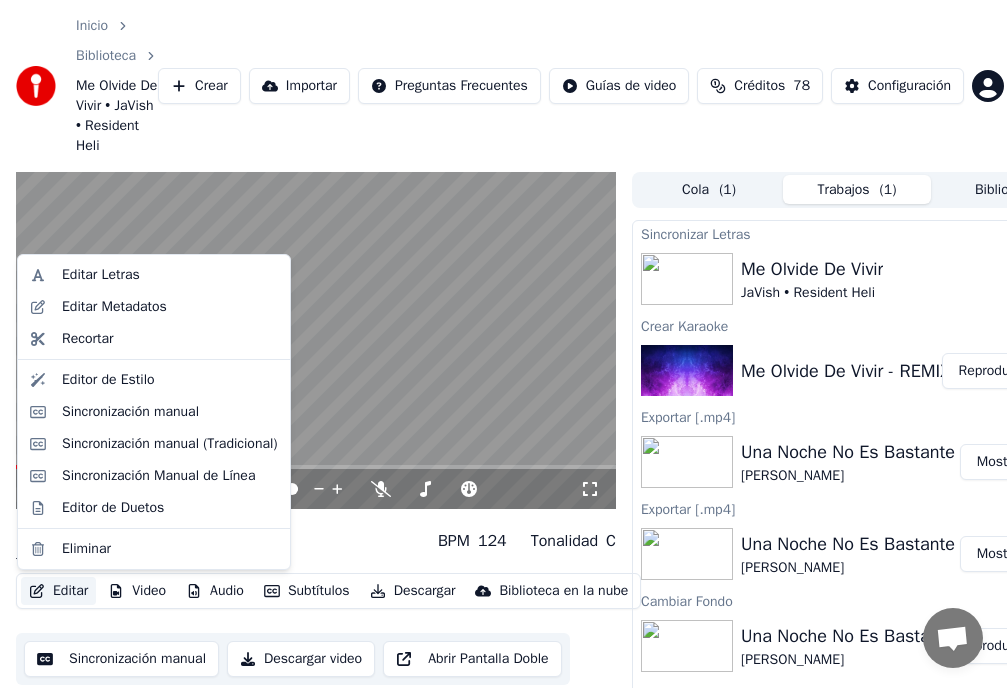 click on "Editar" at bounding box center (58, 591) 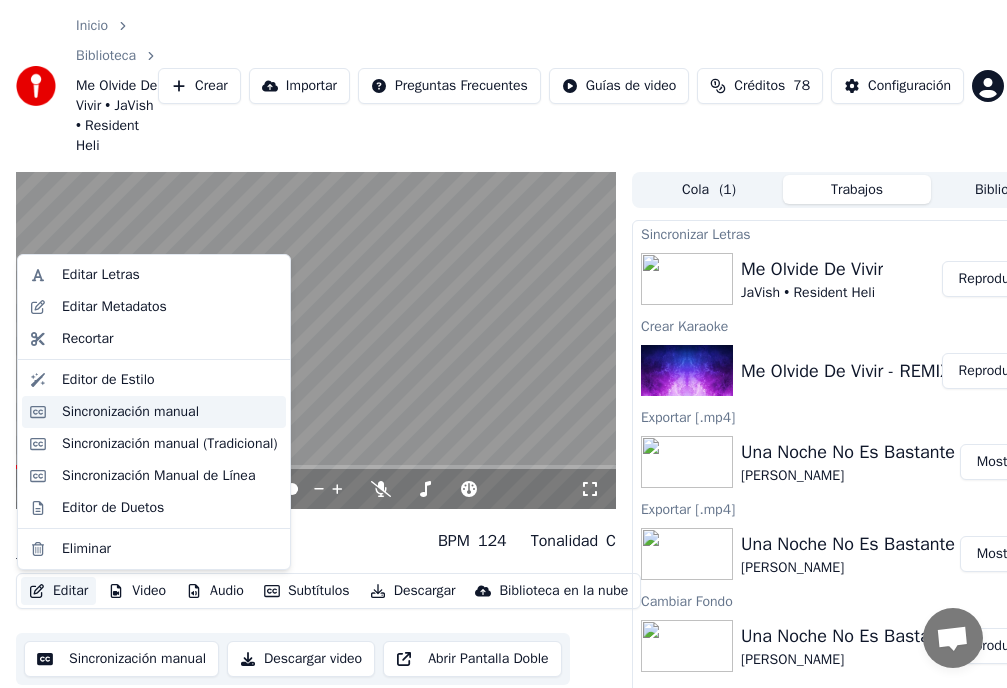 click on "Sincronización manual" at bounding box center (130, 412) 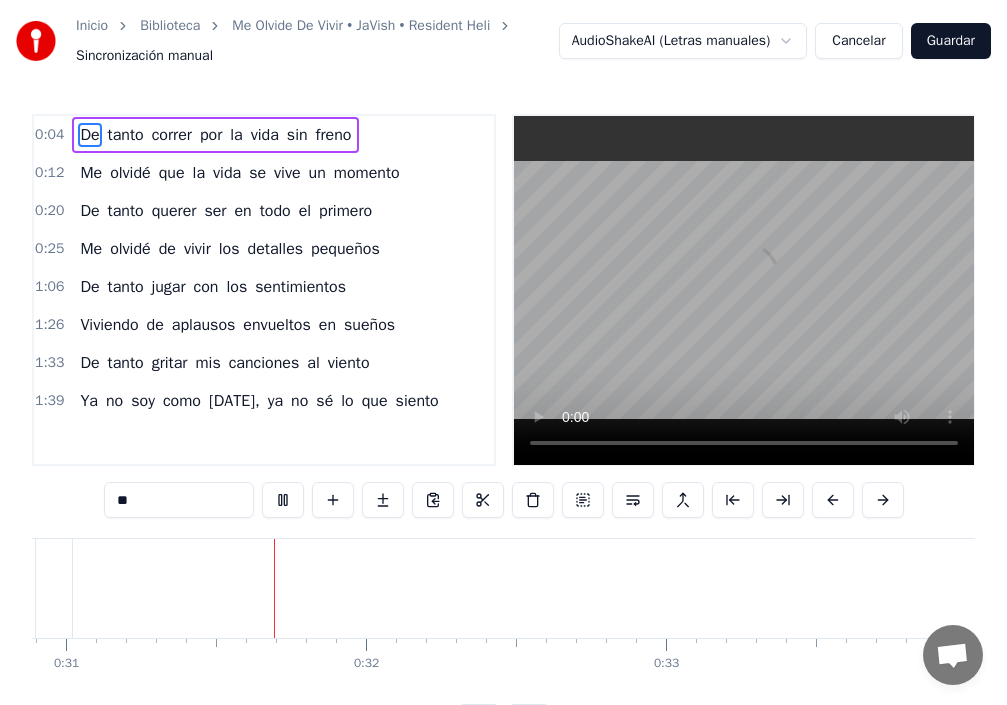 scroll, scrollTop: 0, scrollLeft: 9273, axis: horizontal 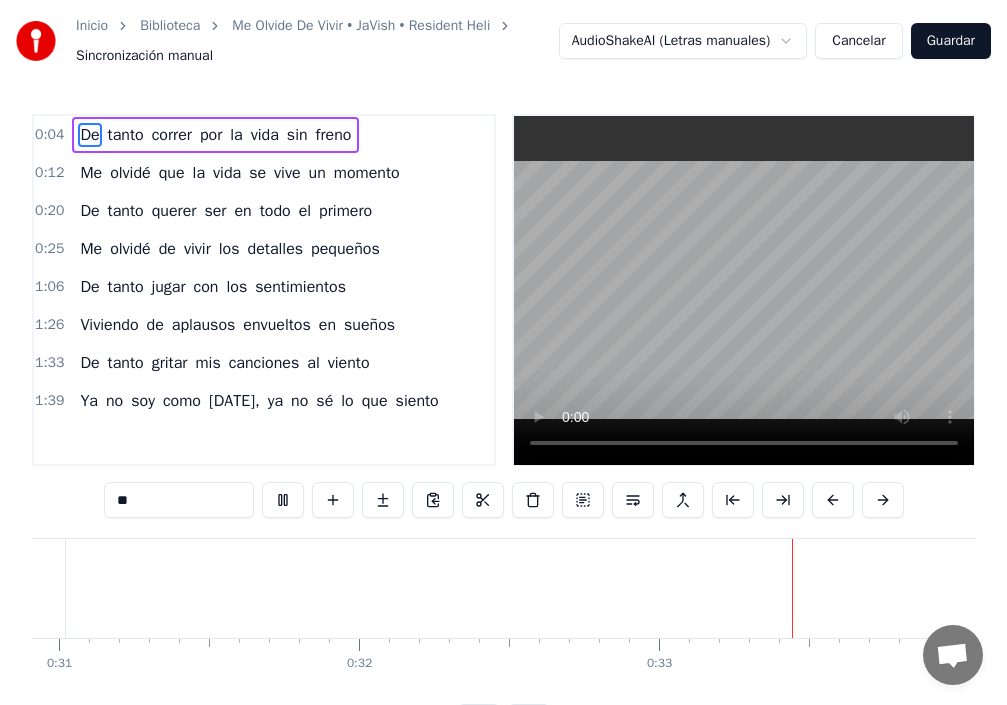 click on "0 0:01 0:02 0:03 0:04 0:05 0:06 0:07 0:08 0:09 0:10 0:11 0:12 0:13 0:14 0:15 0:16 0:17 0:18 0:19 0:20 0:21 0:22 0:23 0:24 0:25 0:26 0:27 0:28 0:29 0:30 0:31 0:32 0:33 0:34 0:35 0:36 0:37 0:38 0:39 0:40 0:41 0:42 0:43 0:44 0:45 0:46 0:47 0:48 0:49 0:50 0:51 0:52 0:53 0:54 0:55 0:56 0:57 0:58 0:59 1:00 1:01 1:02 1:03 1:04 1:05 1:06 1:07 1:08 1:09 1:10 1:11 1:12 1:13 1:14 1:15 1:16 1:17 1:18 1:19 1:20 1:21 1:22 1:23 1:24 1:25 1:26 1:27 1:28 1:29 1:30 1:31 1:32 1:33 1:34 1:35 1:36 1:37 1:38 1:39 1:40 1:41 1:42 1:43 1:44 1:45 1:46 1:47 1:48 1:49 1:50 1:51 1:52 1:53 1:54 1:55 1:56 1:57 1:58 1:59 2:00 2:01 2:02 2:03 2:04 2:05 2:06 2:07 2:08 2:09 2:10 2:11 2:12 2:13 2:14 2:15 2:16 2:17 2:18 2:19 2:20 2:21 2:22 2:23 2:24 2:25 2:26 2:27 2:28 2:29 2:30 2:31 2:32 2:33 2:34 2:35 2:36 2:37 2:38 2:39 2:40 2:41 2:42 2:43 2:44" at bounding box center [15460, 654] 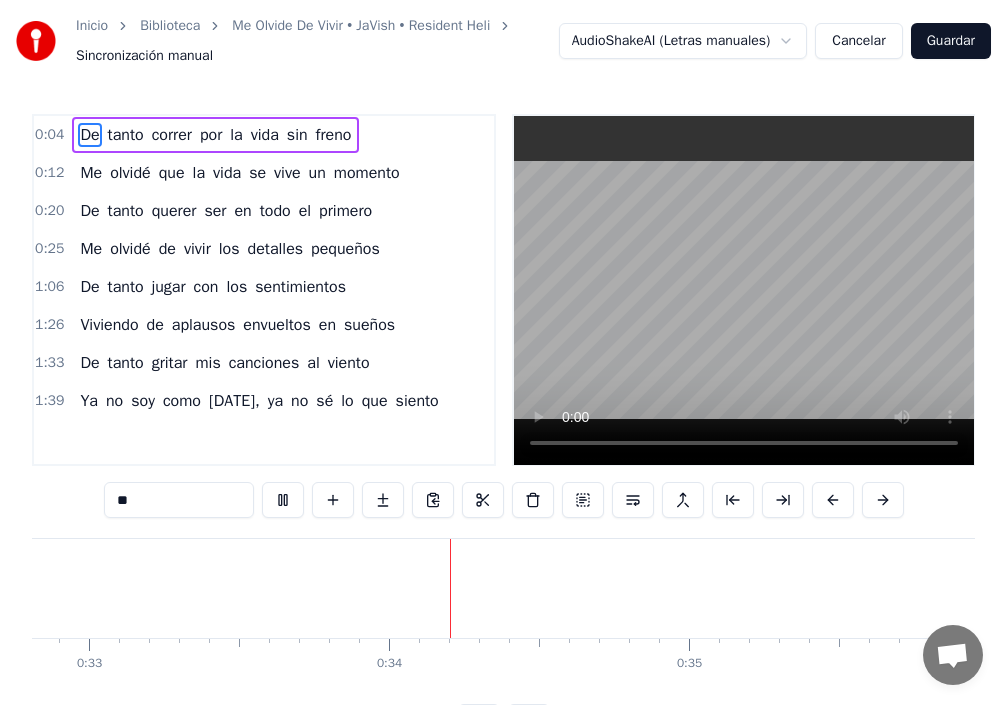 scroll, scrollTop: 0, scrollLeft: 10070, axis: horizontal 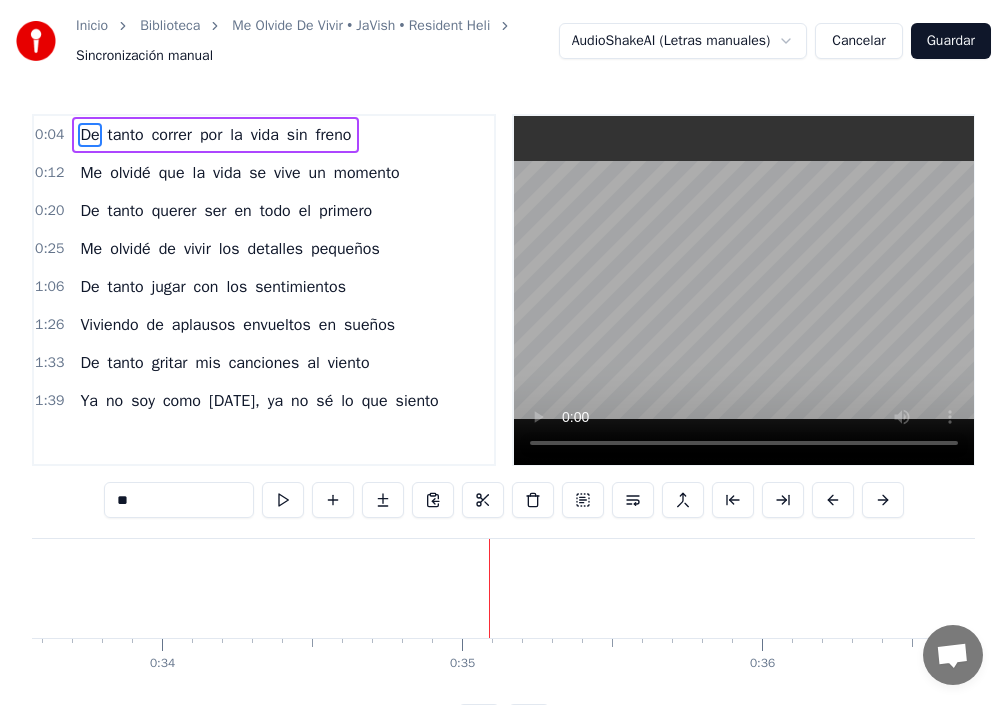 type 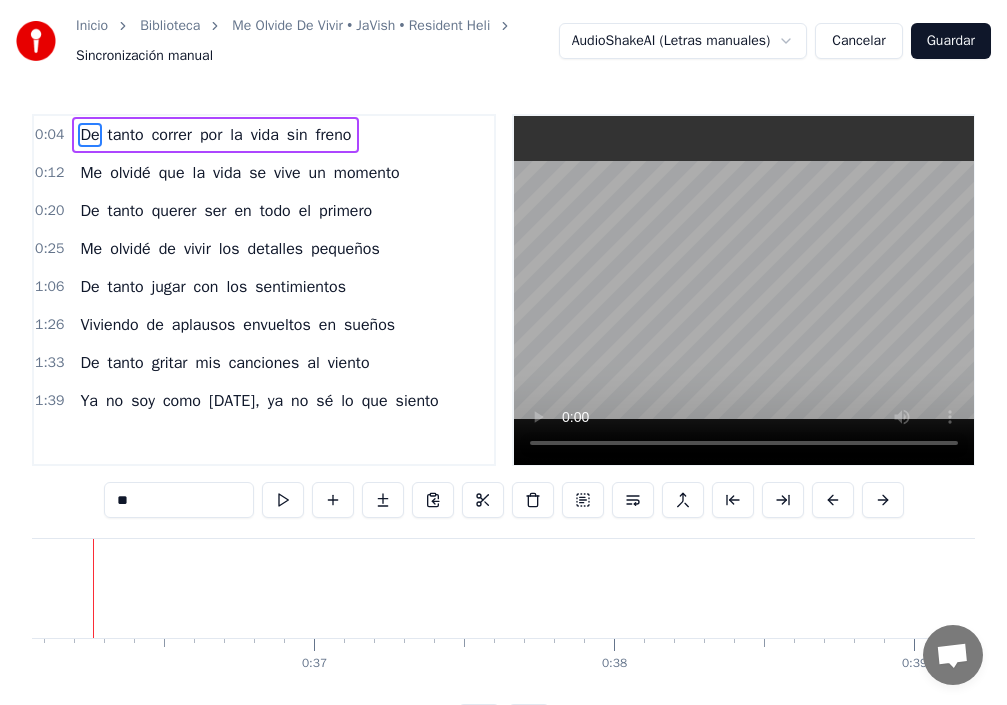 scroll, scrollTop: 0, scrollLeft: 10779, axis: horizontal 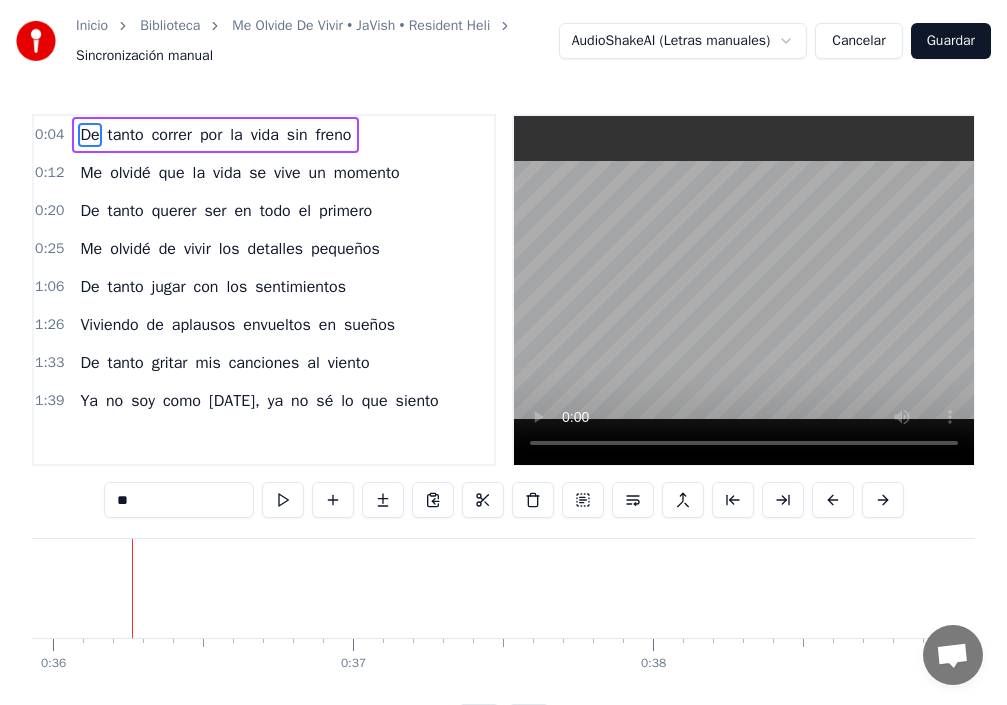 click on "pequeños" at bounding box center (345, 249) 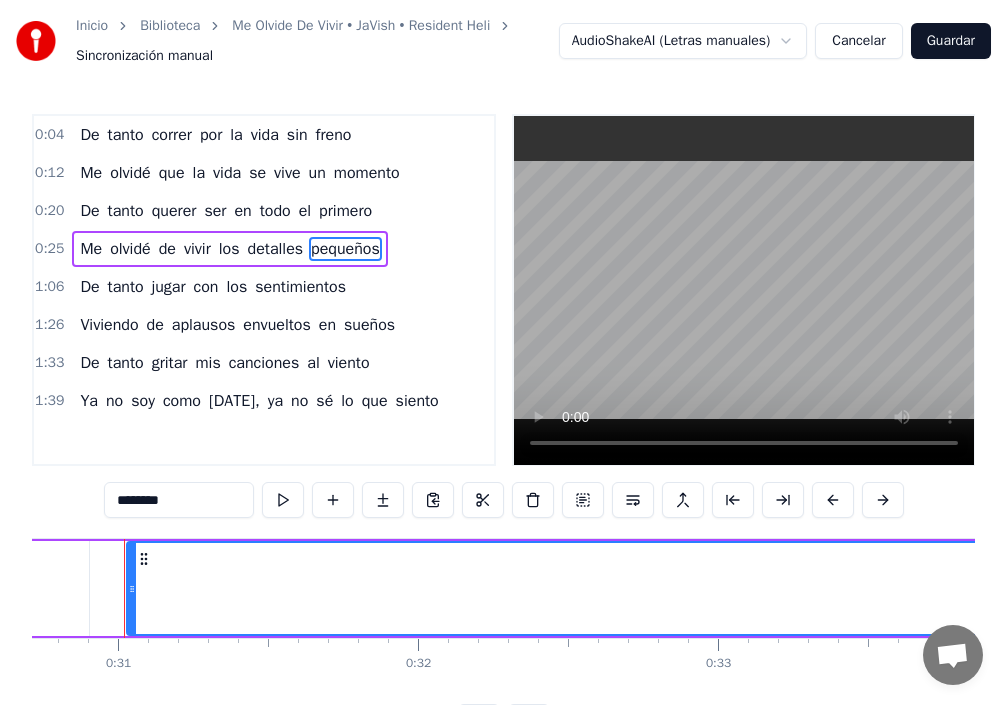 scroll, scrollTop: 0, scrollLeft: 9205, axis: horizontal 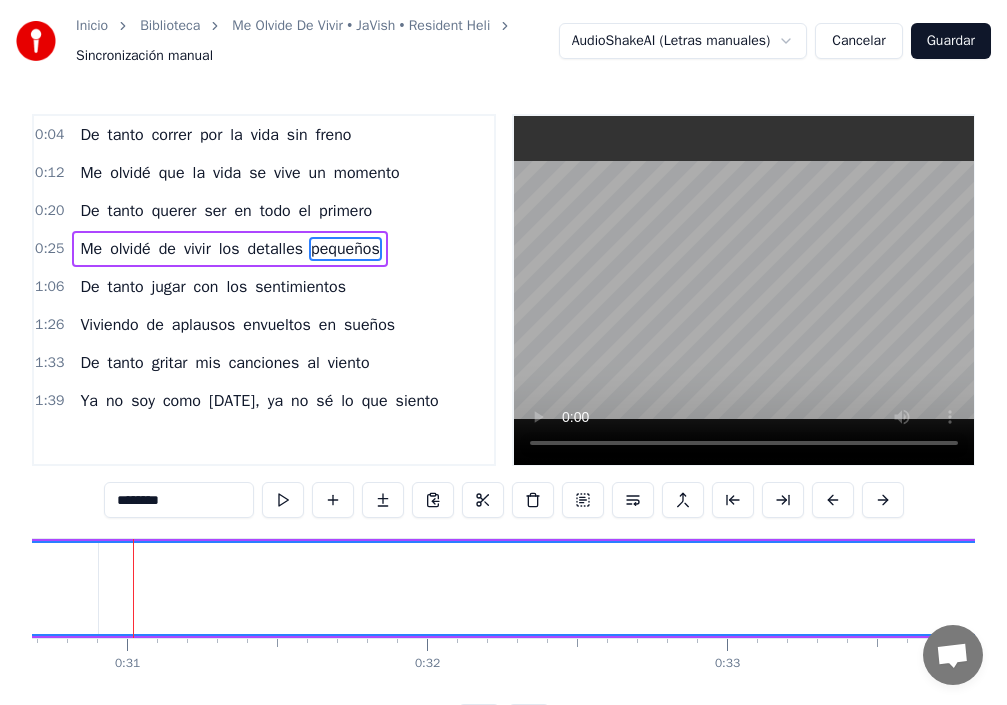 drag, startPoint x: 142, startPoint y: 596, endPoint x: 0, endPoint y: 608, distance: 142.50613 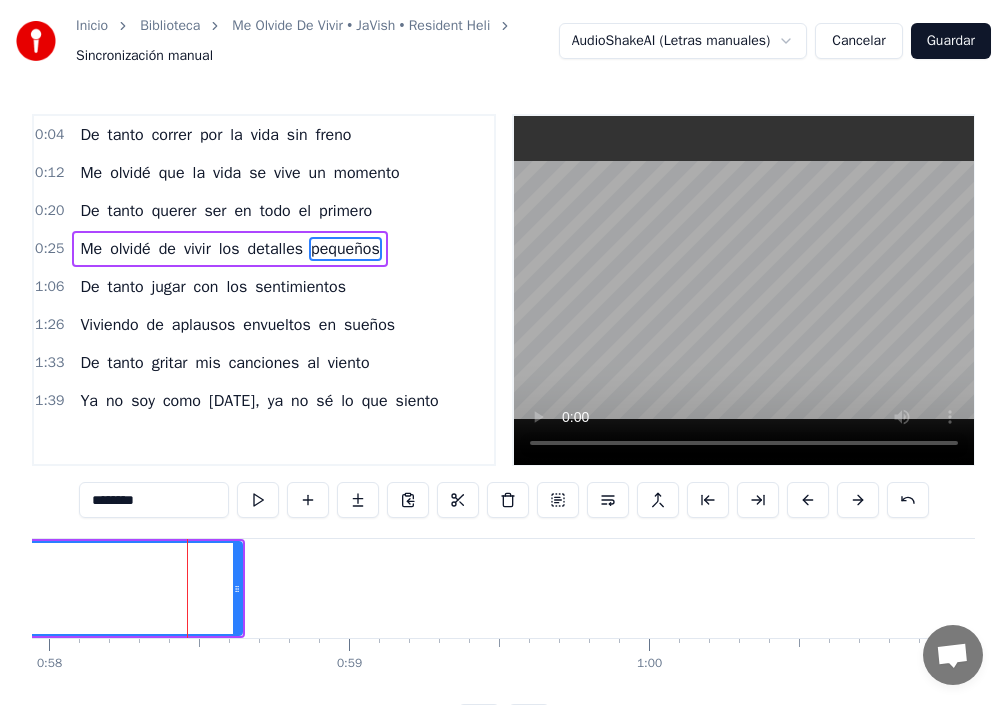 scroll, scrollTop: 0, scrollLeft: 17437, axis: horizontal 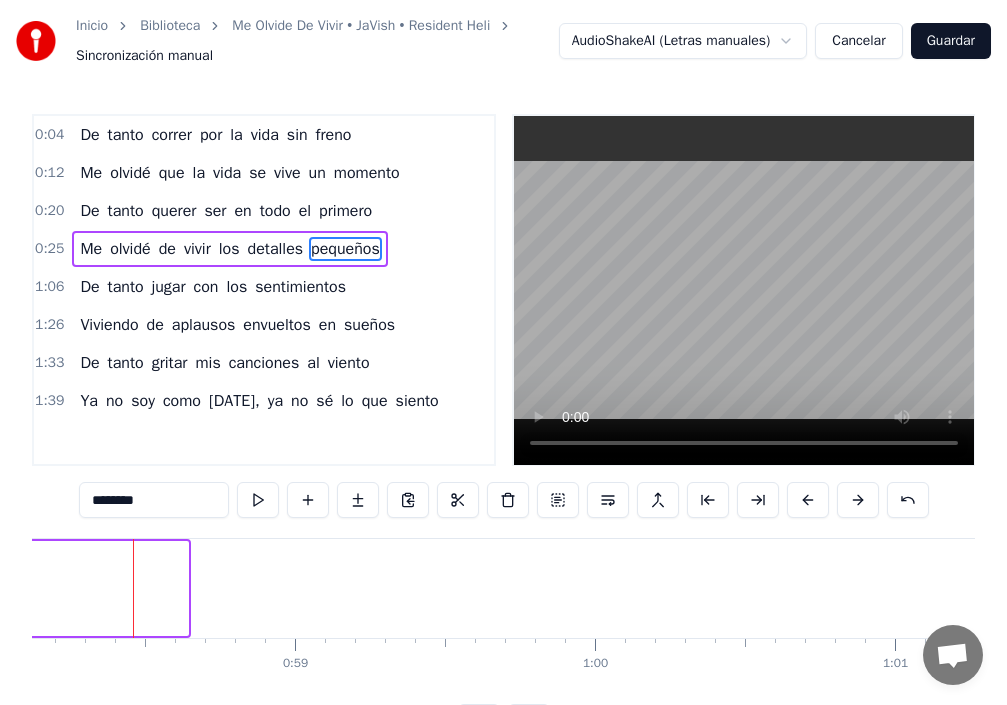 drag, startPoint x: 178, startPoint y: 594, endPoint x: 0, endPoint y: 638, distance: 183.35757 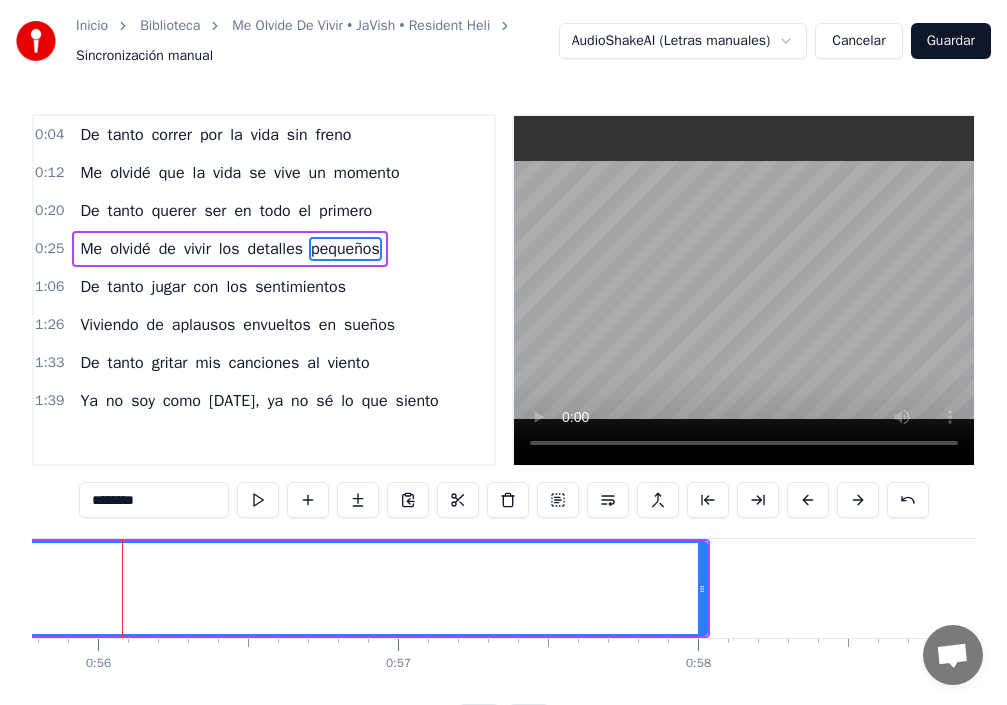 scroll, scrollTop: 0, scrollLeft: 16724, axis: horizontal 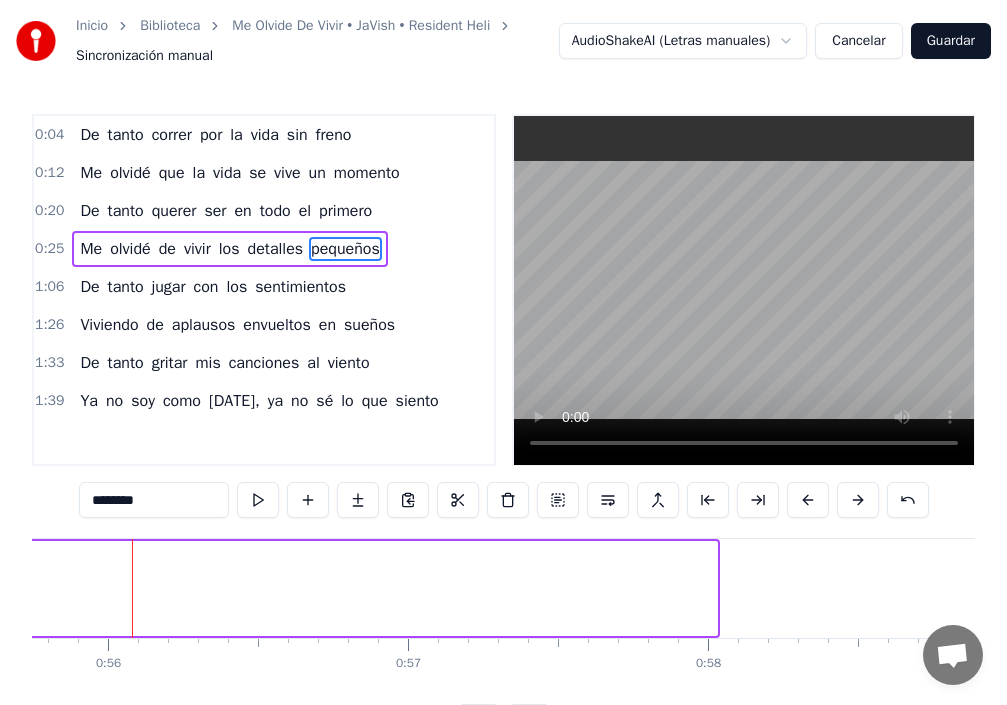 drag, startPoint x: 714, startPoint y: 595, endPoint x: 0, endPoint y: 610, distance: 714.15753 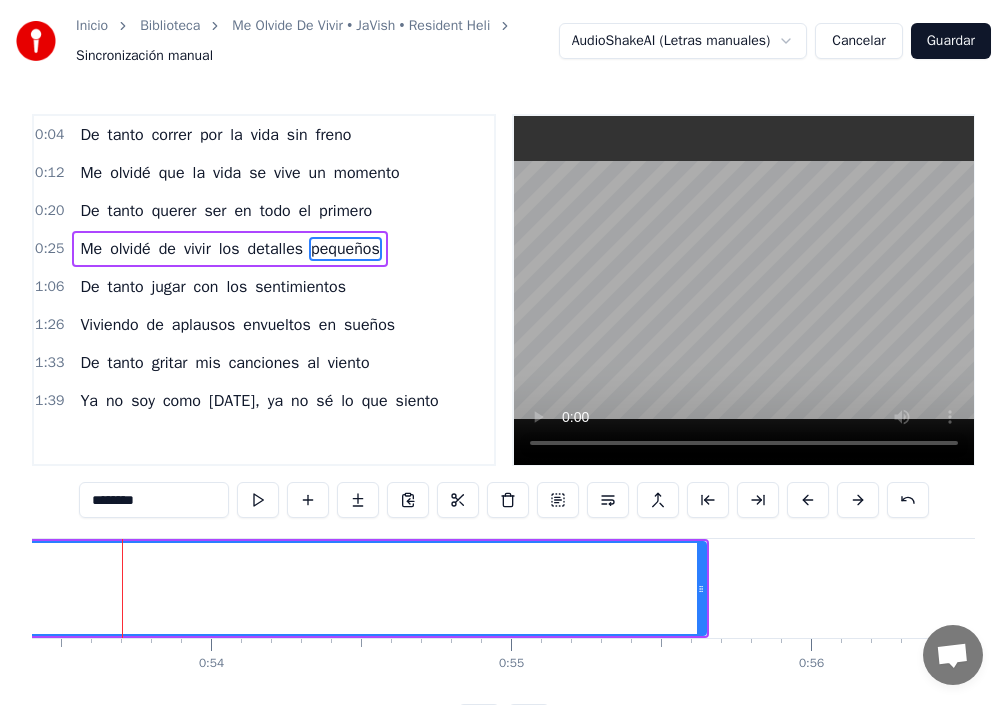 scroll, scrollTop: 0, scrollLeft: 16010, axis: horizontal 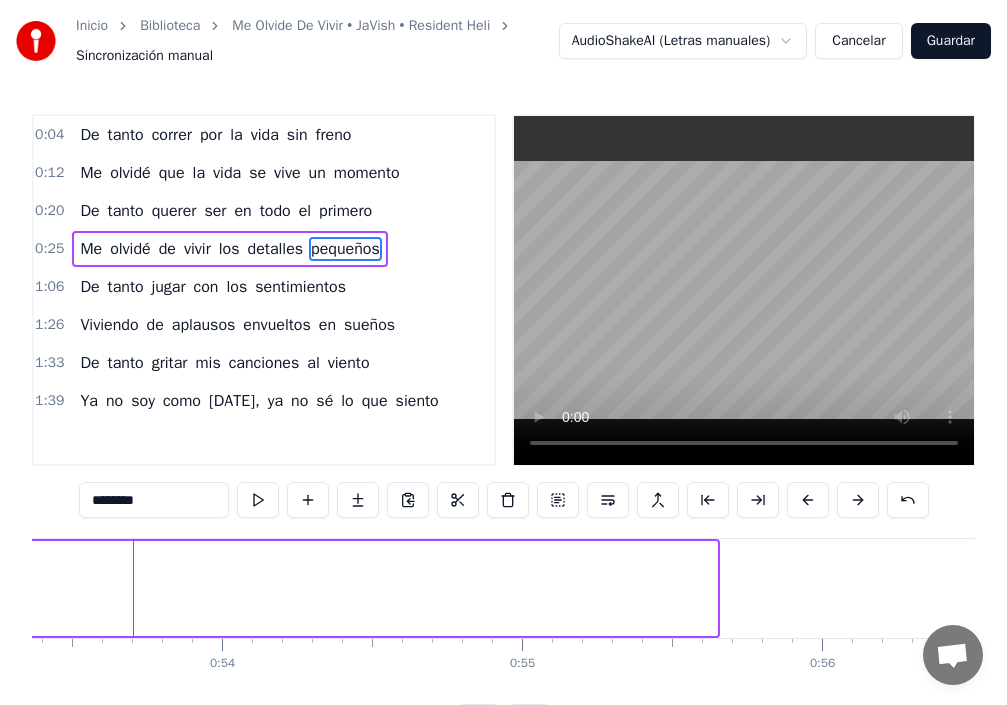 click on "Inicio Biblioteca Me Olvide De Vivir • JaVish • Resident [PERSON_NAME] manual AudioShakeAI (Letras manuales) Cancelar Guardar 0:04 De tanto correr por la vida sin freno 0:12 Me olvidé que la vida se vive un momento 0:20 De tanto querer ser en todo el primero 0:25 Me olvidé de vivir los detalles pequeños 1:06 De tanto jugar con los sentimientos 1:26 Viviendo de aplausos envueltos en sueños 1:33 De tanto gritar mis canciones al viento 1:39 Ya no soy como [DATE], ya no sé lo que siento ******** De tanto correr por la vida sin freno Me olvidé que la vida se vive un momento De tanto querer ser en todo el primero Me olvidé de vivir los detalles pequeños De tanto jugar con los sentimientos Viviendo de aplausos envueltos en sueños De tanto gritar mis canciones al viento Ya no soy como [DATE], ya no sé lo que siento 0 0:01 0:02 0:03 0:04 0:05 0:06 0:07 0:08 0:09 0:10 0:11 0:12 0:13 0:14 0:15 0:16 0:17 0:18 0:19 0:20 0:21 0:22 0:23 0:24 0:25 0:26 0:27 0:28 0:29 0:30 0:31 0:32 0:33 0:34 0:35 0:36 0:37" at bounding box center [503, 370] 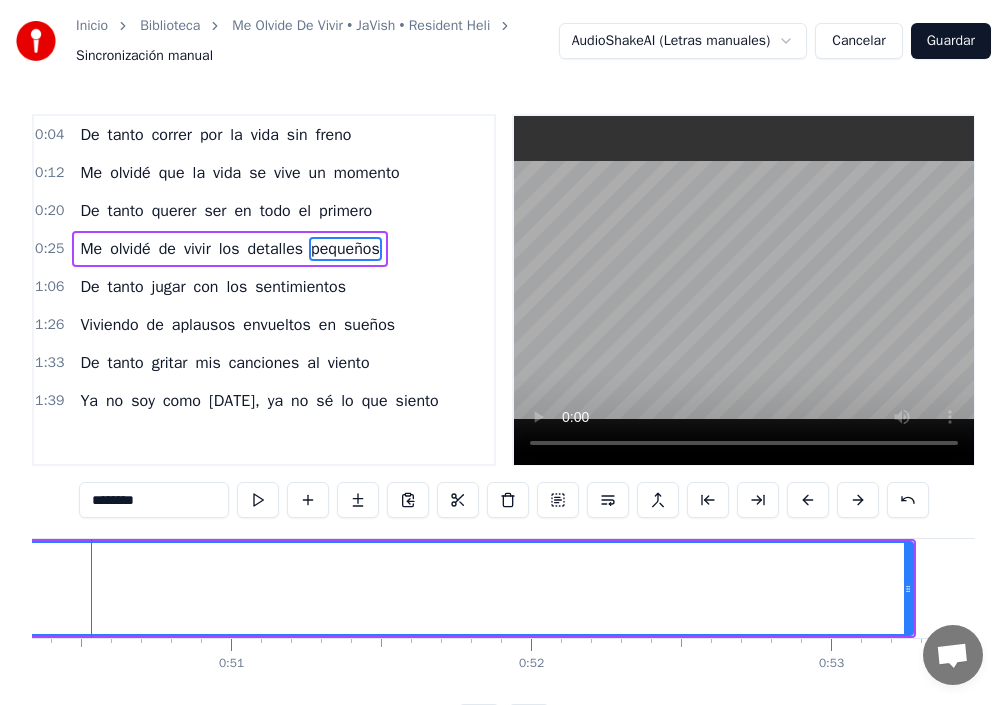 scroll, scrollTop: 0, scrollLeft: 15059, axis: horizontal 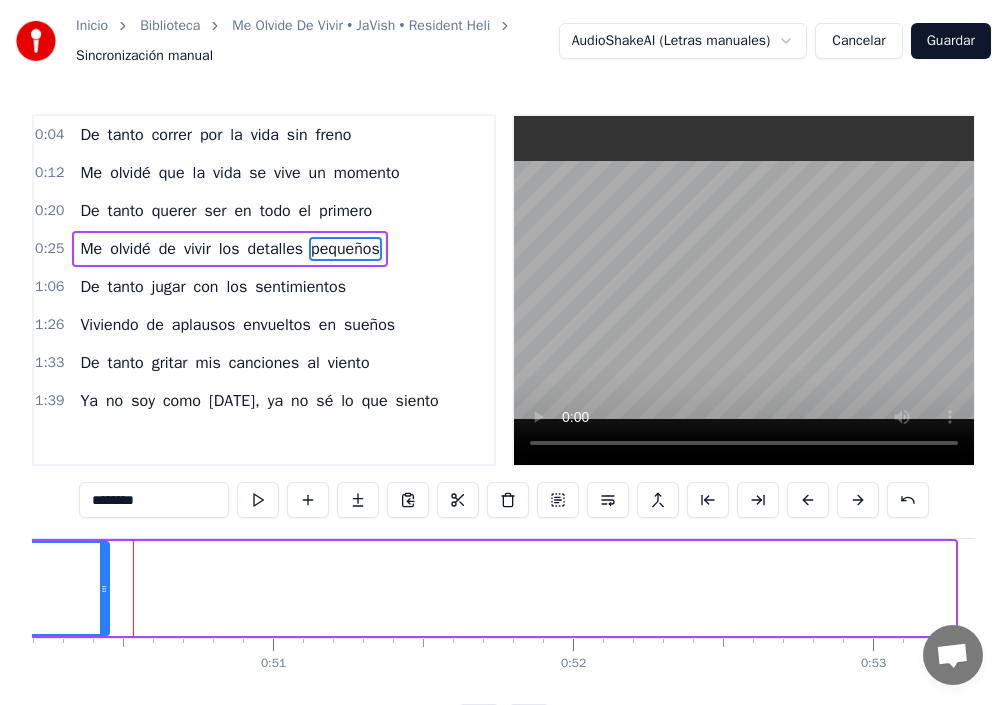 drag, startPoint x: 951, startPoint y: 597, endPoint x: 99, endPoint y: 653, distance: 853.8384 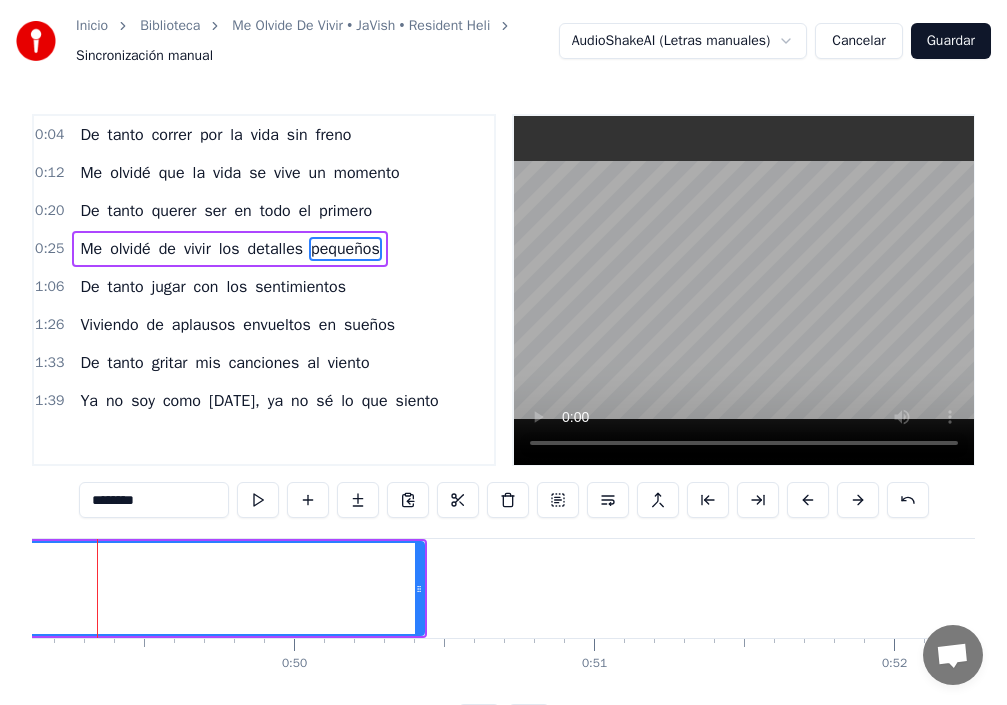 scroll, scrollTop: 0, scrollLeft: 14703, axis: horizontal 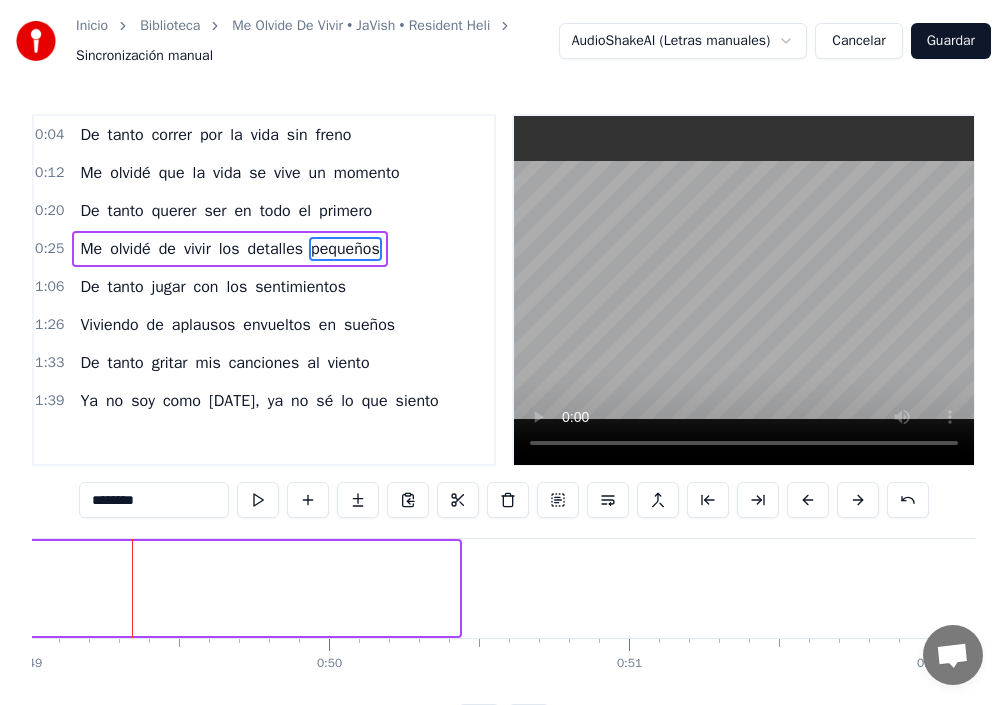drag, startPoint x: 455, startPoint y: 596, endPoint x: 1, endPoint y: 670, distance: 459.9913 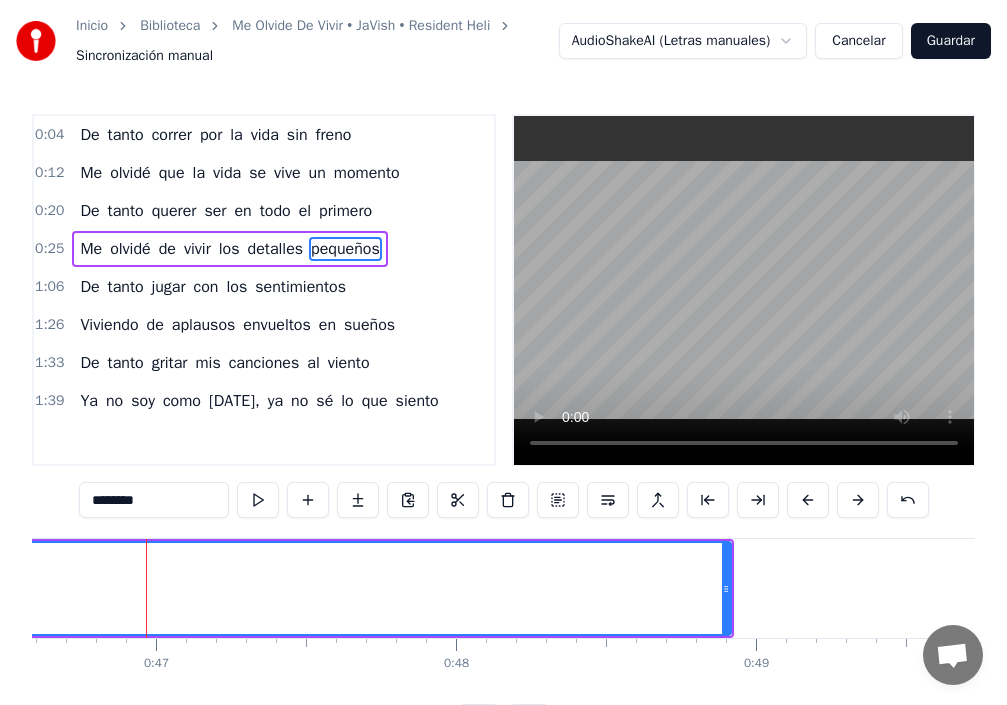 scroll, scrollTop: 0, scrollLeft: 13989, axis: horizontal 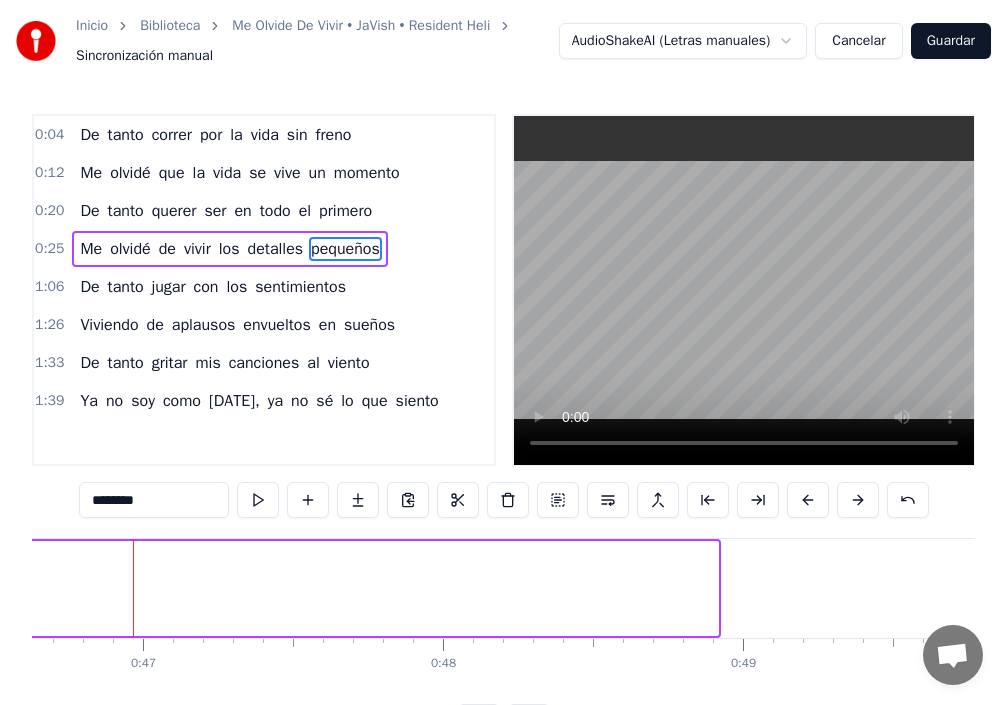 drag, startPoint x: 713, startPoint y: 589, endPoint x: 0, endPoint y: 585, distance: 713.0112 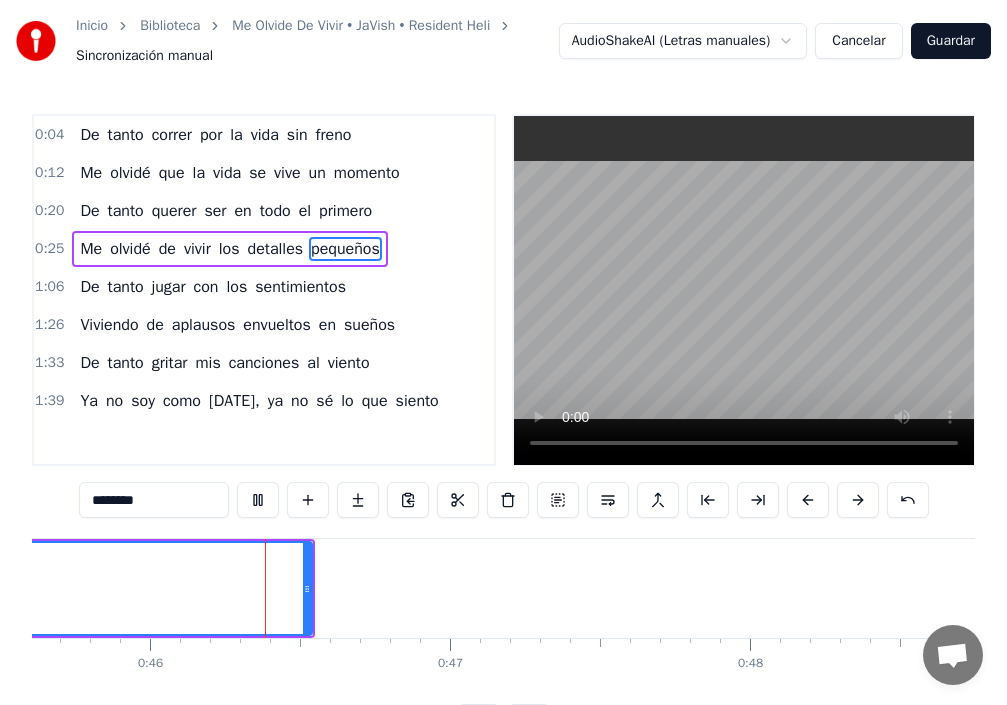 scroll, scrollTop: 0, scrollLeft: 13695, axis: horizontal 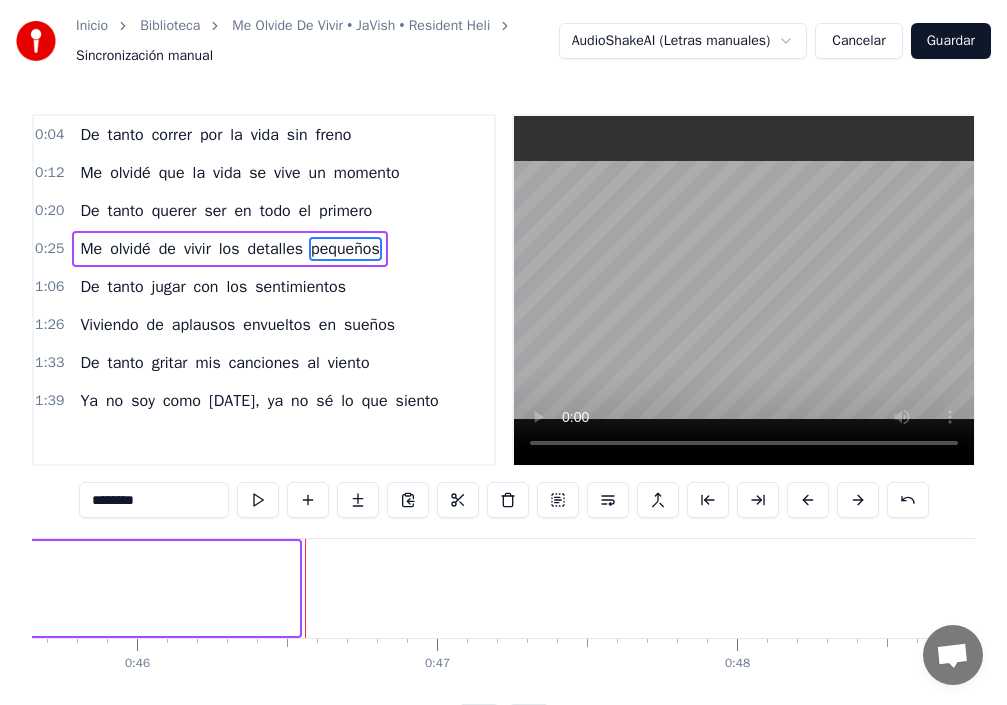 drag, startPoint x: 294, startPoint y: 590, endPoint x: 8, endPoint y: 658, distance: 293.97278 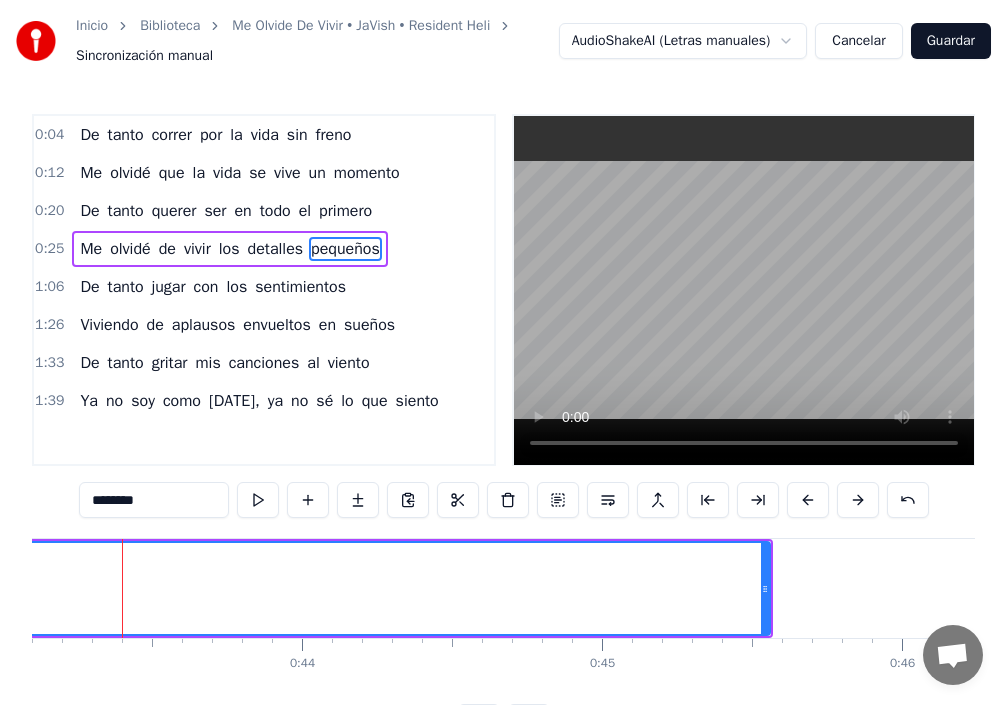 scroll, scrollTop: 0, scrollLeft: 12919, axis: horizontal 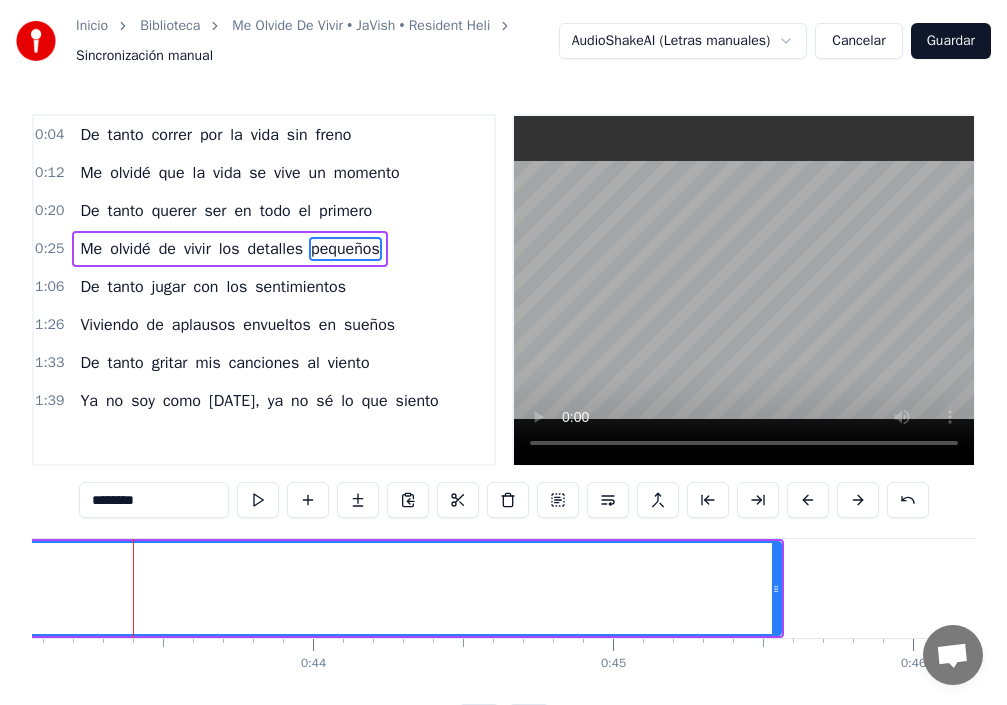 click on "De tanto correr por la vida sin freno Me olvidé que la vida se vive un momento De tanto querer ser en todo el primero Me olvidé de vivir los detalles pequeños De tanto jugar con los sentimientos Viviendo de aplausos envueltos en sueños De tanto gritar mis canciones al viento Ya no soy como [DATE], ya no sé lo que siento" at bounding box center (11814, 588) 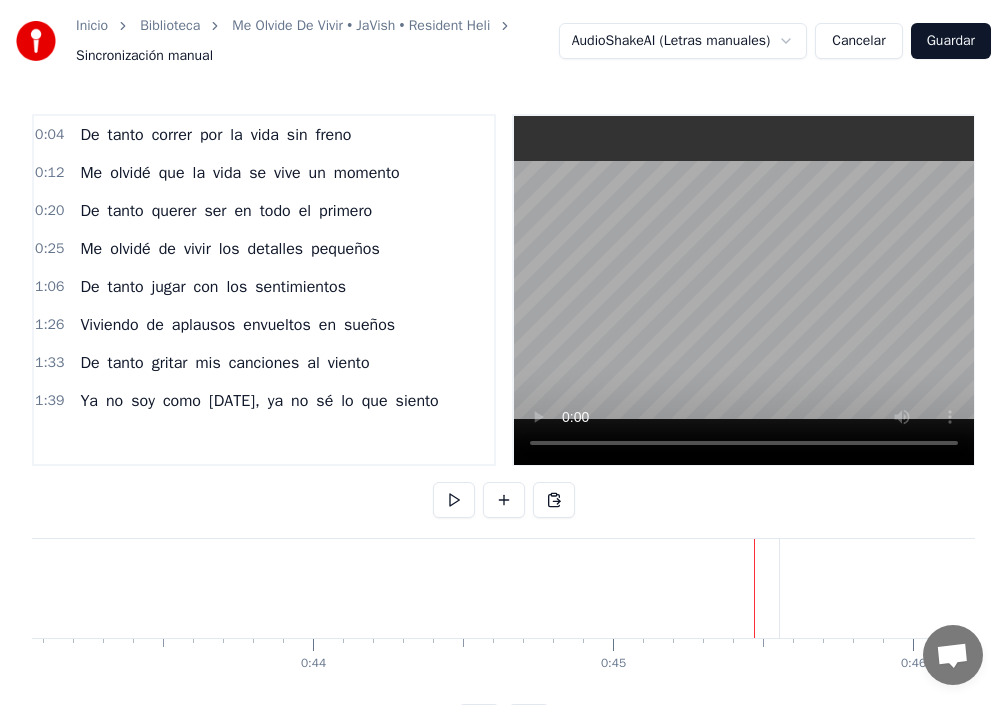 click on "pequeños" at bounding box center [345, 249] 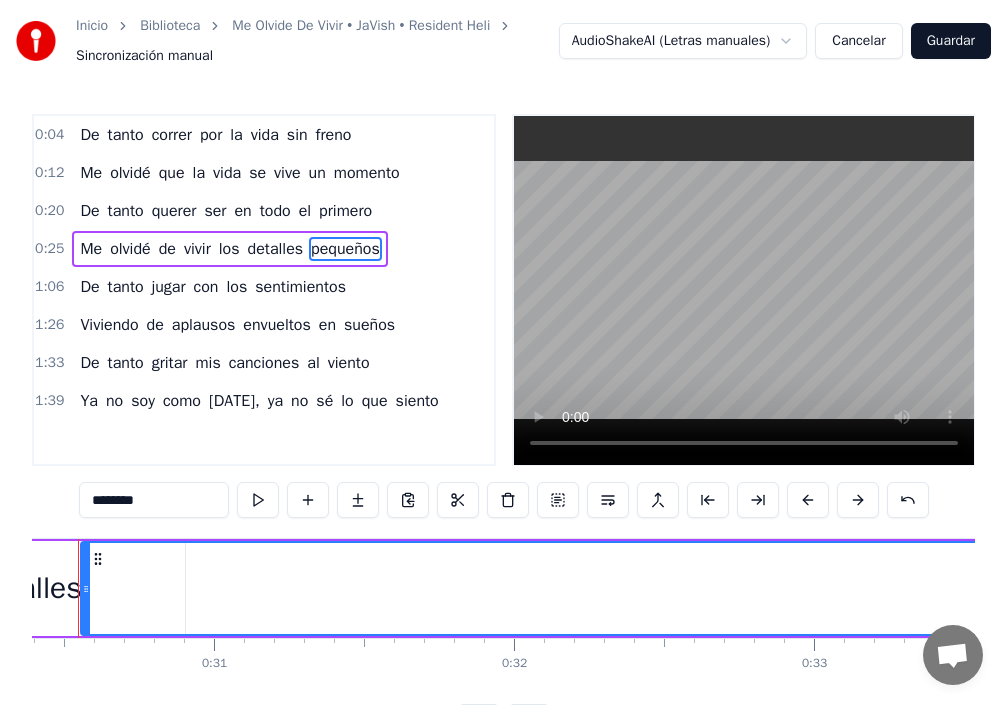 scroll, scrollTop: 0, scrollLeft: 9063, axis: horizontal 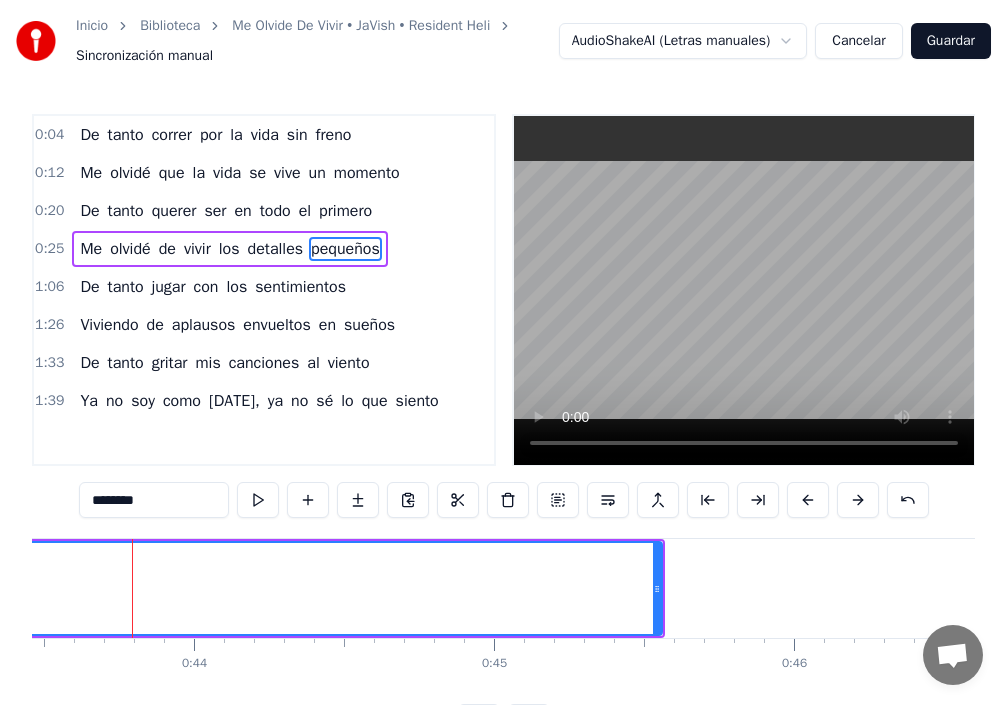 drag, startPoint x: 662, startPoint y: 591, endPoint x: 271, endPoint y: 607, distance: 391.32724 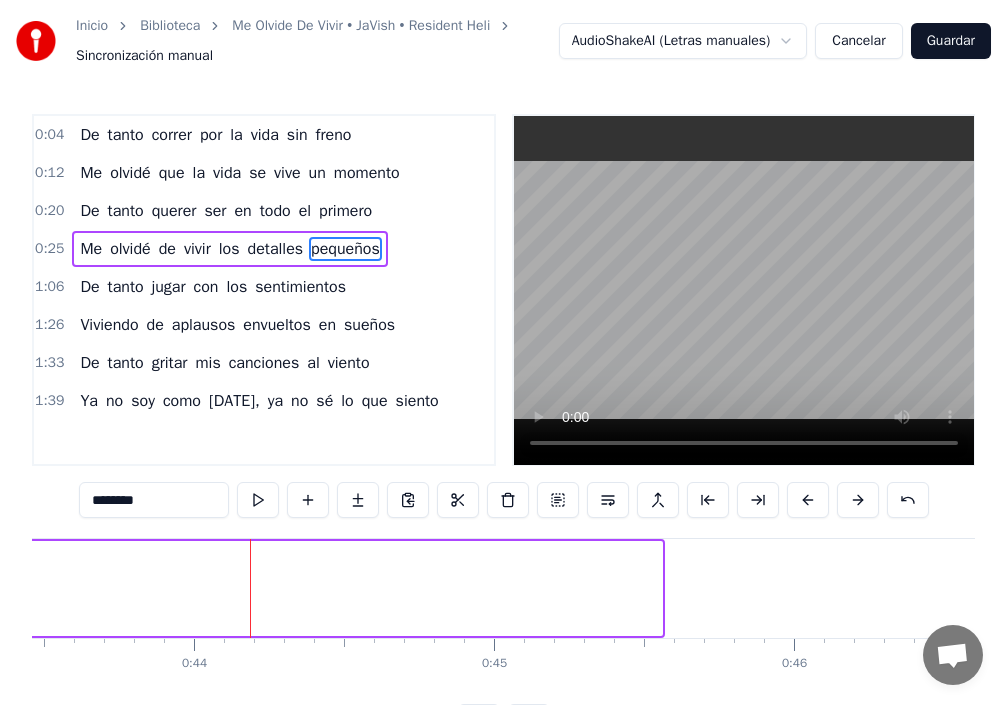 drag, startPoint x: 659, startPoint y: 585, endPoint x: 0, endPoint y: 596, distance: 659.0918 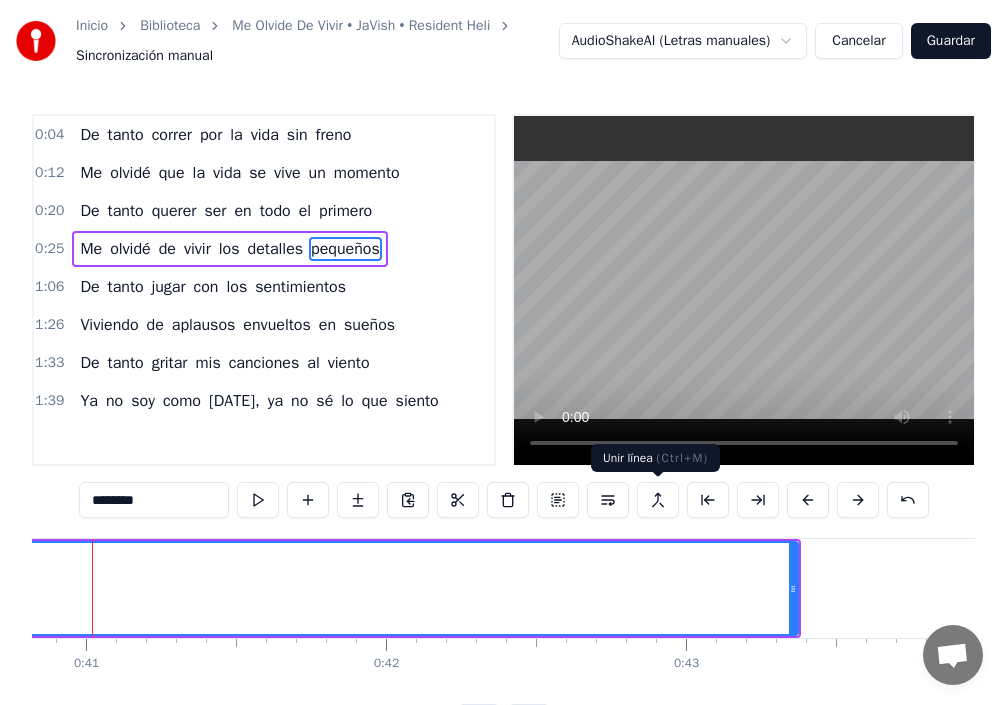 scroll, scrollTop: 0, scrollLeft: 12206, axis: horizontal 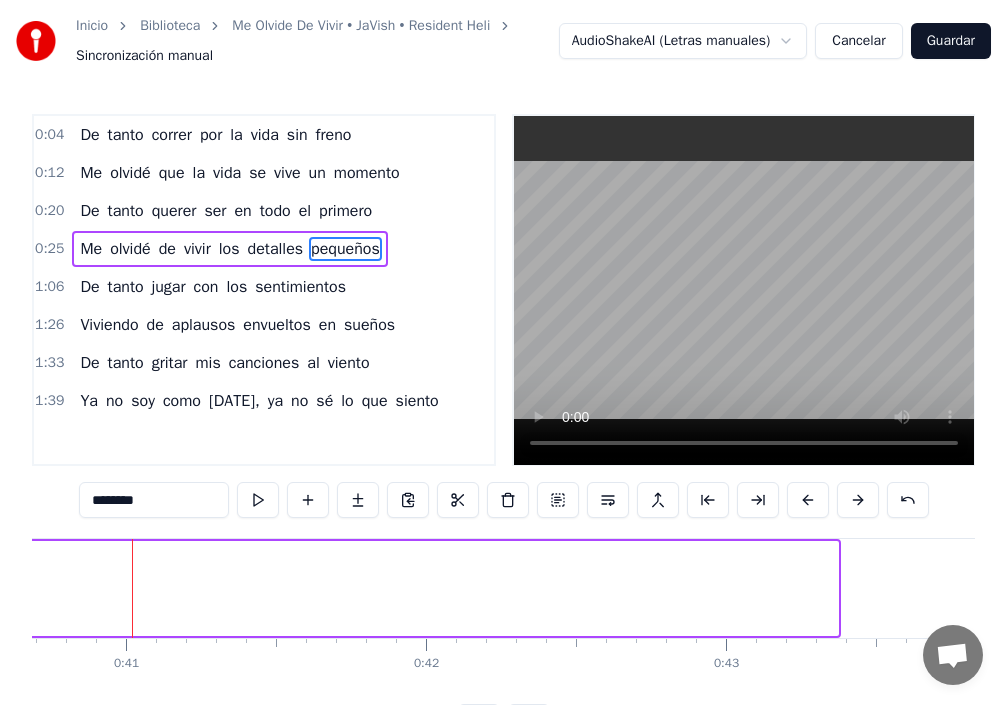 drag, startPoint x: 836, startPoint y: 586, endPoint x: 0, endPoint y: 650, distance: 838.44617 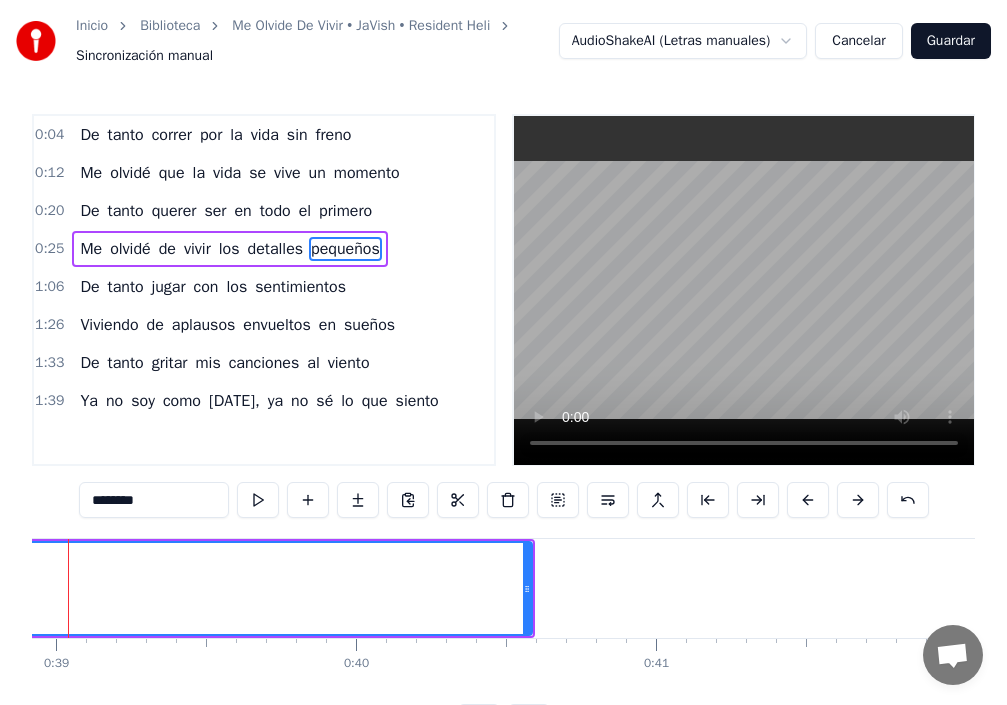 scroll, scrollTop: 0, scrollLeft: 11611, axis: horizontal 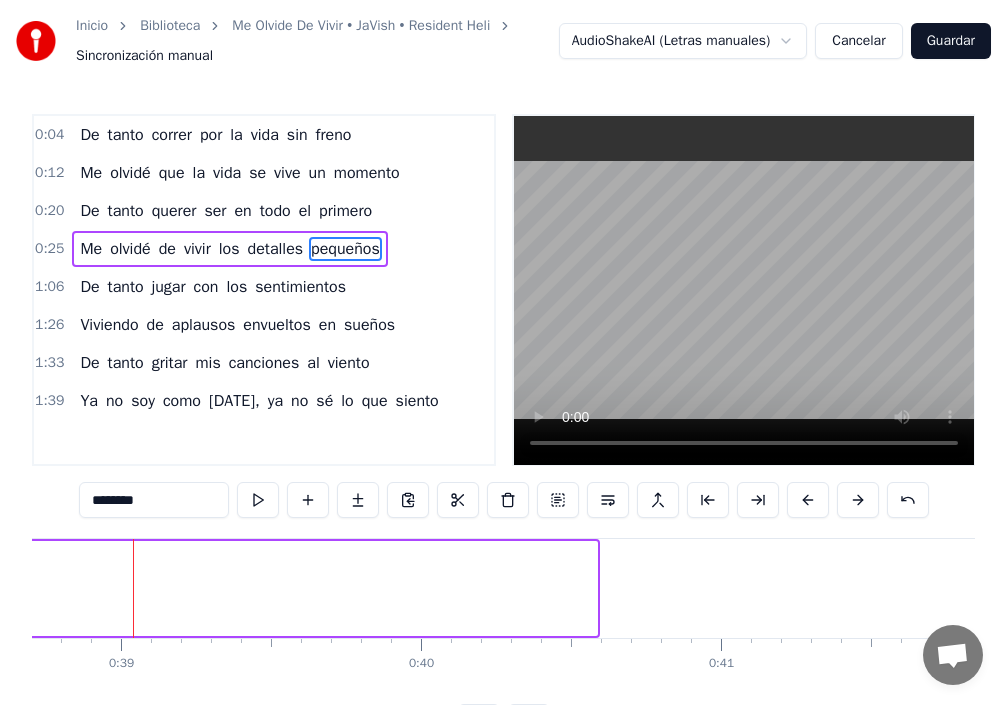 drag, startPoint x: 592, startPoint y: 585, endPoint x: 0, endPoint y: 616, distance: 592.8111 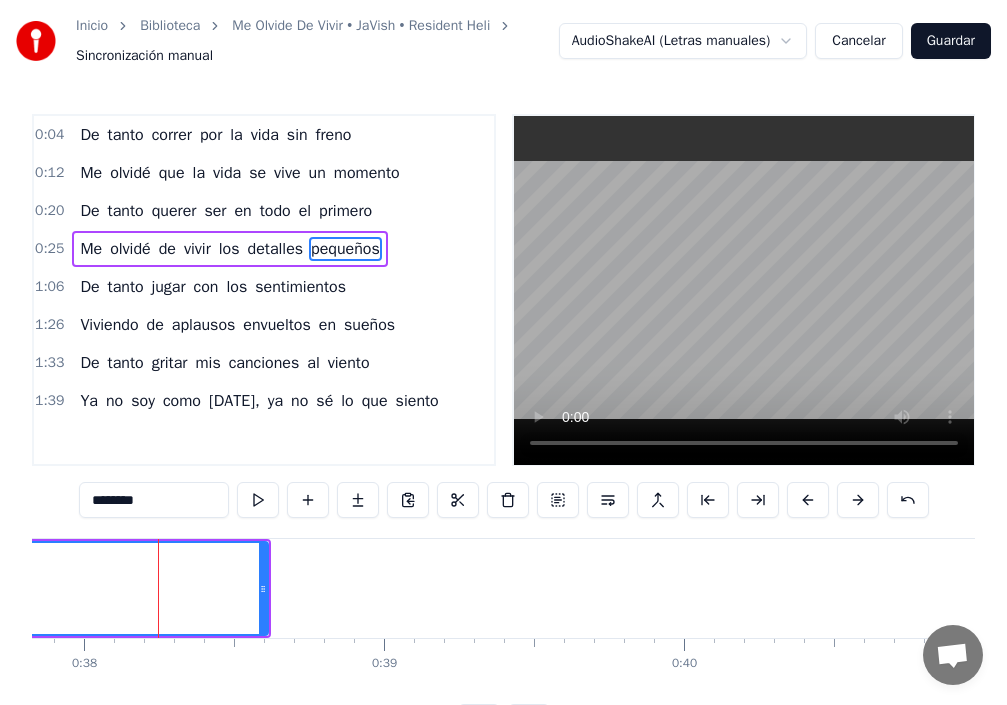 scroll, scrollTop: 0, scrollLeft: 11373, axis: horizontal 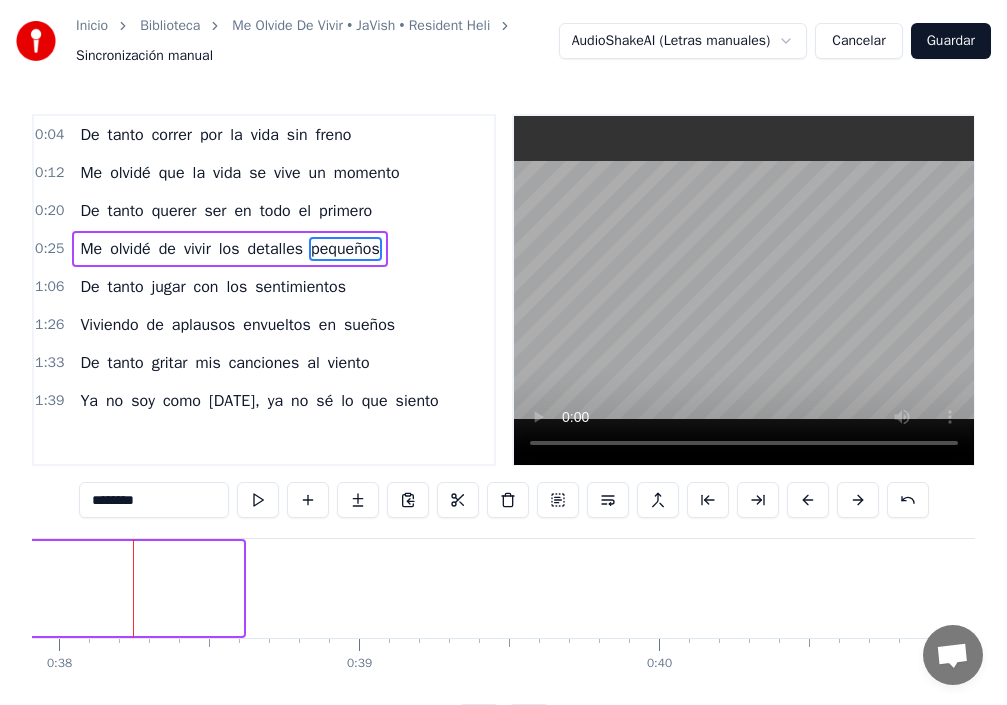 drag, startPoint x: 240, startPoint y: 593, endPoint x: 0, endPoint y: 624, distance: 241.9938 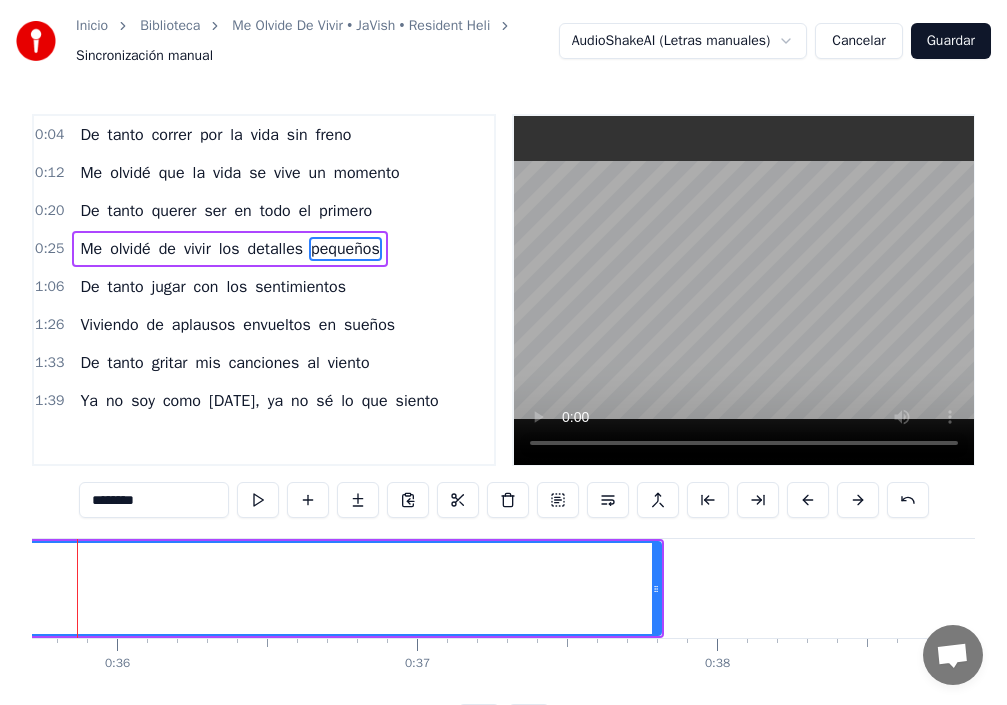scroll, scrollTop: 0, scrollLeft: 10660, axis: horizontal 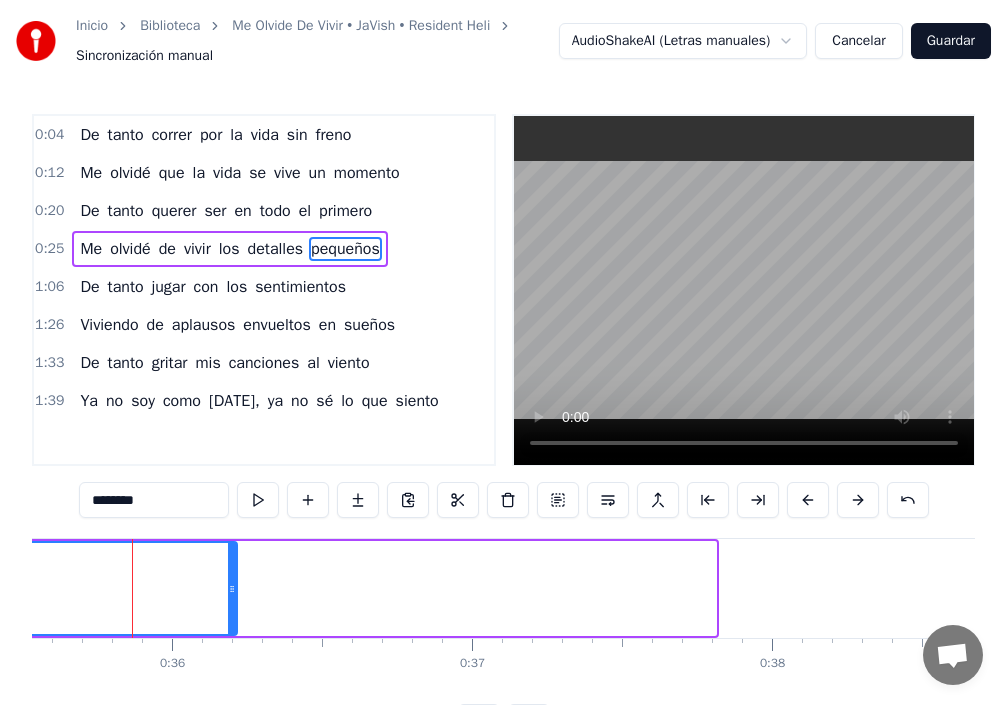 drag, startPoint x: 710, startPoint y: 589, endPoint x: 231, endPoint y: 610, distance: 479.4601 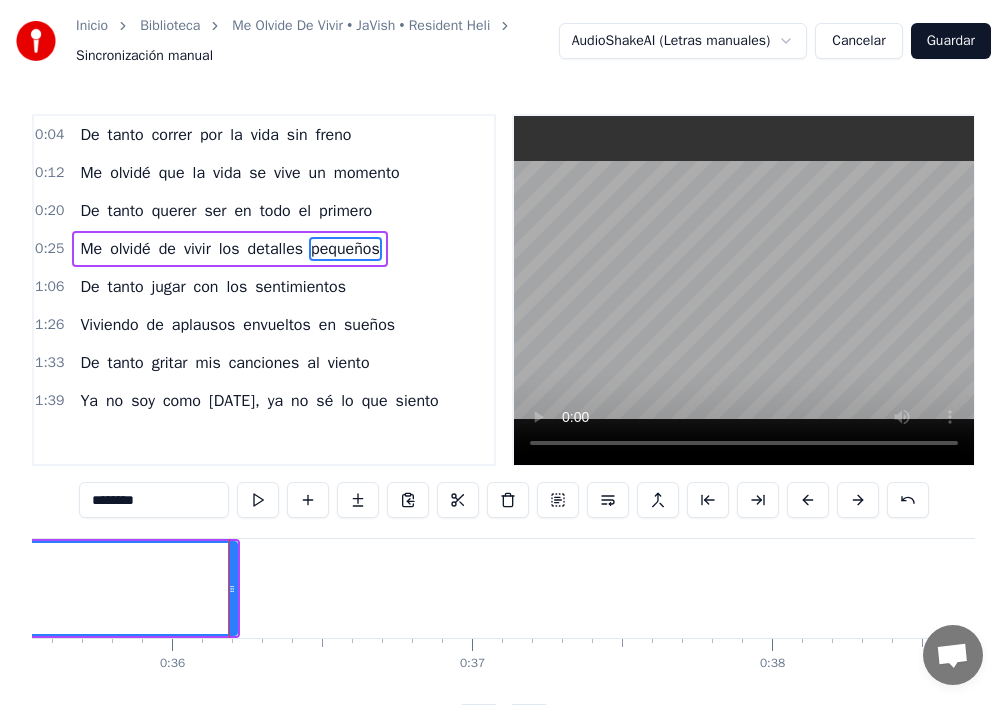 click on "detalles" at bounding box center [276, 249] 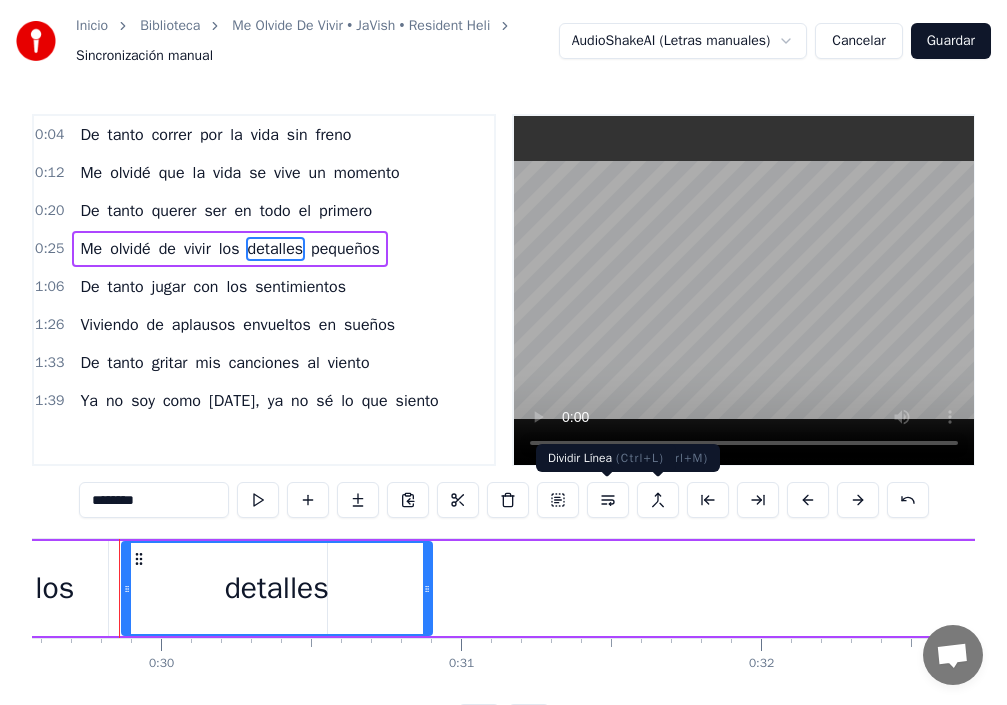 scroll, scrollTop: 0, scrollLeft: 8857, axis: horizontal 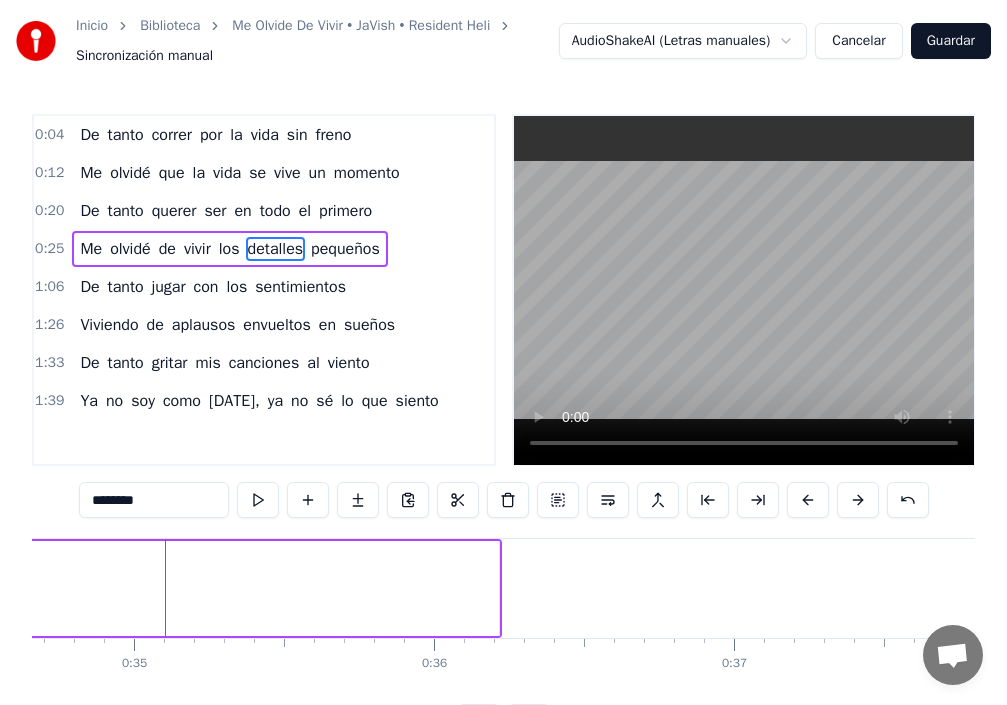 click on "Me olvidé de vivir los detalles pequeños" at bounding box center (229, 249) 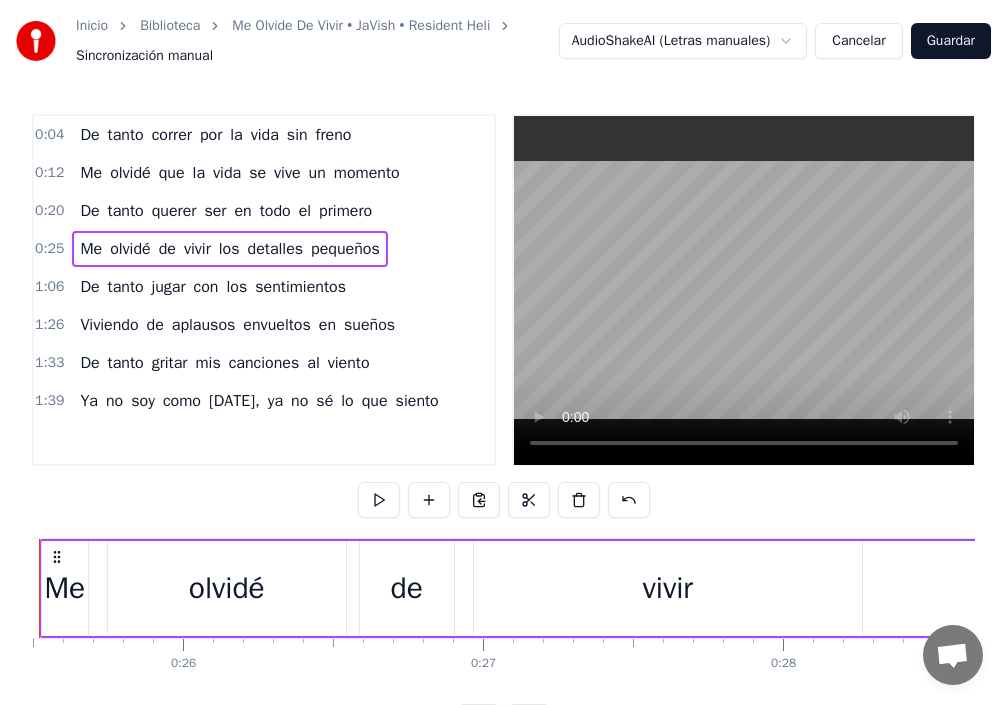 scroll, scrollTop: 0, scrollLeft: 7555, axis: horizontal 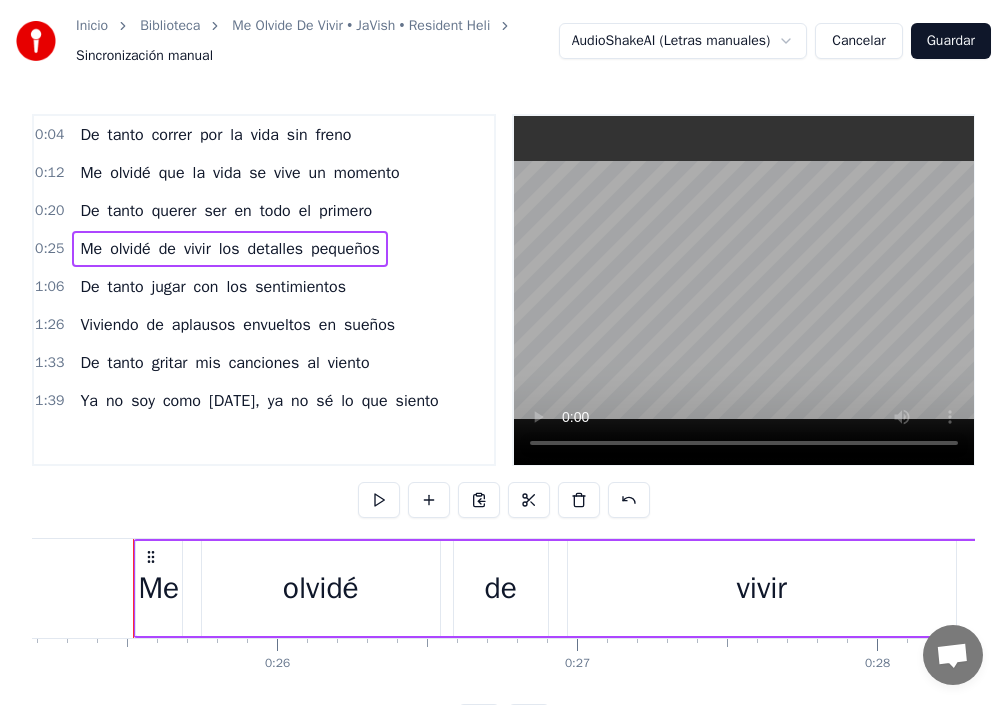click on "pequeños" at bounding box center [345, 249] 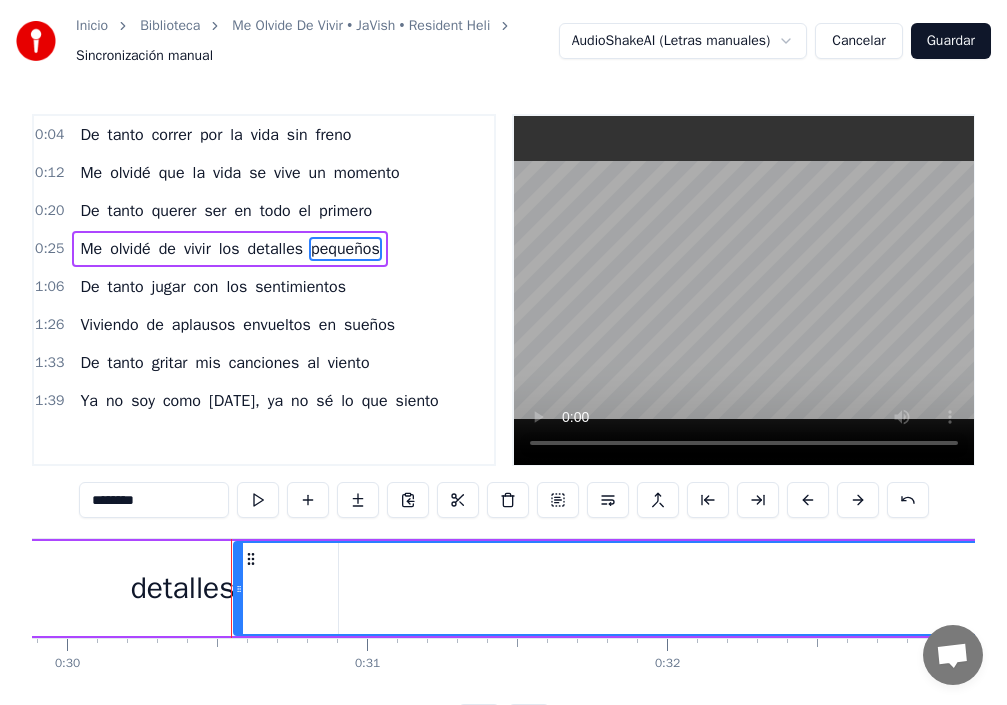 scroll, scrollTop: 0, scrollLeft: 9063, axis: horizontal 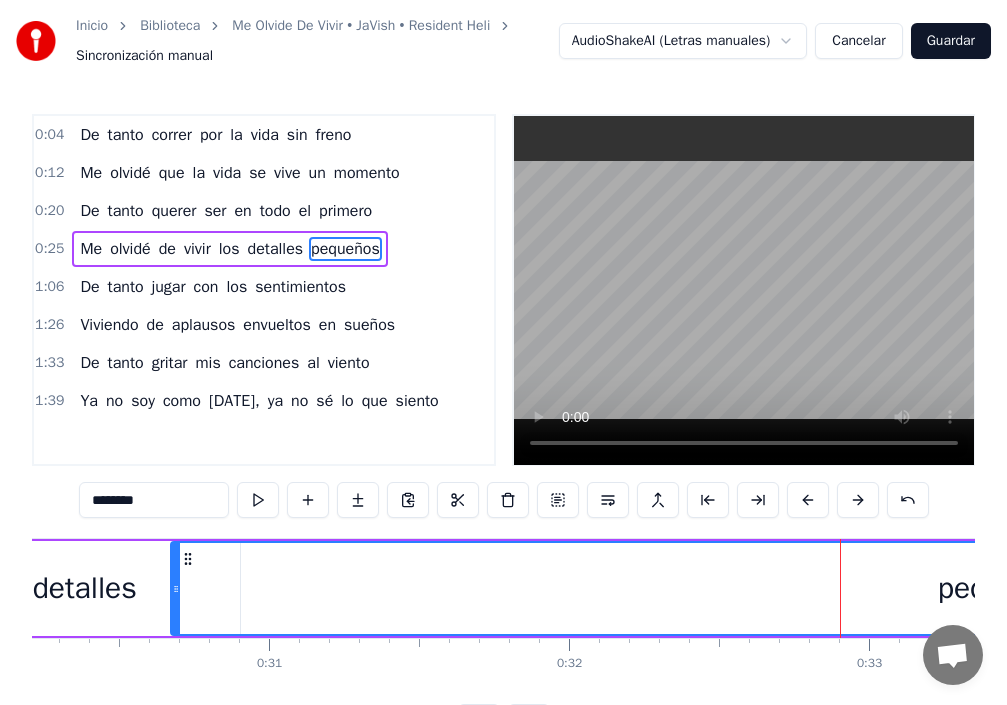 drag, startPoint x: 143, startPoint y: 573, endPoint x: 178, endPoint y: 589, distance: 38.483765 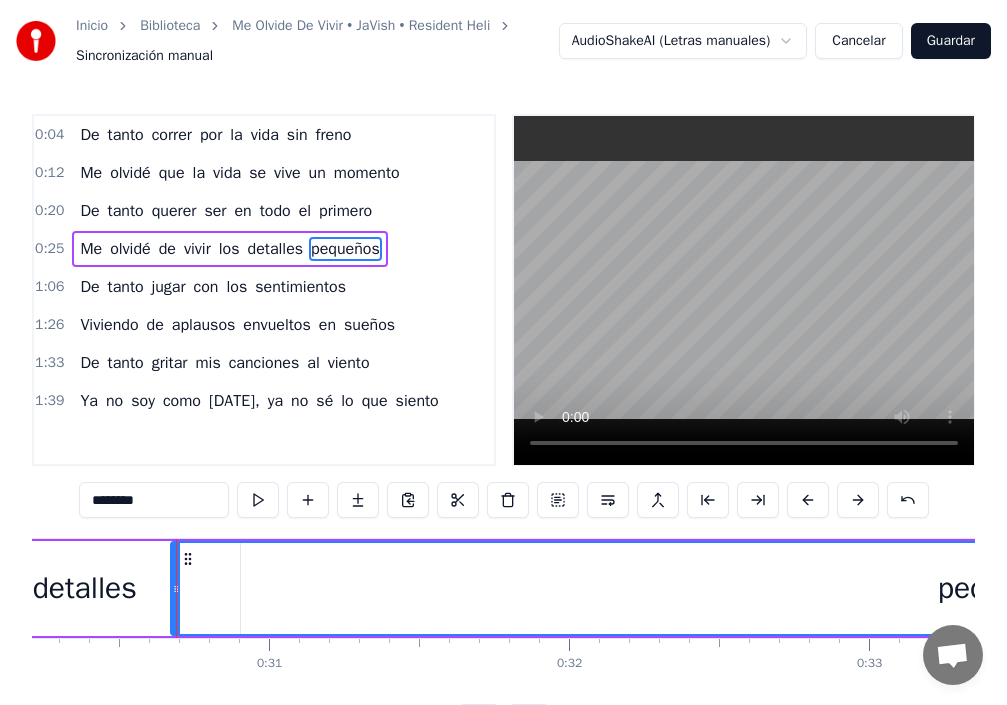 click on "detalles" at bounding box center [85, 588] 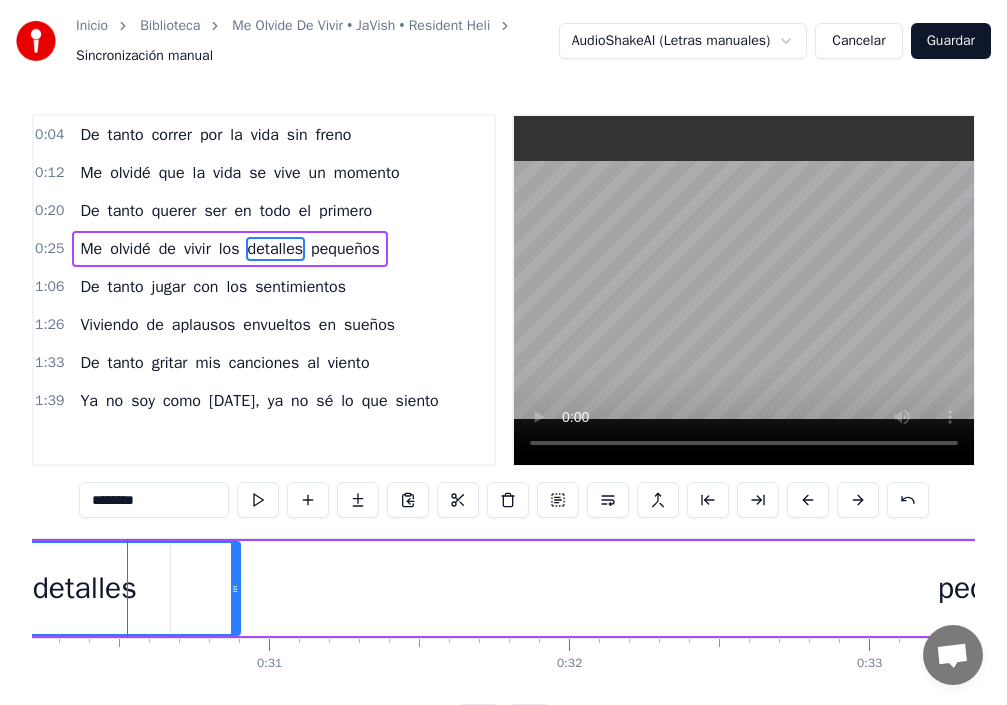 scroll, scrollTop: 0, scrollLeft: 9058, axis: horizontal 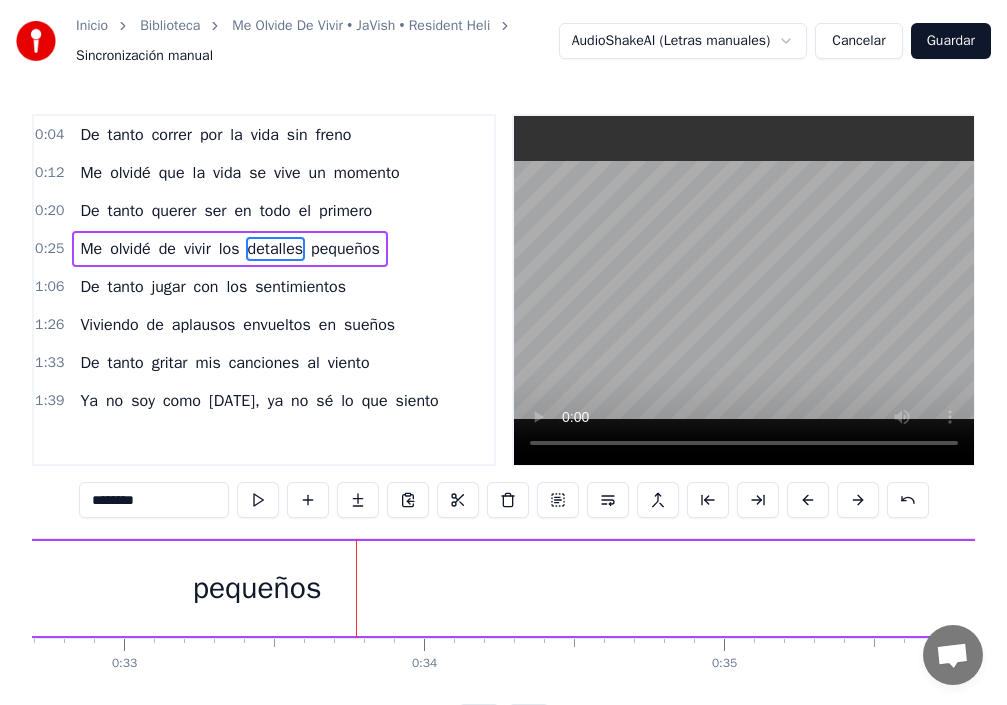 click on "pequeños" at bounding box center (345, 249) 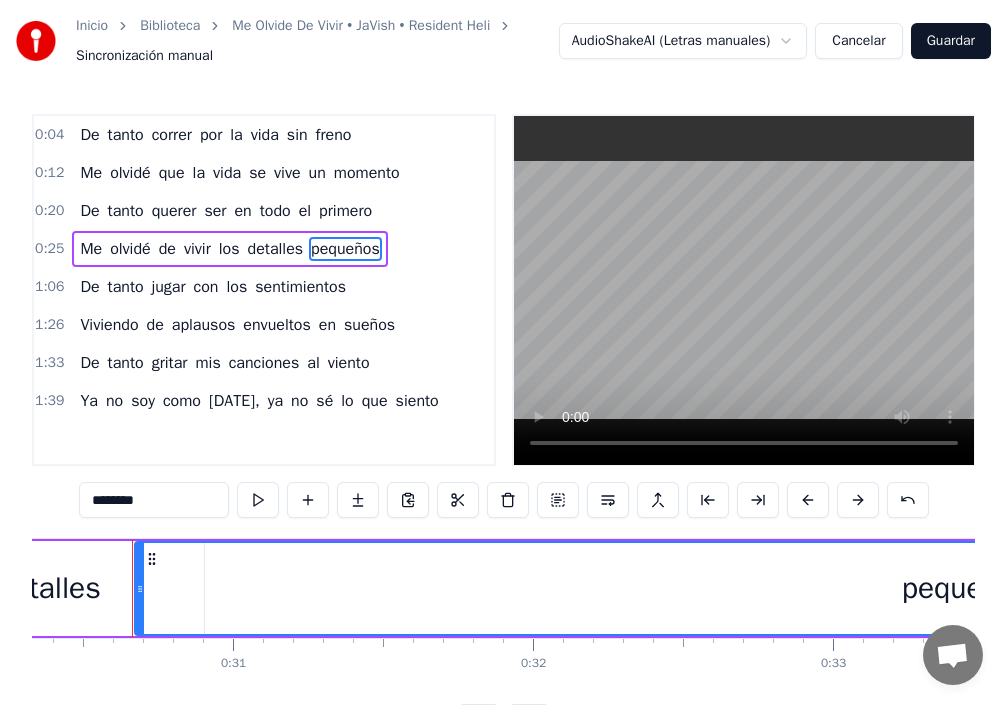 scroll, scrollTop: 0, scrollLeft: 9098, axis: horizontal 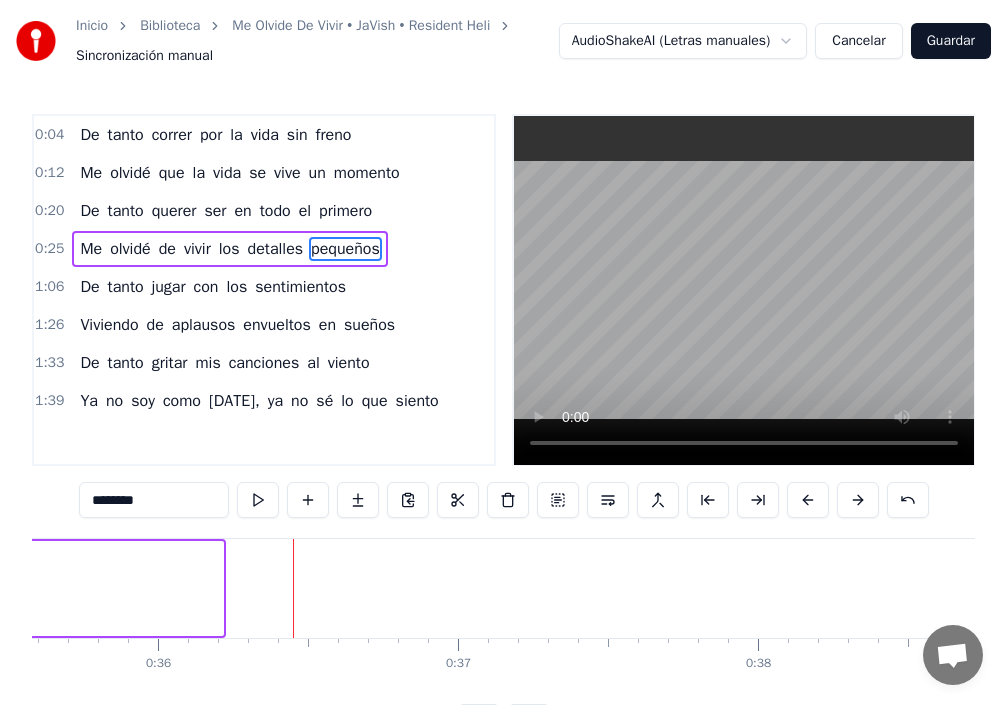 drag, startPoint x: 219, startPoint y: 596, endPoint x: 0, endPoint y: 590, distance: 219.08218 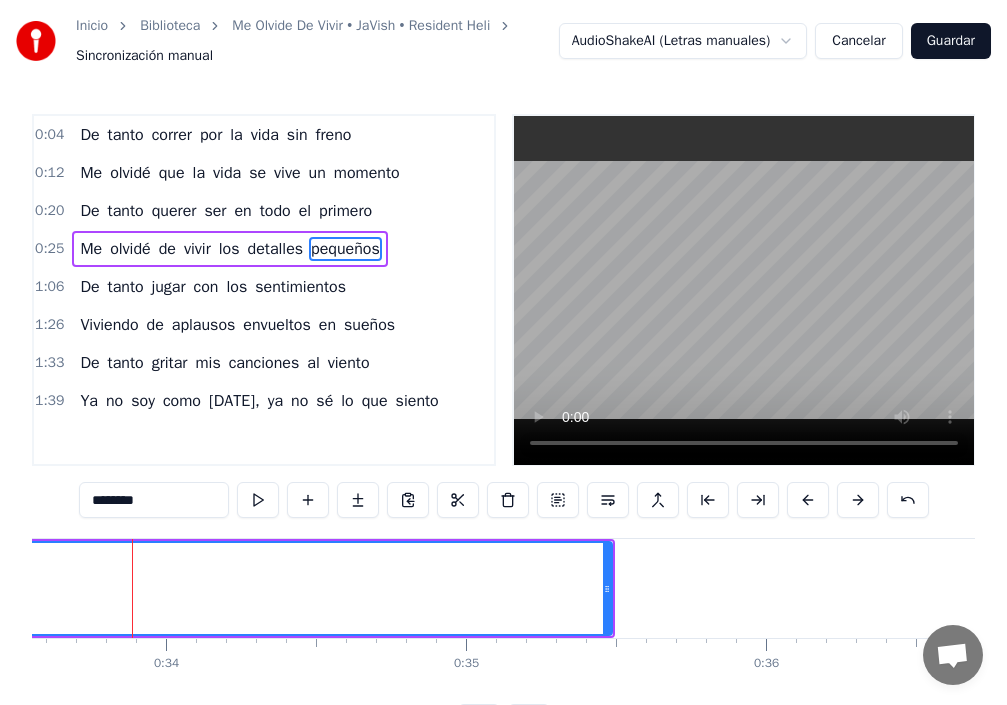 scroll, scrollTop: 0, scrollLeft: 10065, axis: horizontal 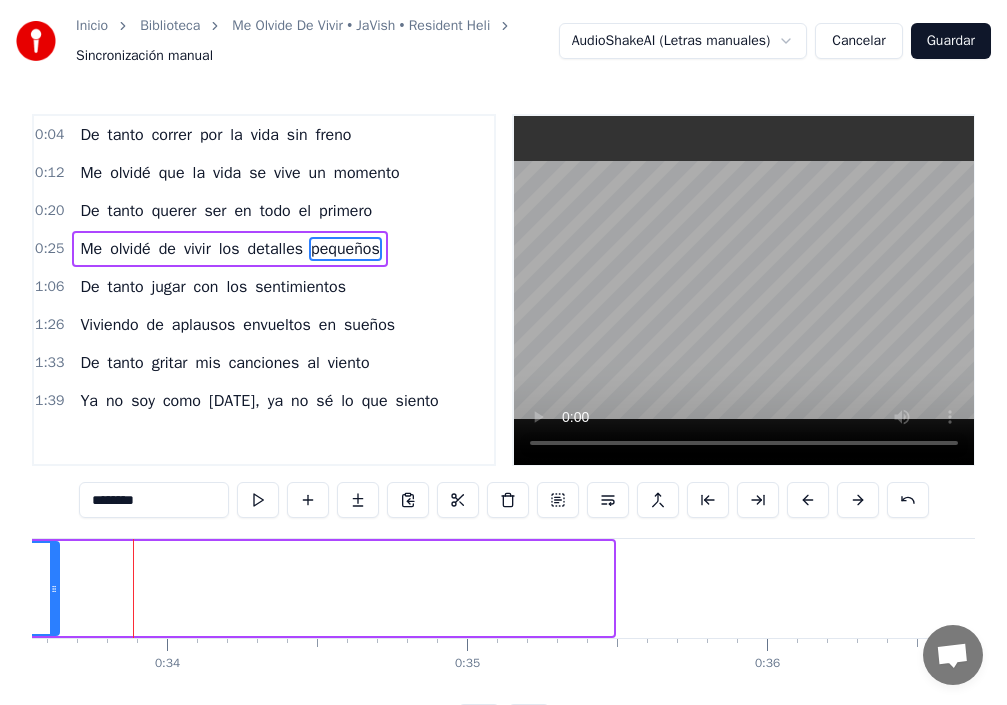 drag, startPoint x: 610, startPoint y: 588, endPoint x: 56, endPoint y: 636, distance: 556.07556 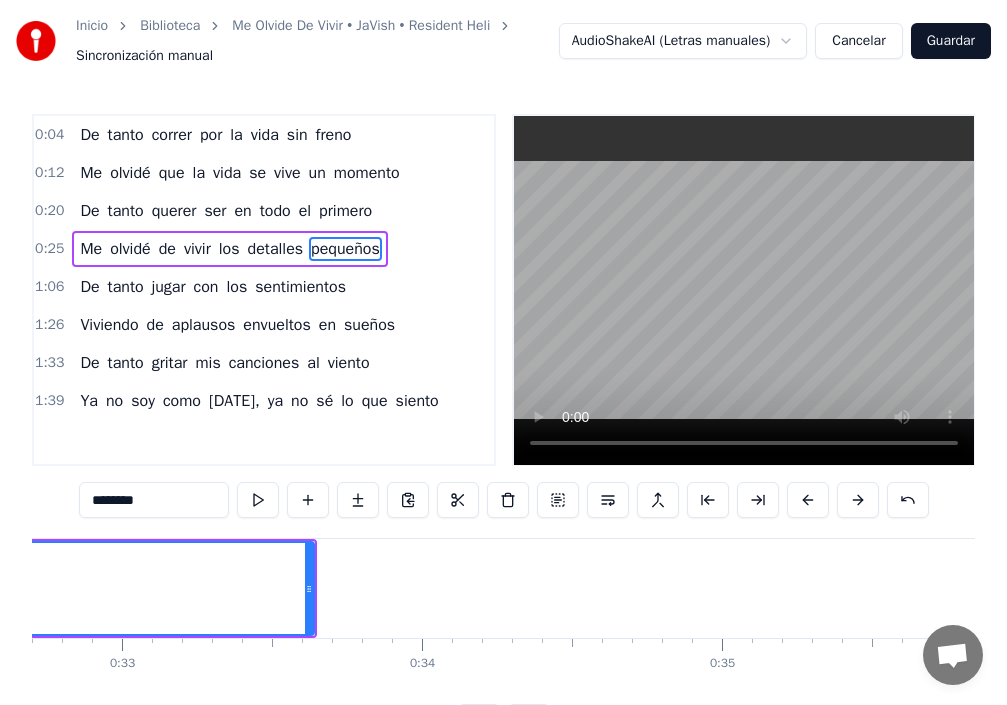 scroll, scrollTop: 0, scrollLeft: 9590, axis: horizontal 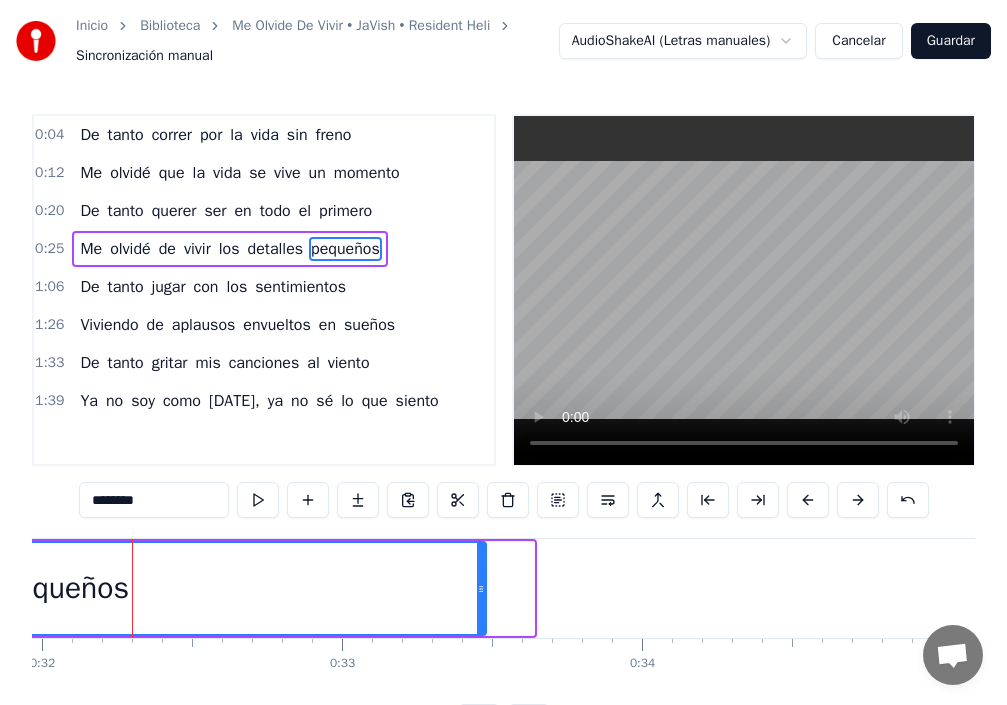 drag, startPoint x: 521, startPoint y: 594, endPoint x: 471, endPoint y: 599, distance: 50.24938 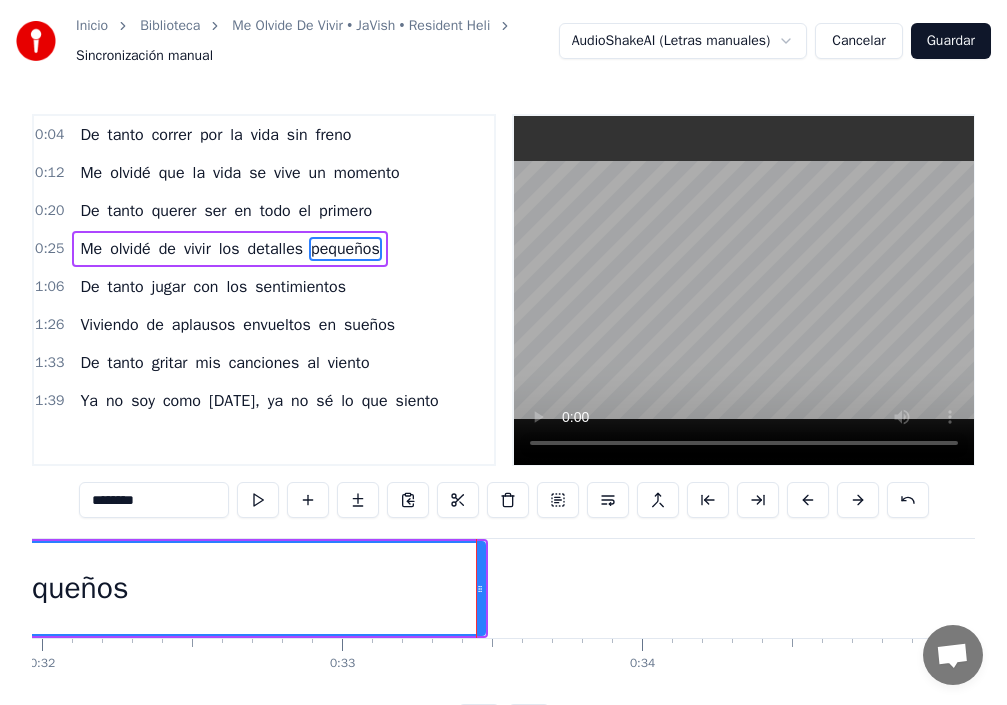 click on "pequeños" at bounding box center (345, 249) 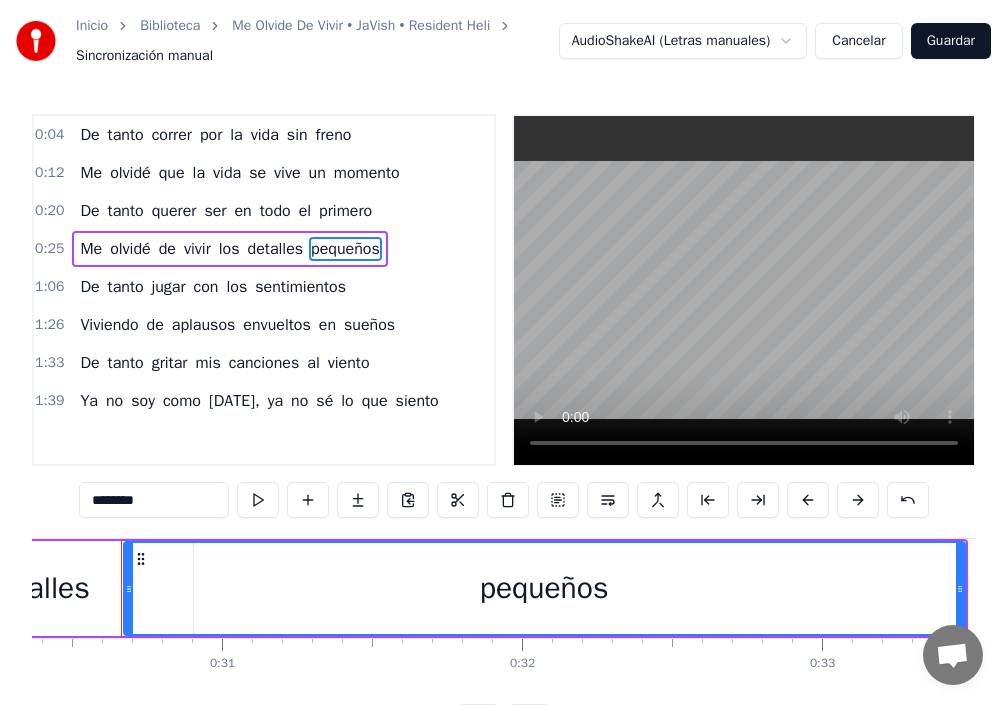 scroll, scrollTop: 0, scrollLeft: 9098, axis: horizontal 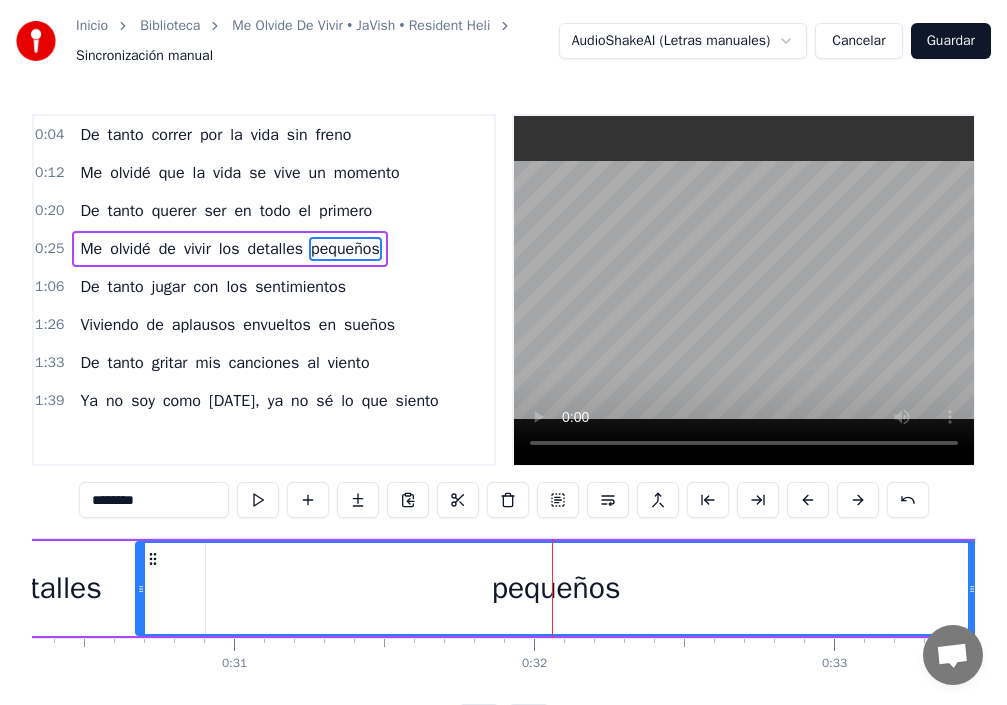 click on "detalles" at bounding box center (50, 588) 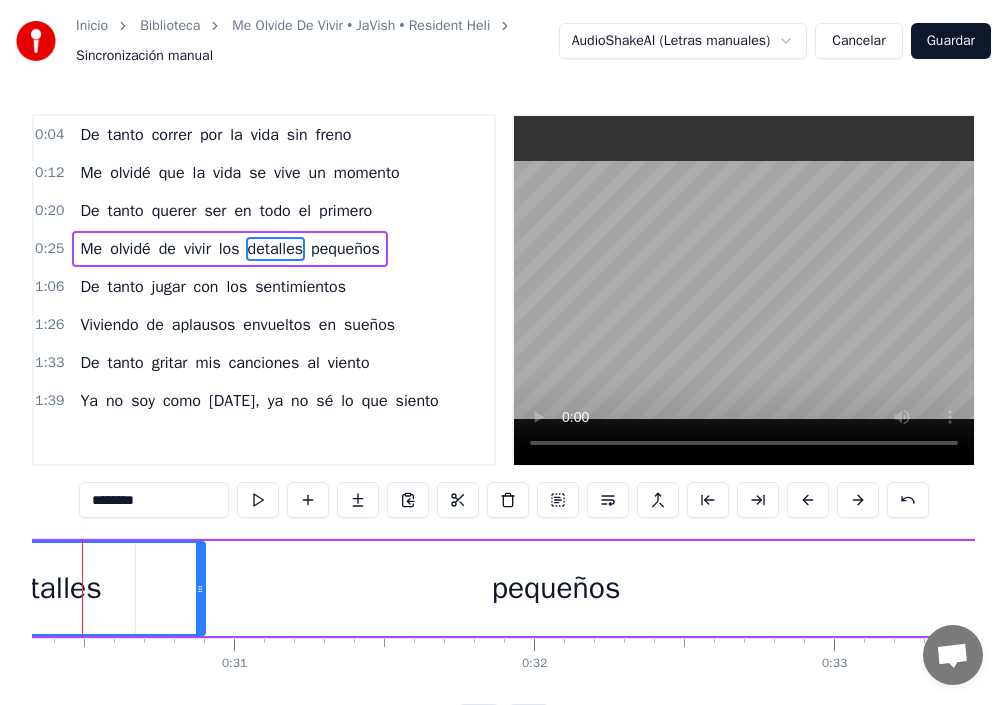 scroll, scrollTop: 0, scrollLeft: 9048, axis: horizontal 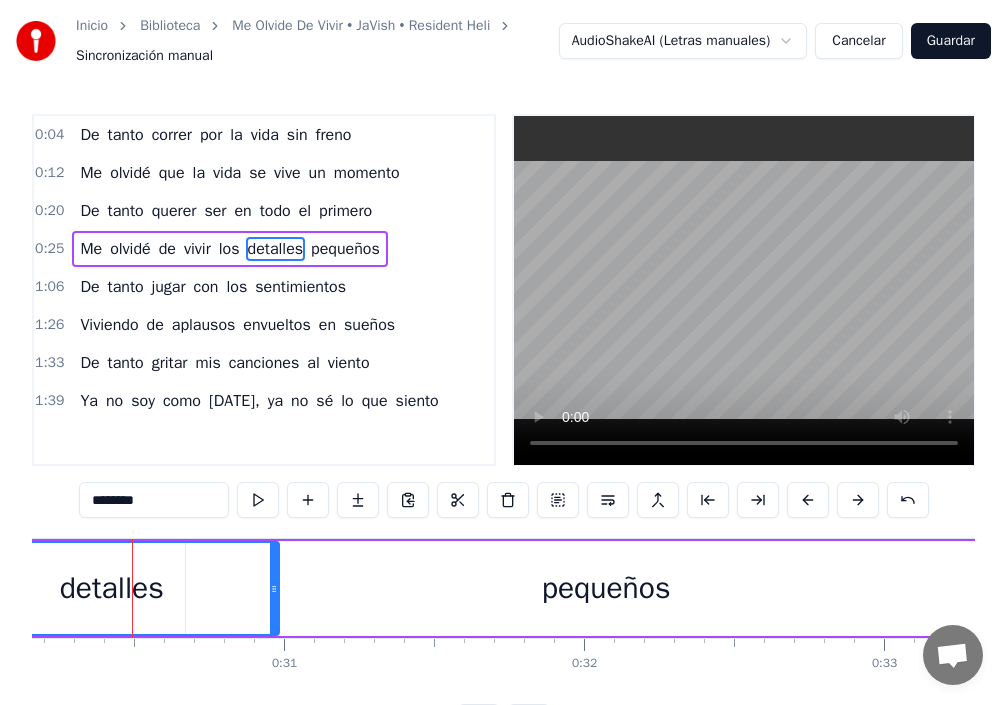 drag, startPoint x: 253, startPoint y: 584, endPoint x: 276, endPoint y: 596, distance: 25.942244 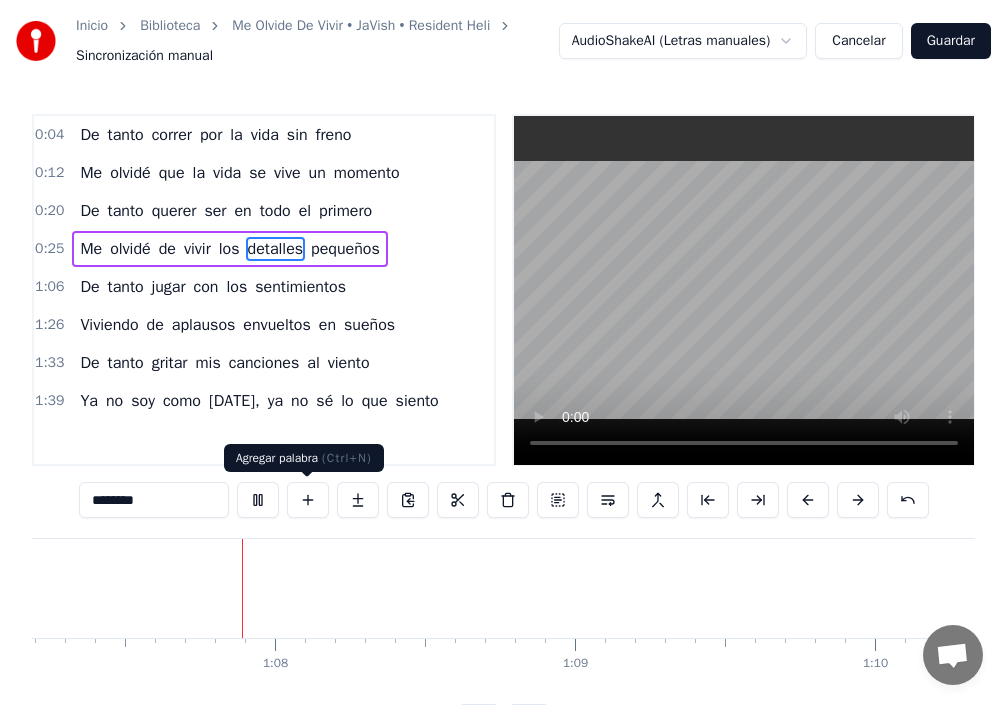 scroll, scrollTop: 0, scrollLeft: 20165, axis: horizontal 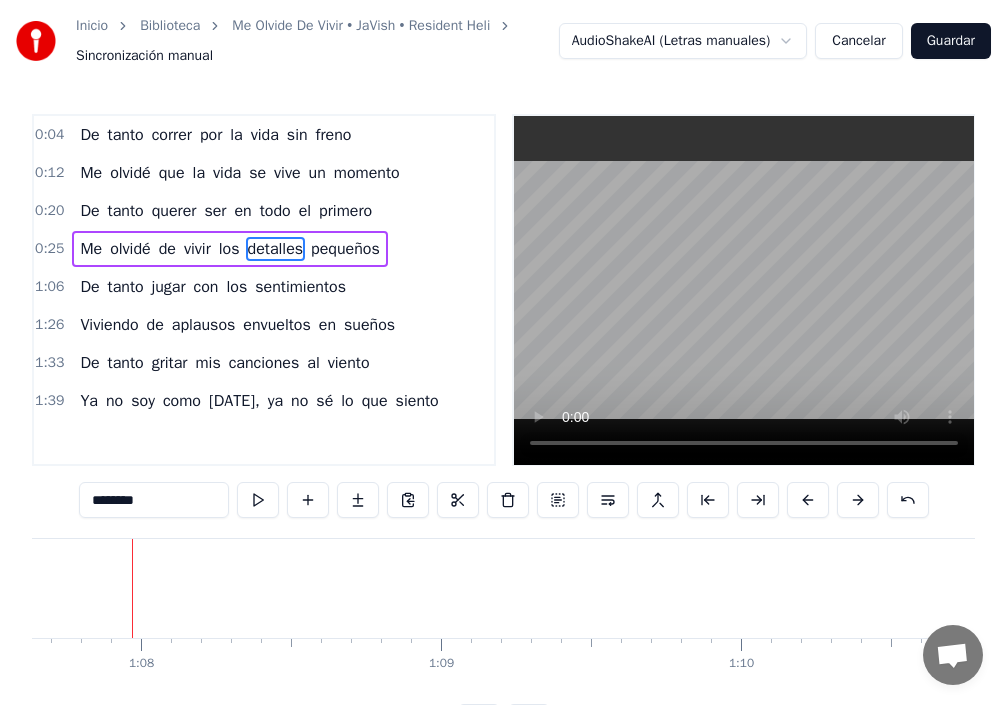 click on "De" at bounding box center [89, 287] 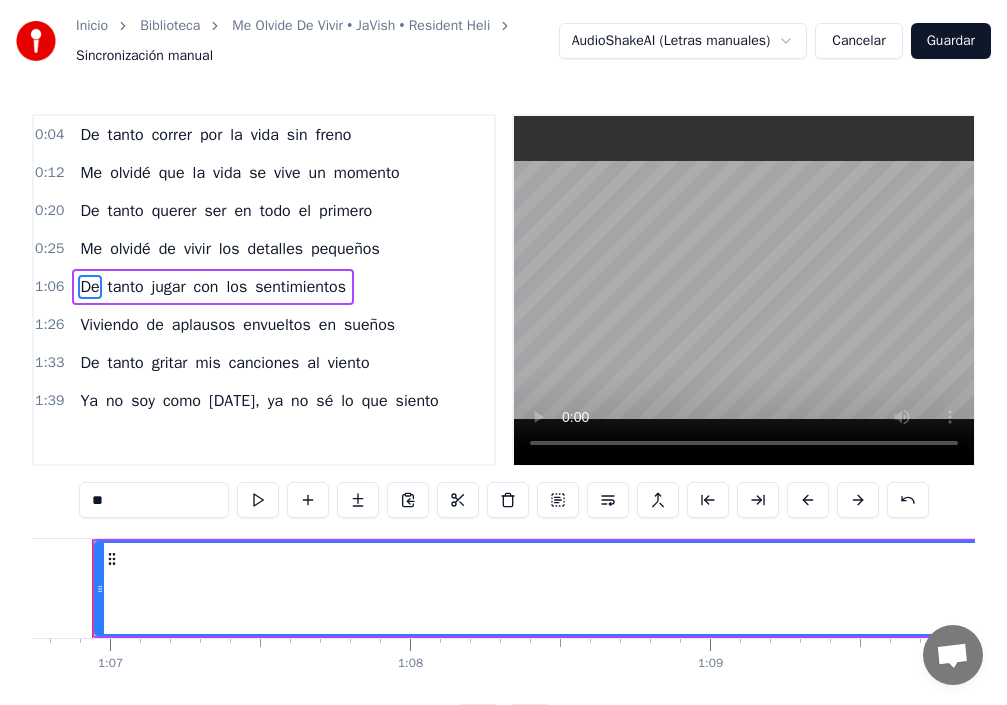 scroll, scrollTop: 0, scrollLeft: 19981, axis: horizontal 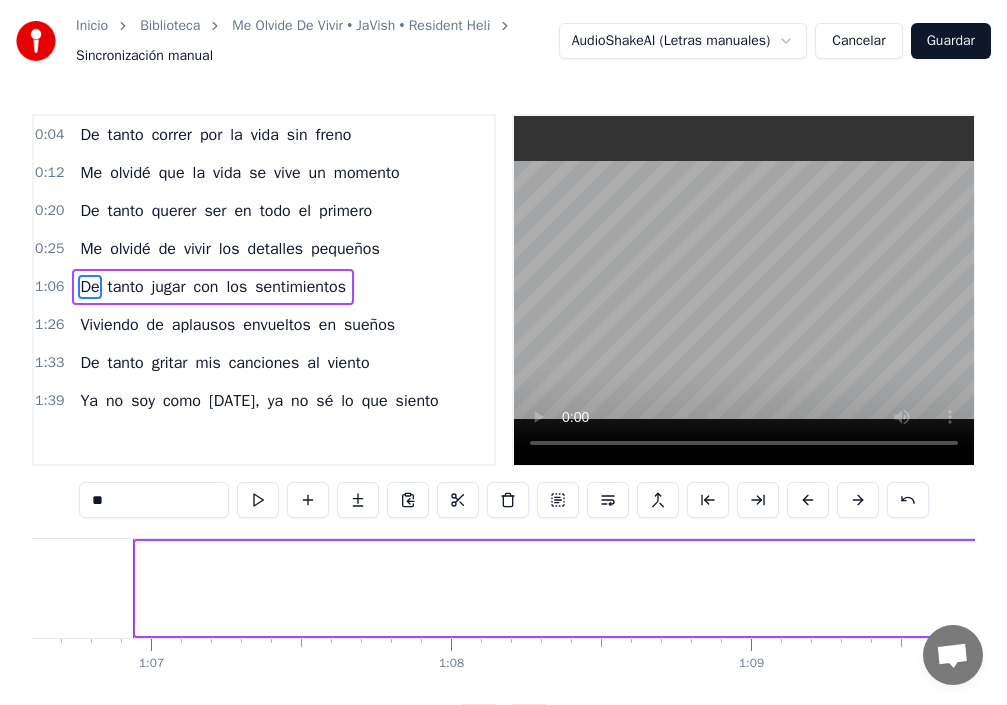 drag, startPoint x: 139, startPoint y: 588, endPoint x: 981, endPoint y: 634, distance: 843.2556 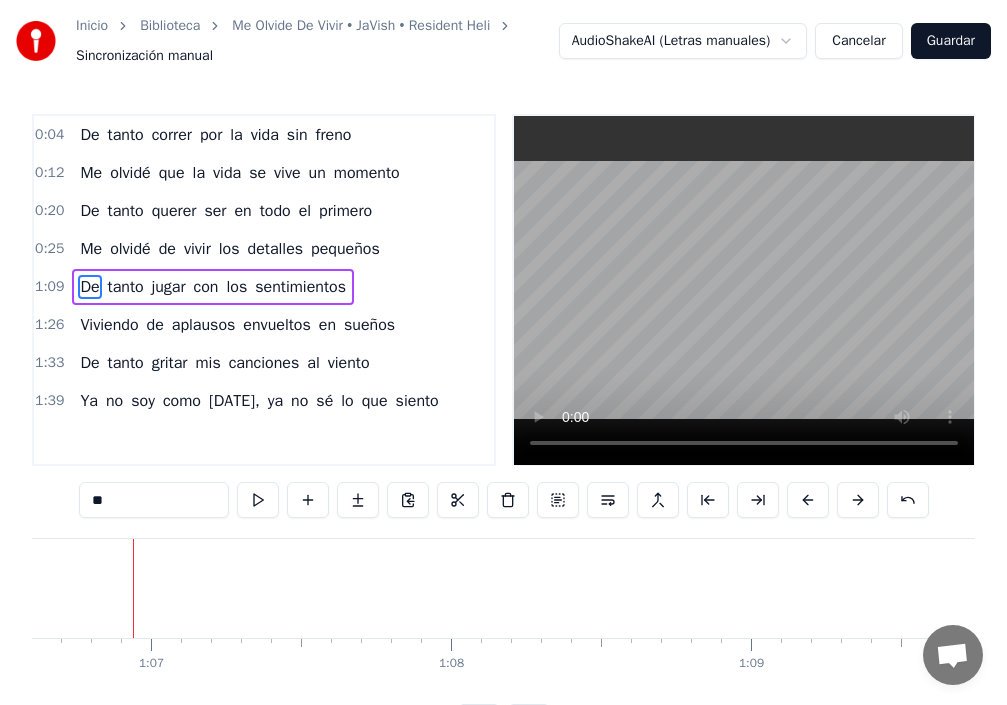 click on "De" at bounding box center [89, 287] 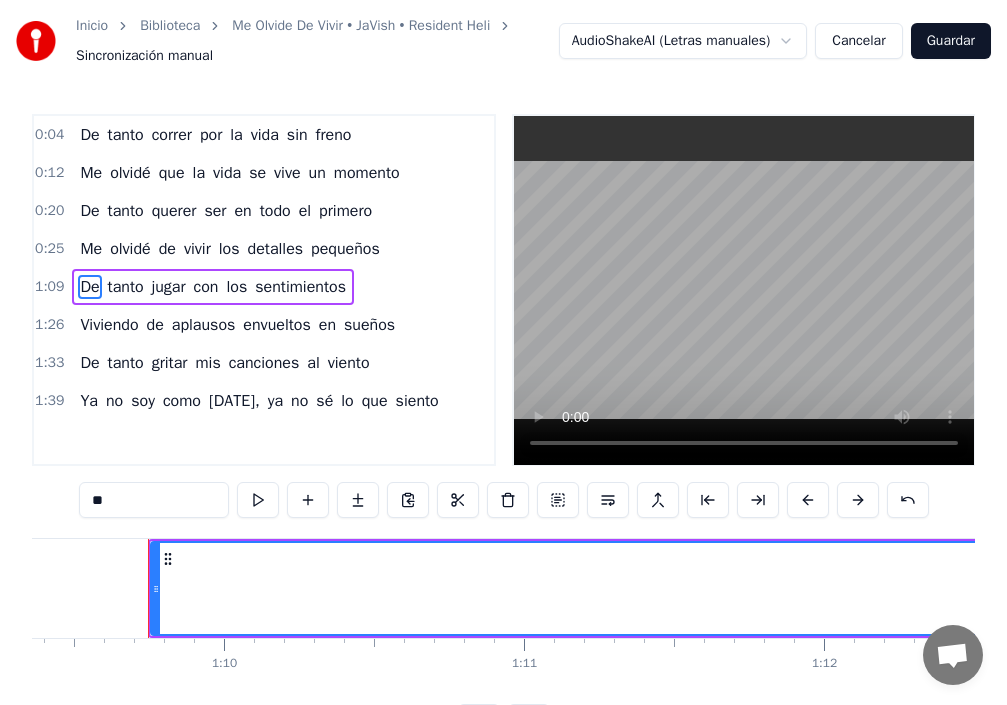 scroll, scrollTop: 0, scrollLeft: 20823, axis: horizontal 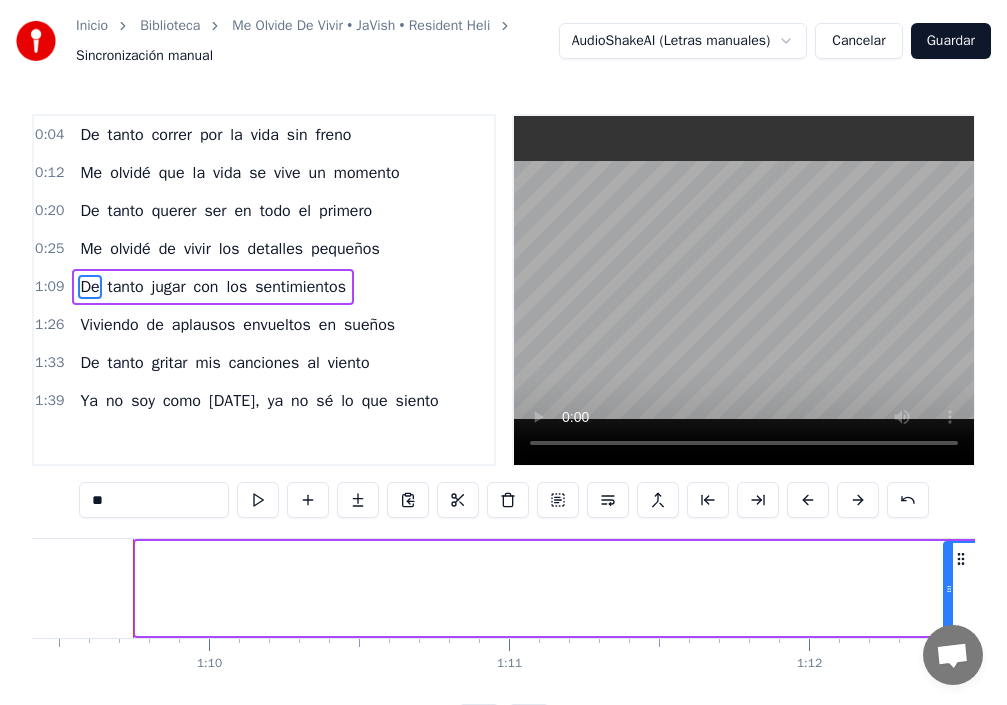 drag, startPoint x: 144, startPoint y: 598, endPoint x: 947, endPoint y: 666, distance: 805.8741 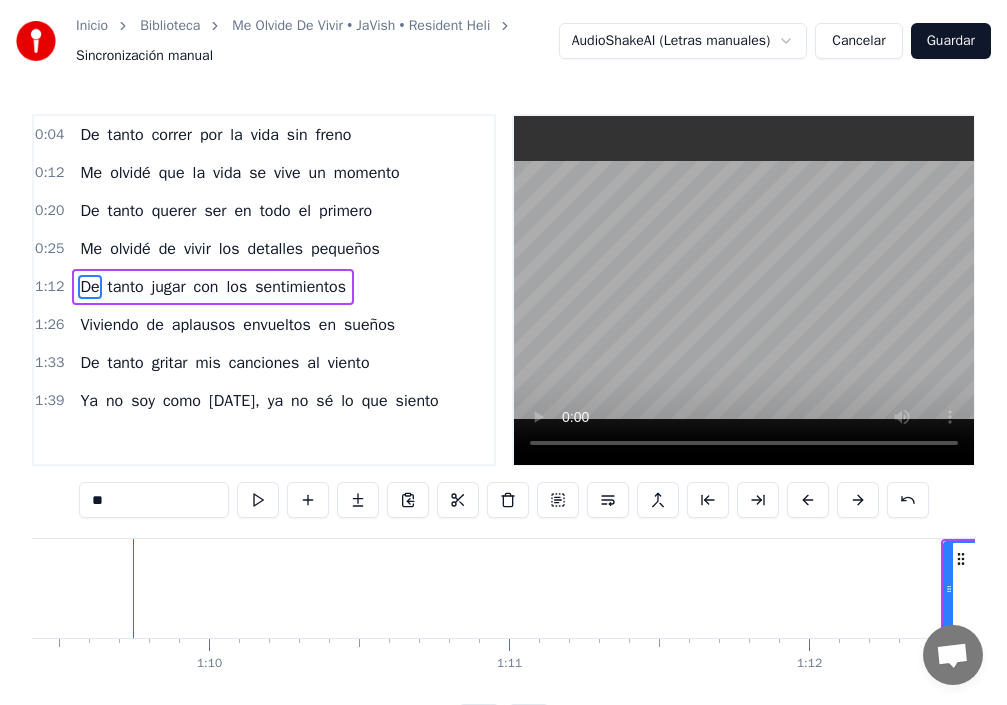 click on "De" at bounding box center [89, 287] 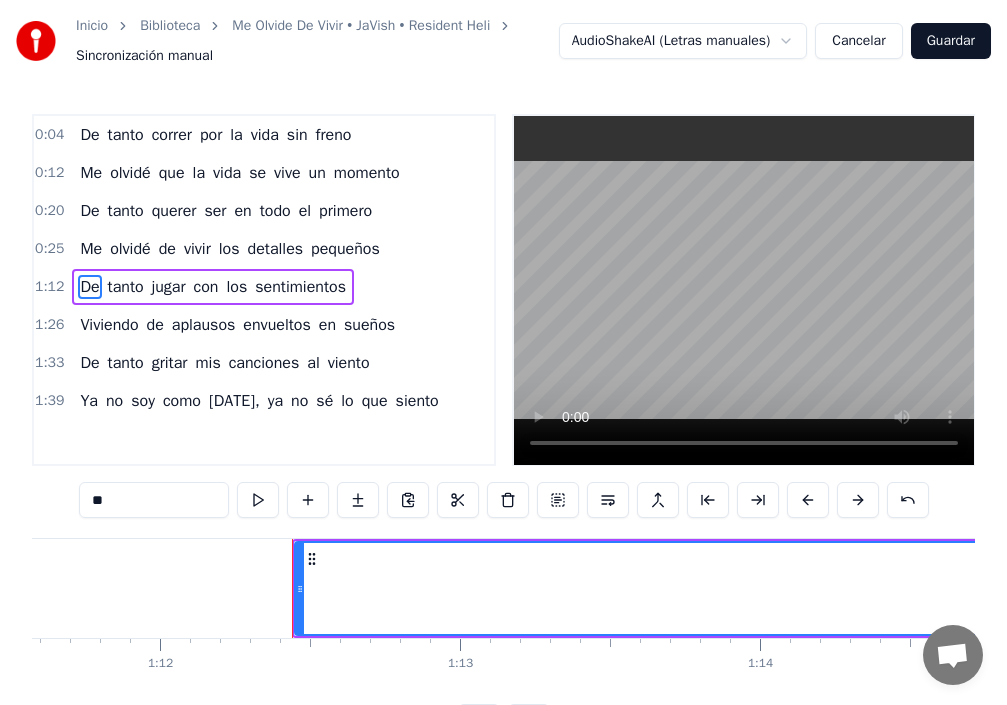 scroll, scrollTop: 0, scrollLeft: 21631, axis: horizontal 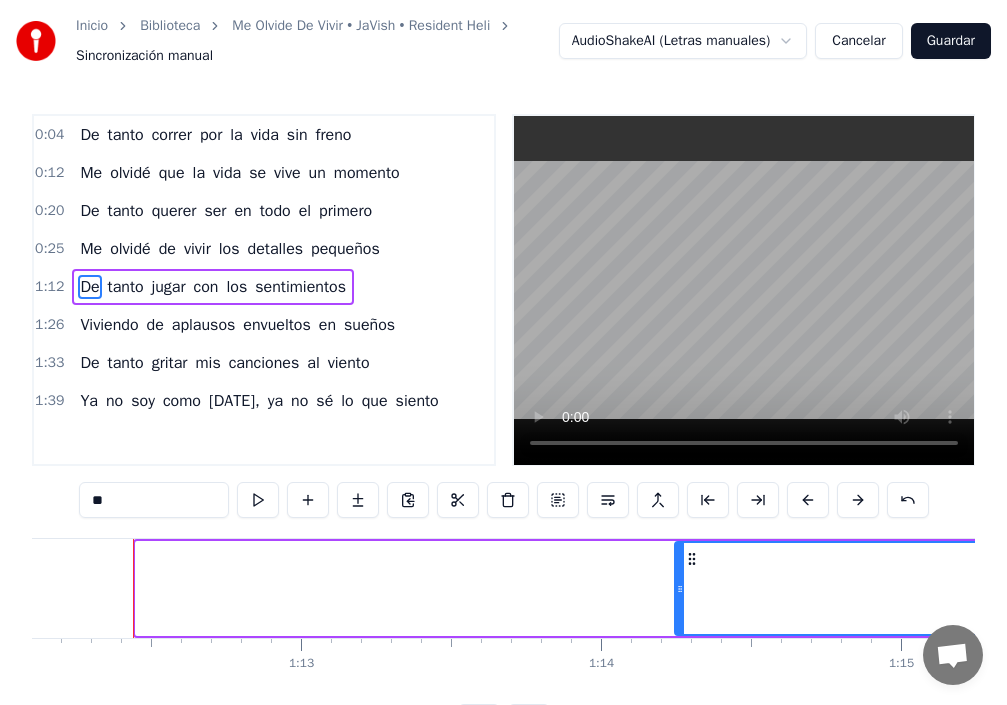 drag, startPoint x: 195, startPoint y: 605, endPoint x: 676, endPoint y: 591, distance: 481.2037 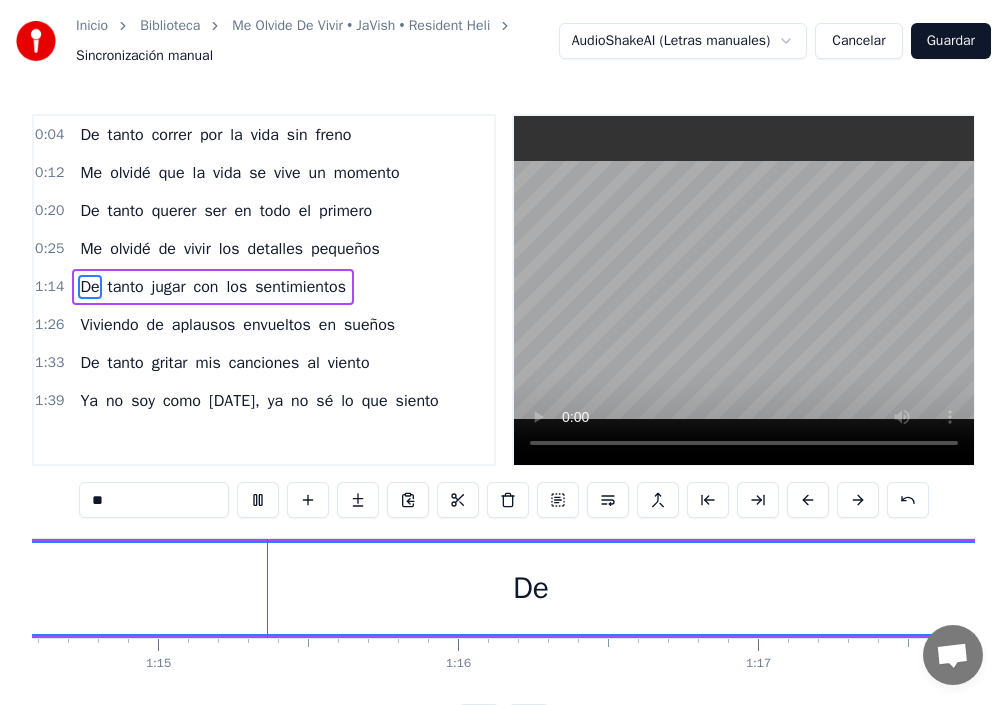 scroll, scrollTop: 0, scrollLeft: 22396, axis: horizontal 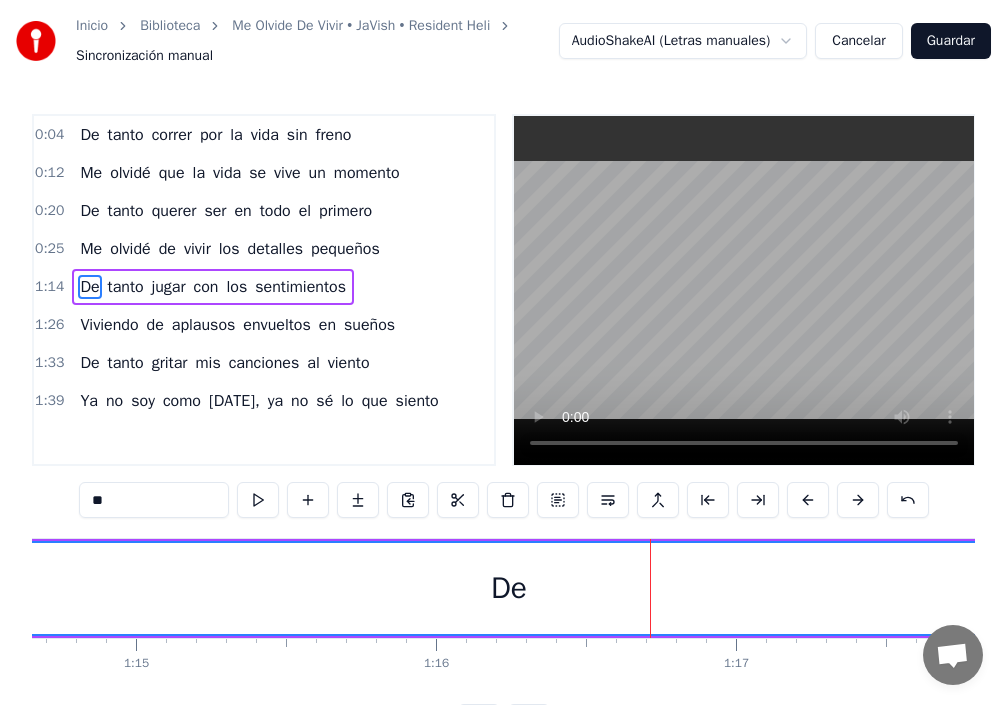 click on "De" at bounding box center (89, 287) 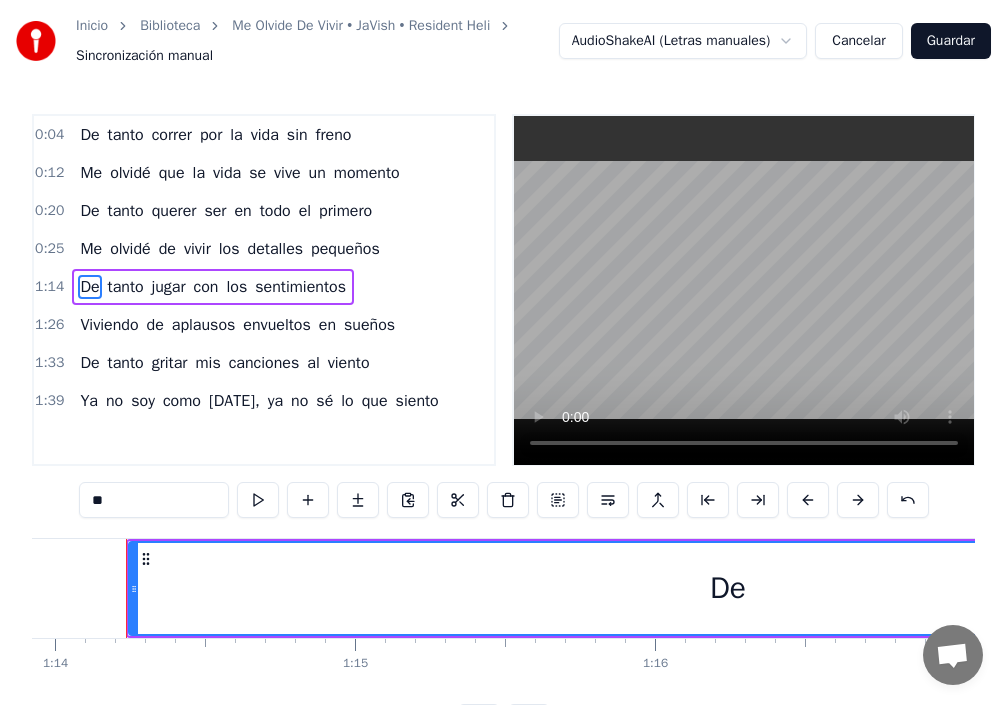 scroll, scrollTop: 0, scrollLeft: 22170, axis: horizontal 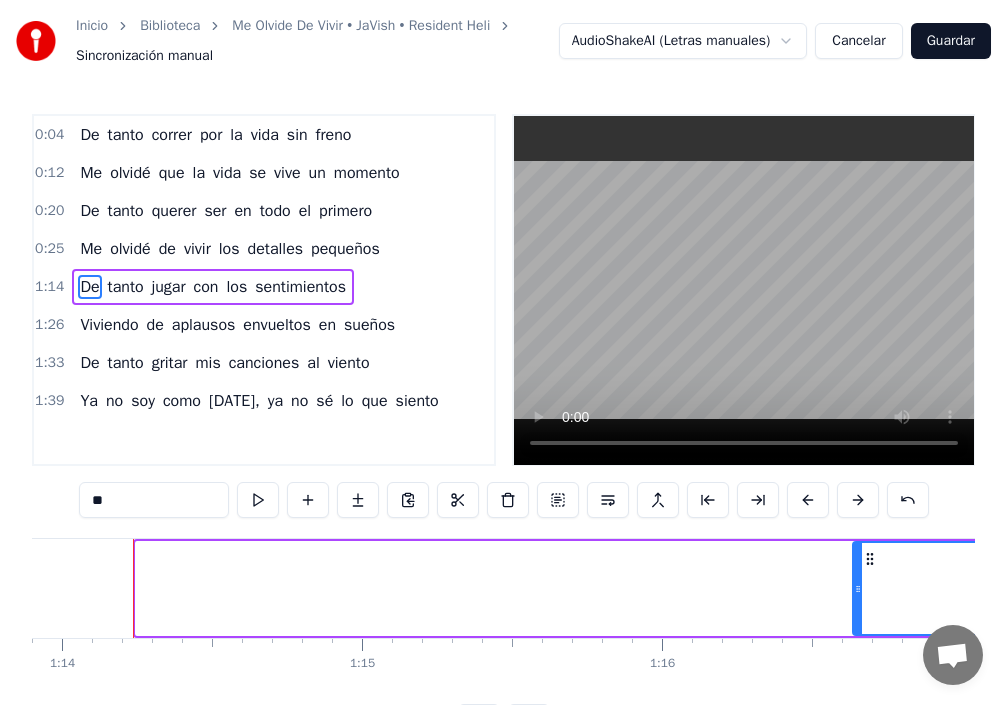 drag, startPoint x: 138, startPoint y: 593, endPoint x: 826, endPoint y: 643, distance: 689.81445 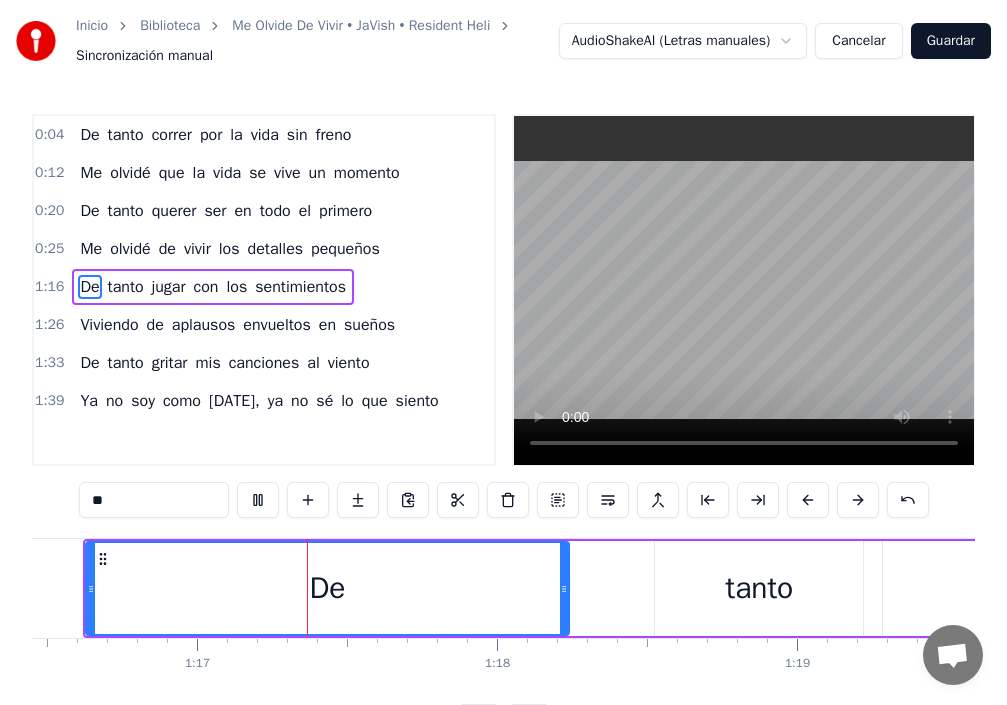 scroll, scrollTop: 0, scrollLeft: 22948, axis: horizontal 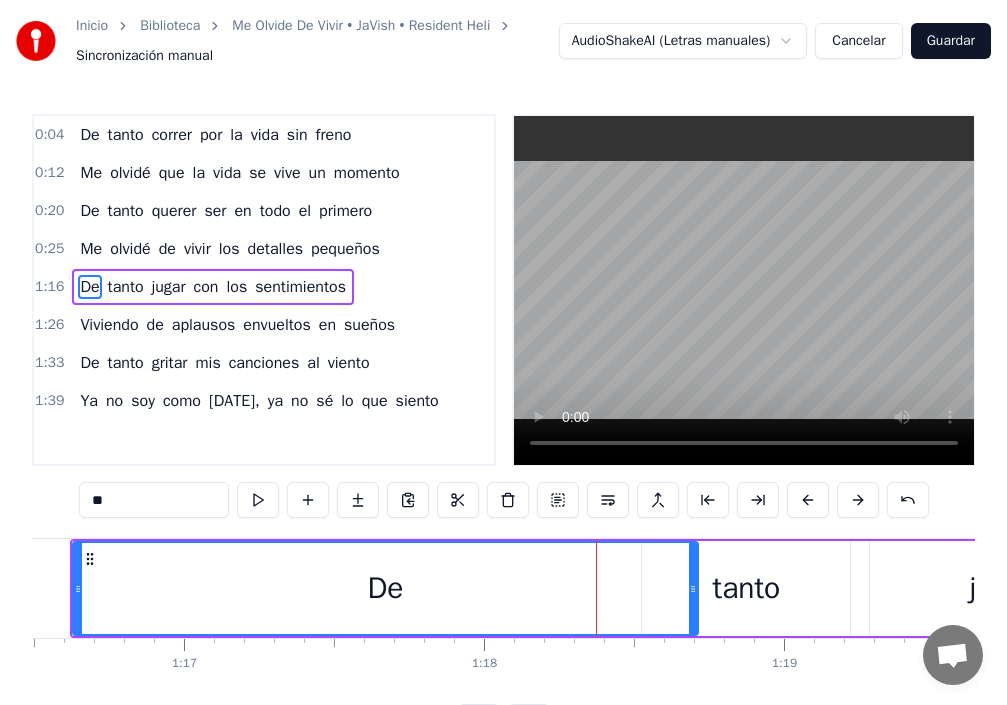 drag, startPoint x: 596, startPoint y: 602, endPoint x: 697, endPoint y: 617, distance: 102.10779 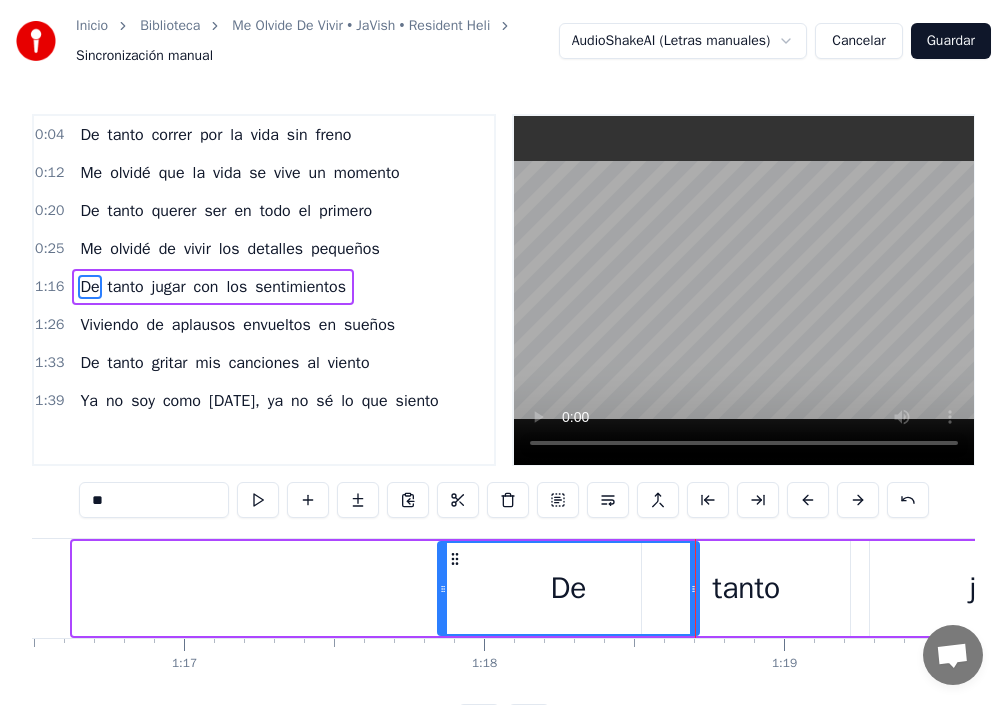 drag, startPoint x: 81, startPoint y: 588, endPoint x: 448, endPoint y: 622, distance: 368.57156 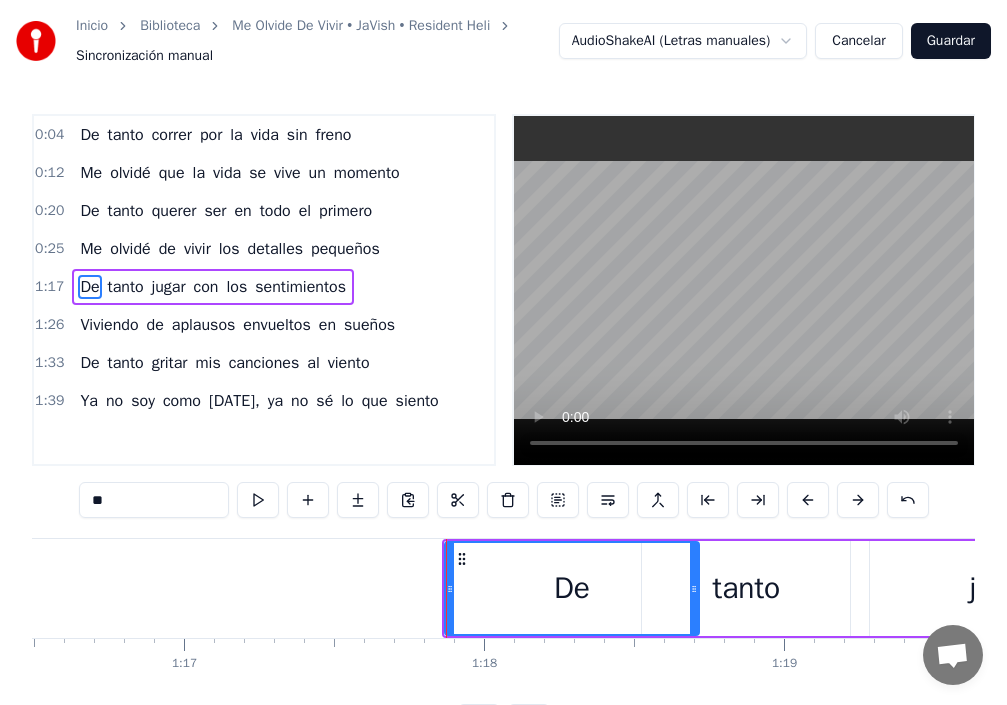 click on "De" at bounding box center (89, 287) 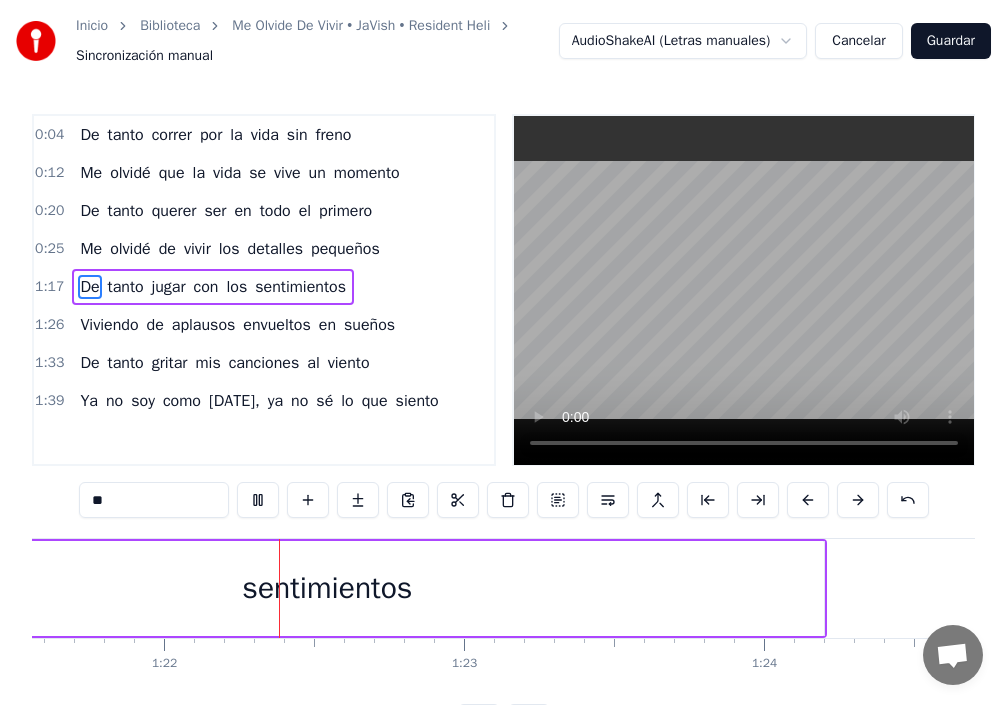 scroll, scrollTop: 0, scrollLeft: 24471, axis: horizontal 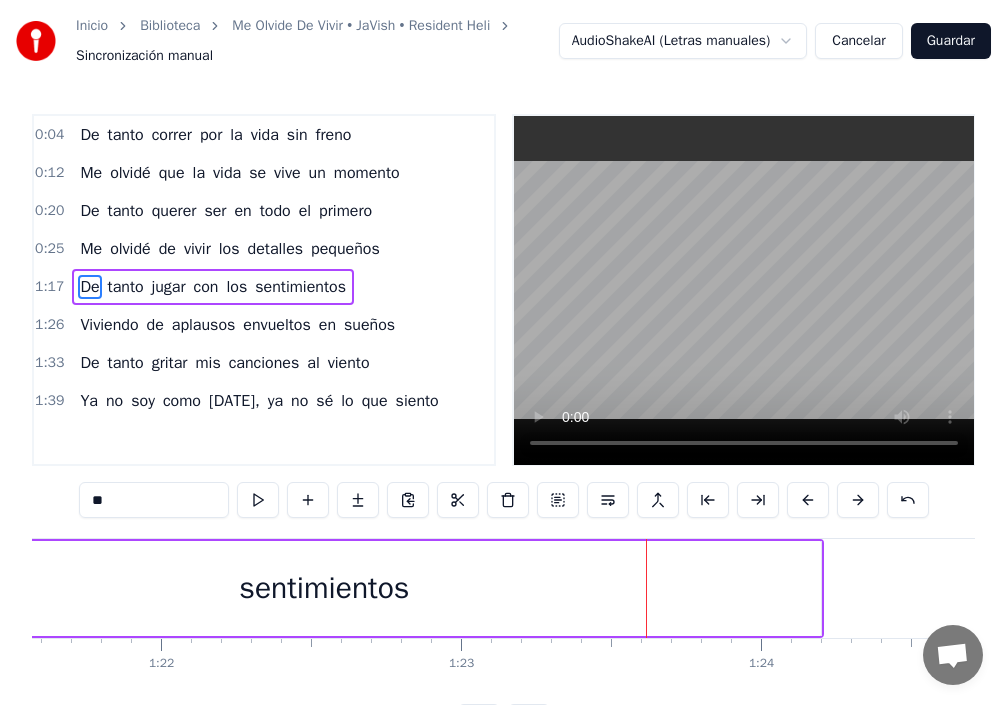 click on "De" at bounding box center [89, 287] 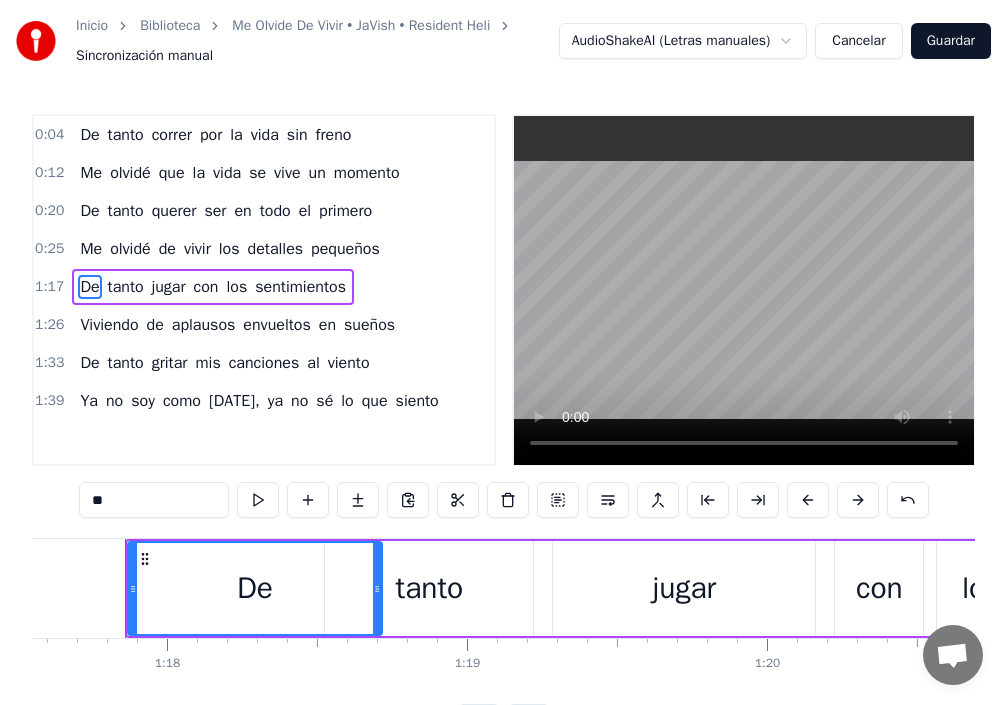 scroll, scrollTop: 0, scrollLeft: 23257, axis: horizontal 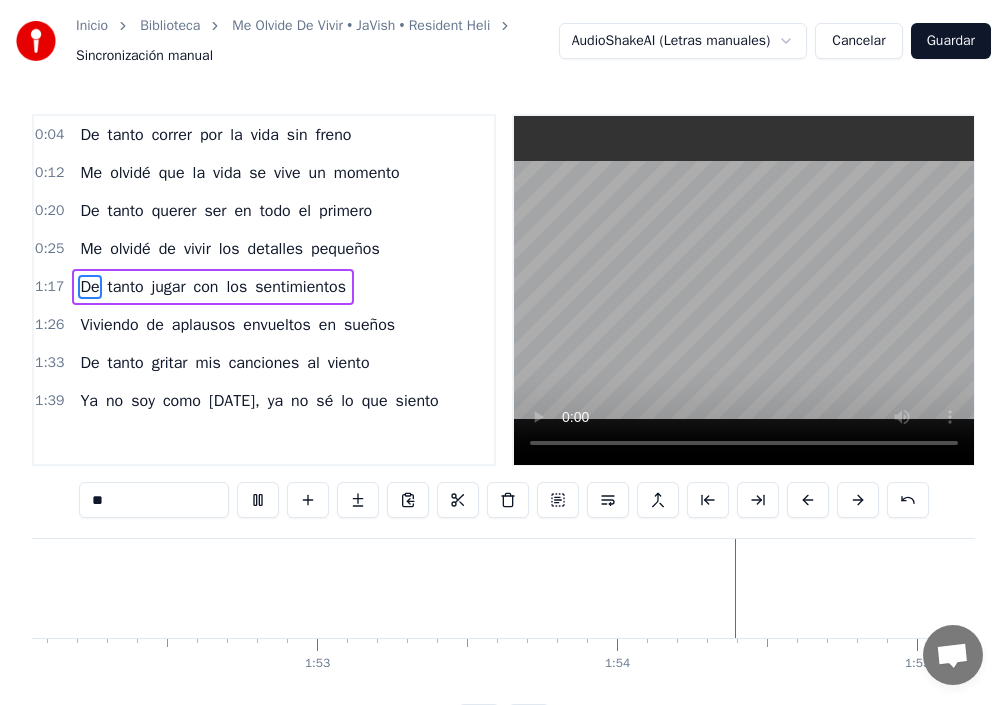 click on "ya" at bounding box center [275, 401] 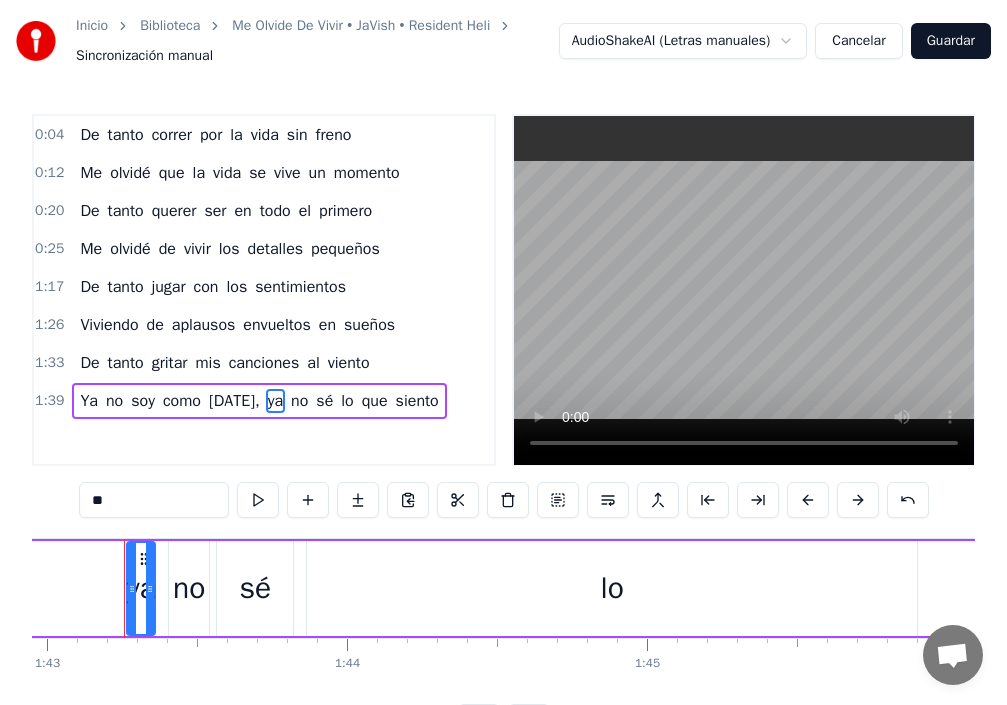scroll, scrollTop: 0, scrollLeft: 30877, axis: horizontal 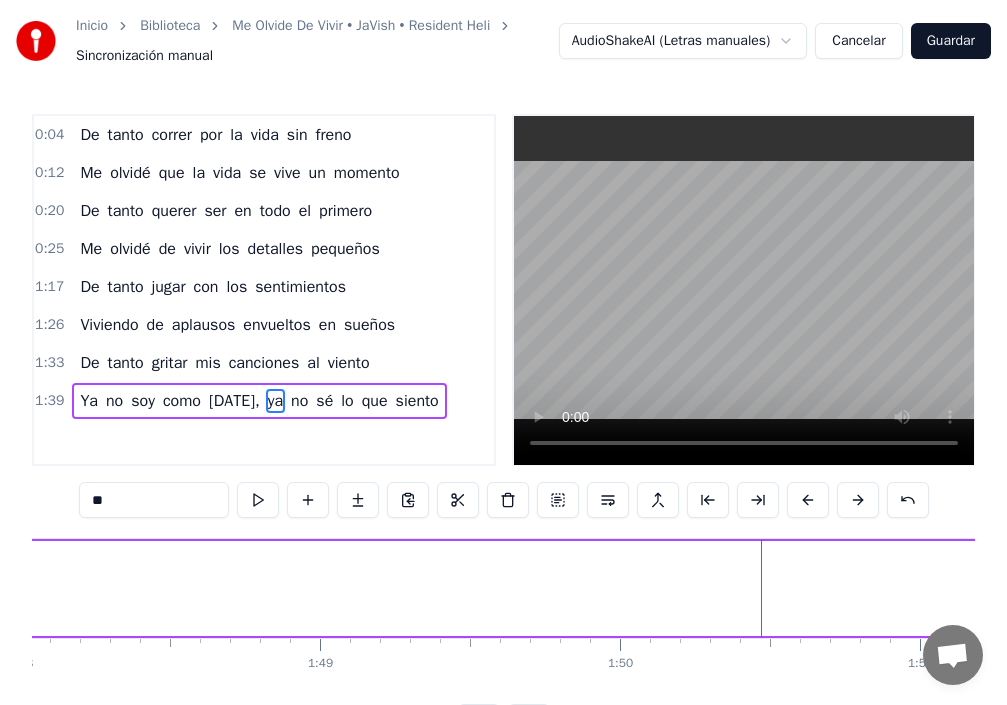 click on "siento" at bounding box center (417, 401) 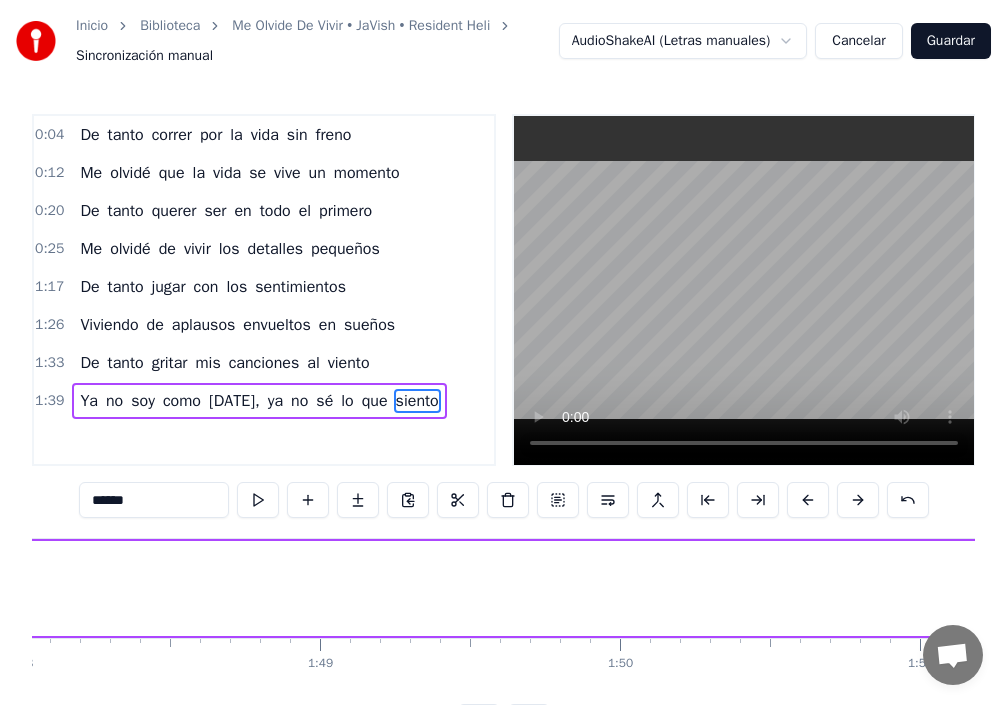 scroll, scrollTop: 37, scrollLeft: 0, axis: vertical 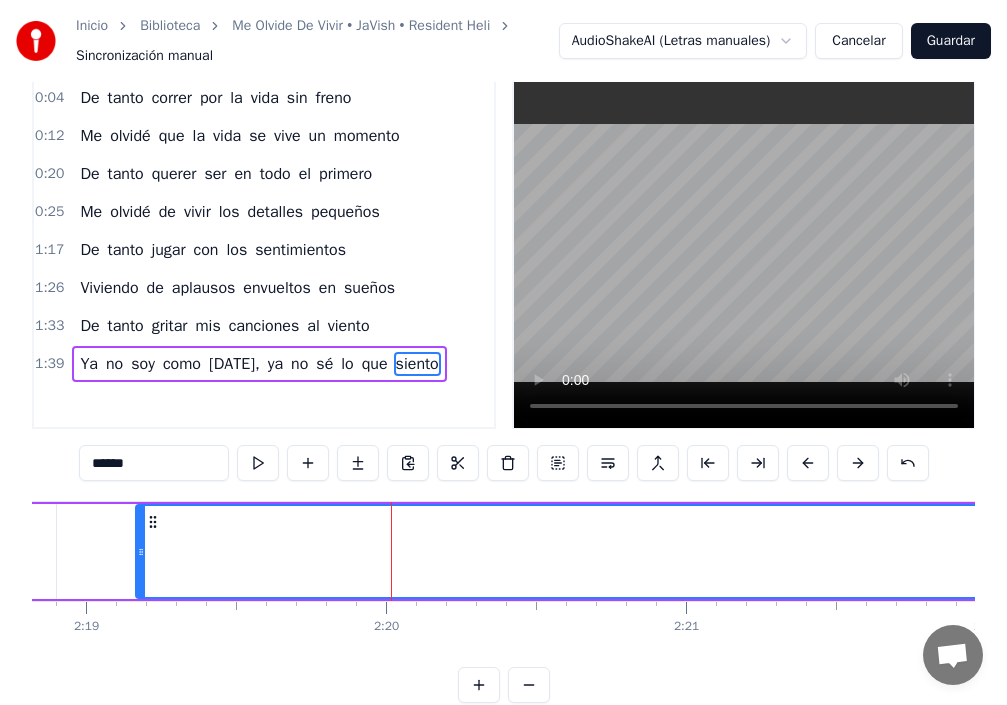 click on "que" at bounding box center [375, 364] 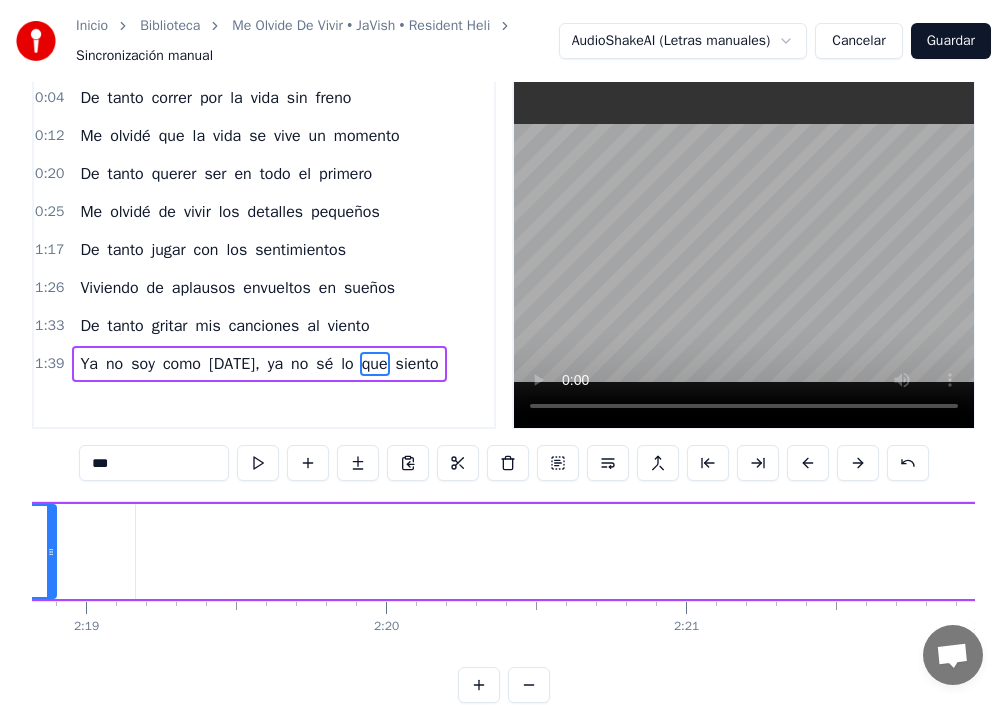 scroll, scrollTop: 47, scrollLeft: 0, axis: vertical 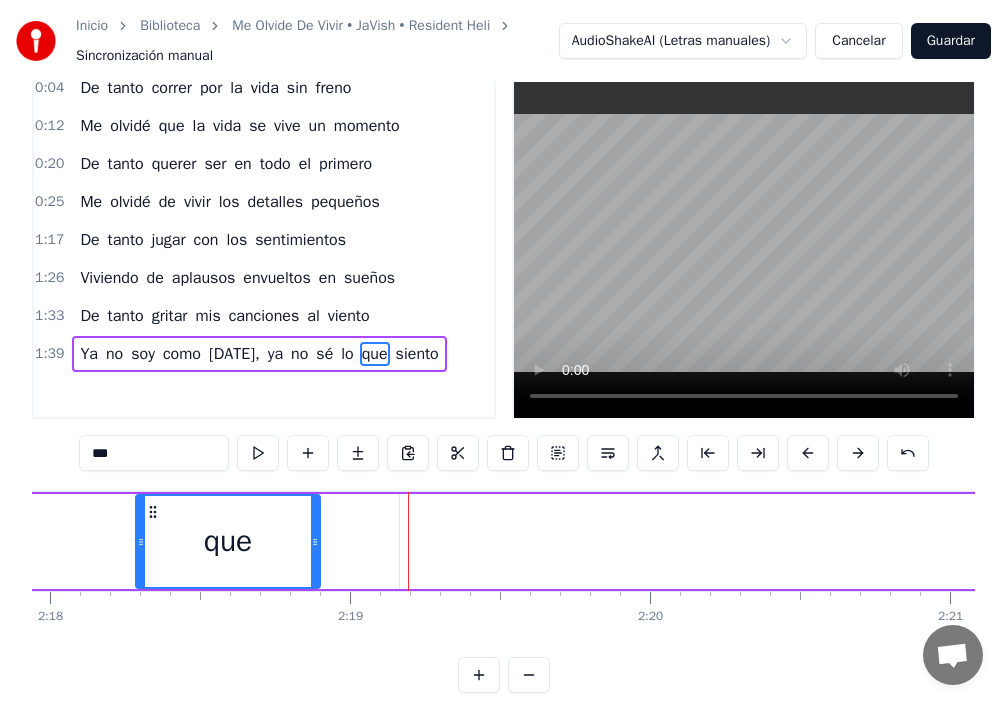 click on "[DATE]," at bounding box center [234, 354] 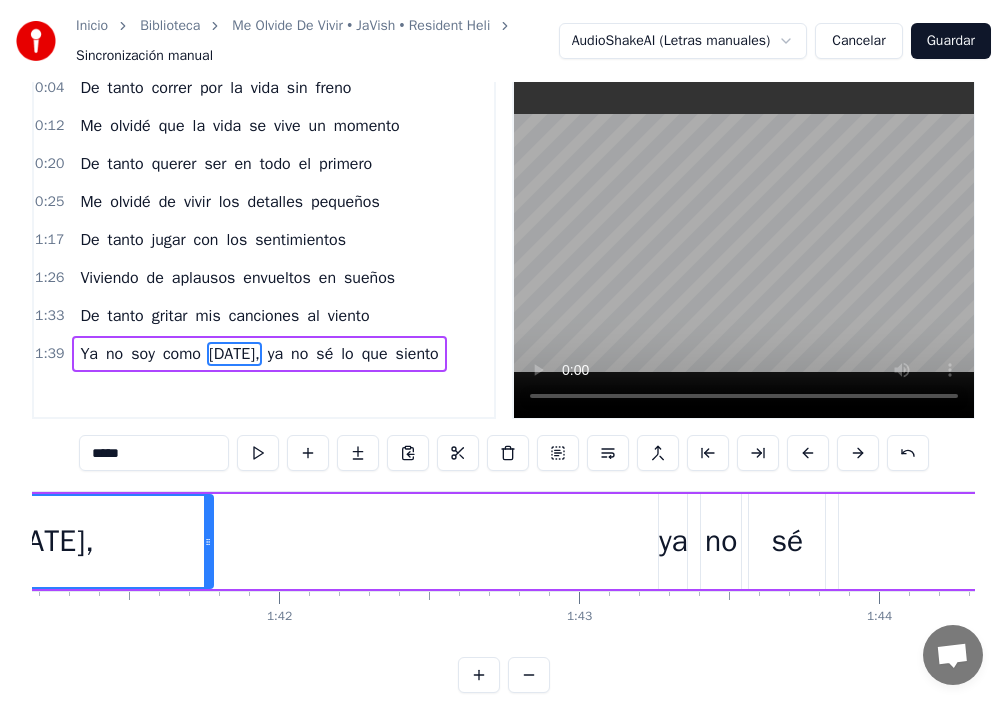 scroll, scrollTop: 0, scrollLeft: 30097, axis: horizontal 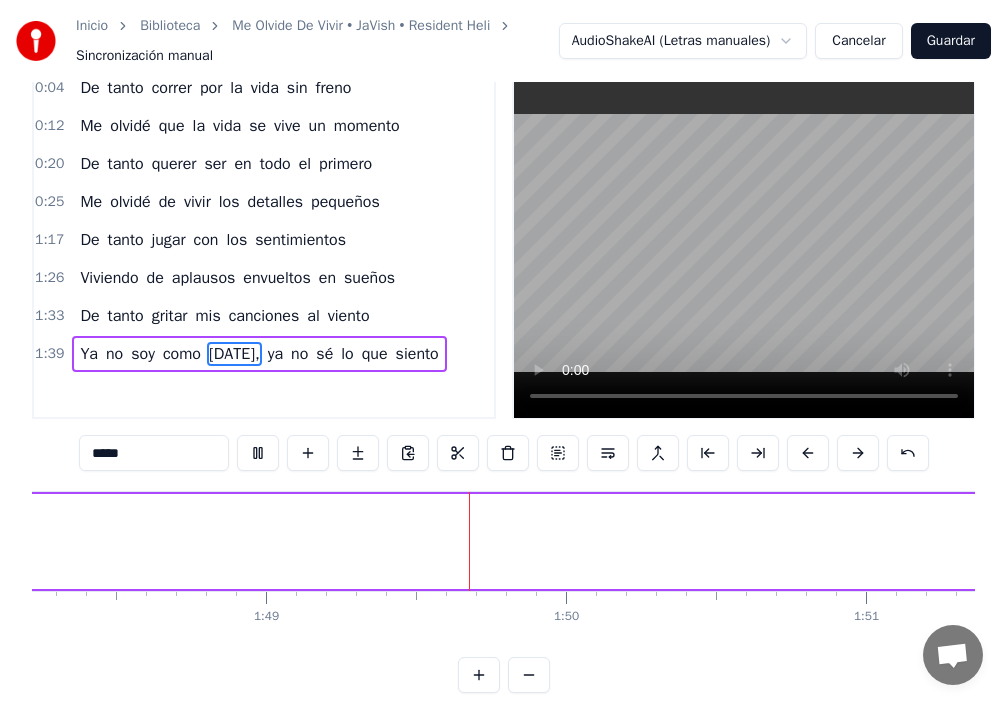 click on "siento" at bounding box center (417, 354) 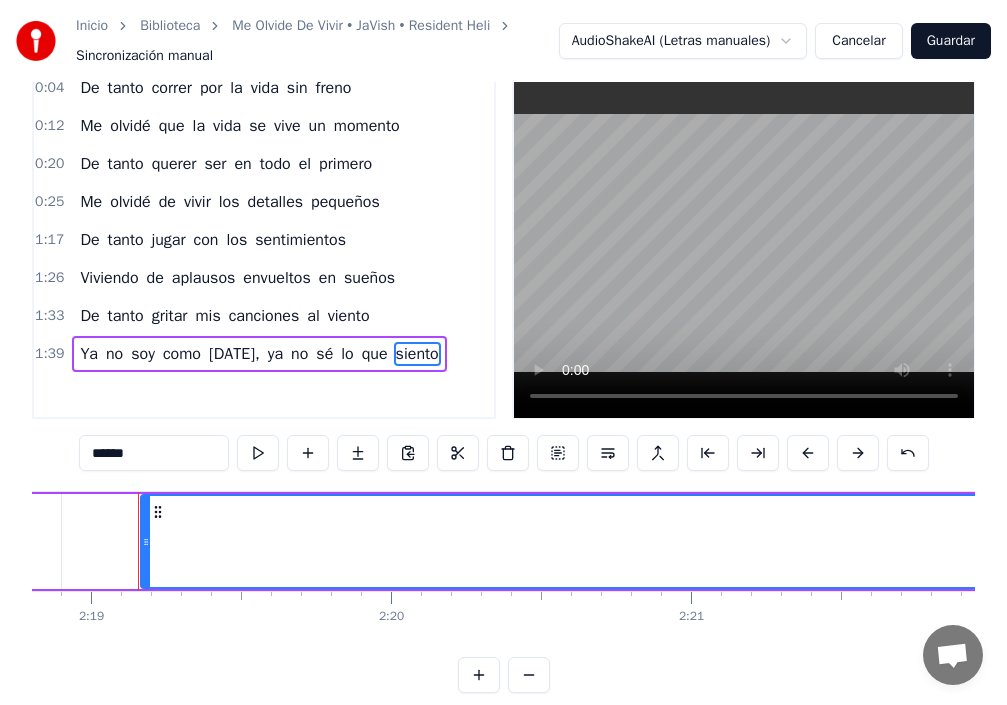 scroll, scrollTop: 0, scrollLeft: 41646, axis: horizontal 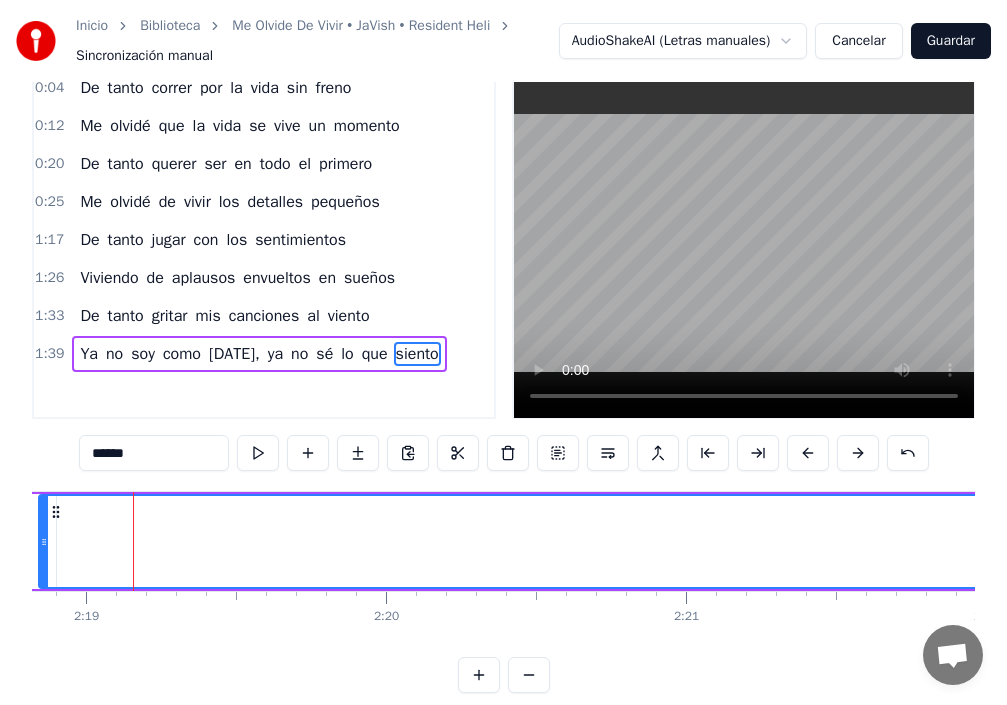 drag, startPoint x: 137, startPoint y: 539, endPoint x: 0, endPoint y: 533, distance: 137.13132 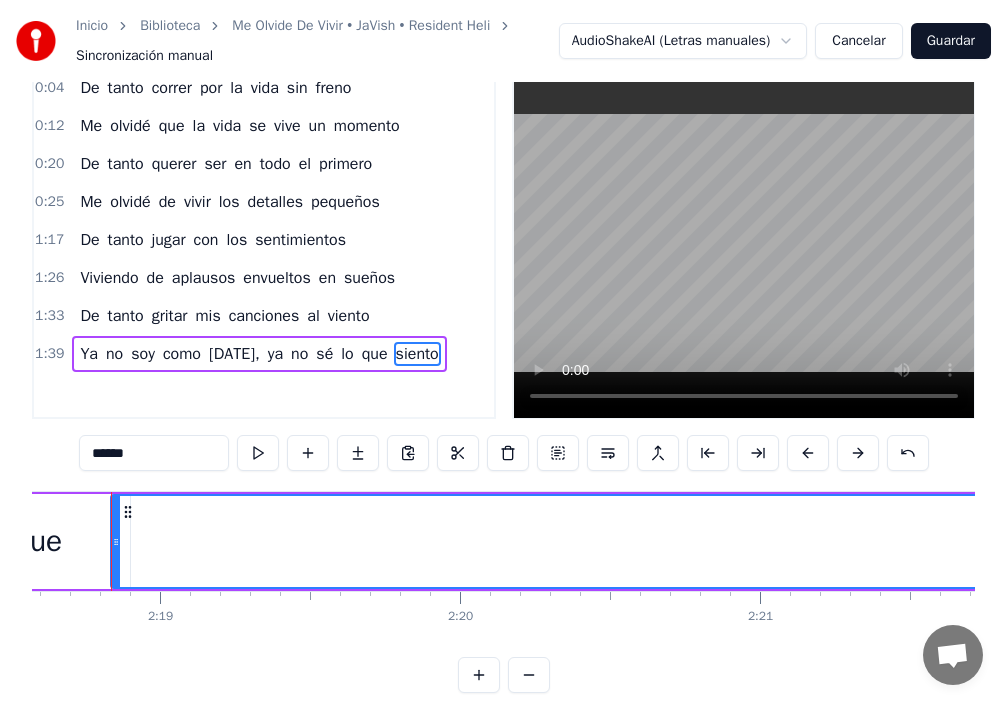 scroll, scrollTop: 0, scrollLeft: 41551, axis: horizontal 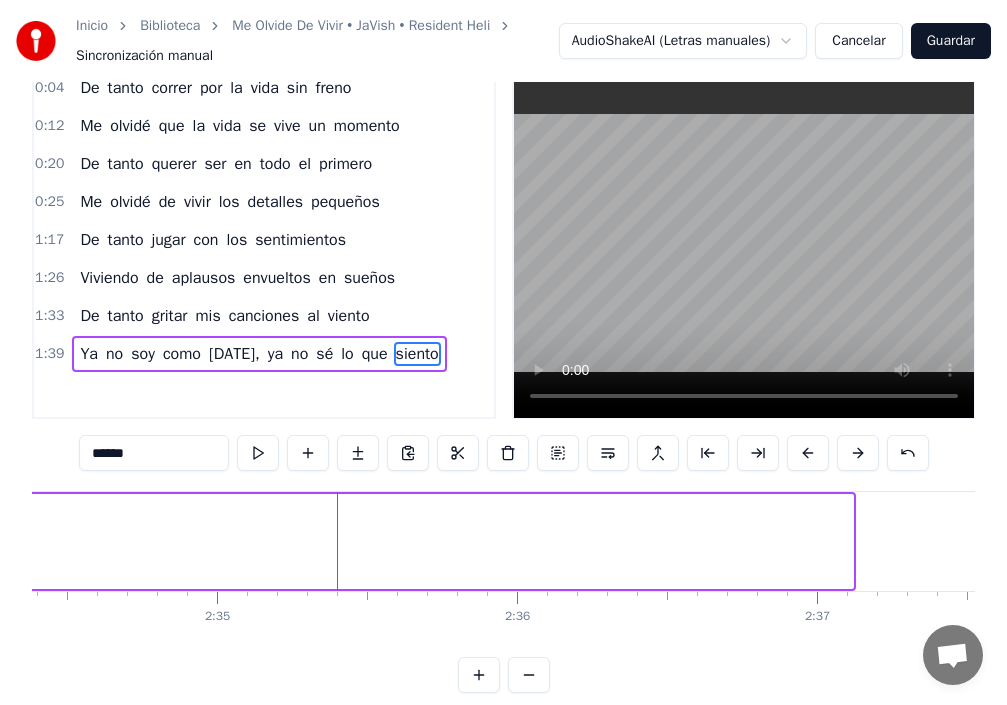drag, startPoint x: 846, startPoint y: 539, endPoint x: 0, endPoint y: 528, distance: 846.07153 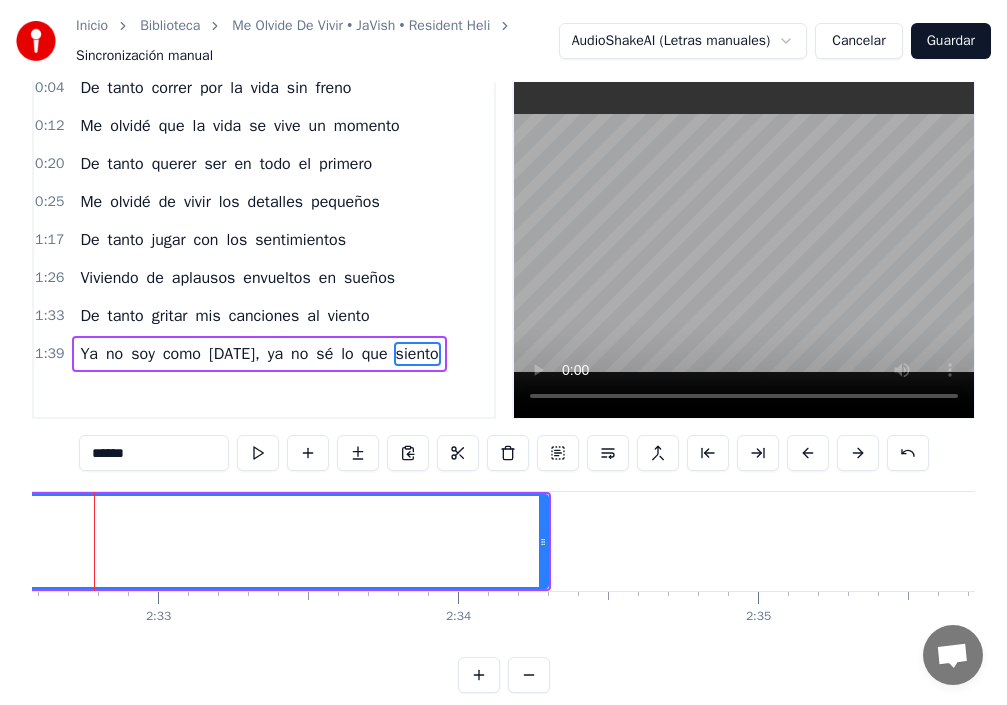 scroll, scrollTop: 0, scrollLeft: 45735, axis: horizontal 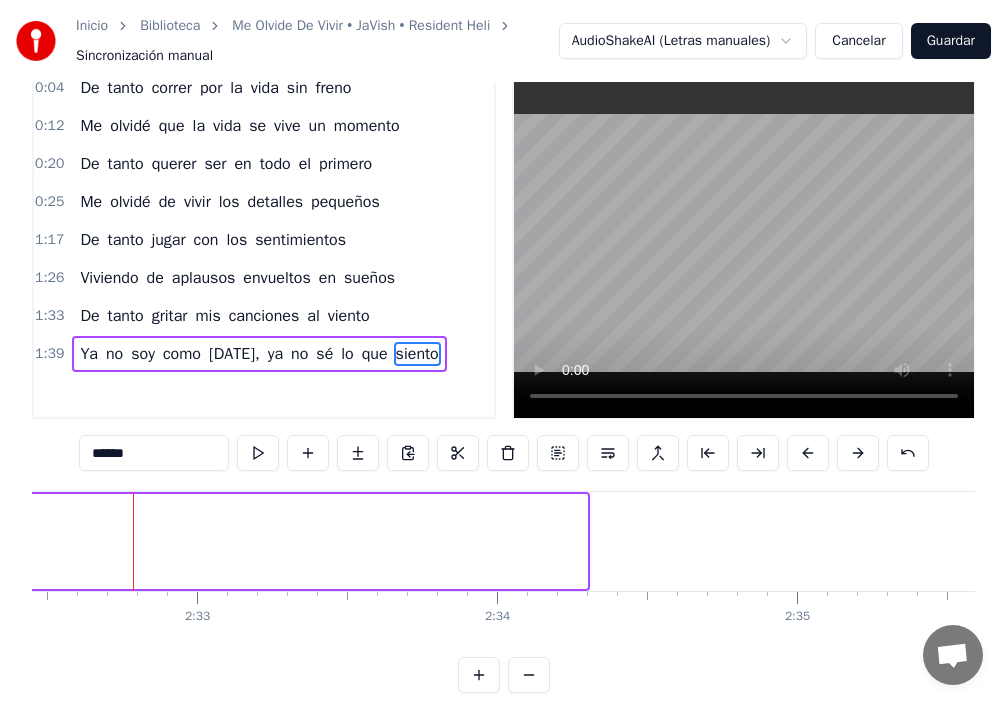 drag, startPoint x: 580, startPoint y: 555, endPoint x: 0, endPoint y: 560, distance: 580.02155 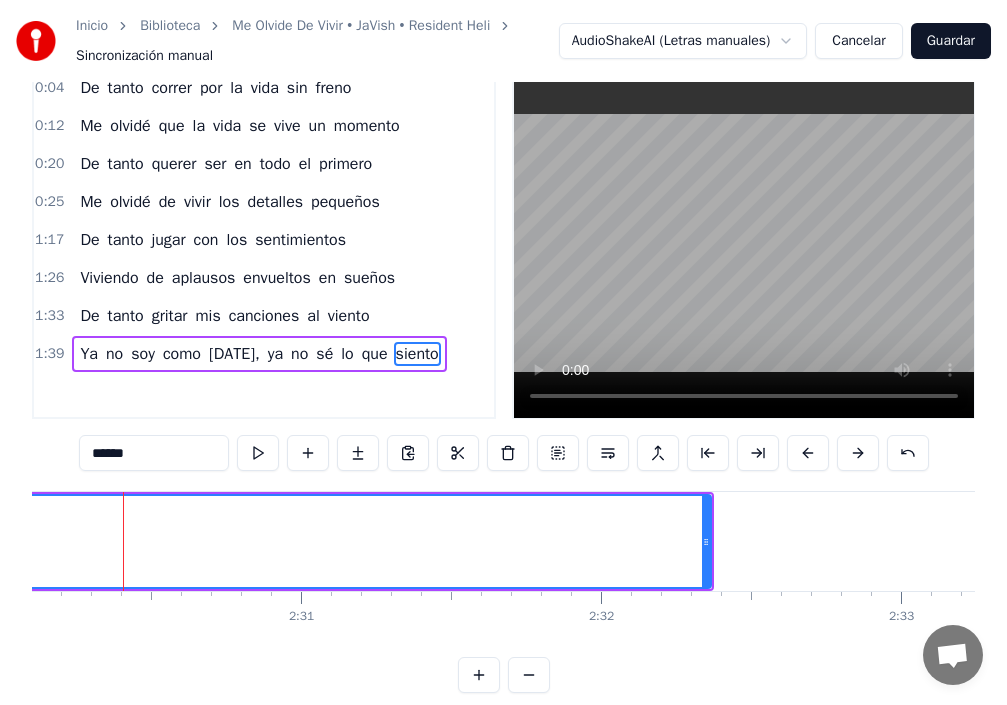 scroll, scrollTop: 0, scrollLeft: 45022, axis: horizontal 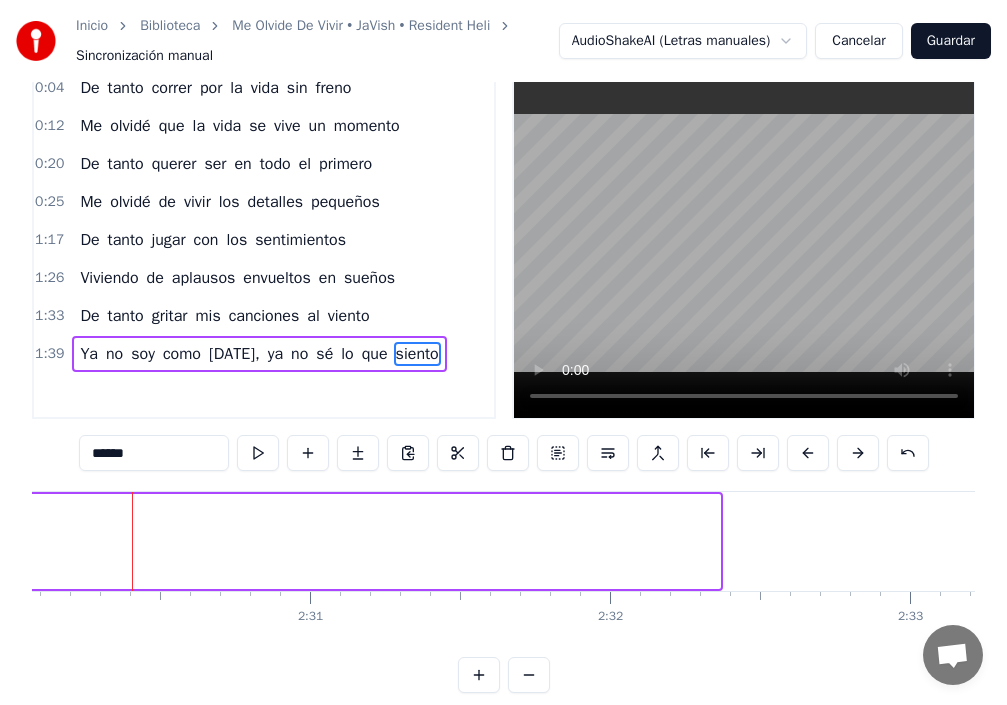 drag, startPoint x: 696, startPoint y: 545, endPoint x: 0, endPoint y: 670, distance: 707.13574 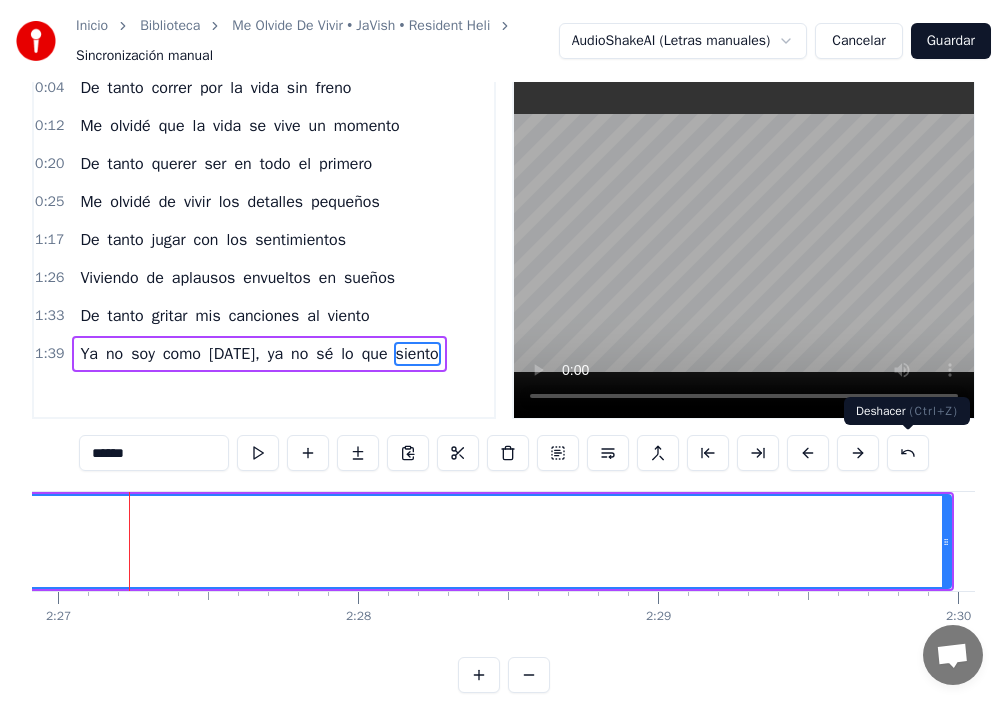 scroll, scrollTop: 0, scrollLeft: 44071, axis: horizontal 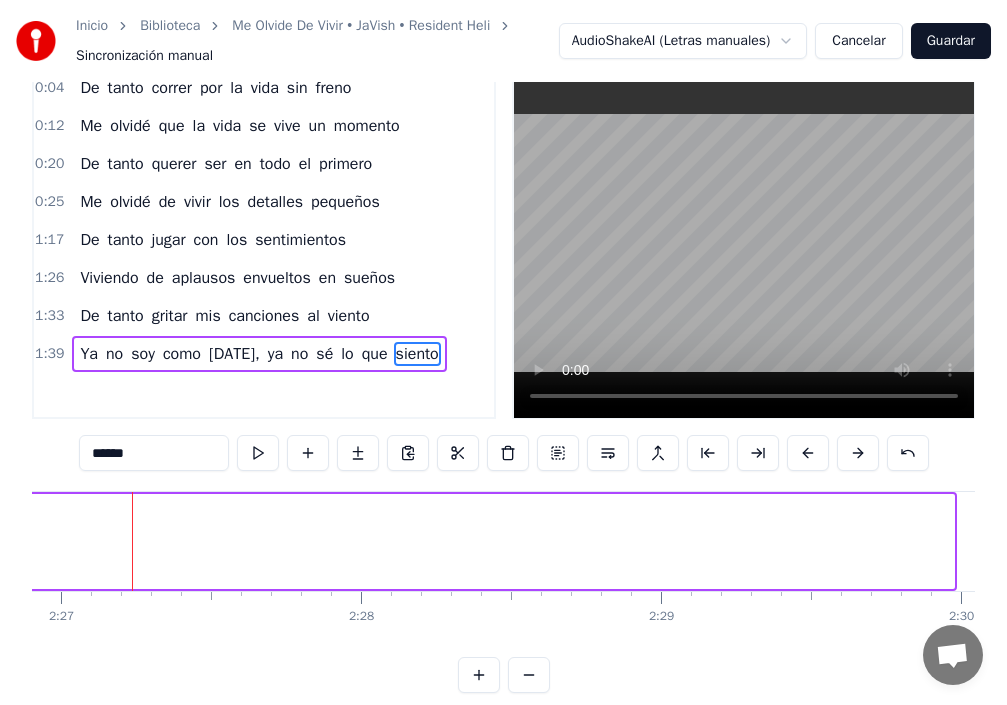 drag, startPoint x: 949, startPoint y: 544, endPoint x: 26, endPoint y: 624, distance: 926.46045 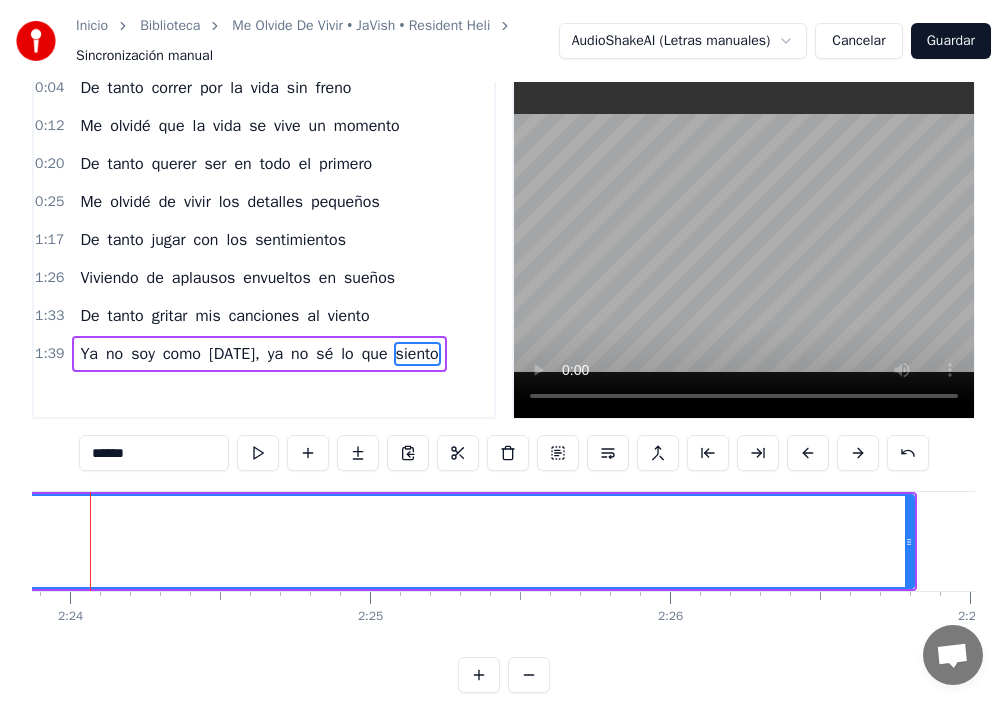 scroll, scrollTop: 0, scrollLeft: 43120, axis: horizontal 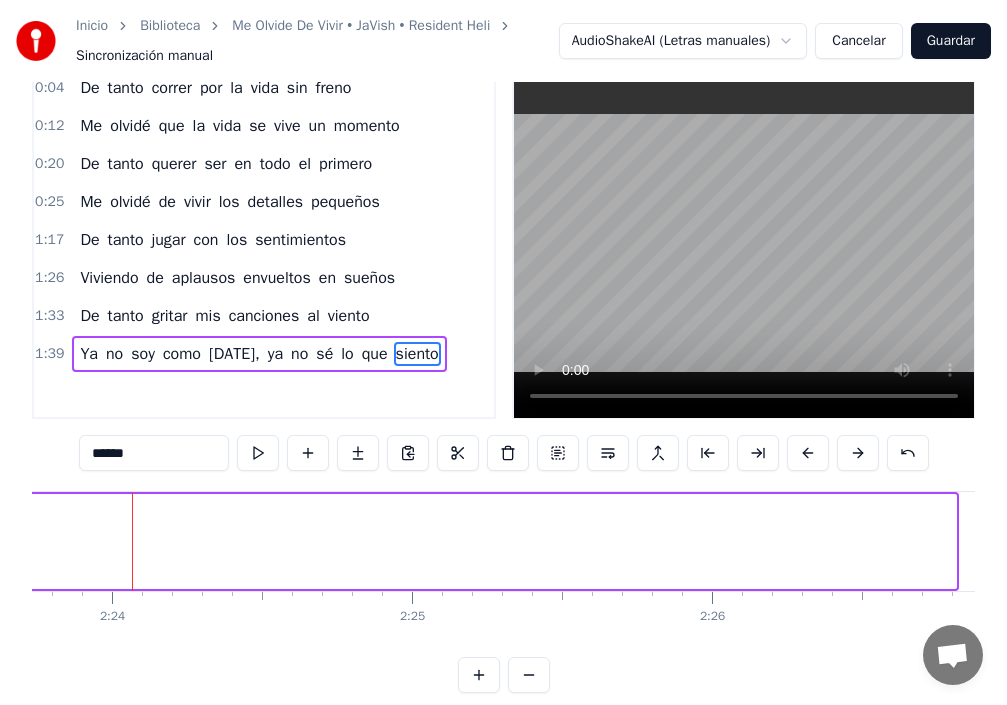 drag, startPoint x: 952, startPoint y: 547, endPoint x: 0, endPoint y: 616, distance: 954.49725 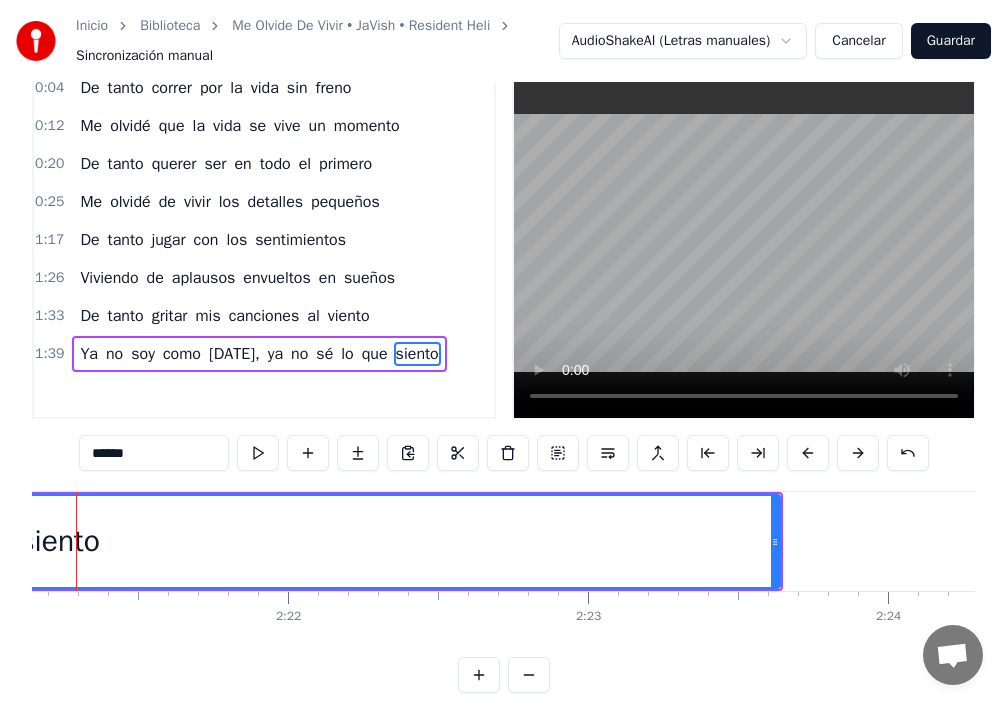 scroll, scrollTop: 0, scrollLeft: 42287, axis: horizontal 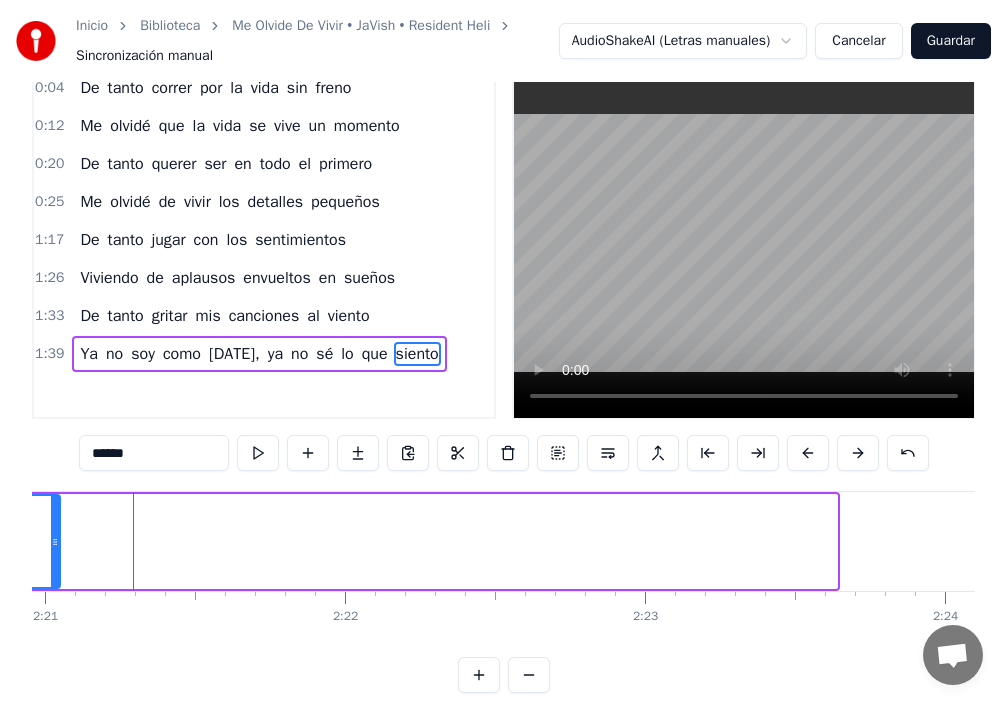 drag, startPoint x: 823, startPoint y: 550, endPoint x: 28, endPoint y: 574, distance: 795.3622 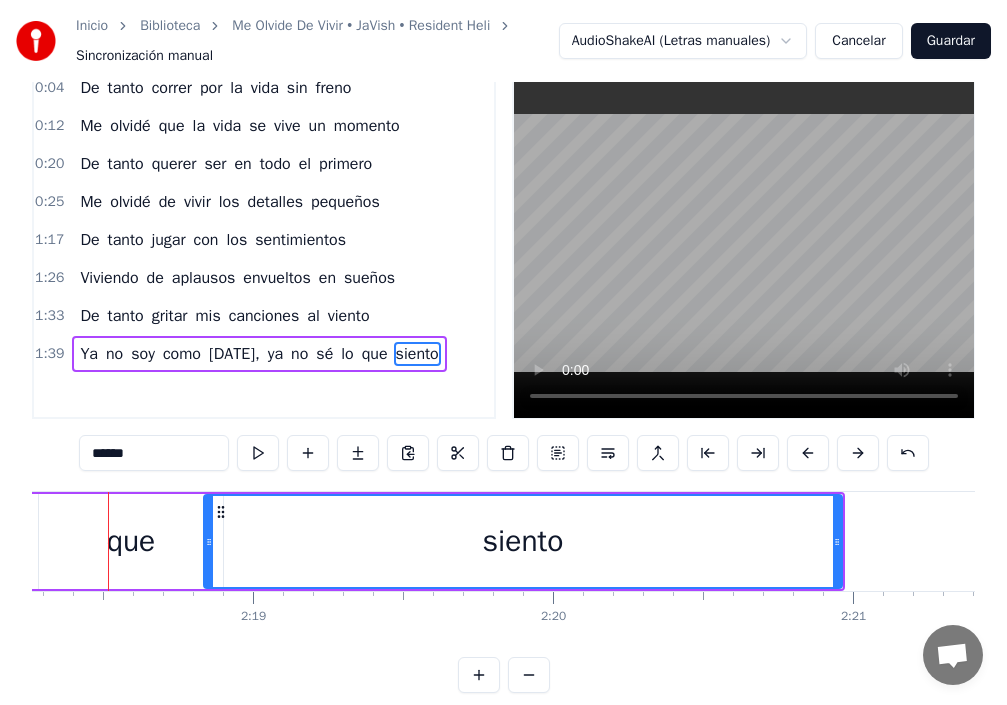 scroll, scrollTop: 0, scrollLeft: 41455, axis: horizontal 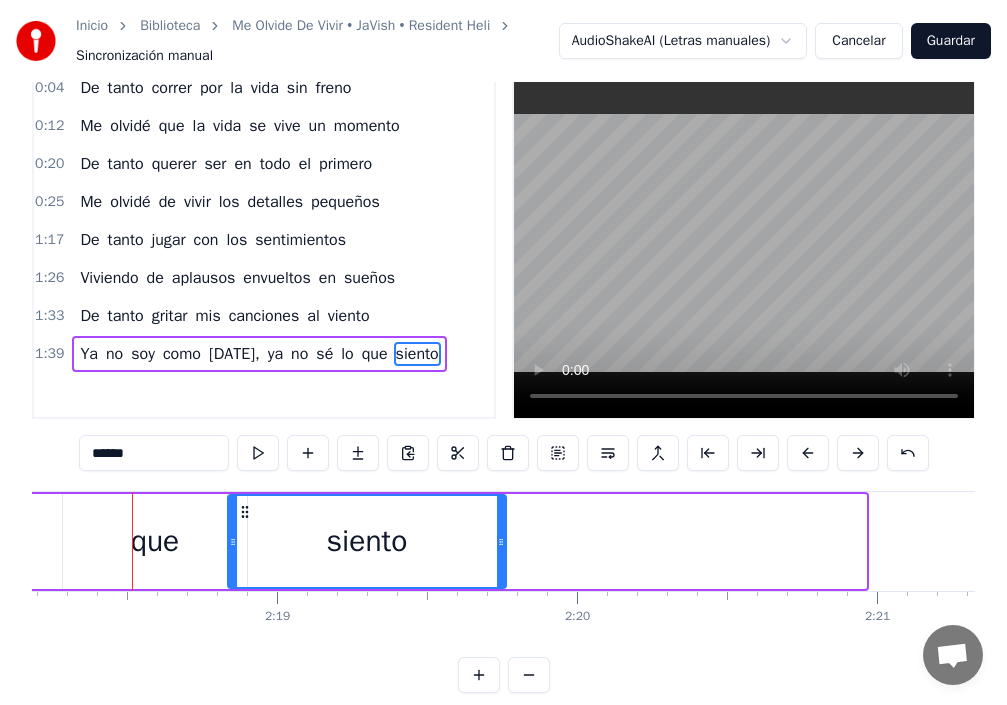 drag, startPoint x: 843, startPoint y: 539, endPoint x: 503, endPoint y: 553, distance: 340.28812 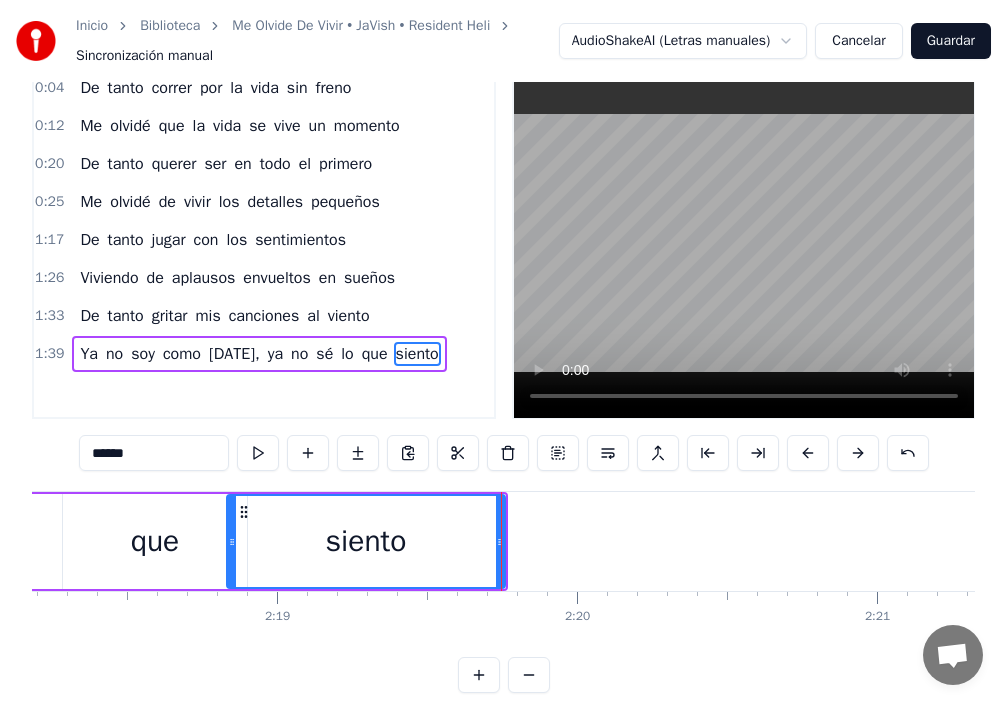 click 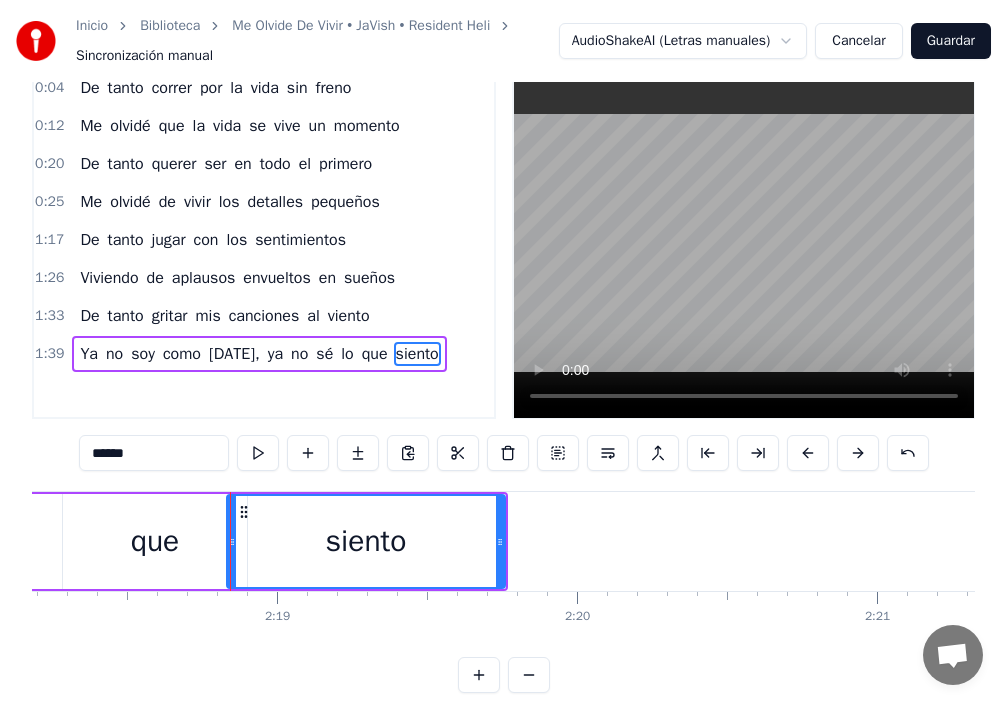 click on "ya" at bounding box center [275, 354] 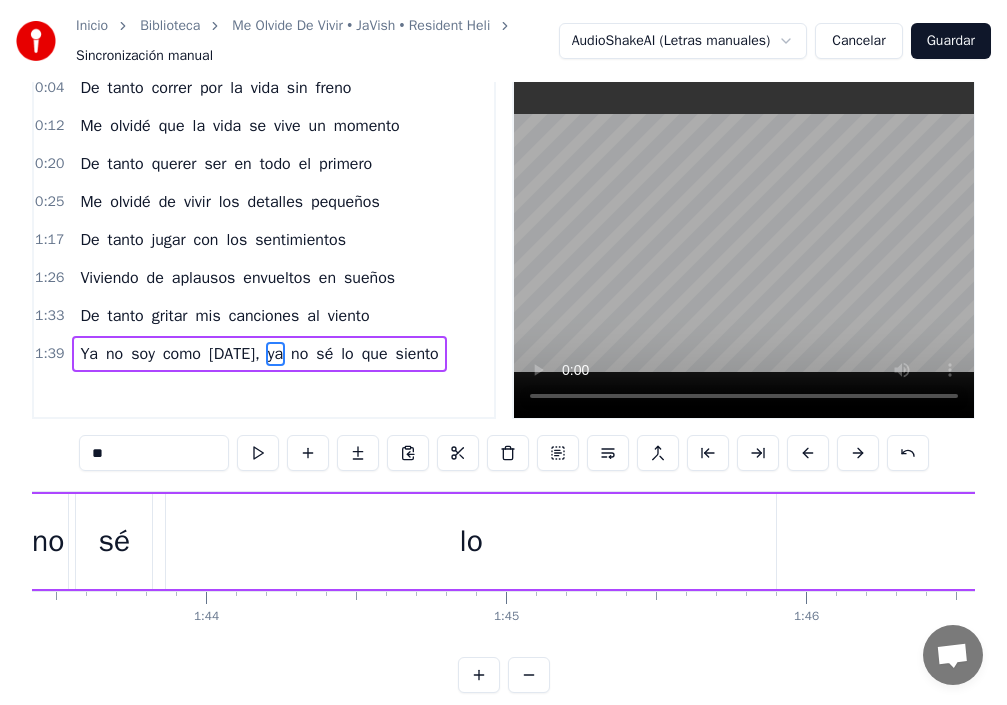 scroll, scrollTop: 0, scrollLeft: 30877, axis: horizontal 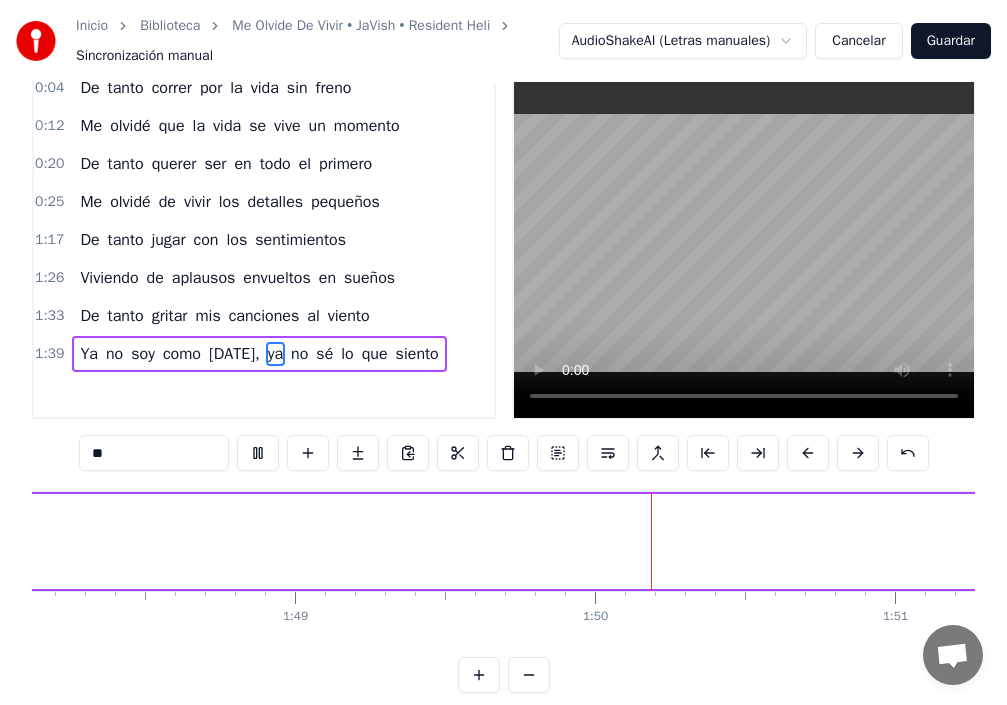 click on "que" at bounding box center (375, 354) 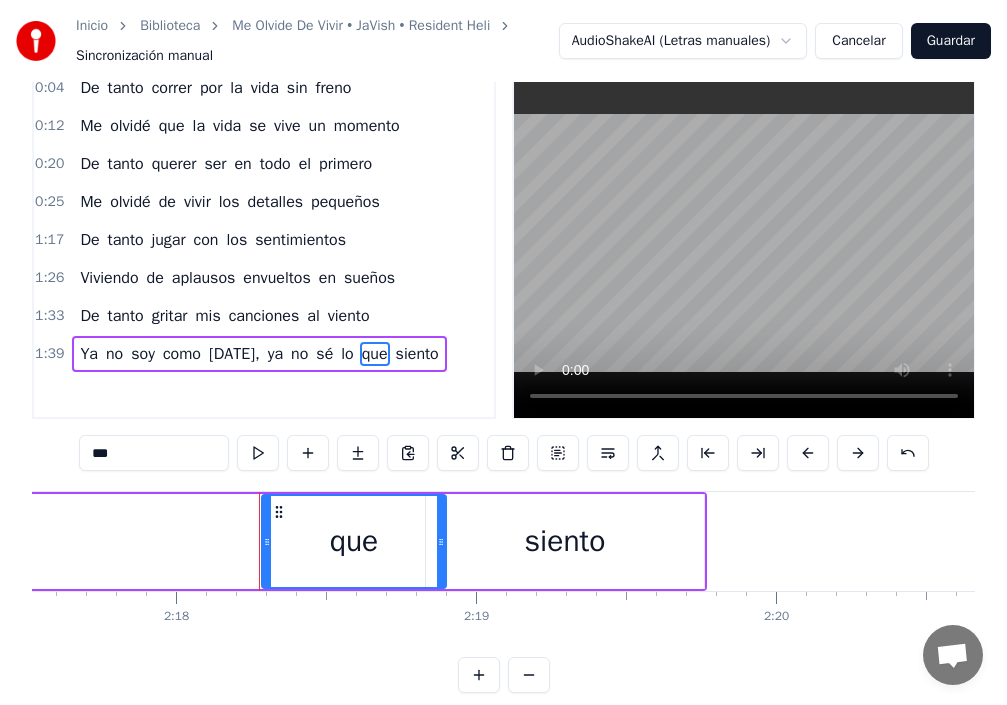 scroll, scrollTop: 0, scrollLeft: 41382, axis: horizontal 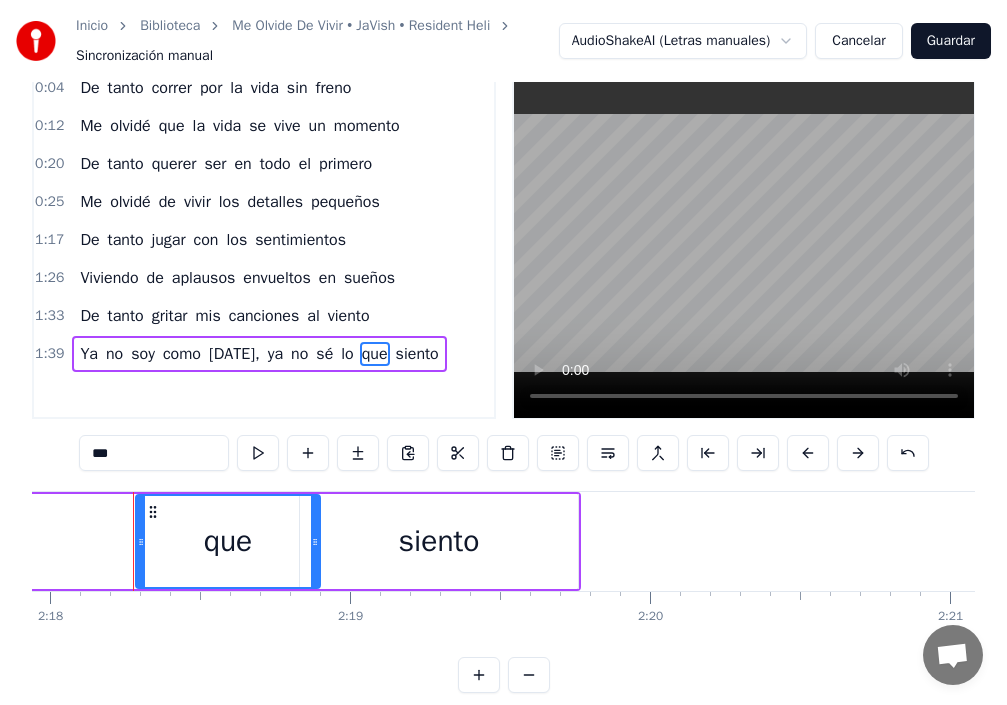 click on "sé" at bounding box center (324, 354) 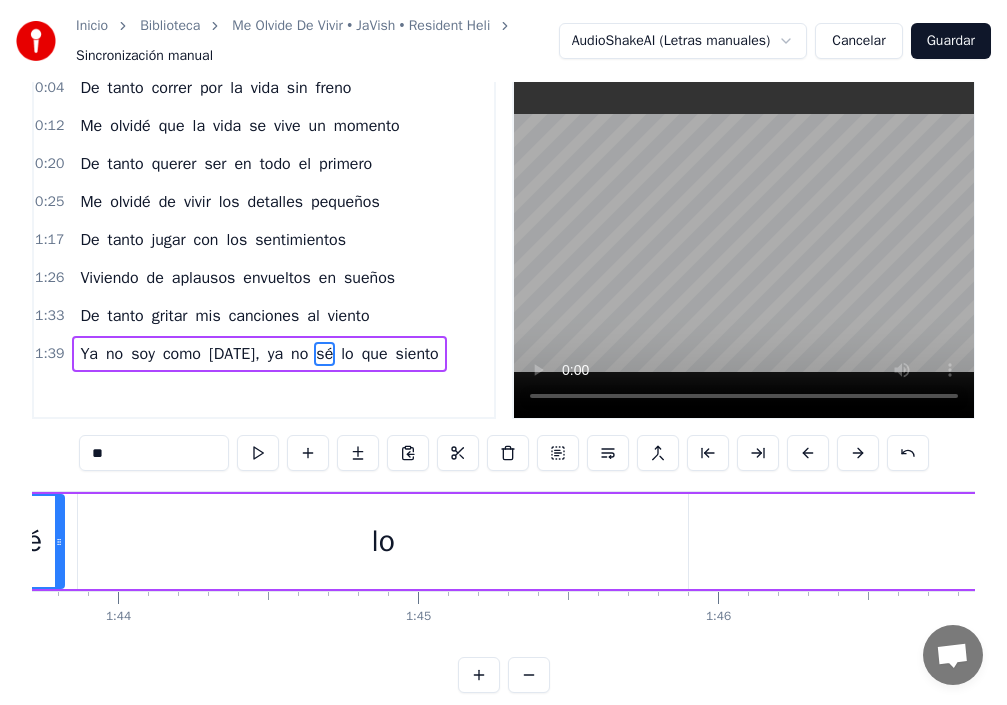 scroll, scrollTop: 0, scrollLeft: 30967, axis: horizontal 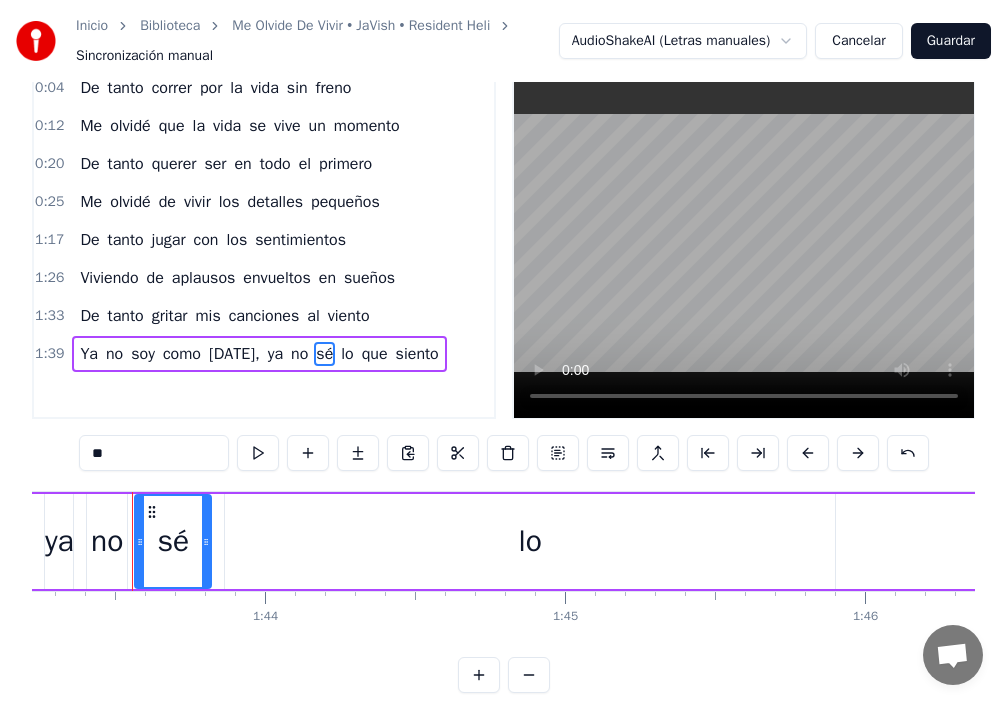 click on "lo" at bounding box center (347, 354) 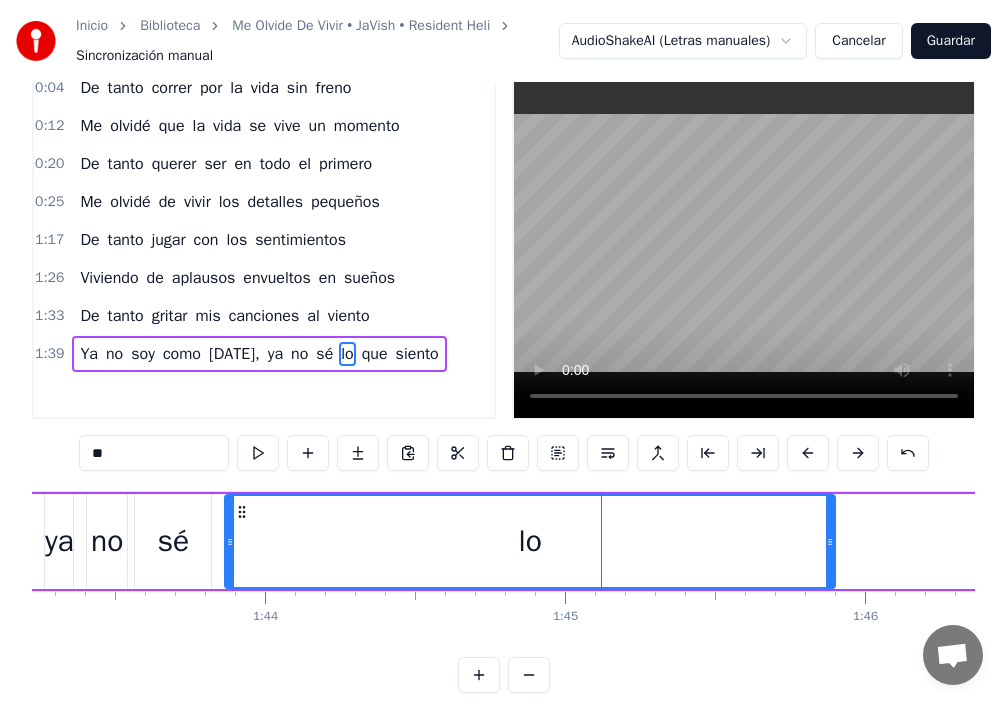 click on "lo" at bounding box center [530, 541] 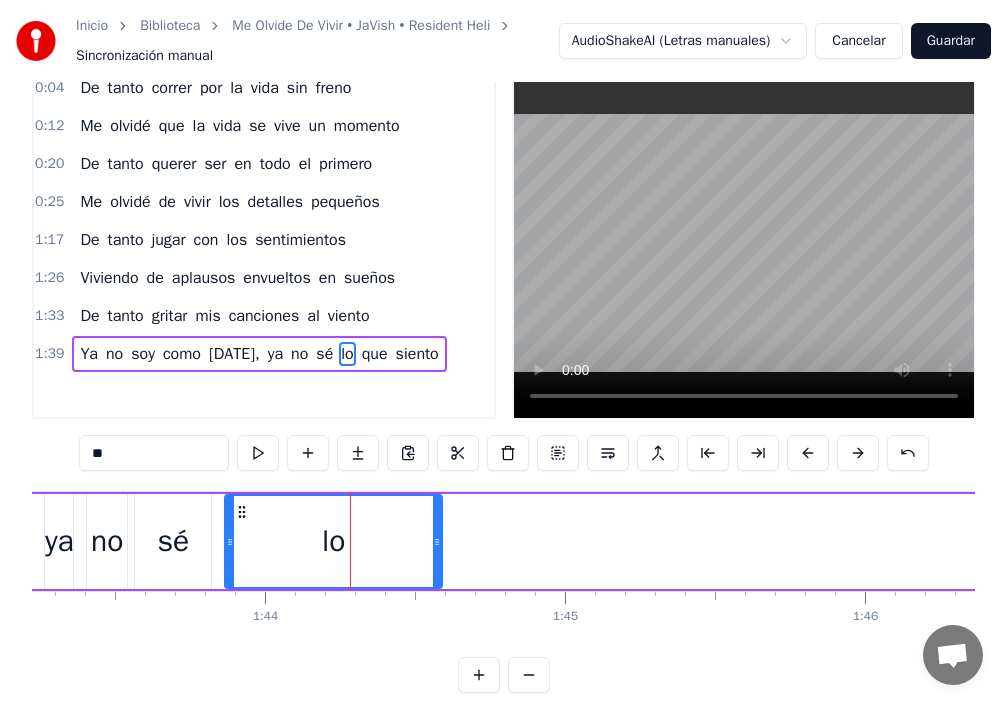 drag, startPoint x: 833, startPoint y: 544, endPoint x: 432, endPoint y: 568, distance: 401.71756 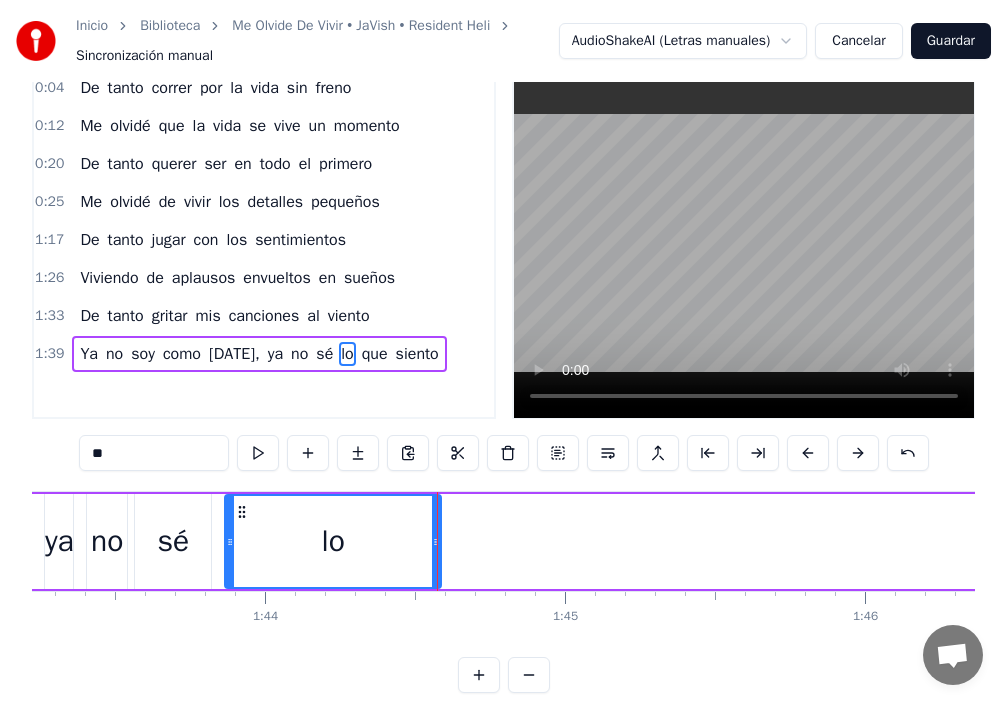 click on "sé" at bounding box center [324, 354] 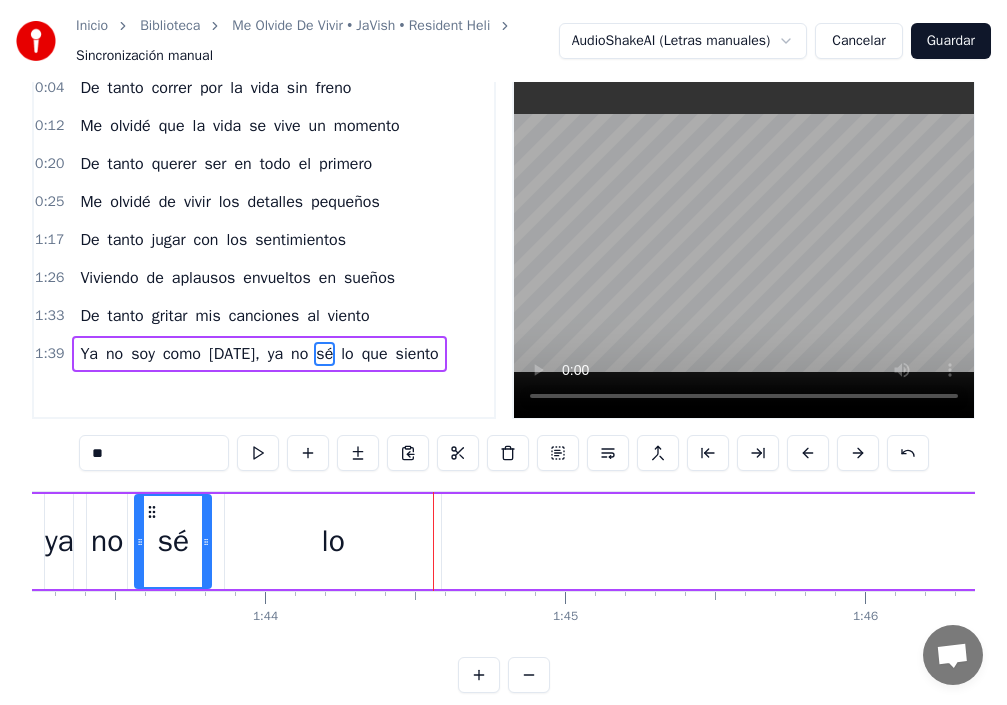 click on "lo" at bounding box center [333, 541] 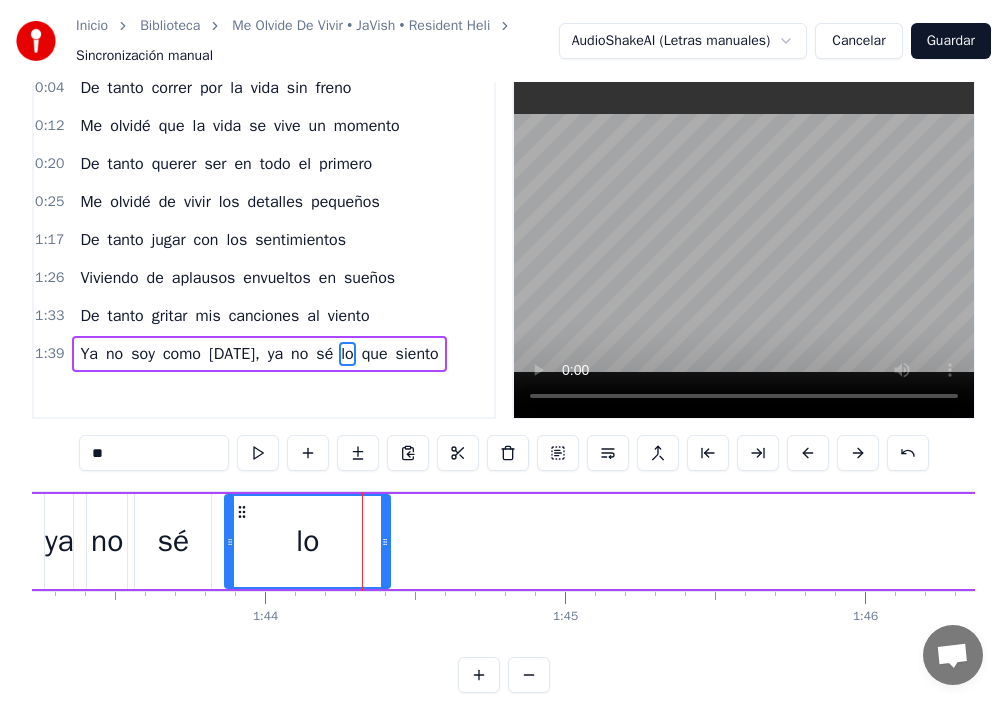 drag, startPoint x: 438, startPoint y: 539, endPoint x: 387, endPoint y: 548, distance: 51.78803 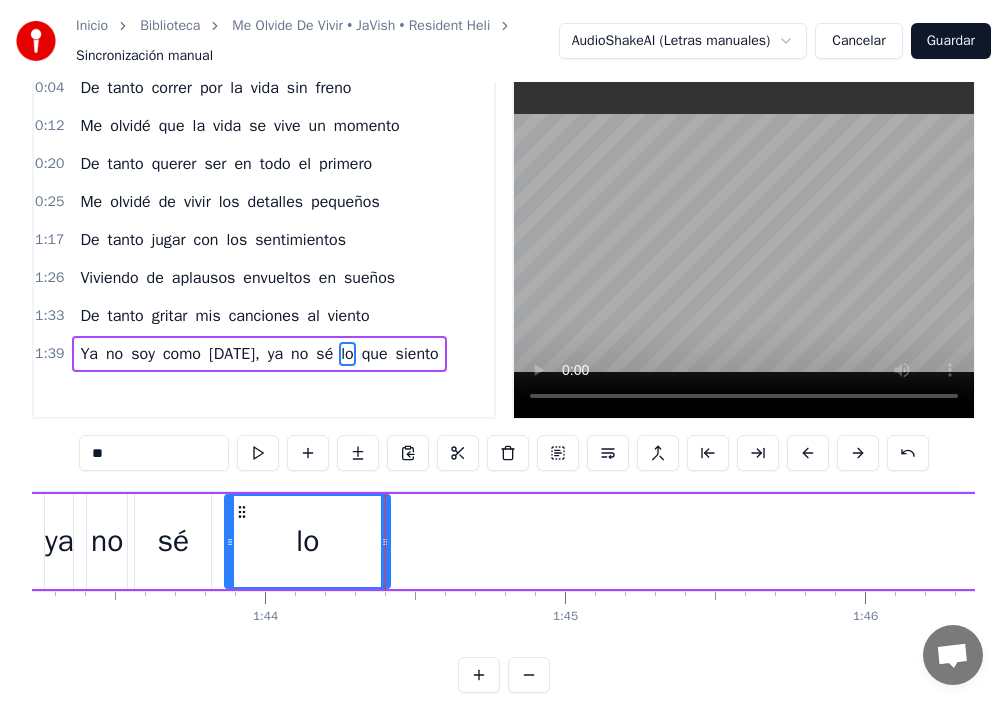 drag, startPoint x: 198, startPoint y: 554, endPoint x: 348, endPoint y: 498, distance: 160.11246 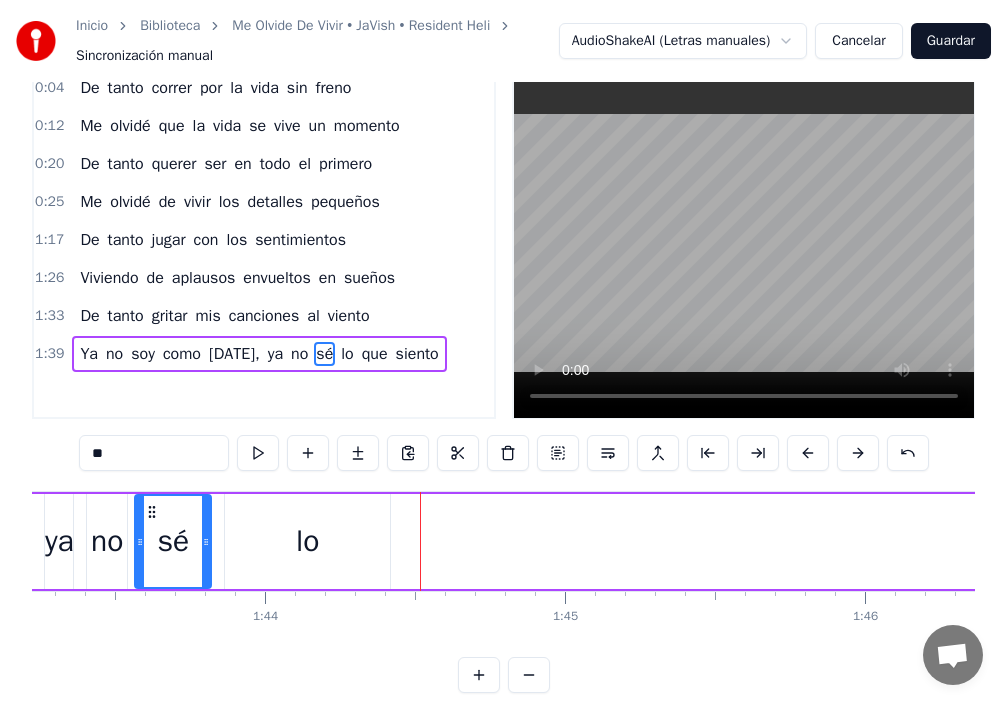click on "que" at bounding box center [375, 354] 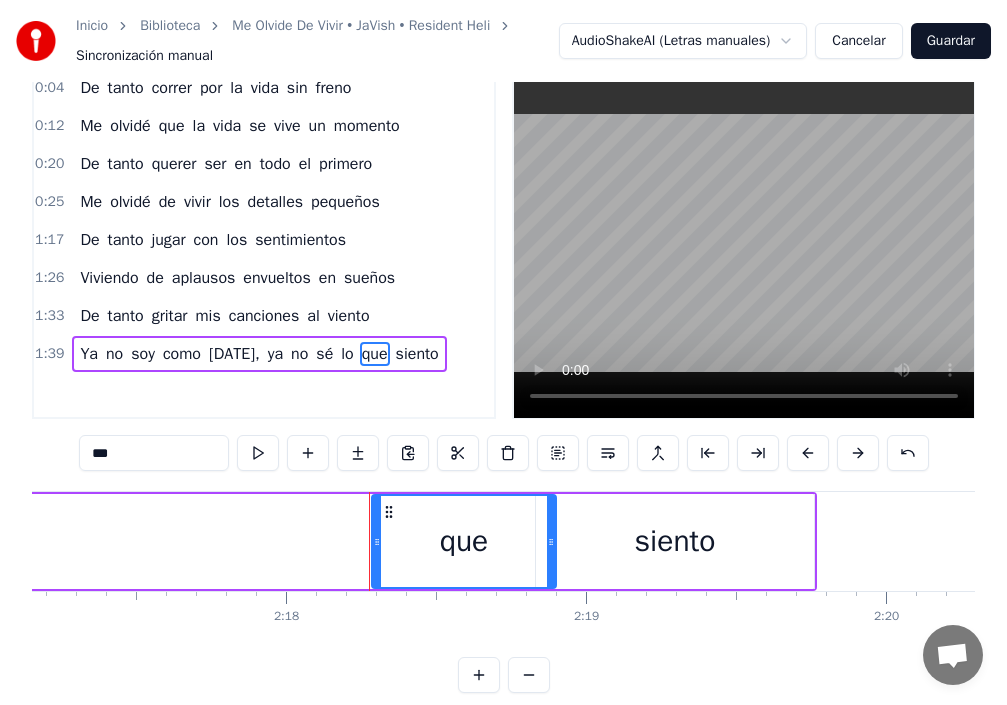 scroll, scrollTop: 0, scrollLeft: 41382, axis: horizontal 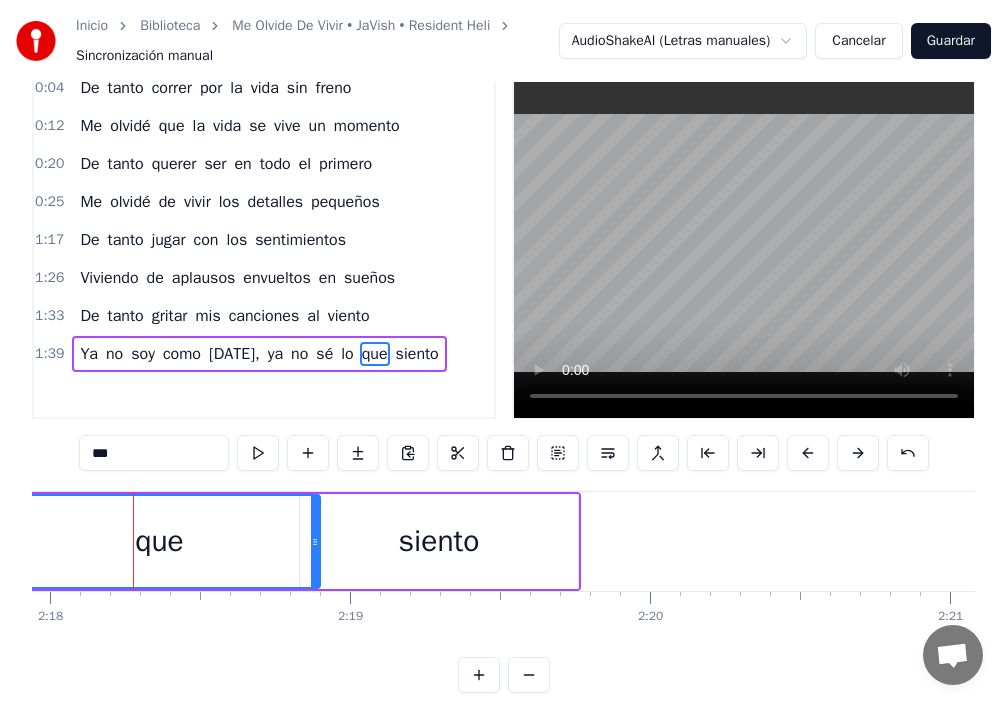 drag, startPoint x: 137, startPoint y: 545, endPoint x: 0, endPoint y: 559, distance: 137.71347 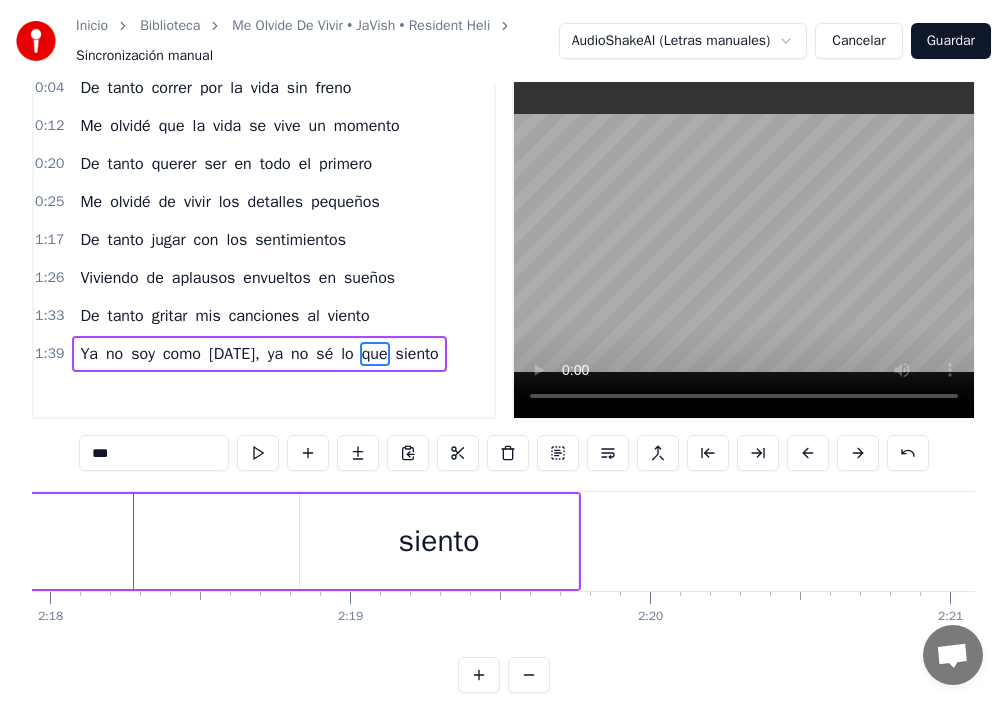 drag, startPoint x: 309, startPoint y: 546, endPoint x: 0, endPoint y: 553, distance: 309.07928 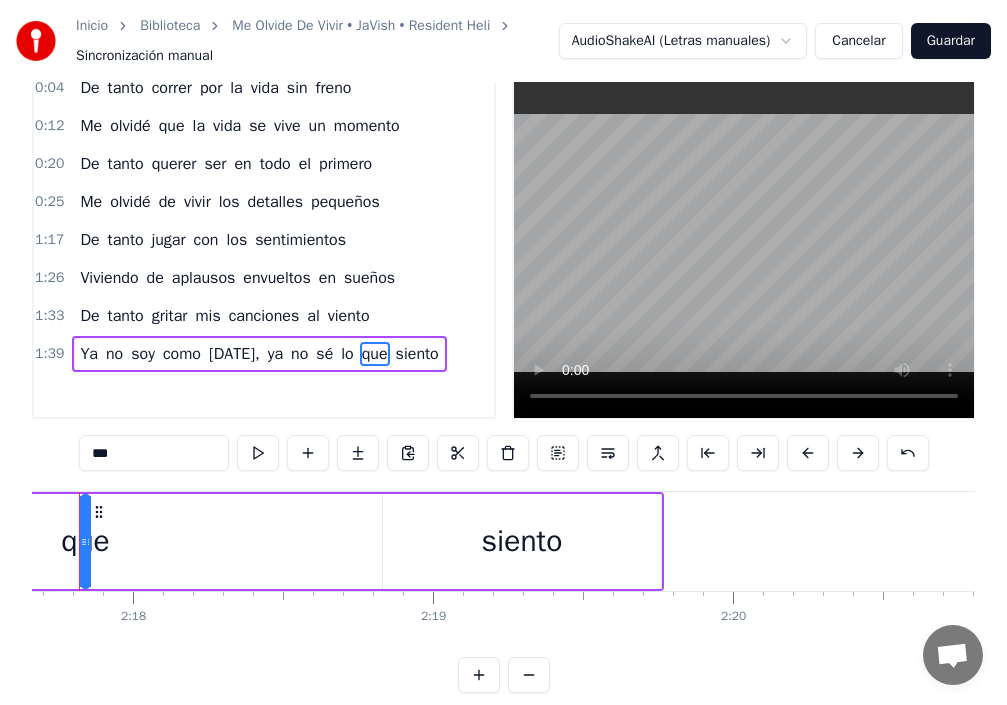 scroll, scrollTop: 0, scrollLeft: 41245, axis: horizontal 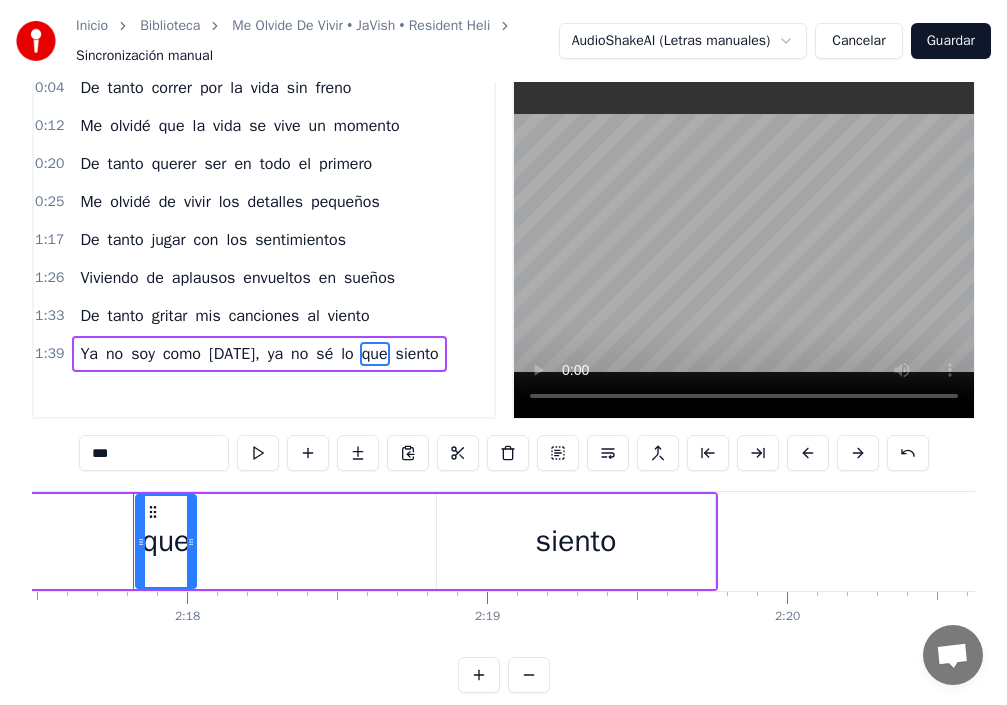 drag, startPoint x: 144, startPoint y: 547, endPoint x: 198, endPoint y: 548, distance: 54.00926 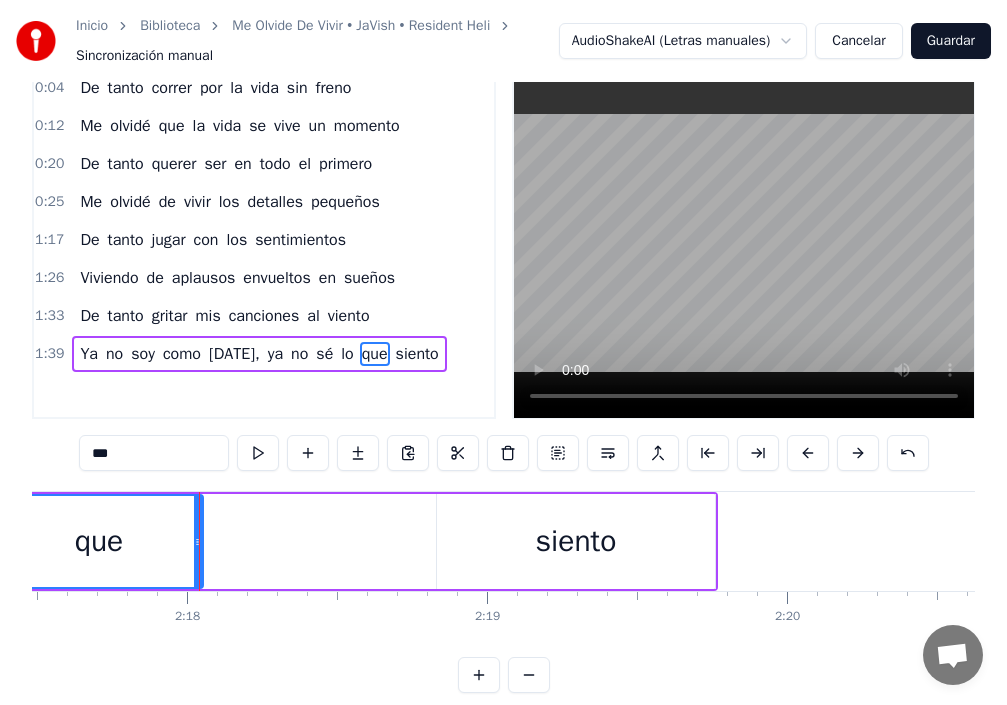 drag, startPoint x: 113, startPoint y: 543, endPoint x: 50, endPoint y: 553, distance: 63.788715 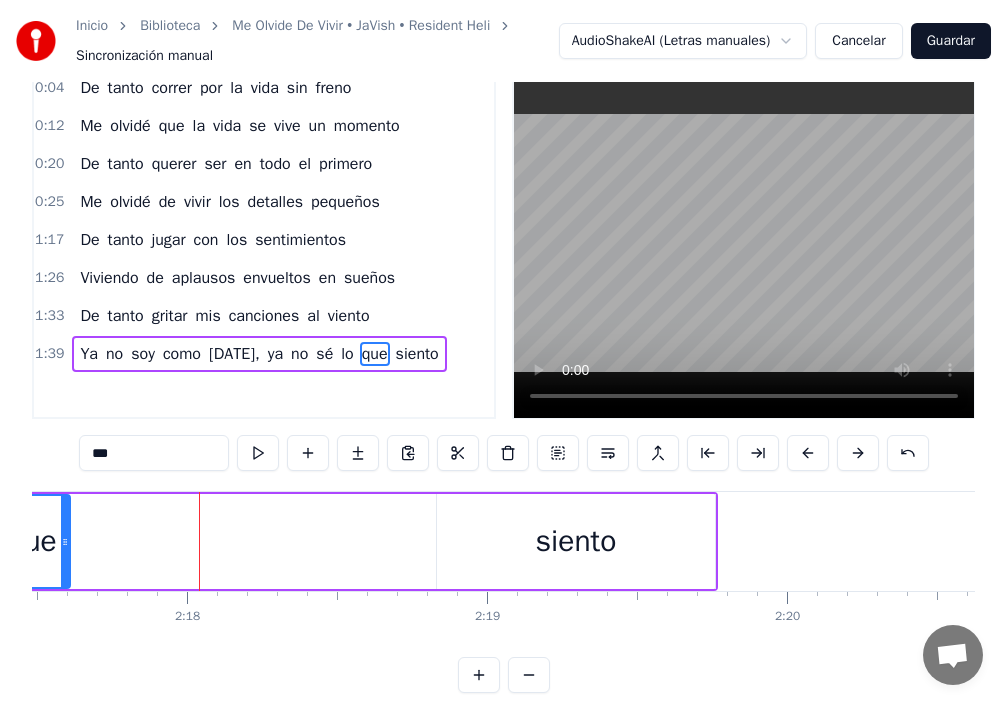 drag, startPoint x: 196, startPoint y: 547, endPoint x: 69, endPoint y: 556, distance: 127.3185 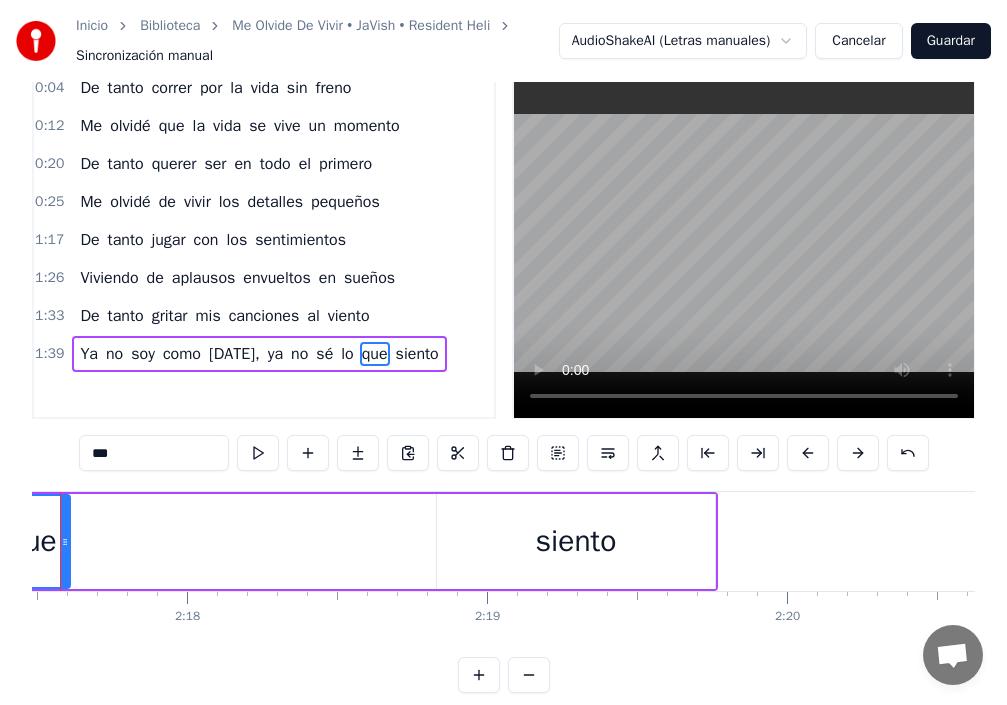scroll, scrollTop: 0, scrollLeft: 41173, axis: horizontal 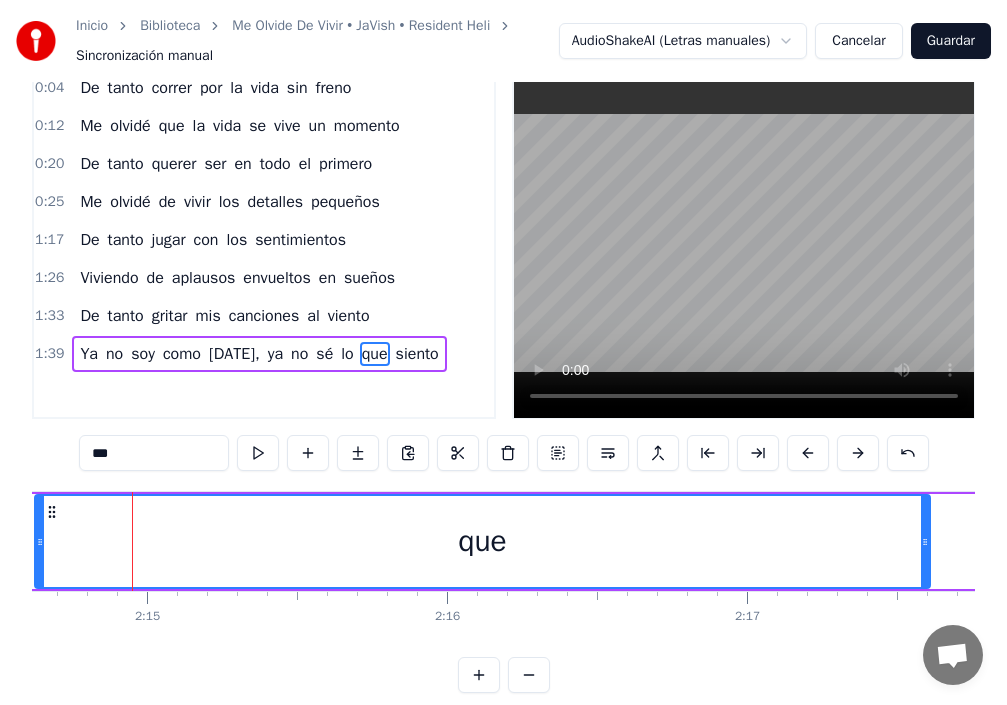 drag, startPoint x: 860, startPoint y: 546, endPoint x: 40, endPoint y: 650, distance: 826.5688 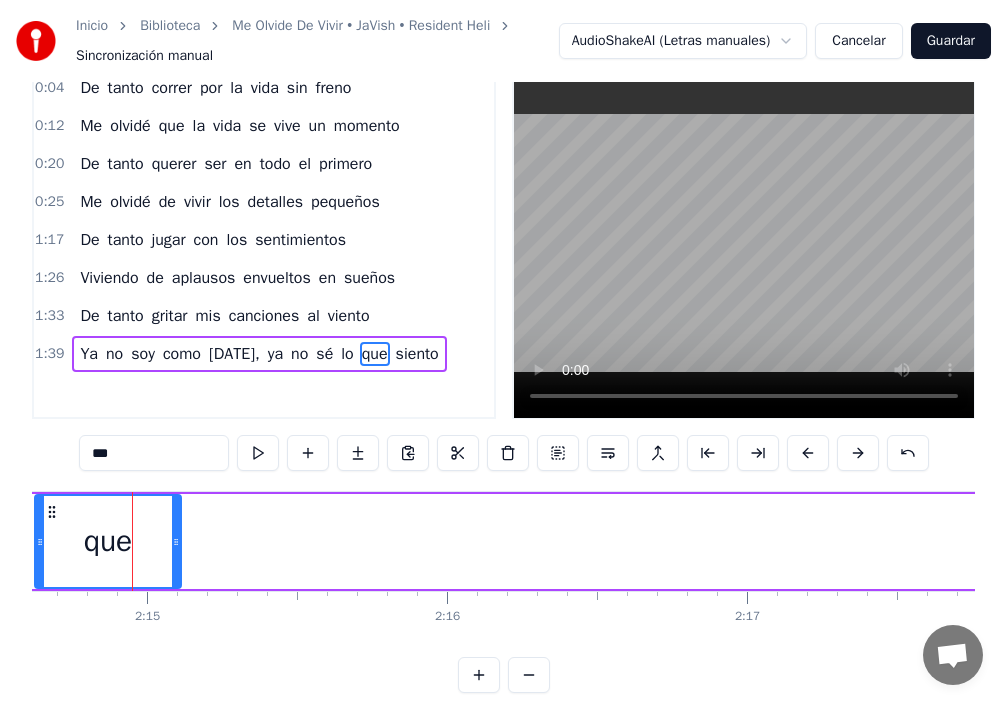 drag, startPoint x: 924, startPoint y: 543, endPoint x: 172, endPoint y: 613, distance: 755.251 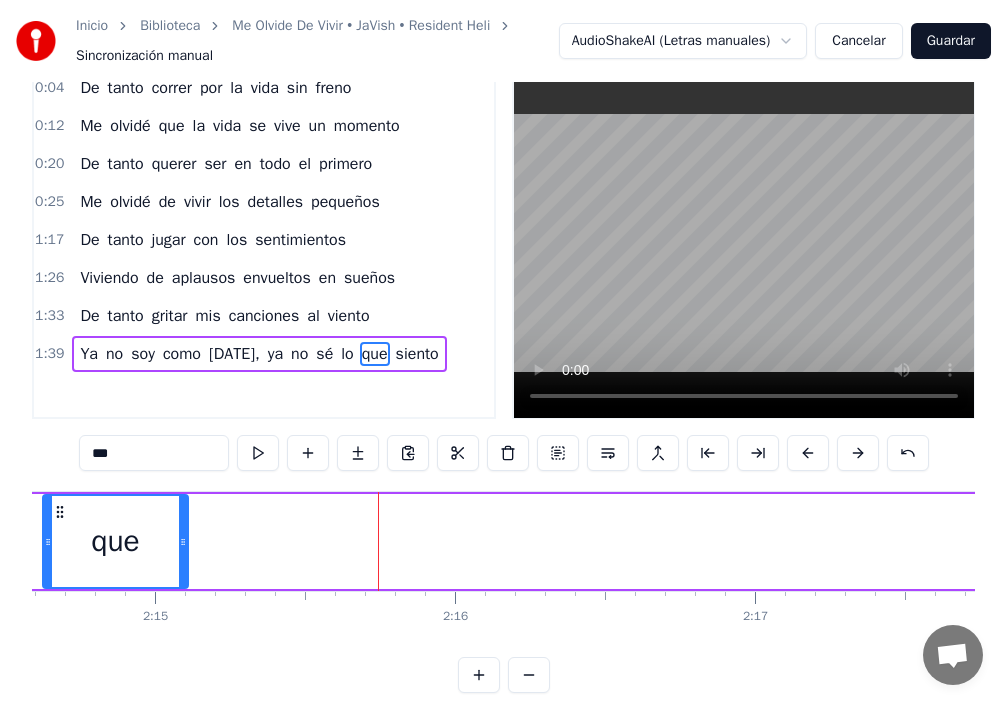 scroll, scrollTop: 0, scrollLeft: 40623, axis: horizontal 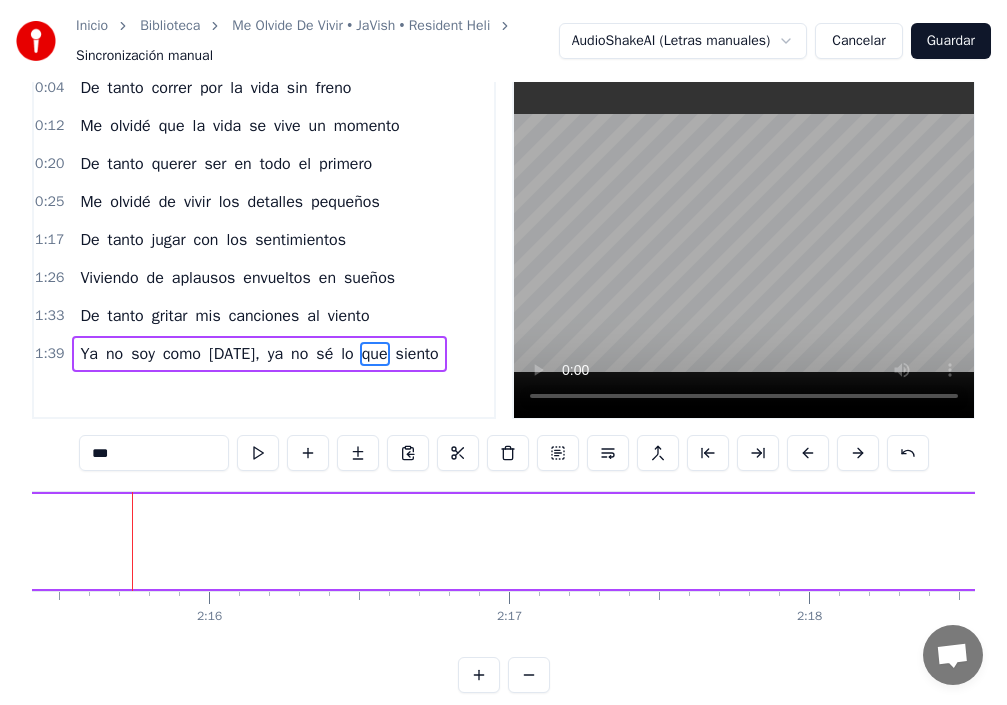 click at bounding box center [744, 243] 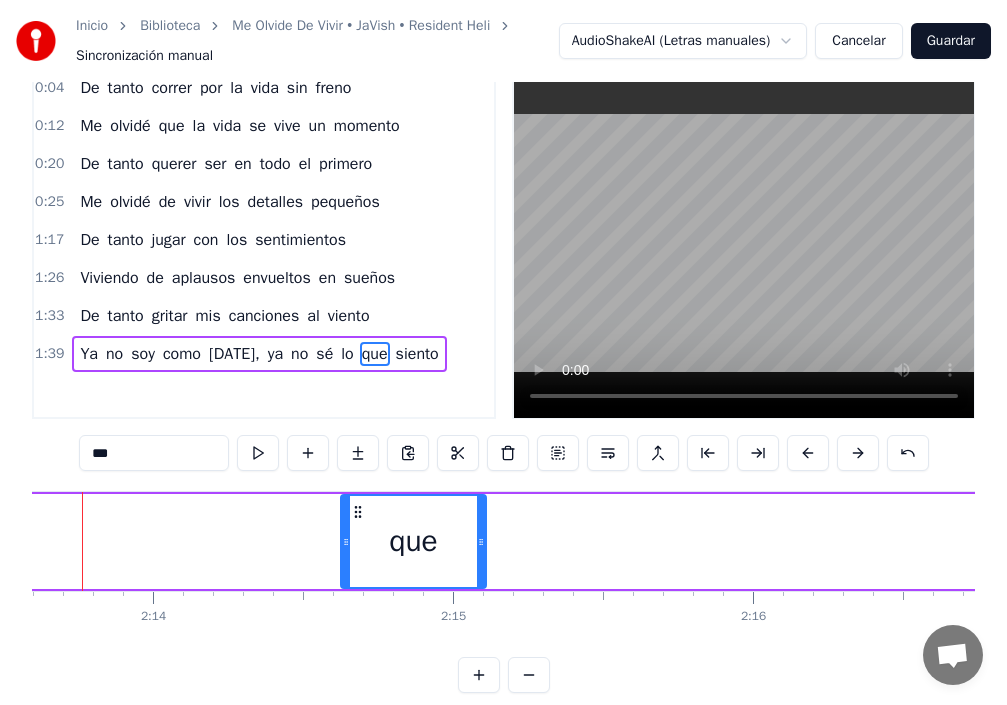 scroll, scrollTop: 0, scrollLeft: 40028, axis: horizontal 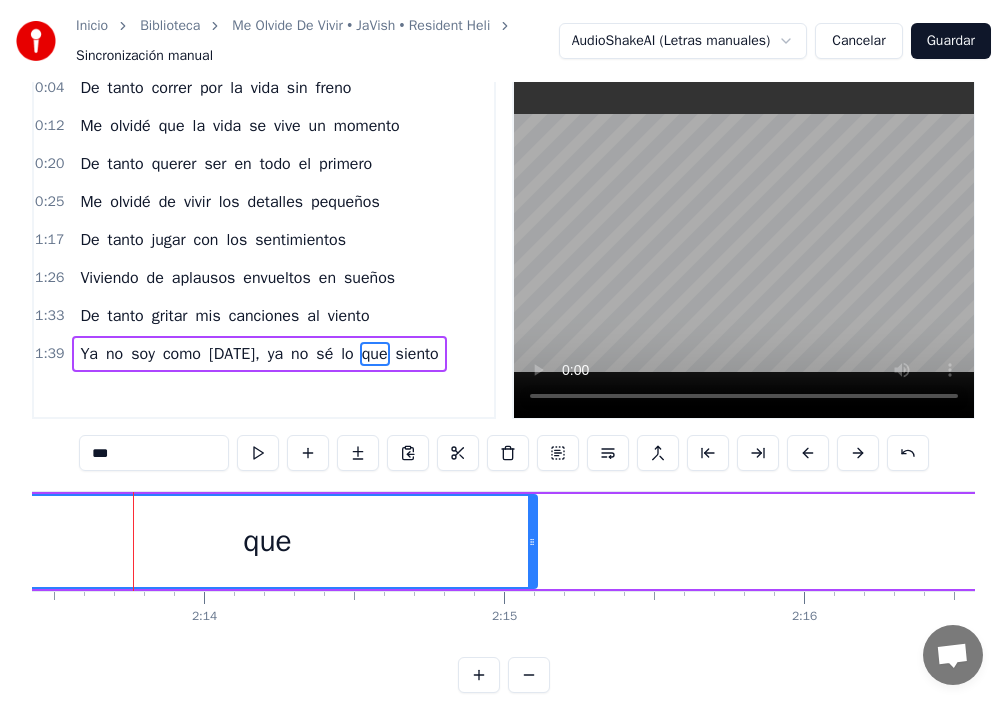 drag, startPoint x: 394, startPoint y: 545, endPoint x: 259, endPoint y: 581, distance: 139.71758 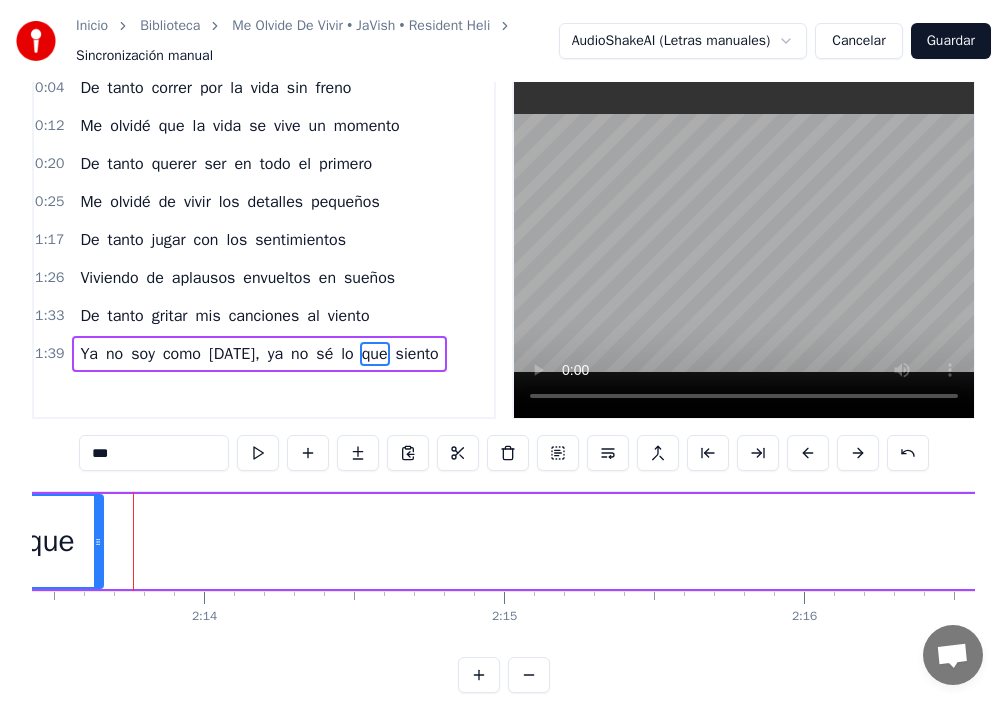 drag, startPoint x: 531, startPoint y: 546, endPoint x: 72, endPoint y: 583, distance: 460.48886 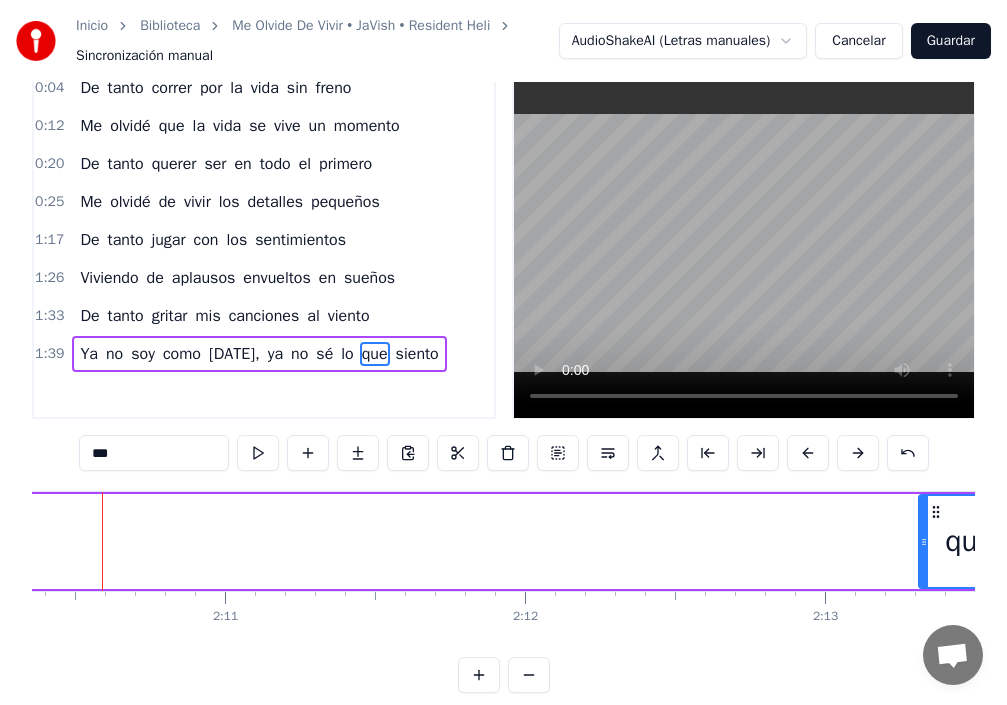 scroll, scrollTop: 0, scrollLeft: 39077, axis: horizontal 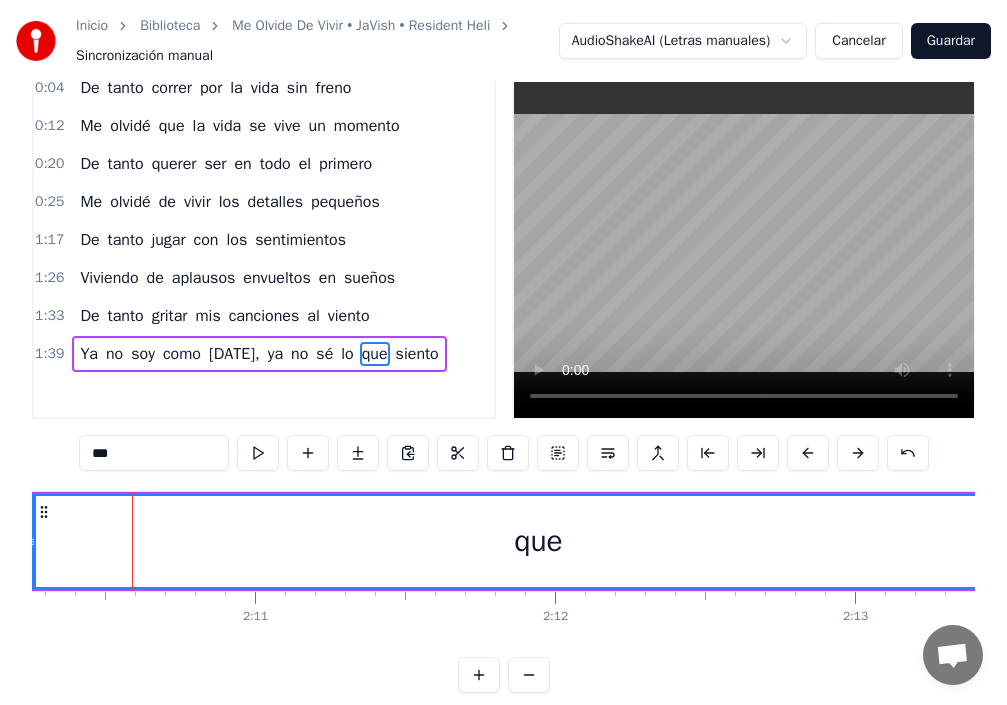 drag, startPoint x: 954, startPoint y: 545, endPoint x: 17, endPoint y: 616, distance: 939.6861 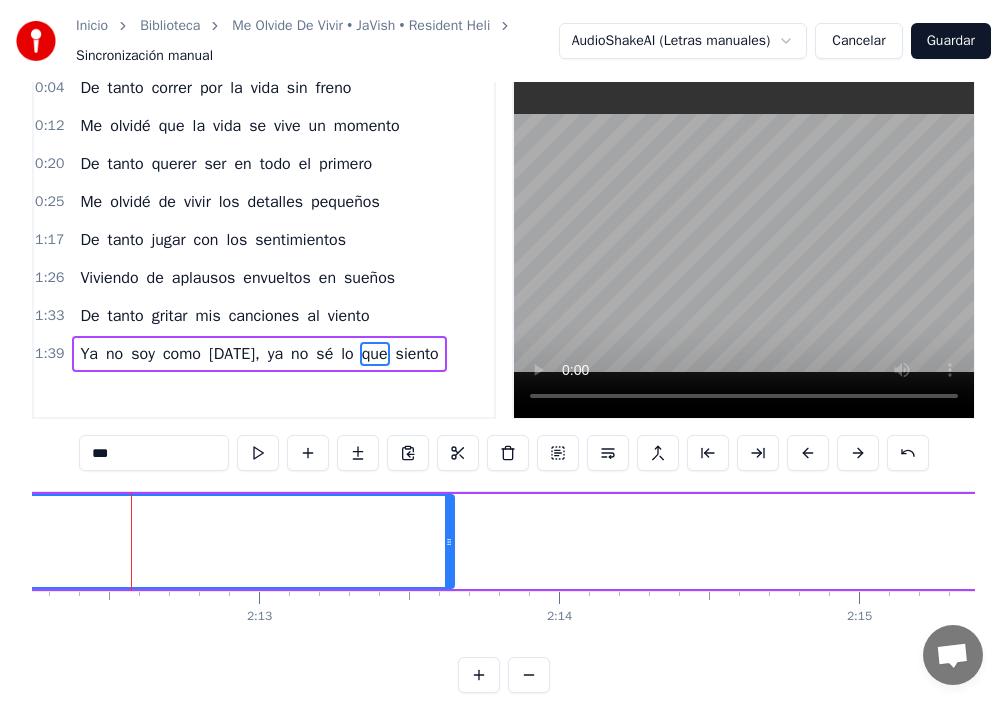 scroll, scrollTop: 0, scrollLeft: 39671, axis: horizontal 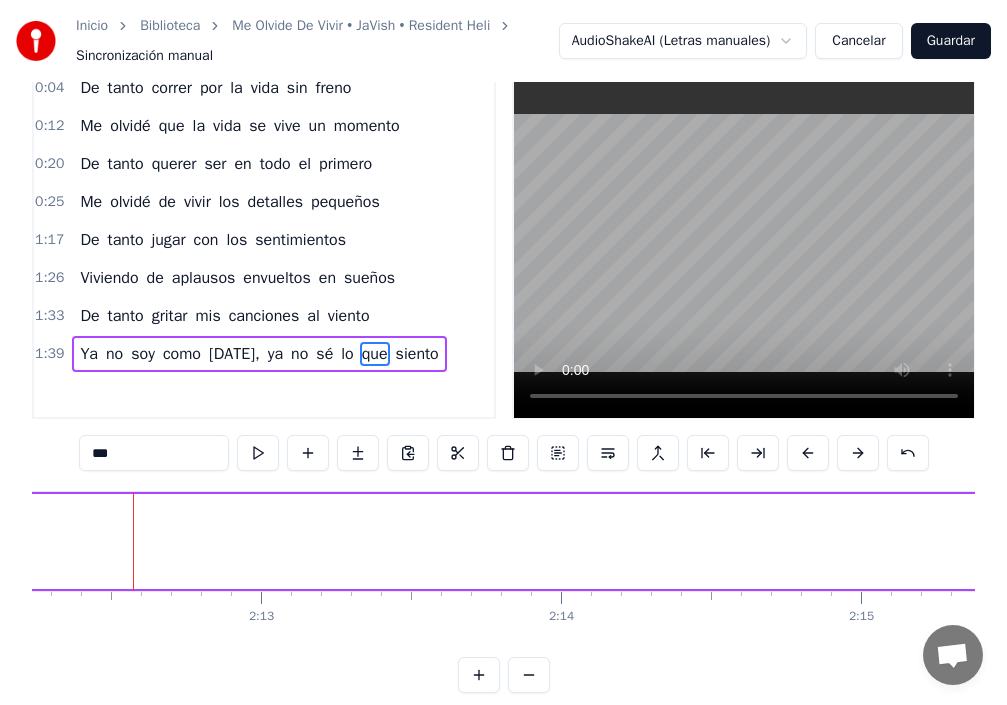 drag, startPoint x: 450, startPoint y: 542, endPoint x: 2, endPoint y: 574, distance: 449.1414 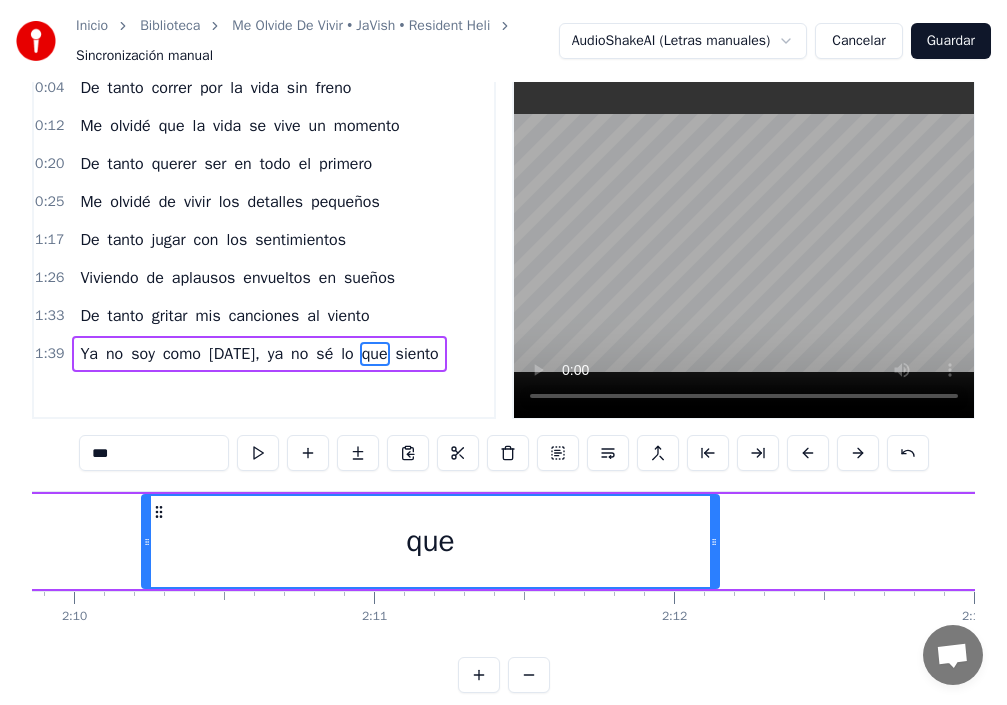 scroll, scrollTop: 0, scrollLeft: 38720, axis: horizontal 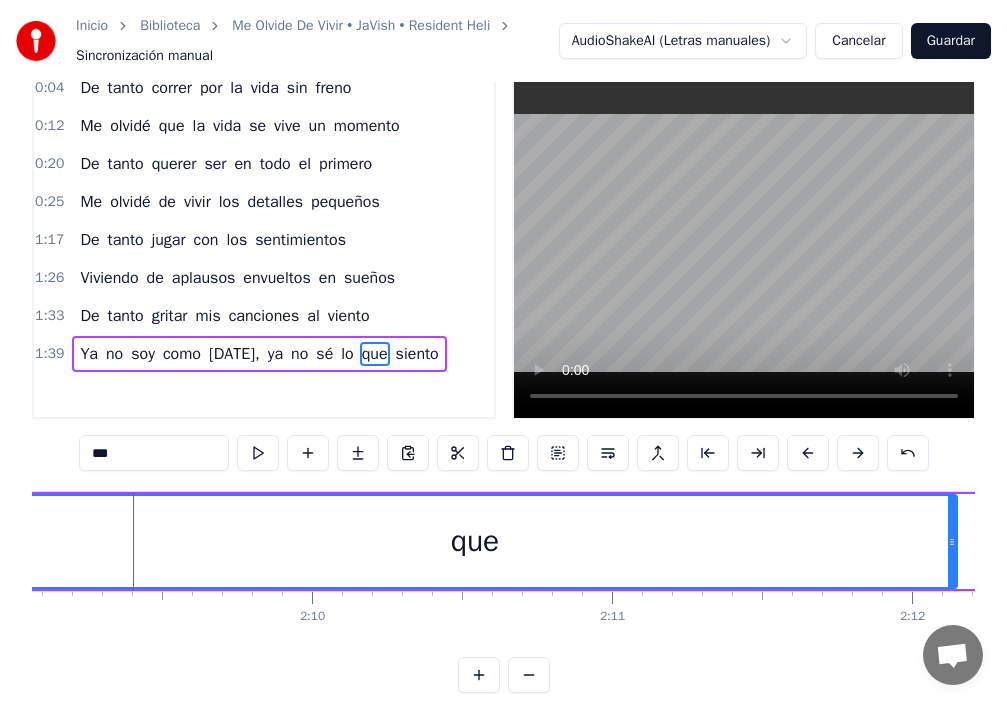 drag, startPoint x: 387, startPoint y: 542, endPoint x: 0, endPoint y: 550, distance: 387.08267 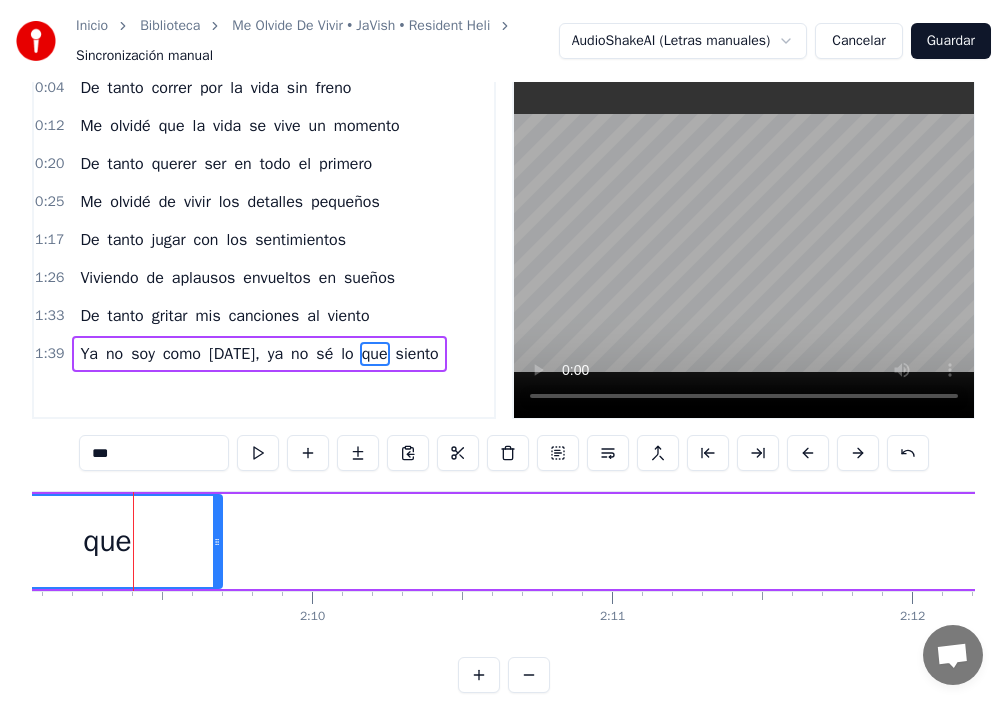drag, startPoint x: 953, startPoint y: 540, endPoint x: 145, endPoint y: 595, distance: 809.86975 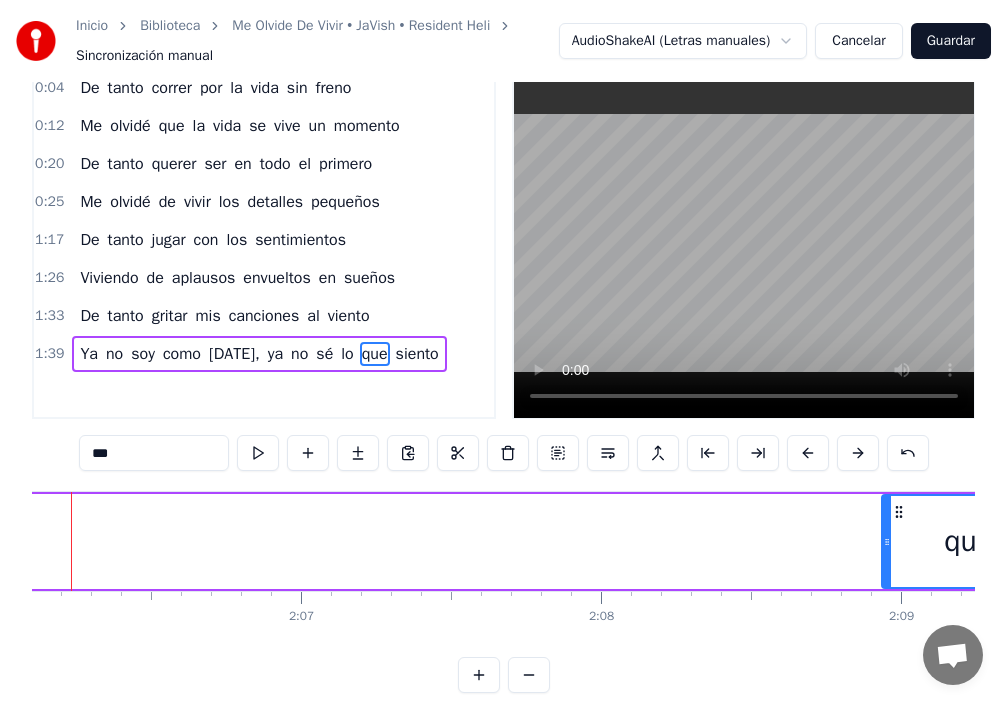 scroll, scrollTop: 0, scrollLeft: 37769, axis: horizontal 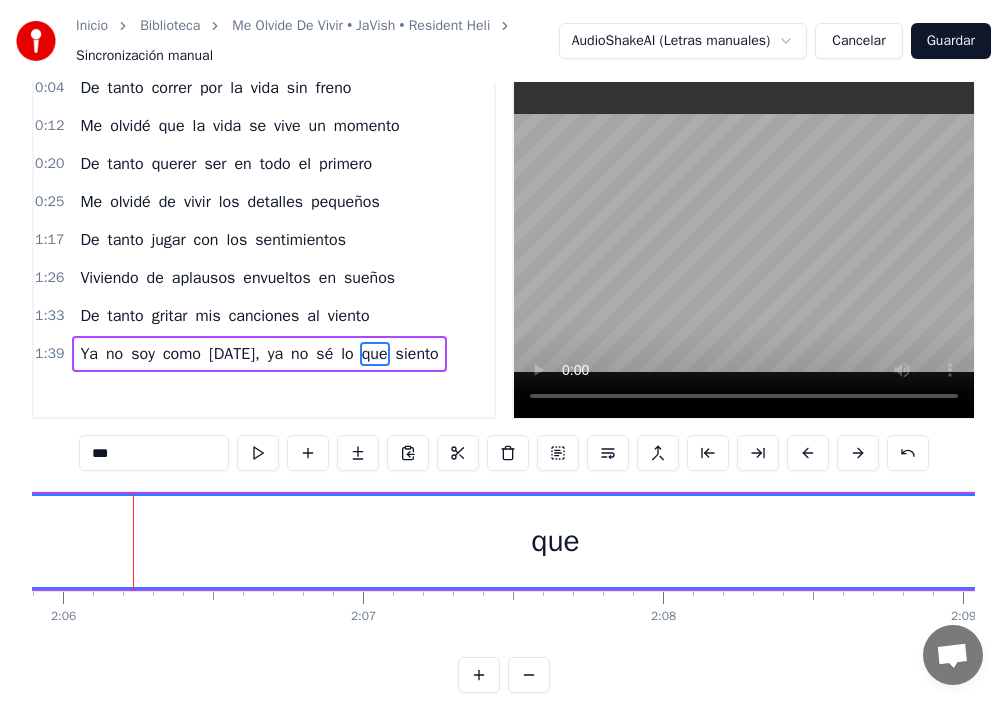 drag, startPoint x: 950, startPoint y: 540, endPoint x: 0, endPoint y: 595, distance: 951.59076 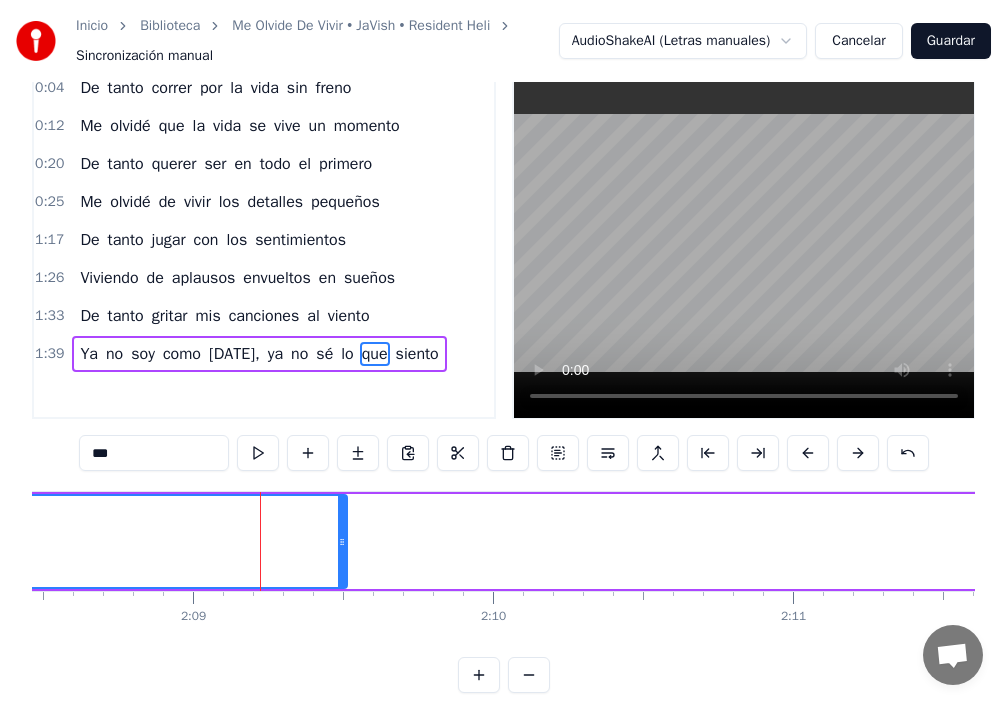 scroll, scrollTop: 0, scrollLeft: 38543, axis: horizontal 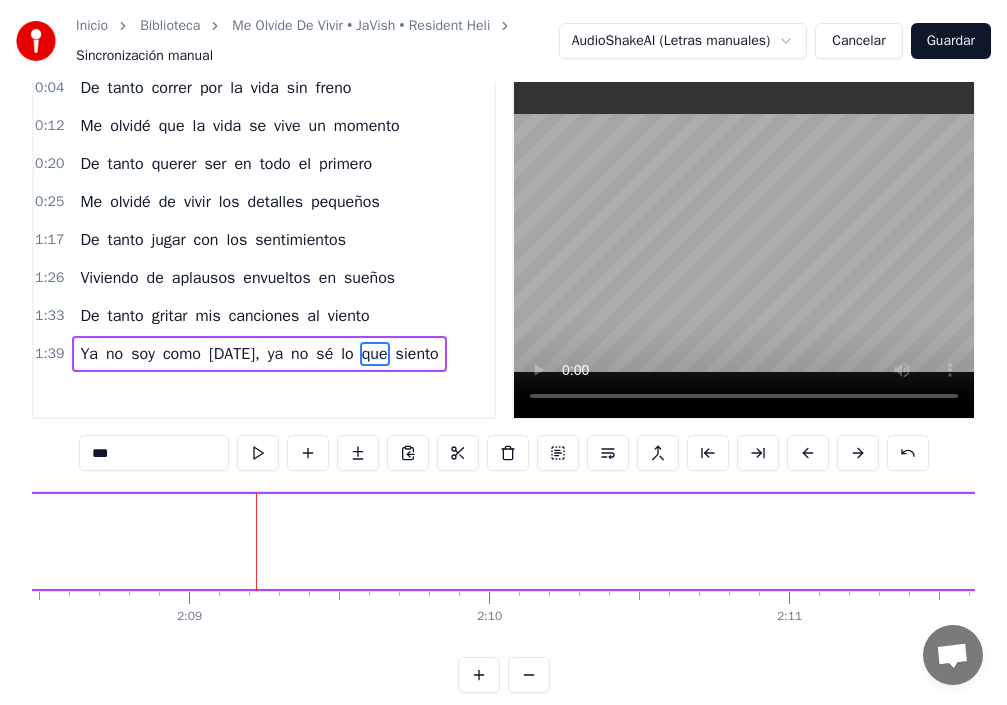 drag, startPoint x: 305, startPoint y: 553, endPoint x: 0, endPoint y: 604, distance: 309.23453 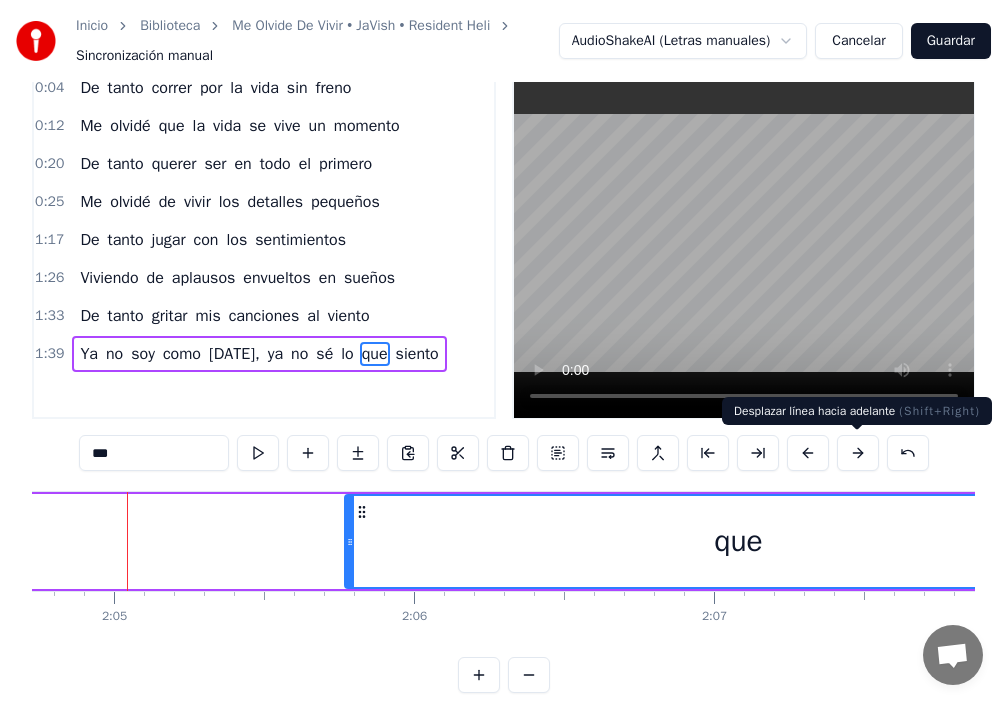 scroll, scrollTop: 0, scrollLeft: 37412, axis: horizontal 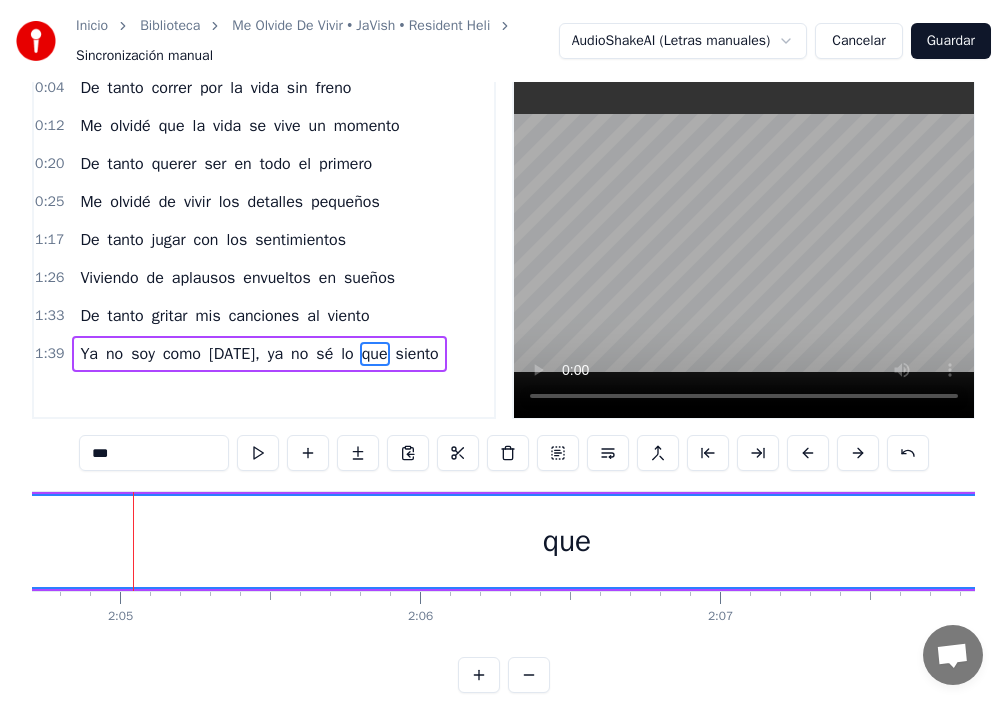 drag, startPoint x: 355, startPoint y: 538, endPoint x: 0, endPoint y: 549, distance: 355.17038 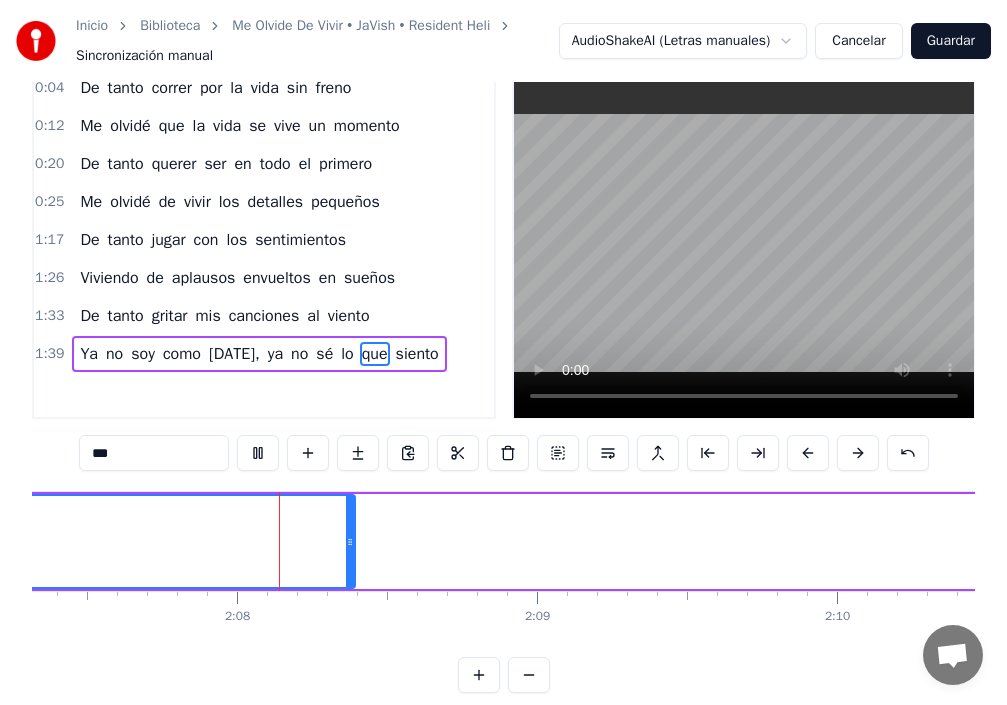 scroll, scrollTop: 0, scrollLeft: 38201, axis: horizontal 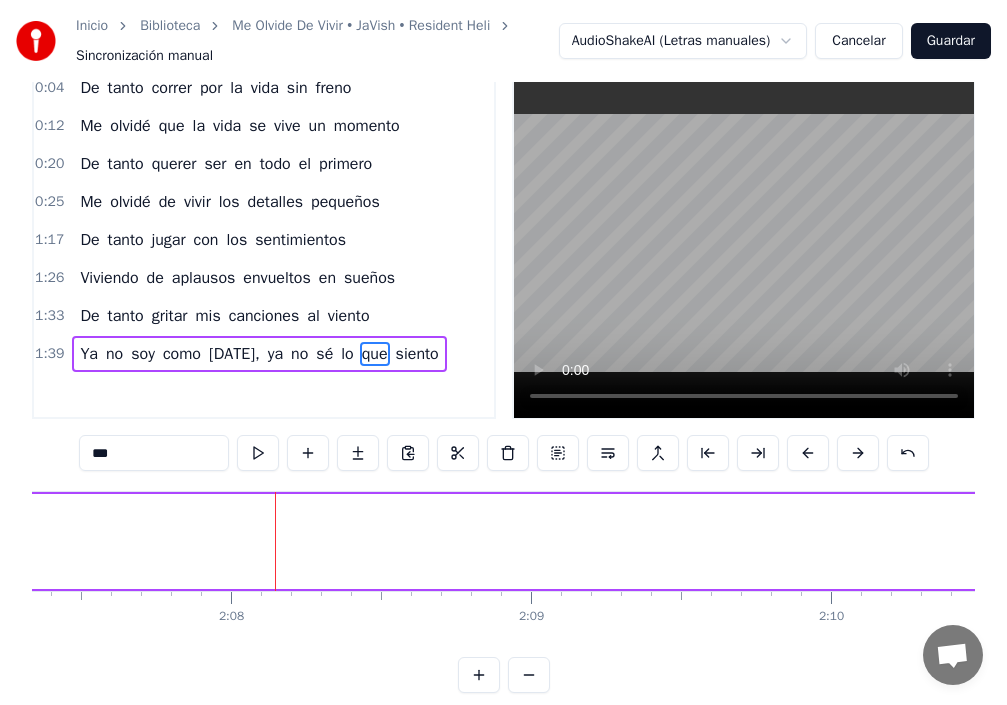 drag, startPoint x: 345, startPoint y: 550, endPoint x: 0, endPoint y: 547, distance: 345.01303 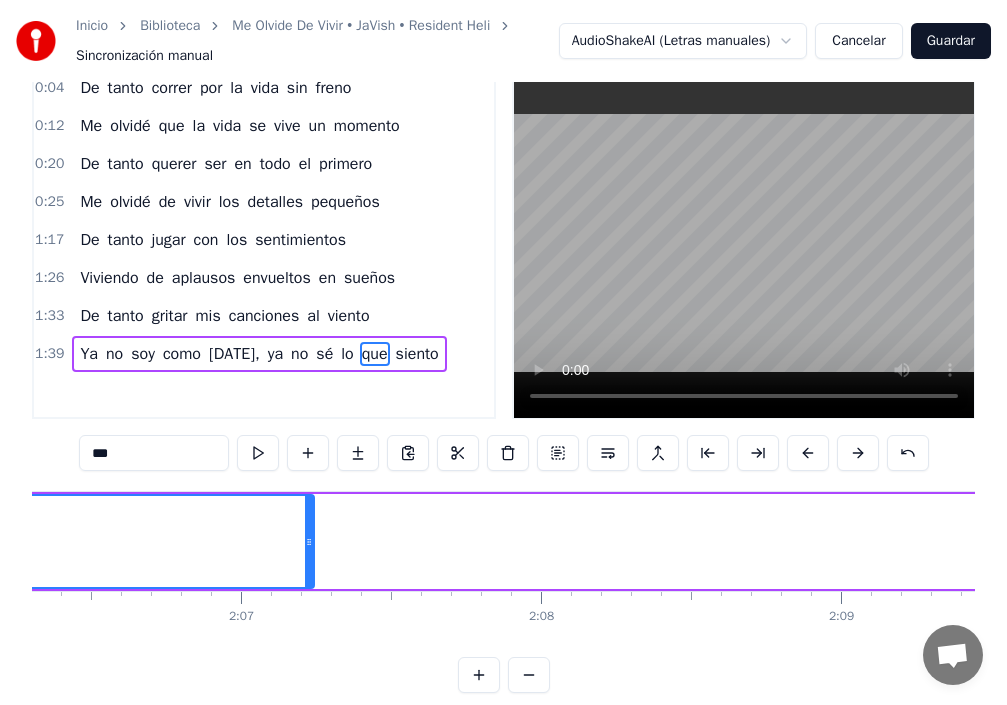 scroll, scrollTop: 0, scrollLeft: 37769, axis: horizontal 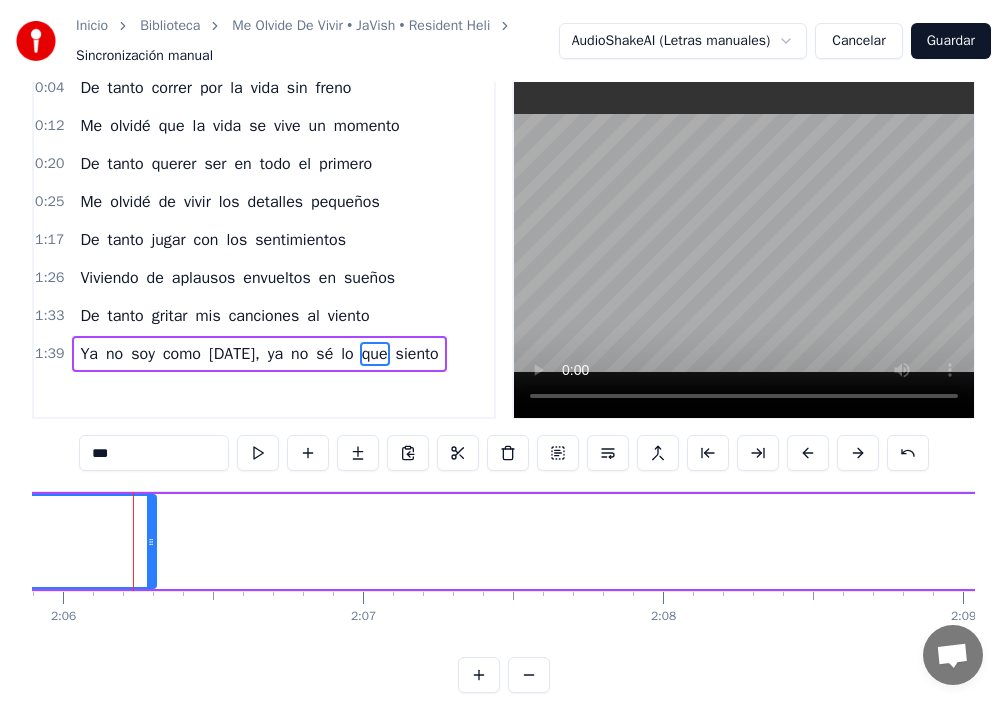 drag, startPoint x: 434, startPoint y: 555, endPoint x: 86, endPoint y: 547, distance: 348.09195 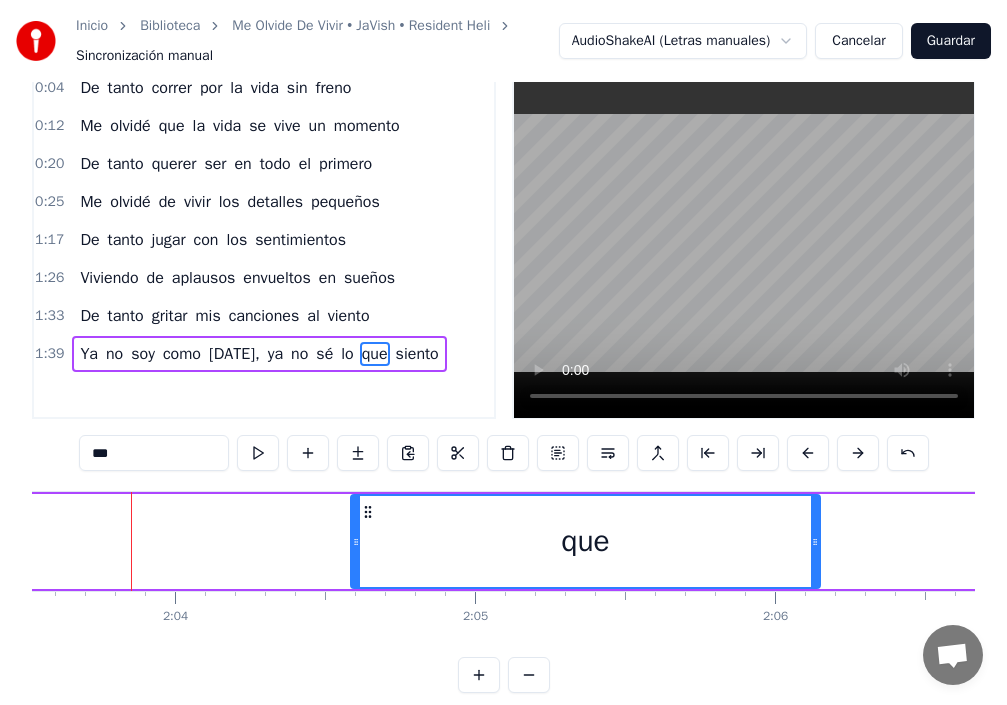 scroll, scrollTop: 0, scrollLeft: 37056, axis: horizontal 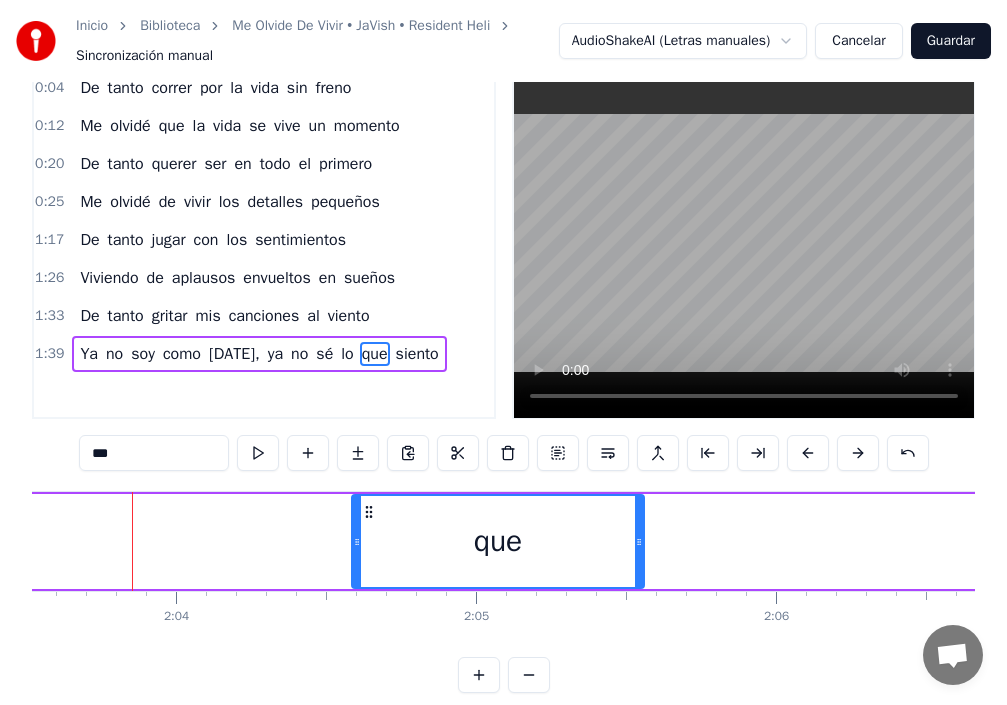 drag, startPoint x: 816, startPoint y: 560, endPoint x: 579, endPoint y: 560, distance: 237 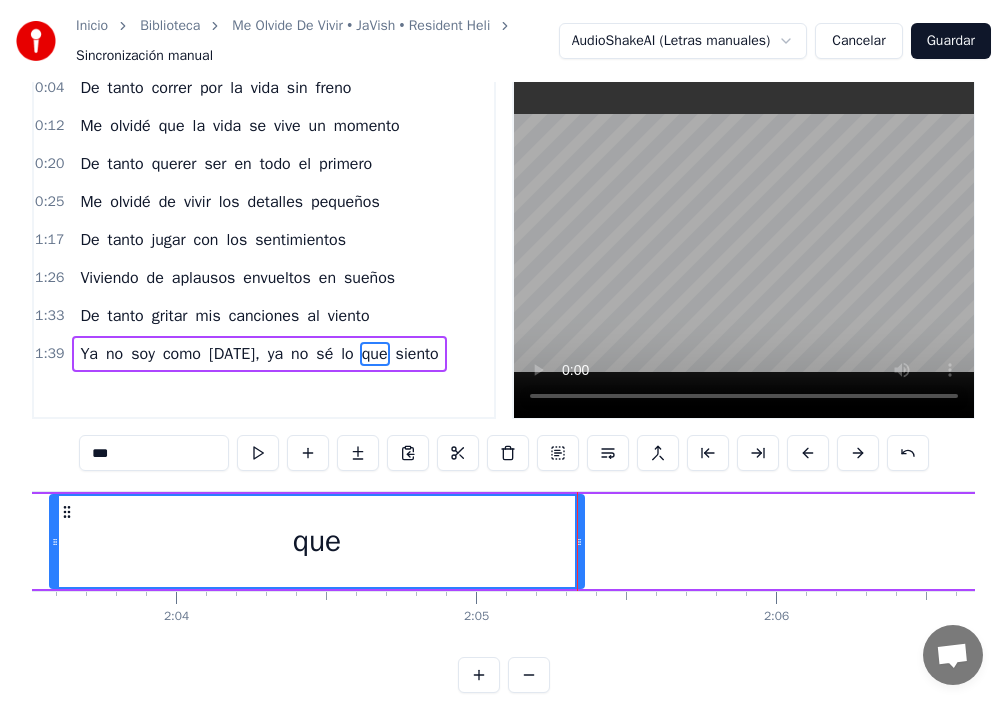drag, startPoint x: 355, startPoint y: 547, endPoint x: 0, endPoint y: 551, distance: 355.02252 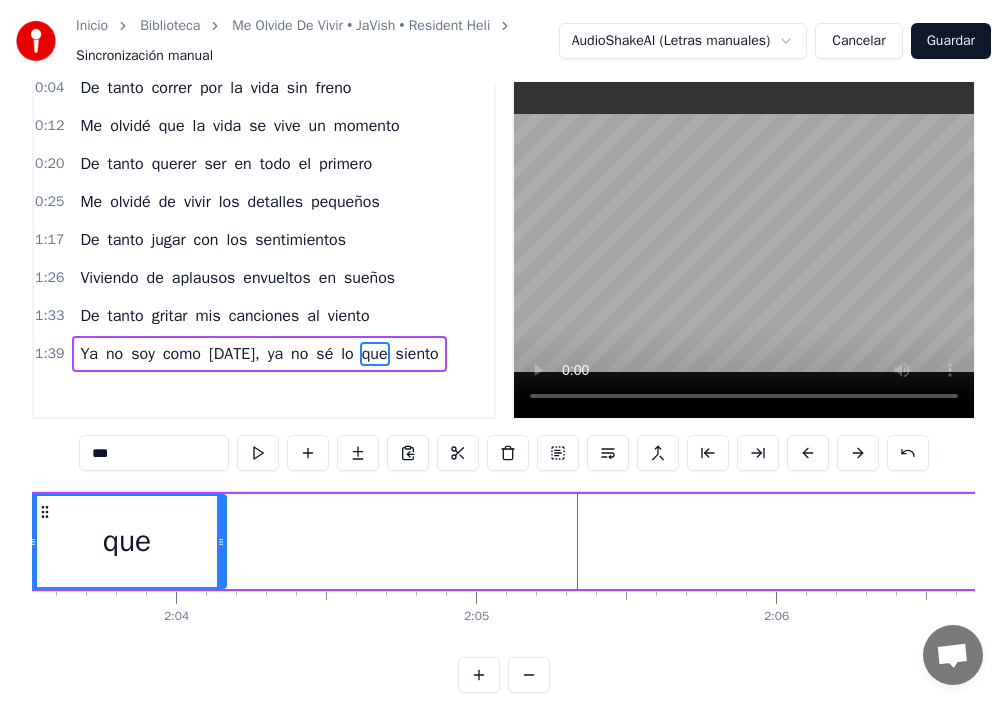 drag, startPoint x: 580, startPoint y: 543, endPoint x: 178, endPoint y: 562, distance: 402.44876 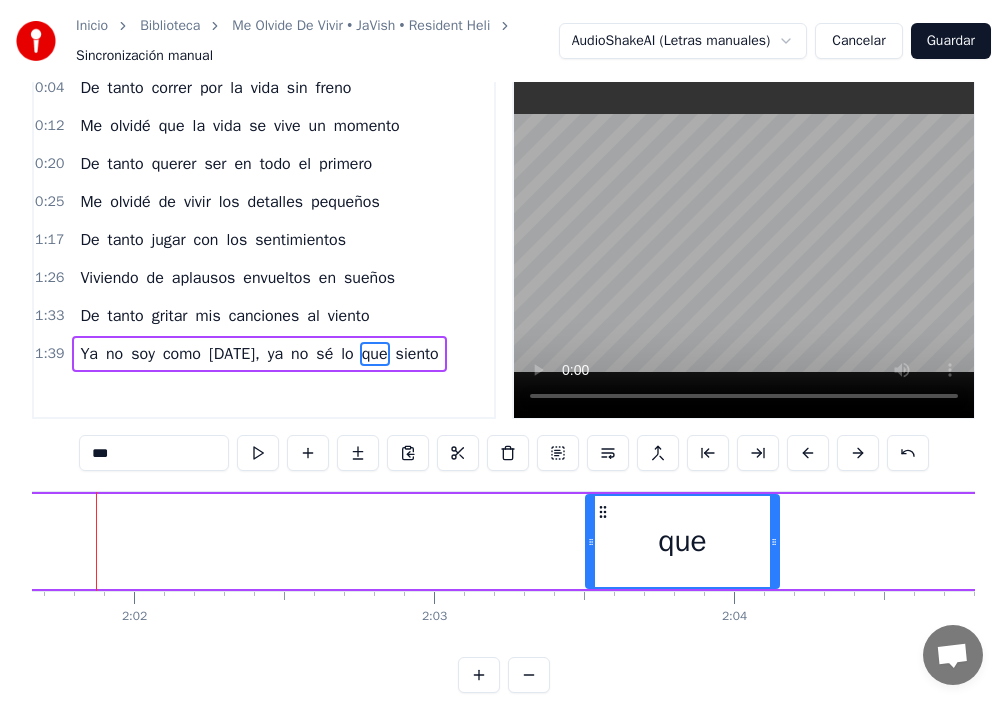 scroll, scrollTop: 0, scrollLeft: 36461, axis: horizontal 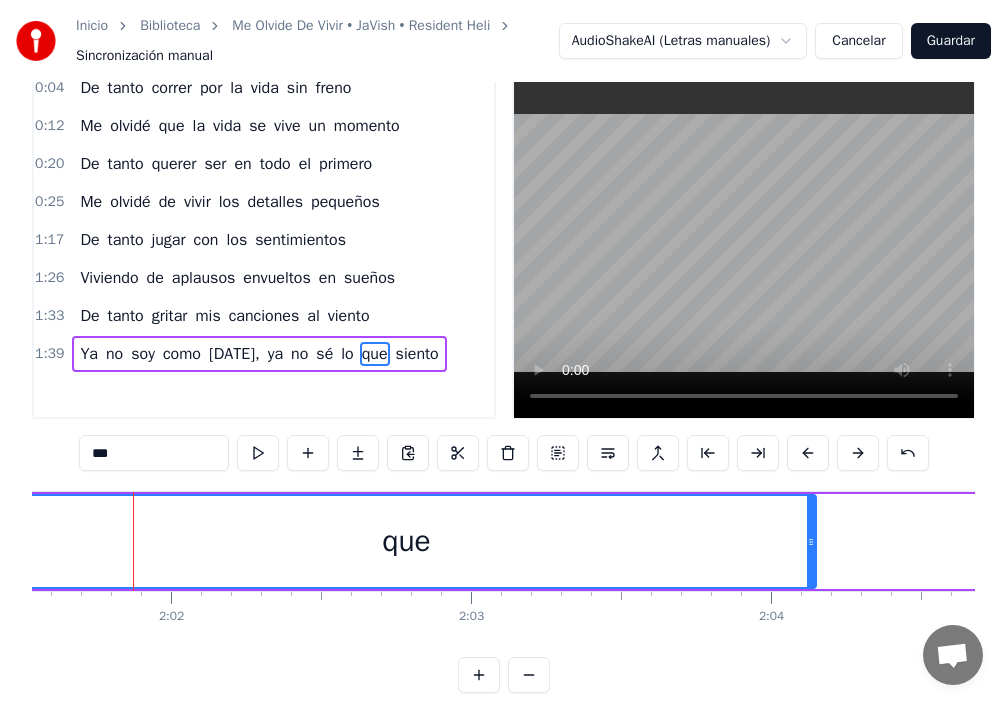 drag, startPoint x: 626, startPoint y: 546, endPoint x: 0, endPoint y: 536, distance: 626.0799 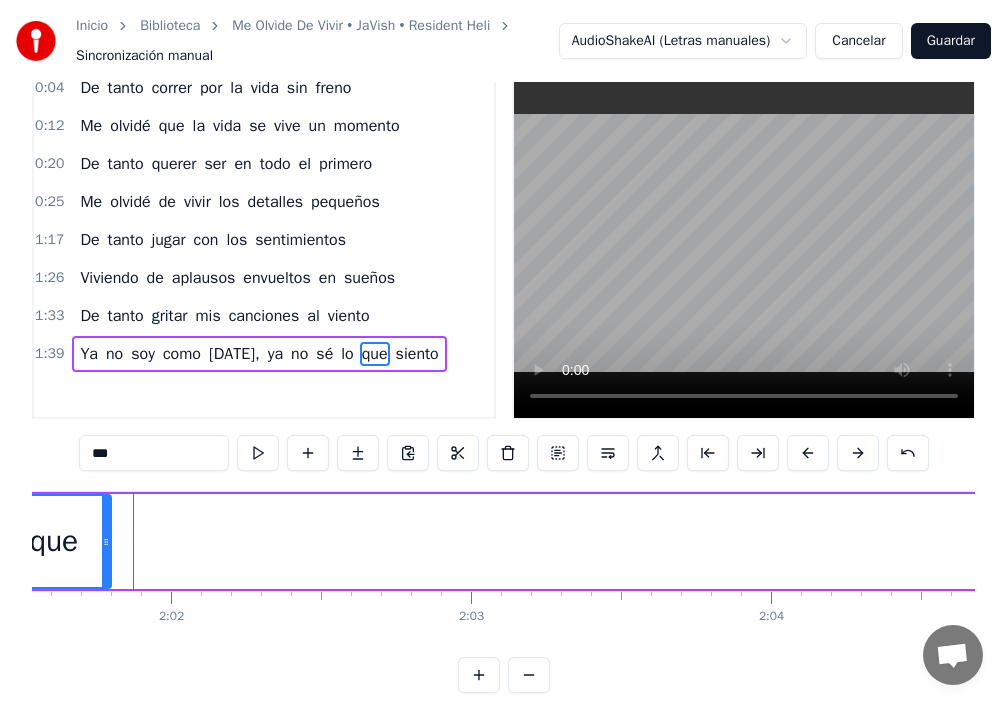 drag, startPoint x: 810, startPoint y: 544, endPoint x: 82, endPoint y: 585, distance: 729.1536 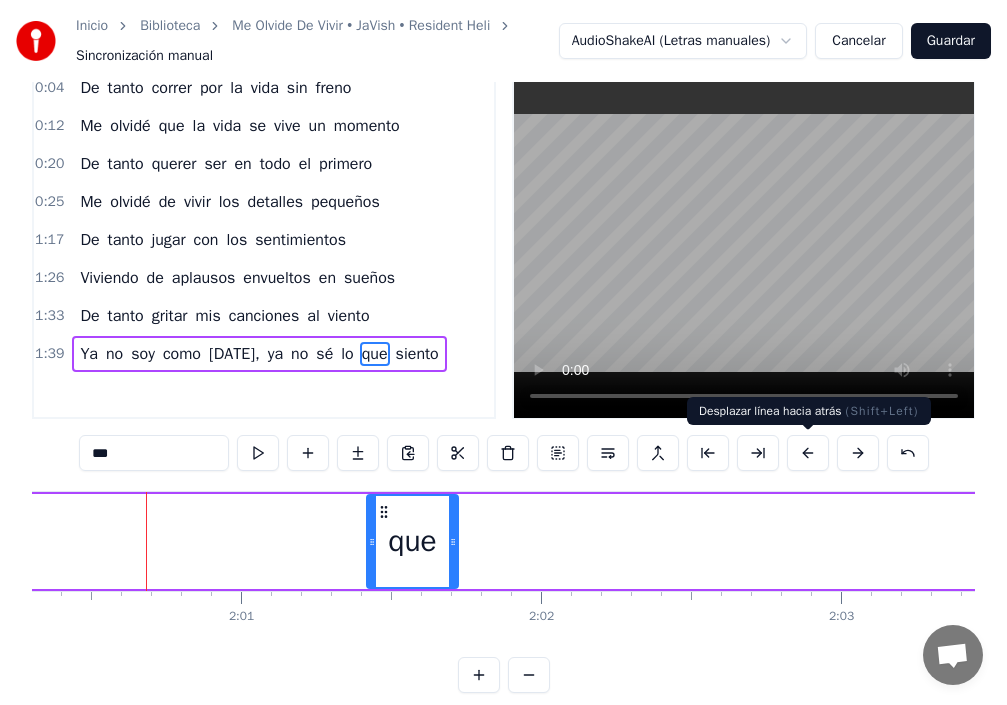 scroll, scrollTop: 0, scrollLeft: 36104, axis: horizontal 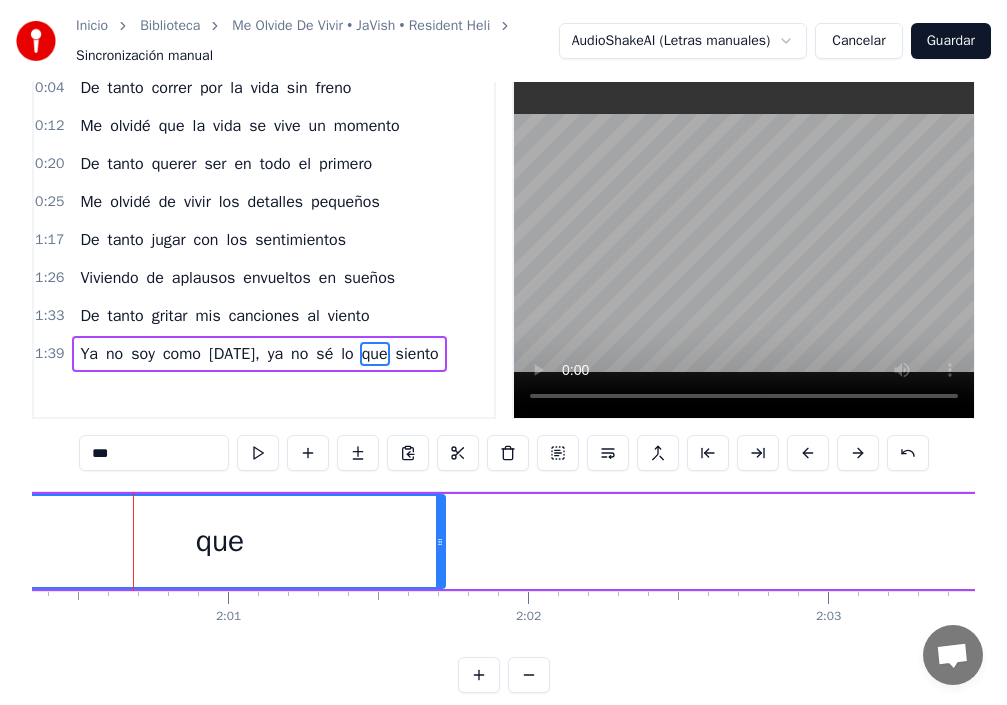 drag, startPoint x: 359, startPoint y: 541, endPoint x: 0, endPoint y: 510, distance: 360.33597 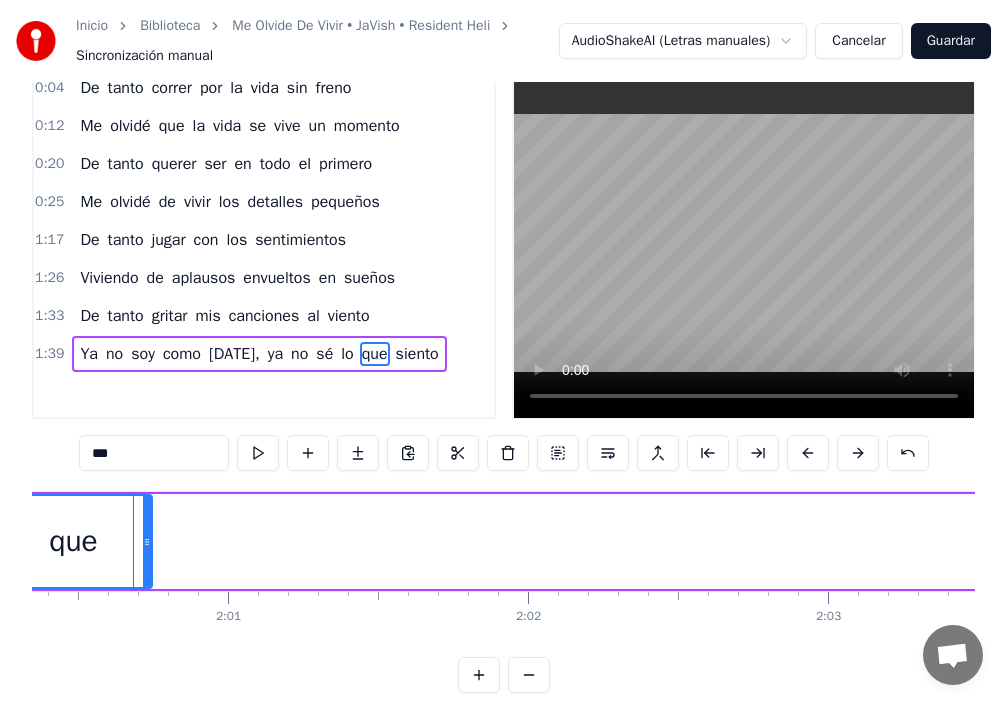 drag, startPoint x: 442, startPoint y: 554, endPoint x: 114, endPoint y: 565, distance: 328.1844 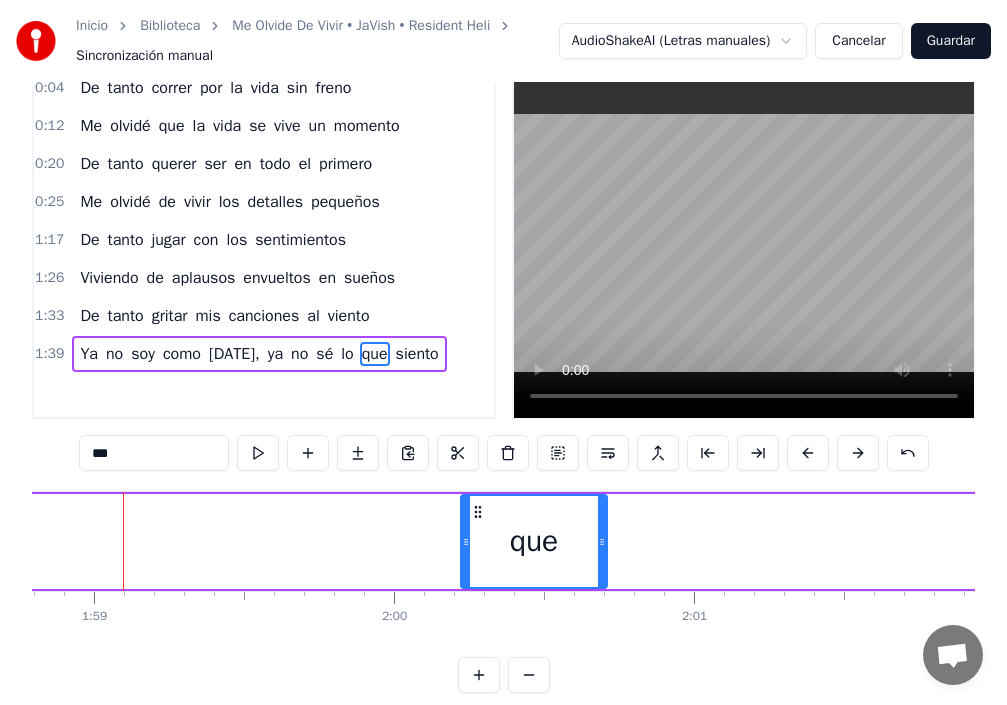 scroll, scrollTop: 0, scrollLeft: 35629, axis: horizontal 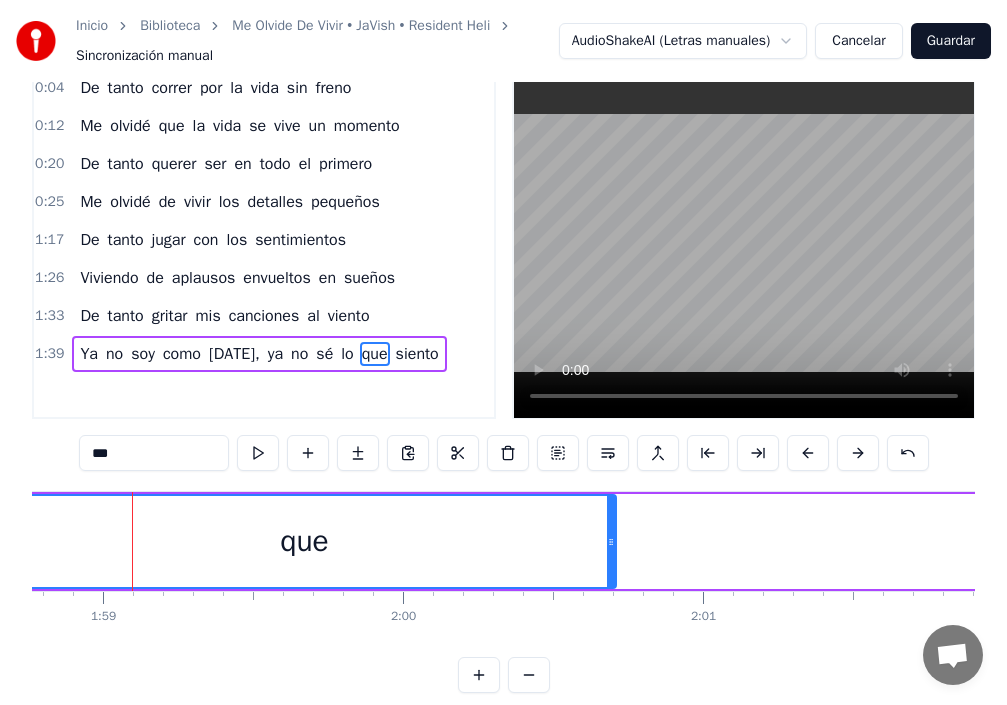 drag, startPoint x: 477, startPoint y: 543, endPoint x: 0, endPoint y: 527, distance: 477.26828 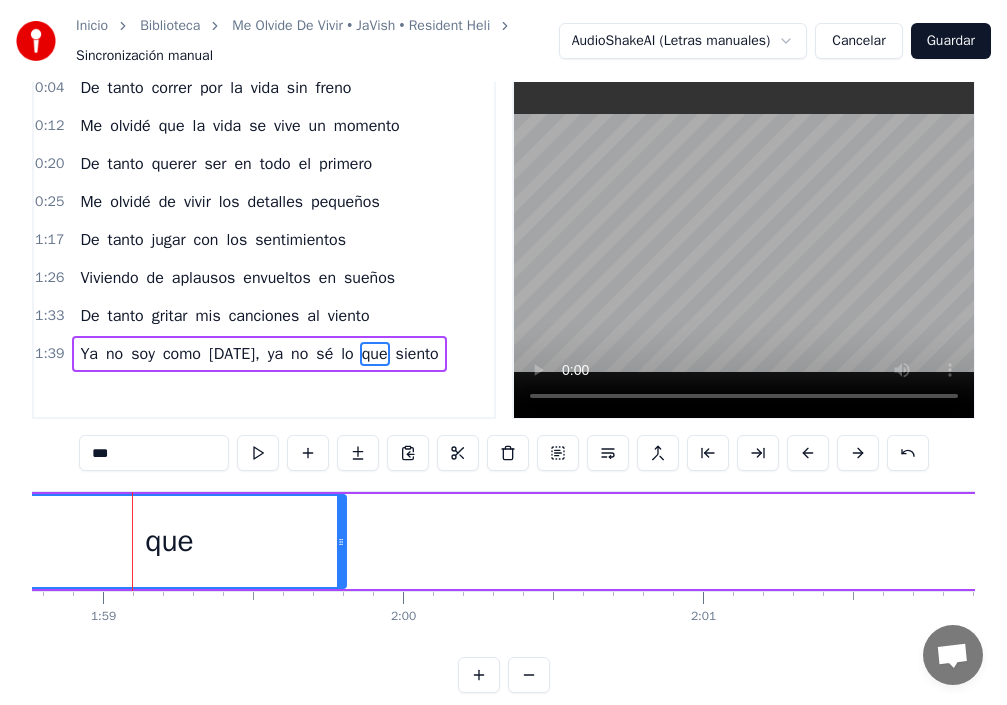 drag, startPoint x: 611, startPoint y: 535, endPoint x: 284, endPoint y: 540, distance: 327.03824 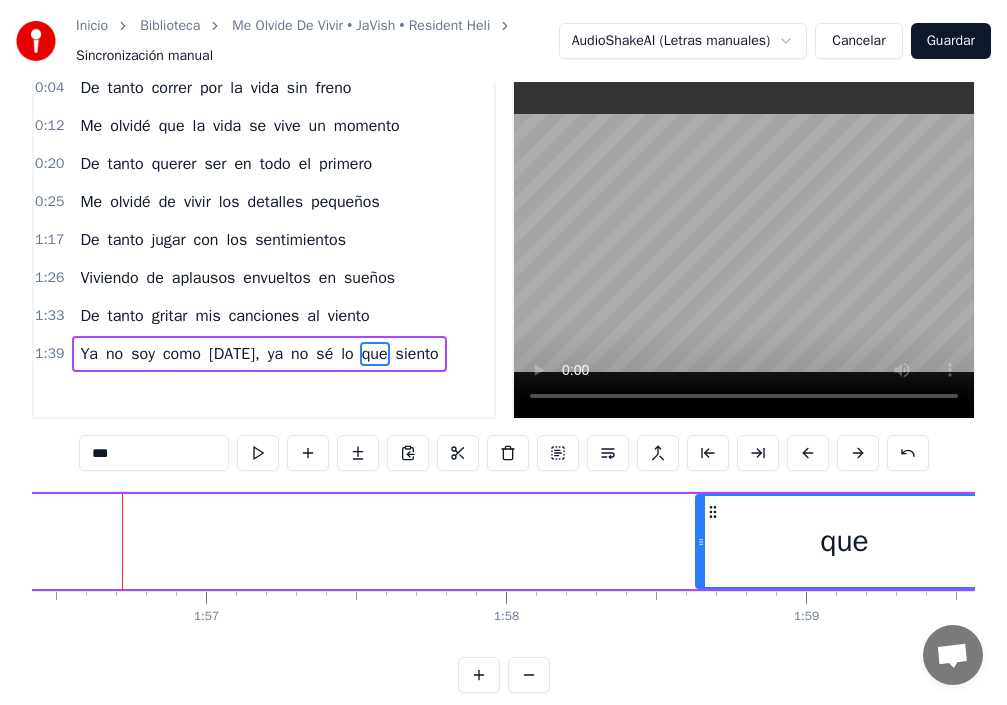 scroll, scrollTop: 0, scrollLeft: 34915, axis: horizontal 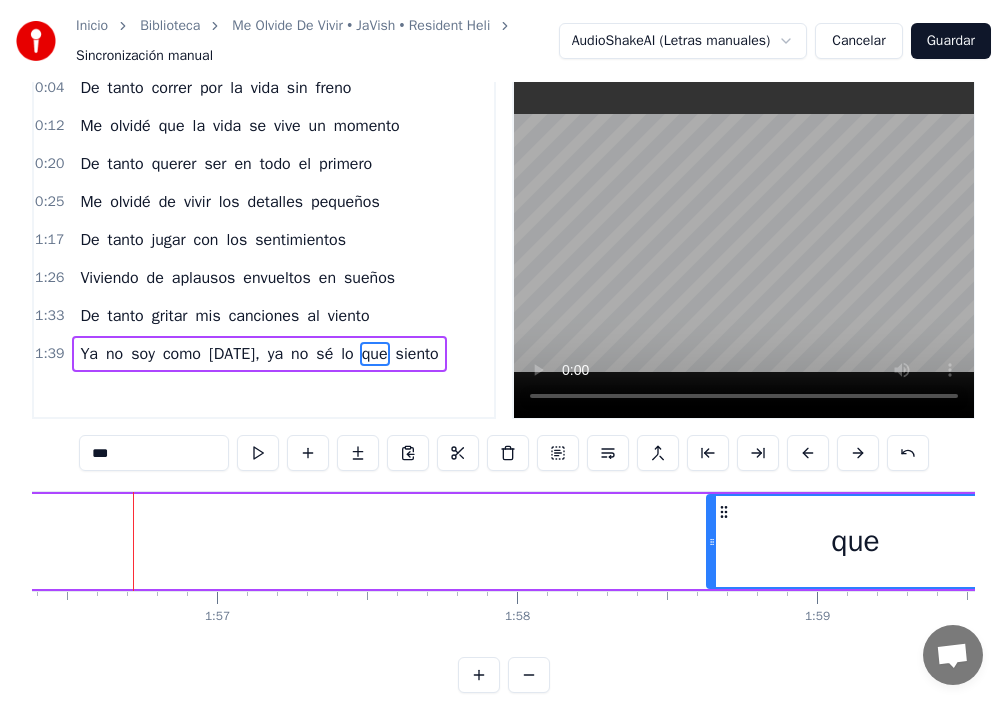 drag, startPoint x: 716, startPoint y: 547, endPoint x: 423, endPoint y: 542, distance: 293.04266 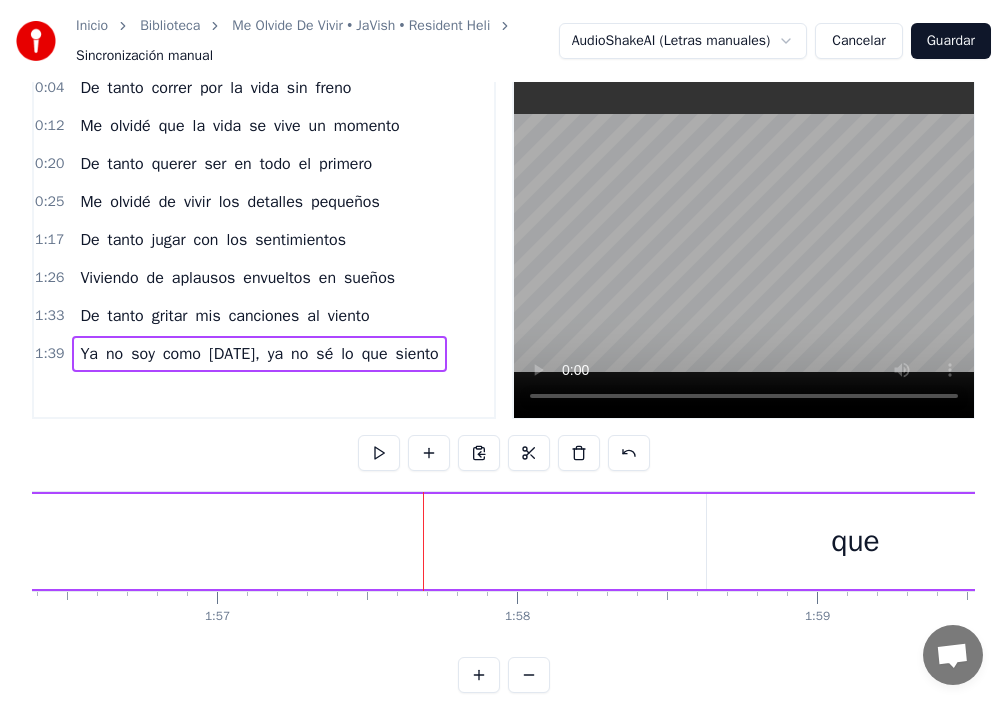 click on "que" at bounding box center [855, 541] 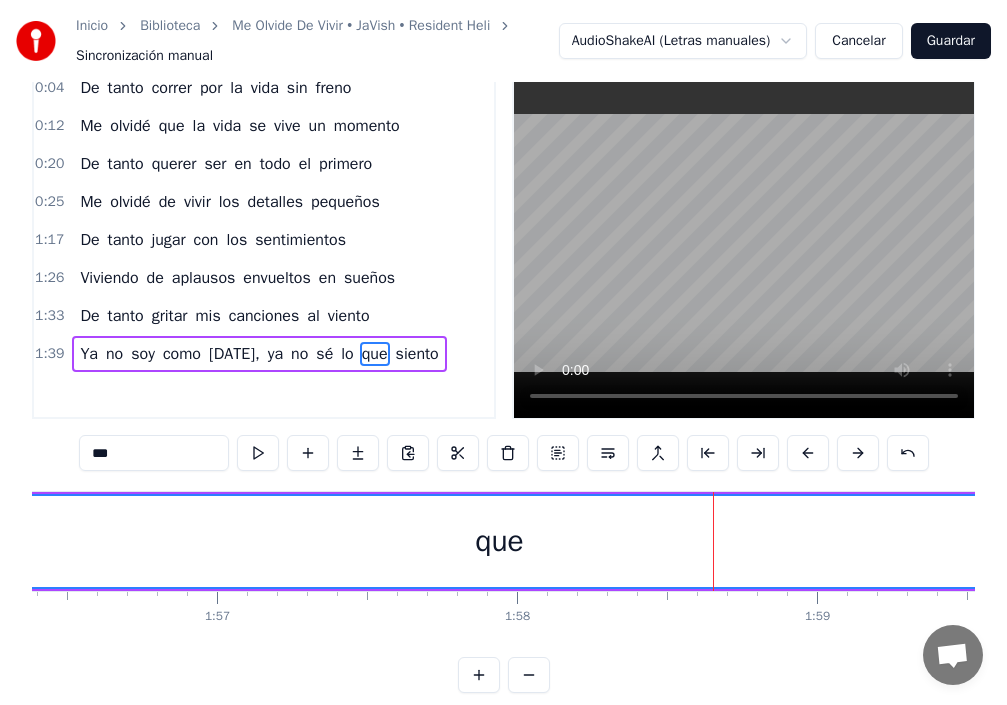 drag, startPoint x: 712, startPoint y: 538, endPoint x: 0, endPoint y: 520, distance: 712.2275 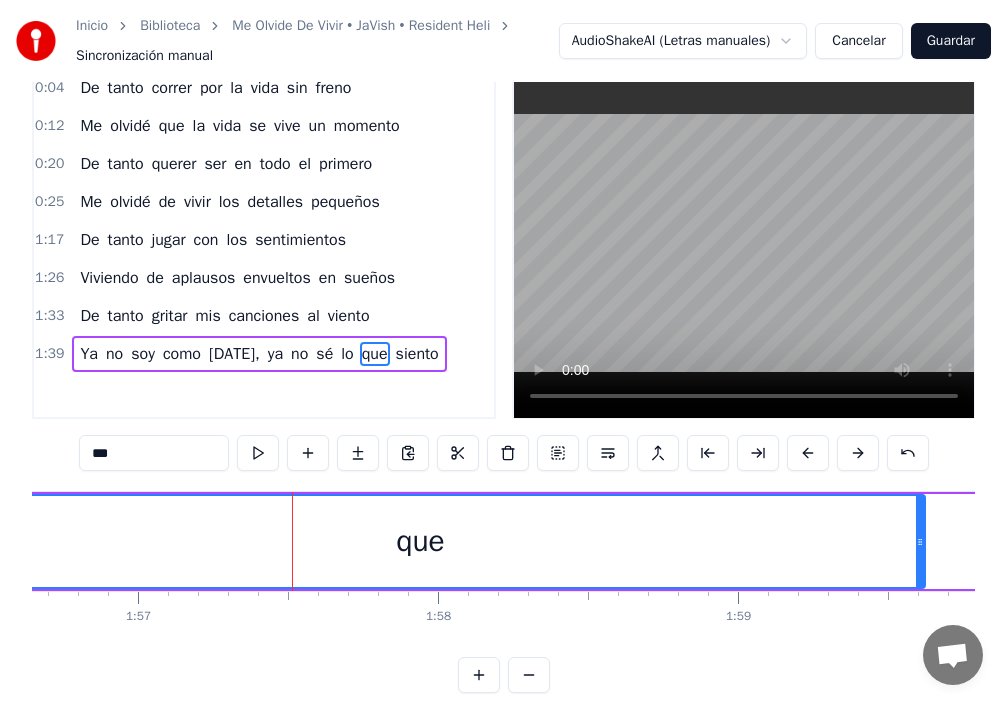 scroll, scrollTop: 0, scrollLeft: 35034, axis: horizontal 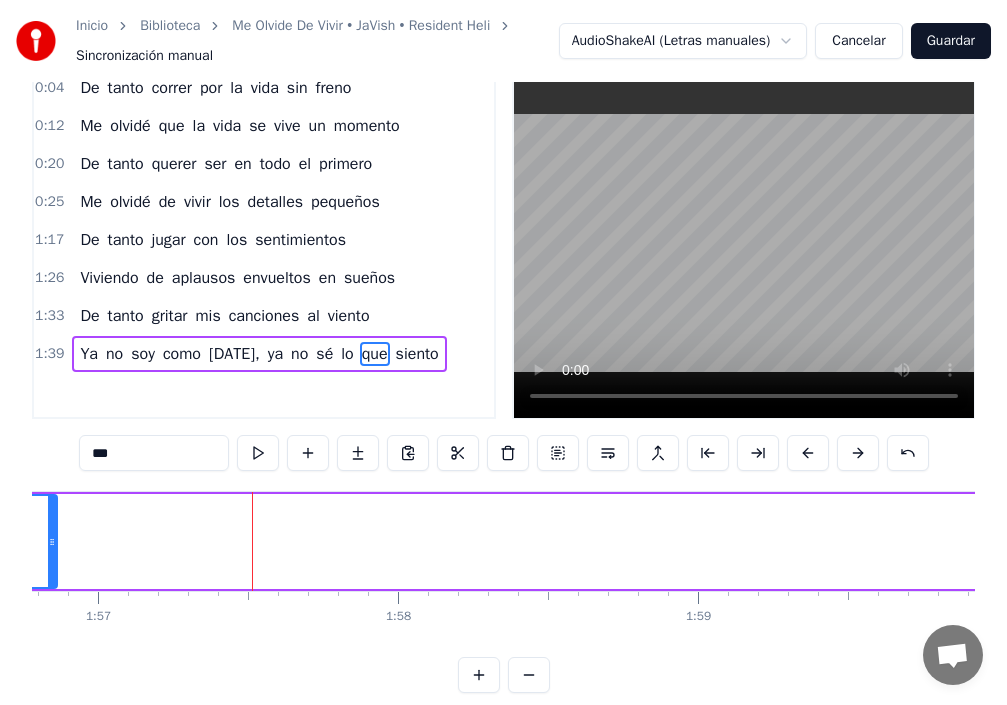 drag, startPoint x: 877, startPoint y: 545, endPoint x: 16, endPoint y: 586, distance: 861.97565 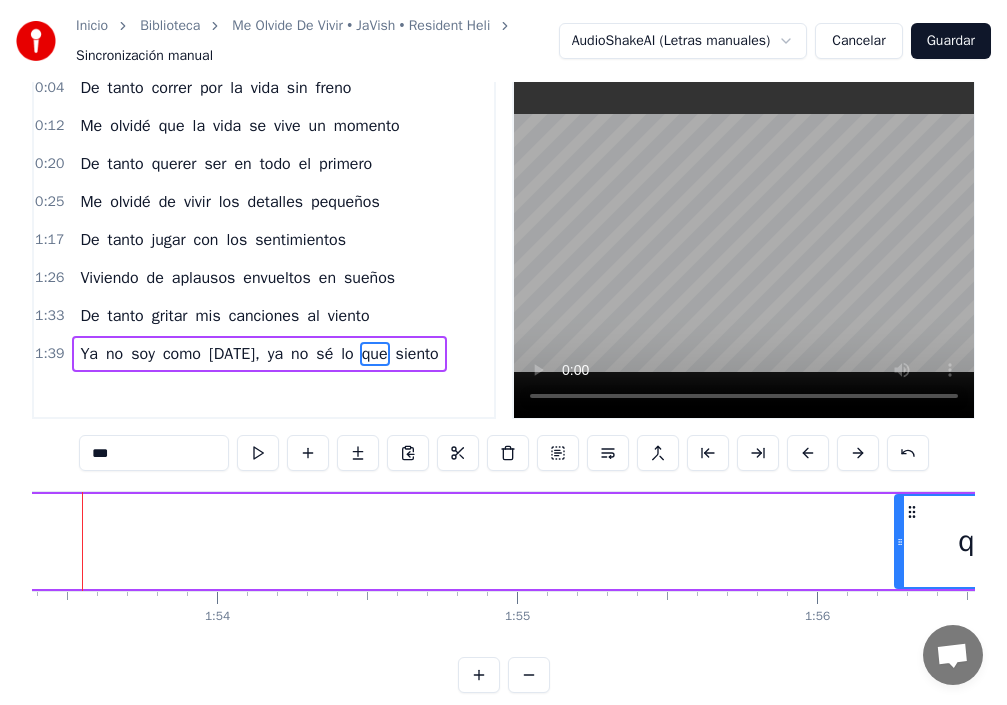 scroll, scrollTop: 0, scrollLeft: 33964, axis: horizontal 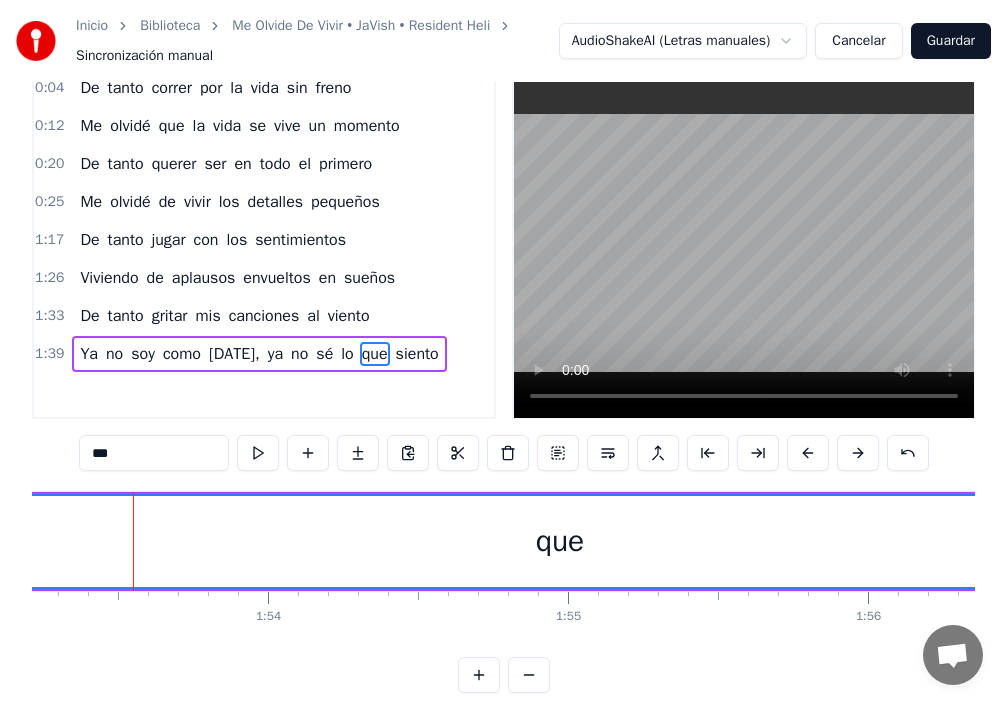 drag, startPoint x: 947, startPoint y: 554, endPoint x: 0, endPoint y: 615, distance: 948.9626 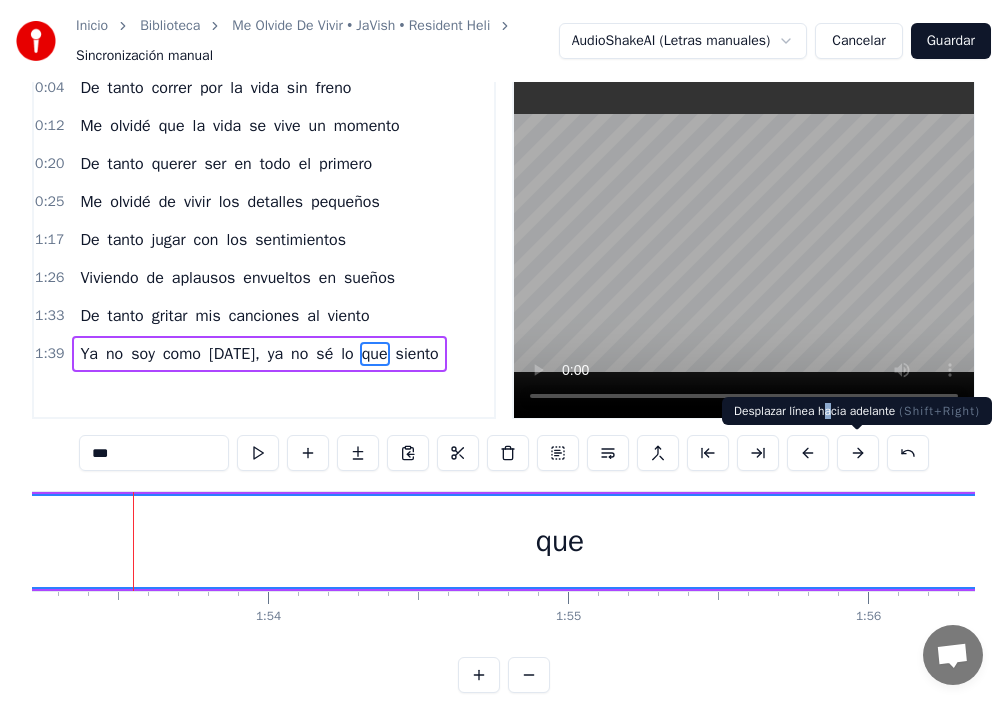 click on "Desplazar línea hacia adelante ( Shift+Right ) Desplazar línea hacia adelante ( Shift+Right )" at bounding box center [857, 411] 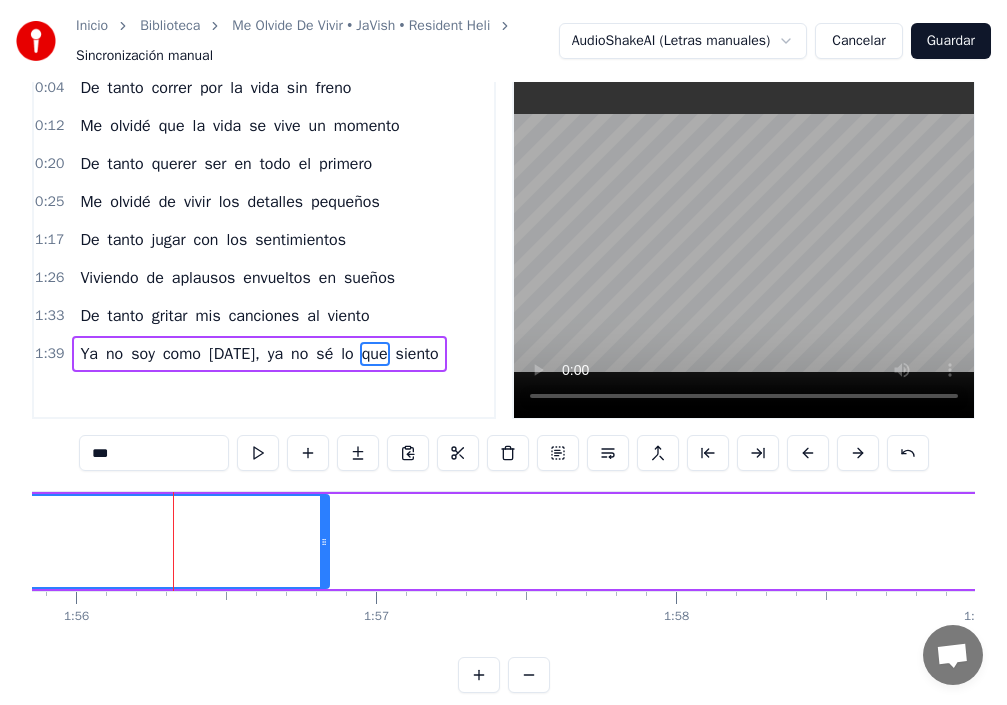 scroll, scrollTop: 0, scrollLeft: 34797, axis: horizontal 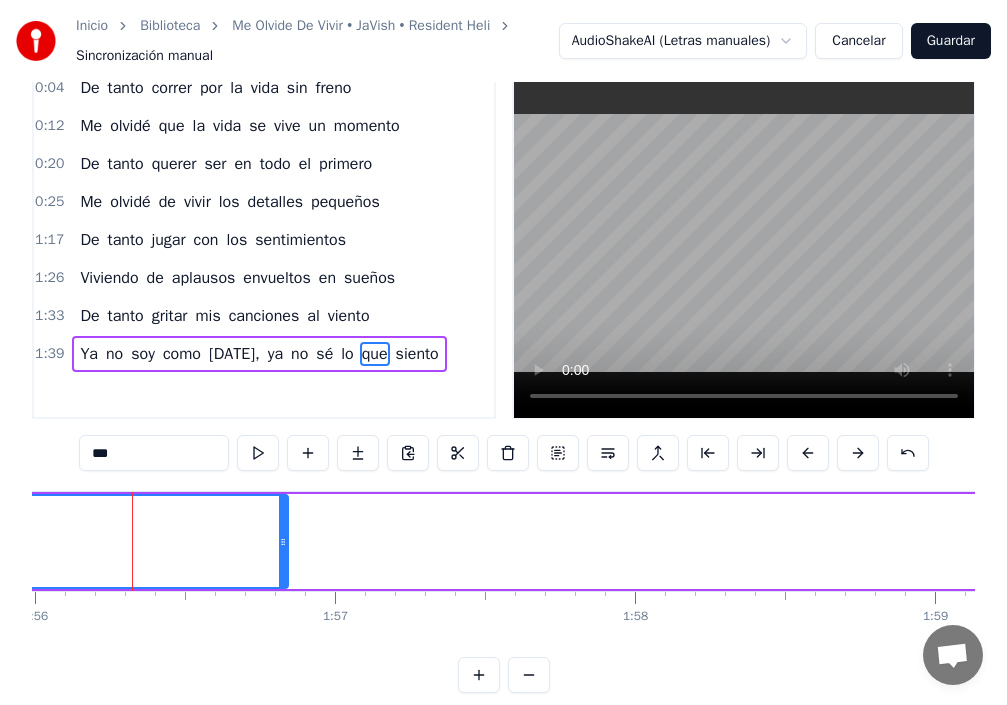 click on "que" at bounding box center (-273, 541) 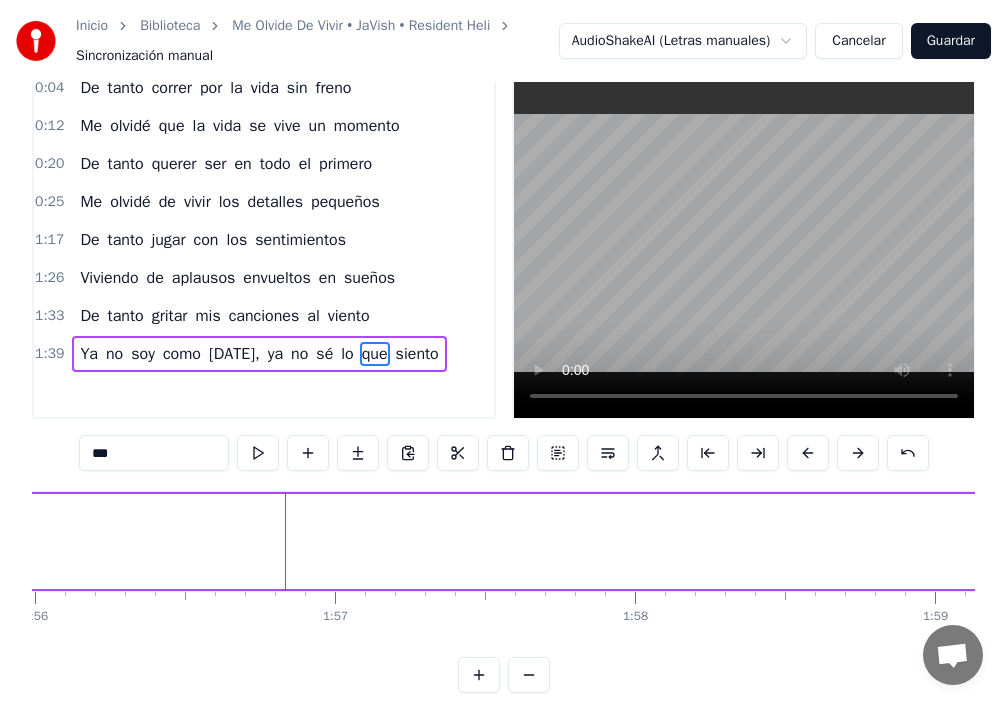 drag, startPoint x: 282, startPoint y: 539, endPoint x: 0, endPoint y: 561, distance: 282.85684 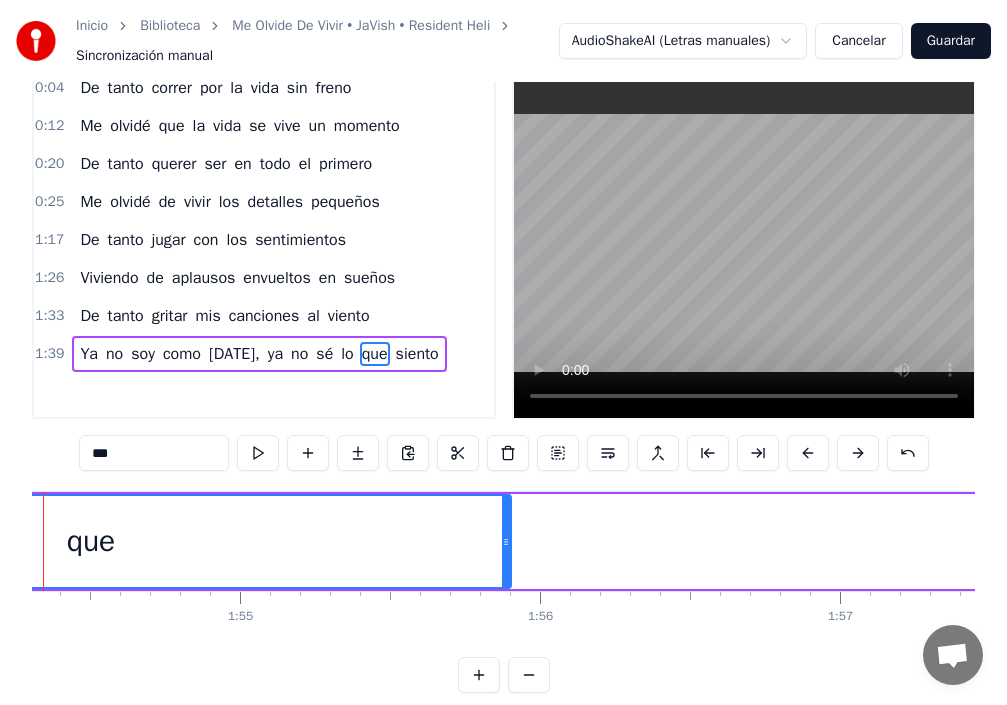 scroll, scrollTop: 0, scrollLeft: 34202, axis: horizontal 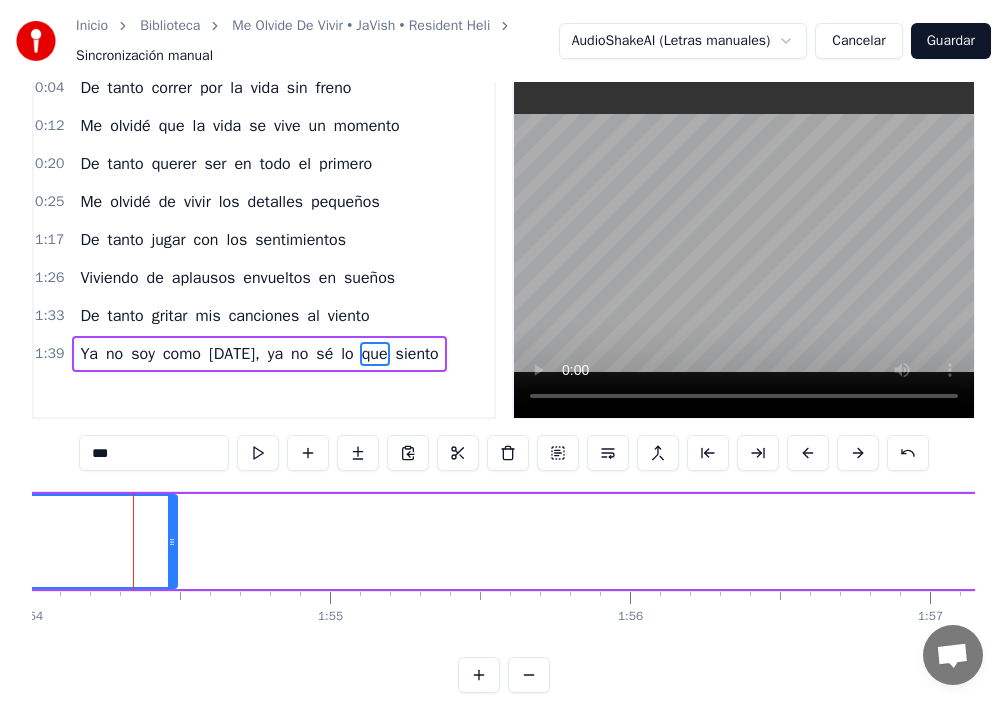 drag, startPoint x: 598, startPoint y: 547, endPoint x: 144, endPoint y: 556, distance: 454.0892 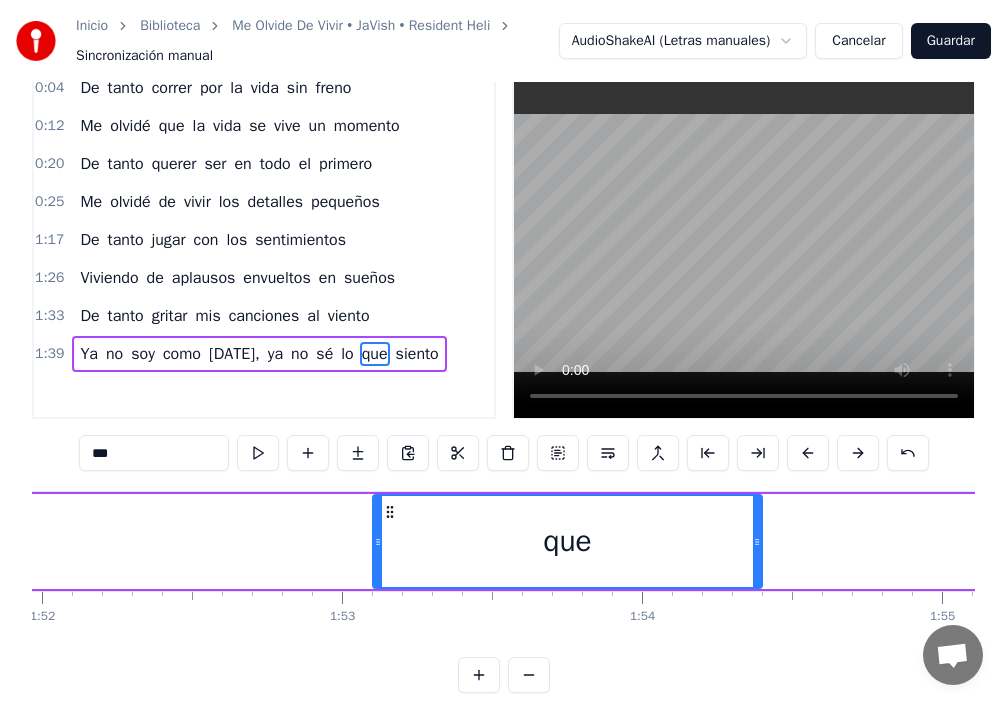 scroll, scrollTop: 0, scrollLeft: 33489, axis: horizontal 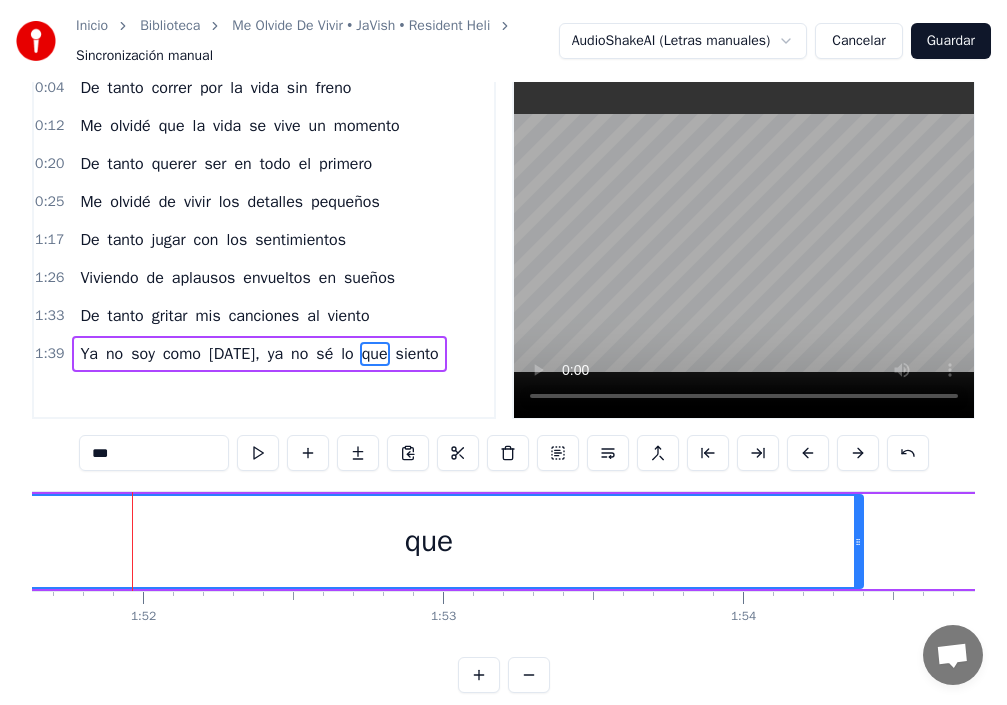 drag, startPoint x: 479, startPoint y: 540, endPoint x: 0, endPoint y: 582, distance: 480.8378 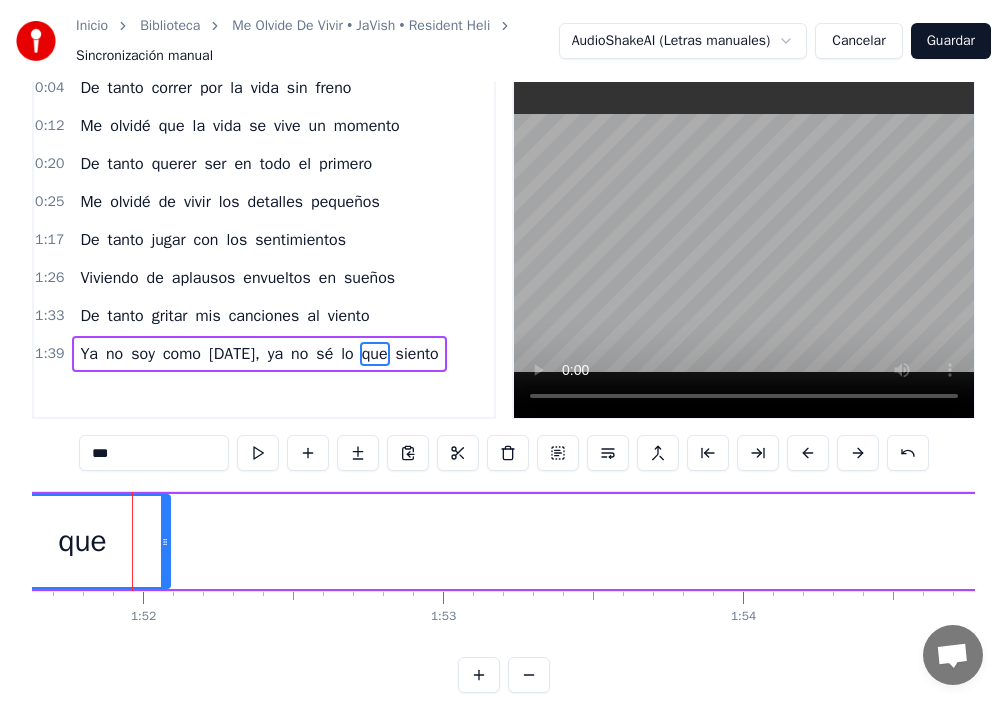 drag, startPoint x: 860, startPoint y: 550, endPoint x: 136, endPoint y: 588, distance: 724.9966 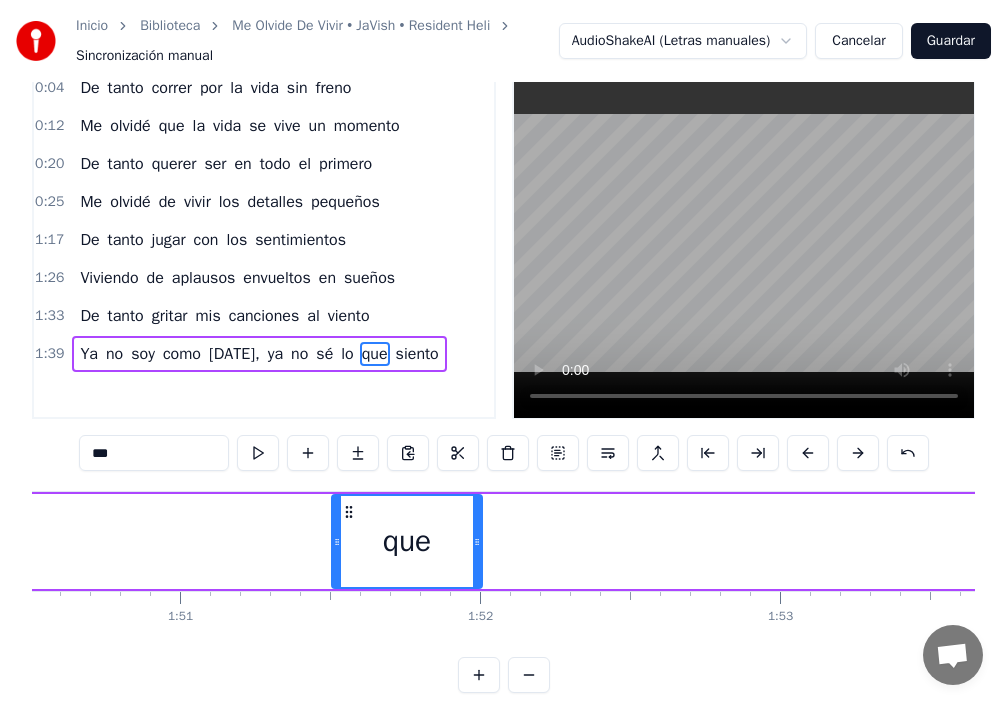 scroll, scrollTop: 0, scrollLeft: 32894, axis: horizontal 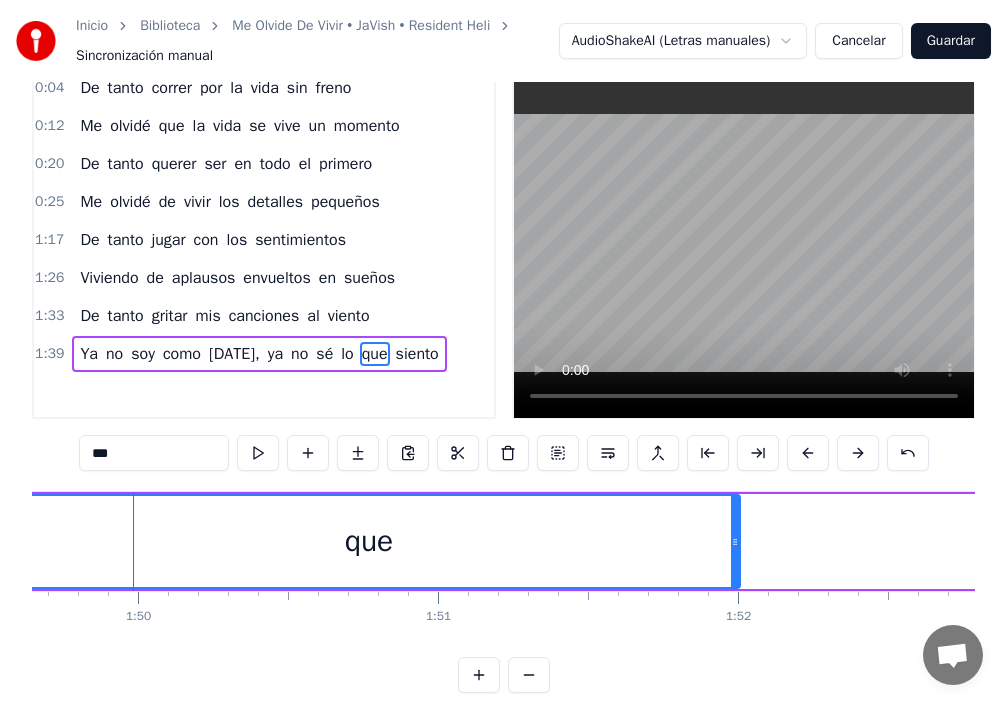 drag, startPoint x: 577, startPoint y: 560, endPoint x: 0, endPoint y: 605, distance: 578.75214 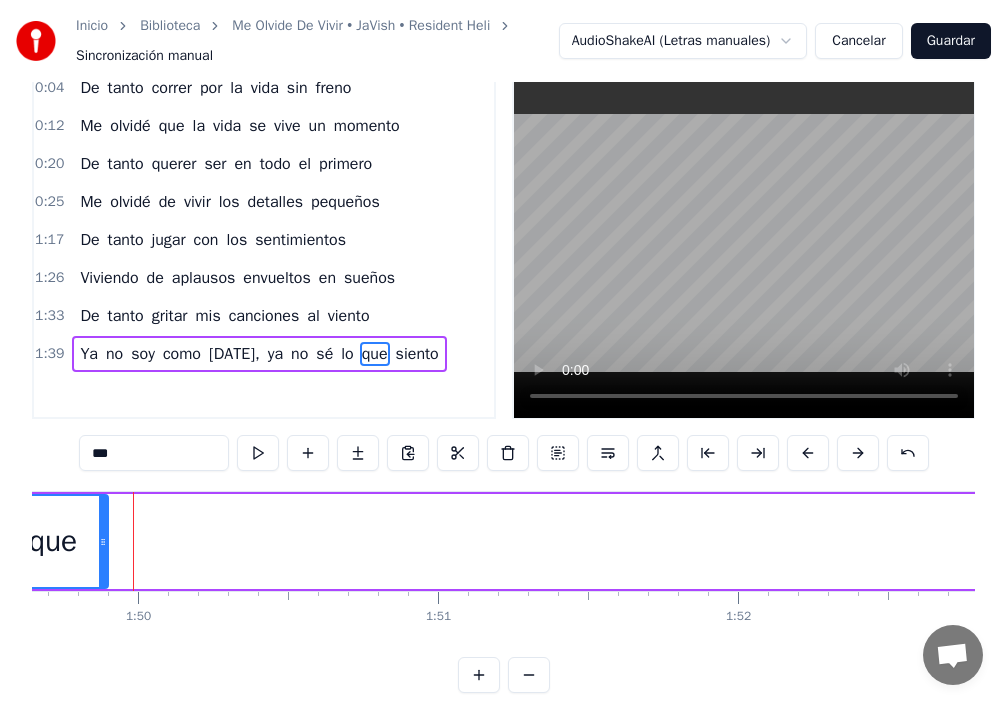 drag, startPoint x: 734, startPoint y: 544, endPoint x: 56, endPoint y: 559, distance: 678.1659 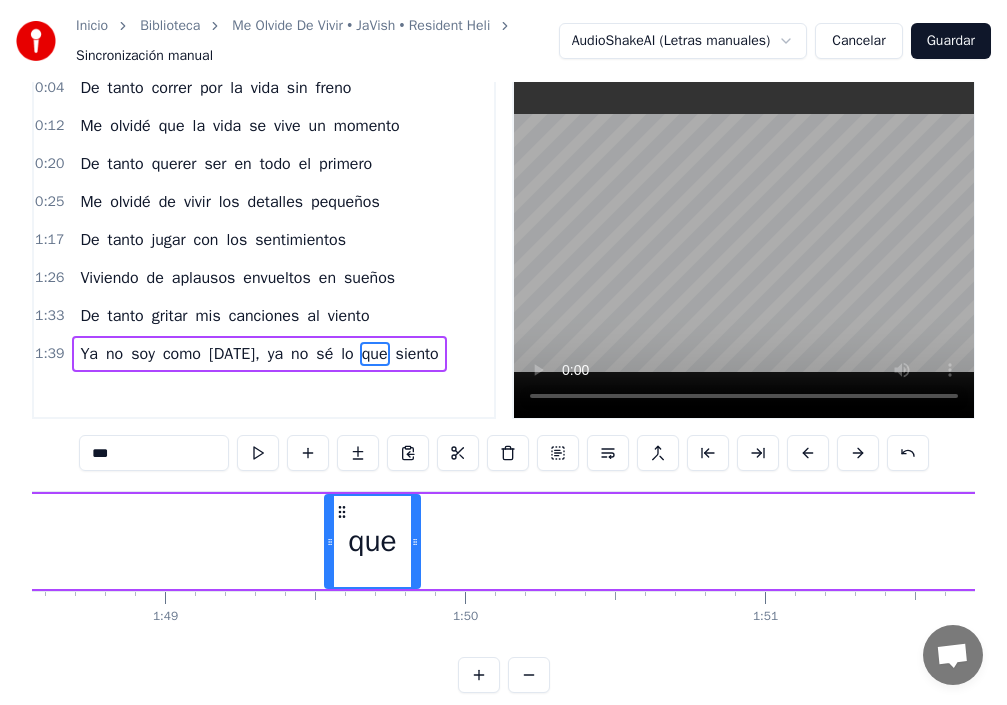 scroll, scrollTop: 0, scrollLeft: 32419, axis: horizontal 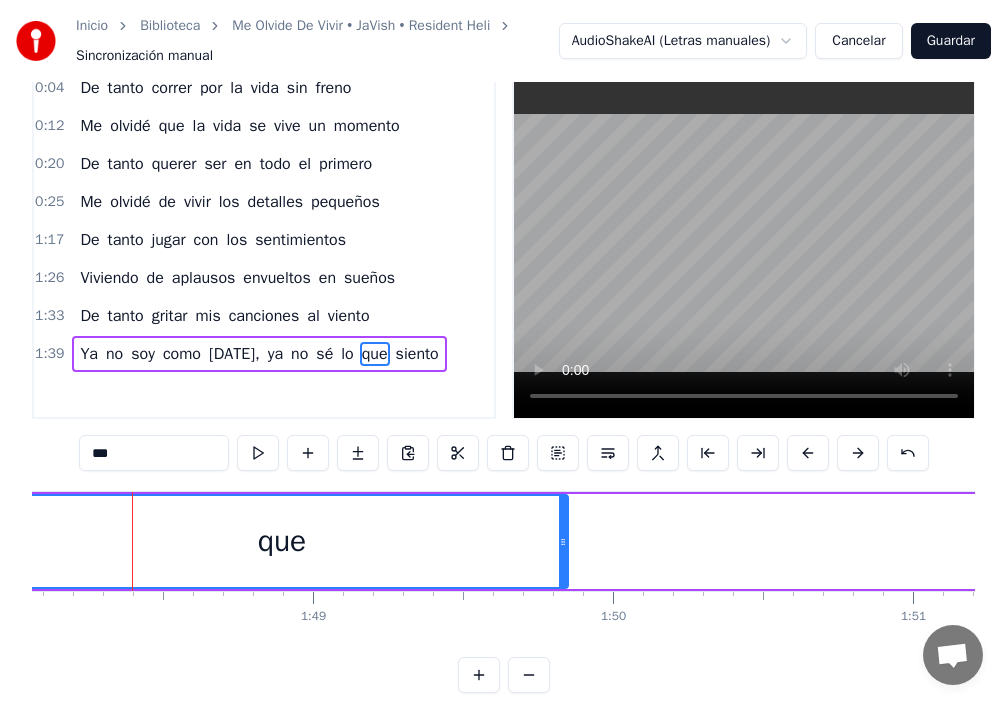 drag, startPoint x: 468, startPoint y: 543, endPoint x: 0, endPoint y: 564, distance: 468.47092 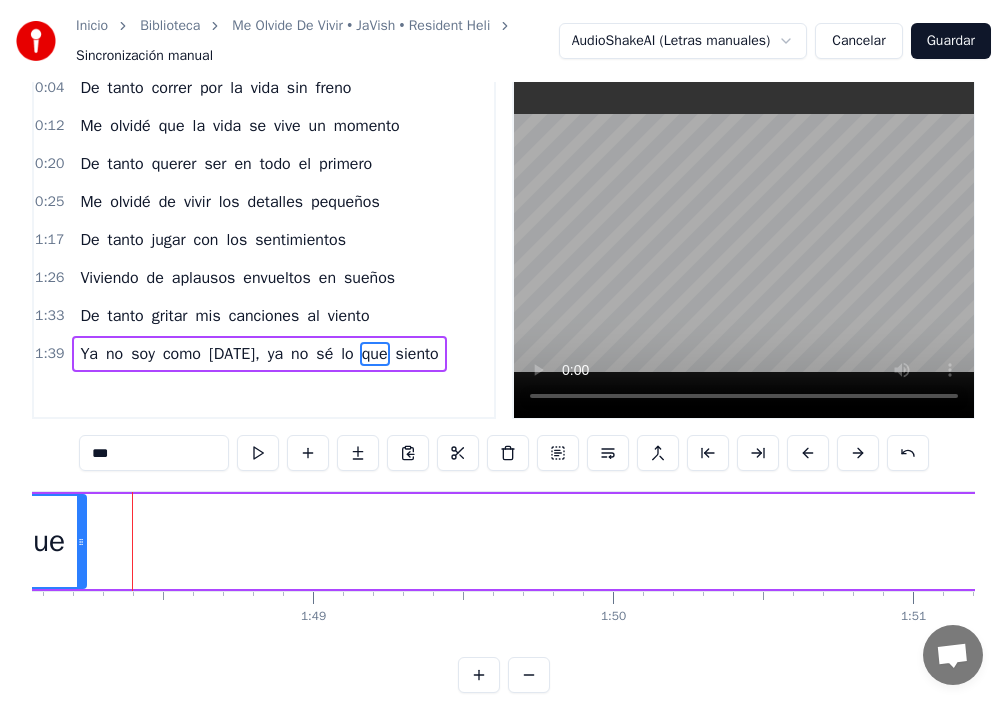 drag, startPoint x: 561, startPoint y: 550, endPoint x: 79, endPoint y: 574, distance: 482.59714 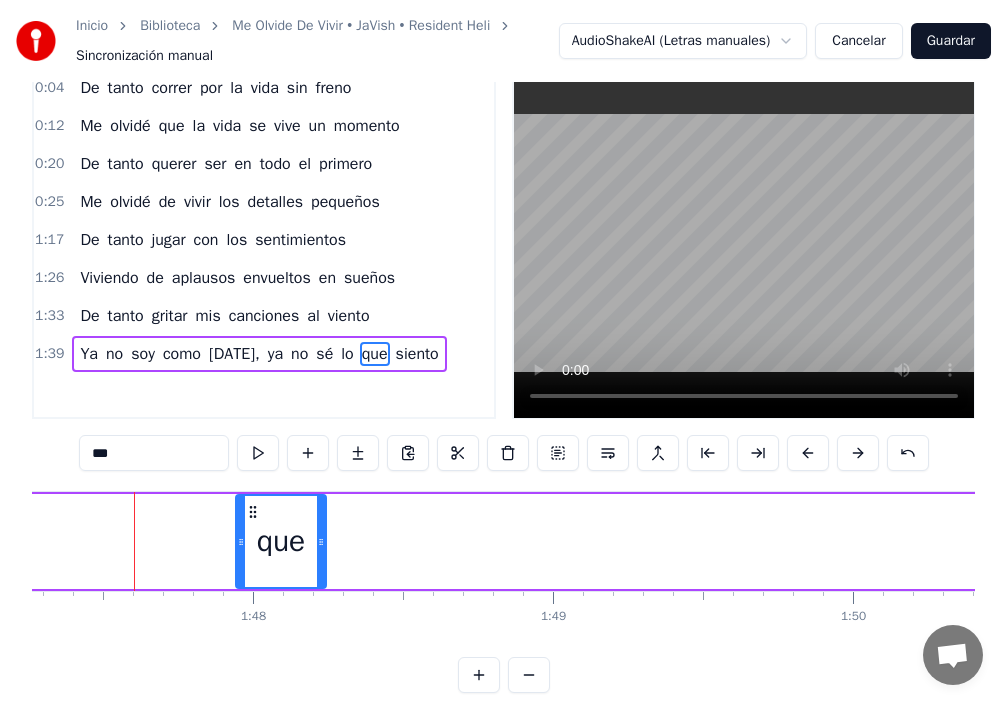 scroll, scrollTop: 0, scrollLeft: 32181, axis: horizontal 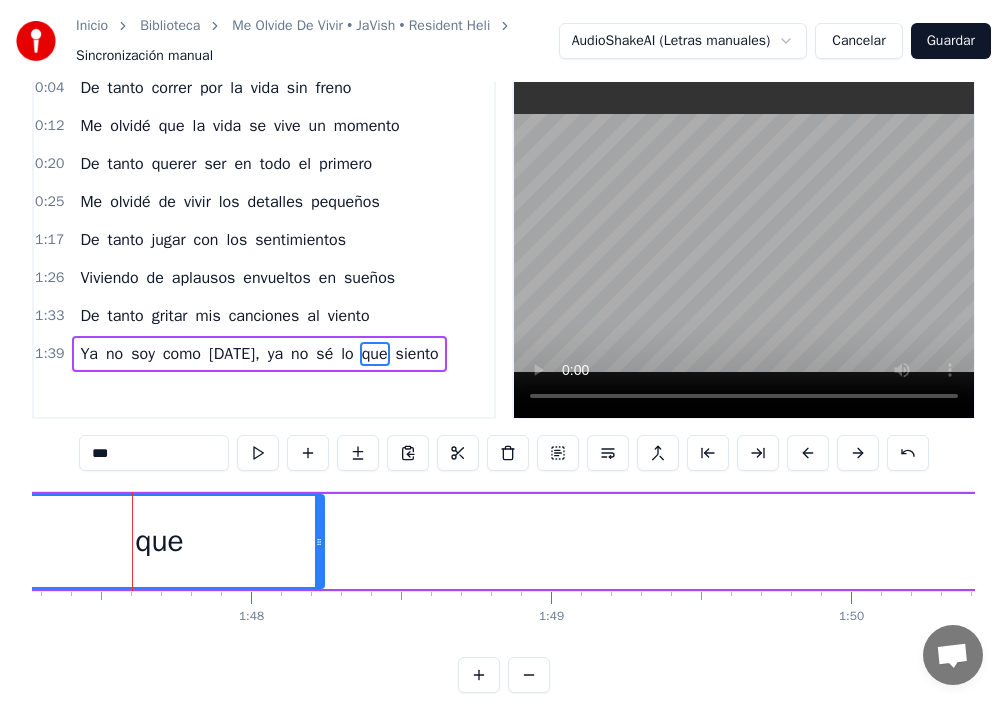 drag, startPoint x: 239, startPoint y: 552, endPoint x: 0, endPoint y: 539, distance: 239.3533 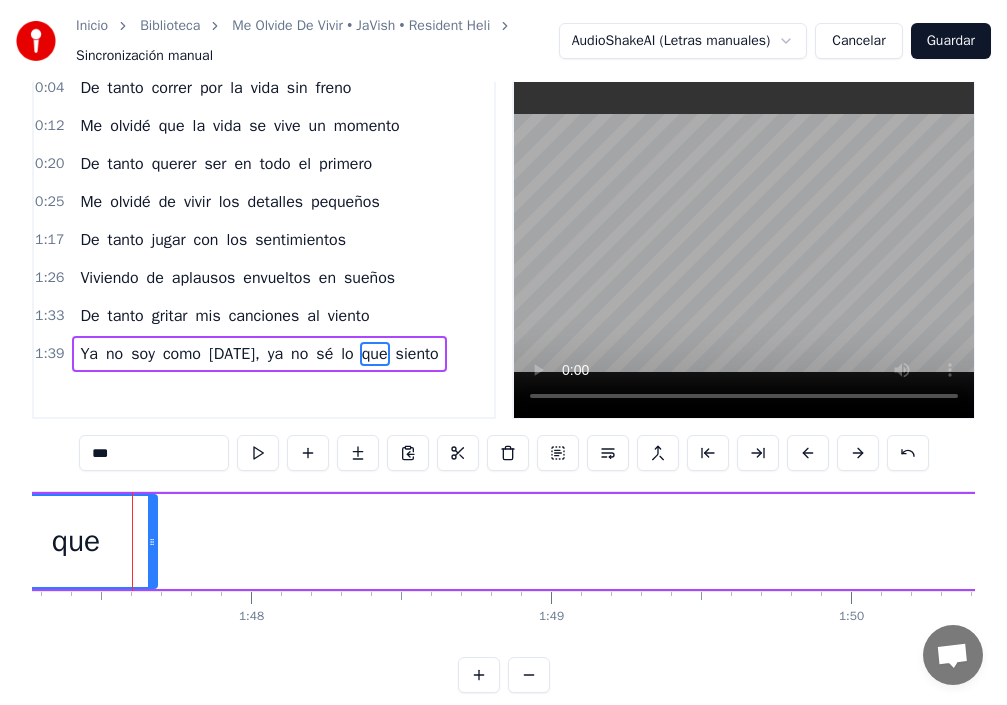 drag, startPoint x: 320, startPoint y: 551, endPoint x: 0, endPoint y: 555, distance: 320.025 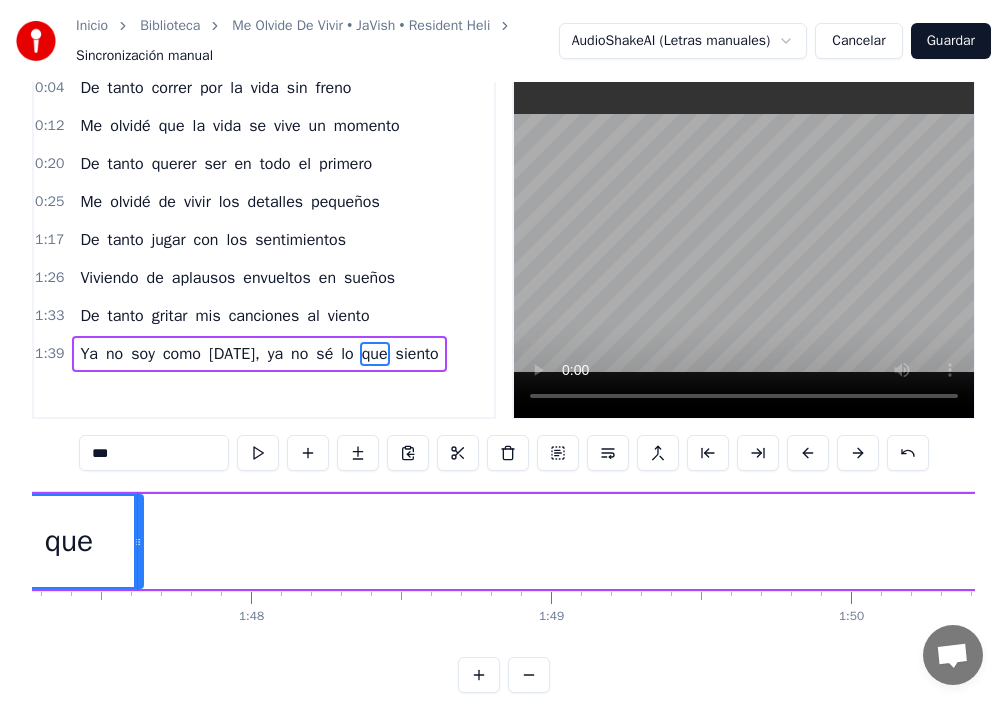 click at bounding box center (744, 243) 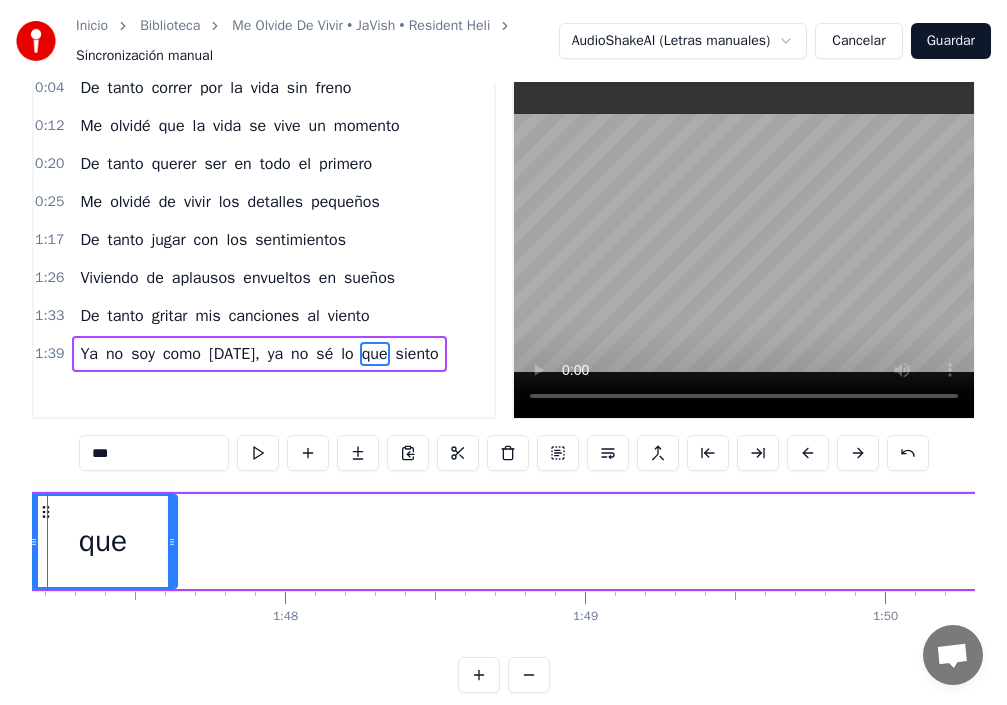 scroll, scrollTop: 0, scrollLeft: 32062, axis: horizontal 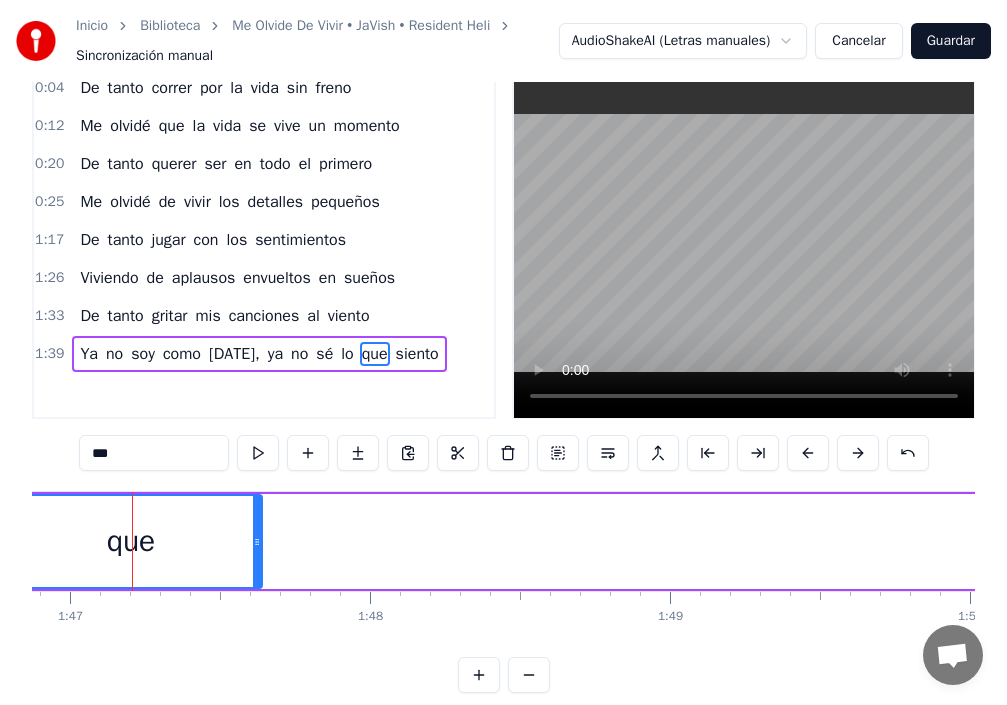 drag, startPoint x: 114, startPoint y: 550, endPoint x: 0, endPoint y: 549, distance: 114.00439 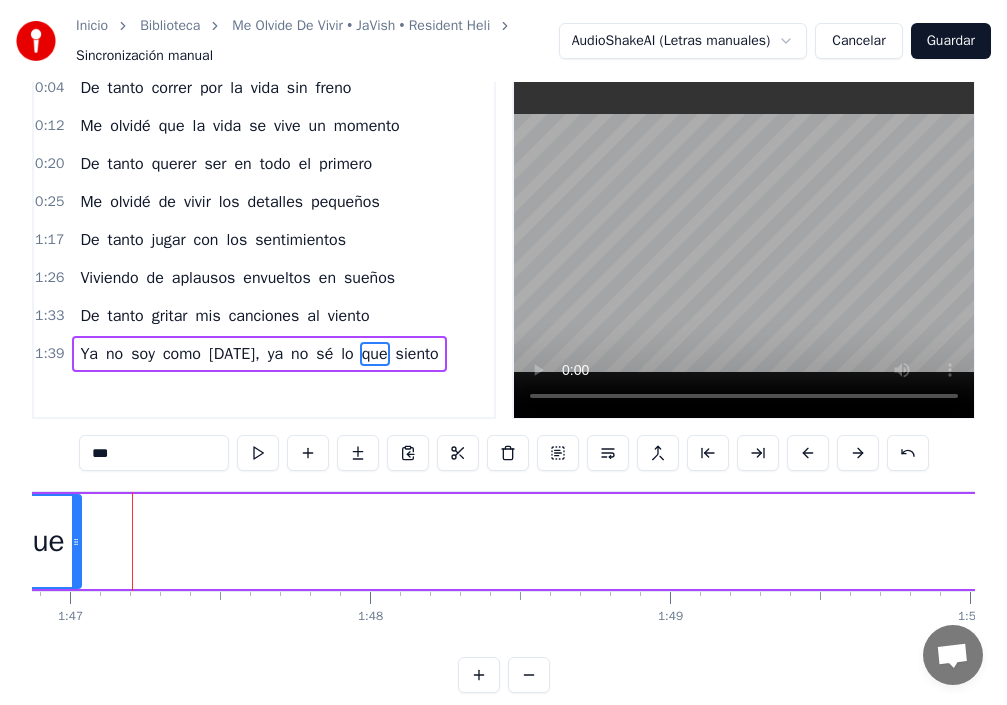 drag, startPoint x: 256, startPoint y: 549, endPoint x: 75, endPoint y: 554, distance: 181.06905 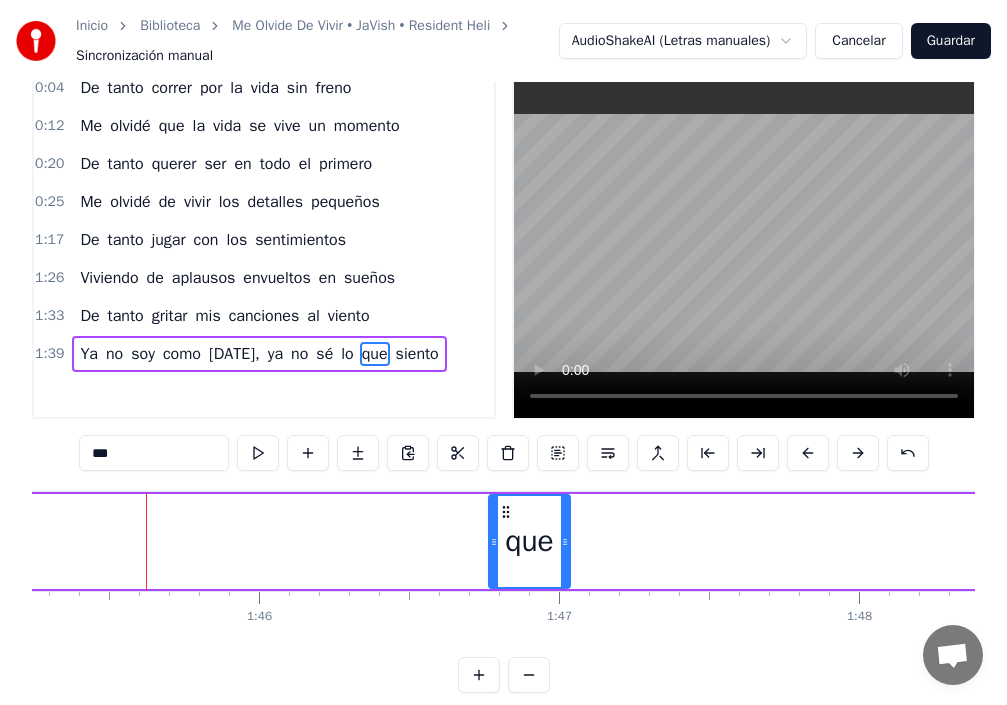 scroll, scrollTop: 0, scrollLeft: 31586, axis: horizontal 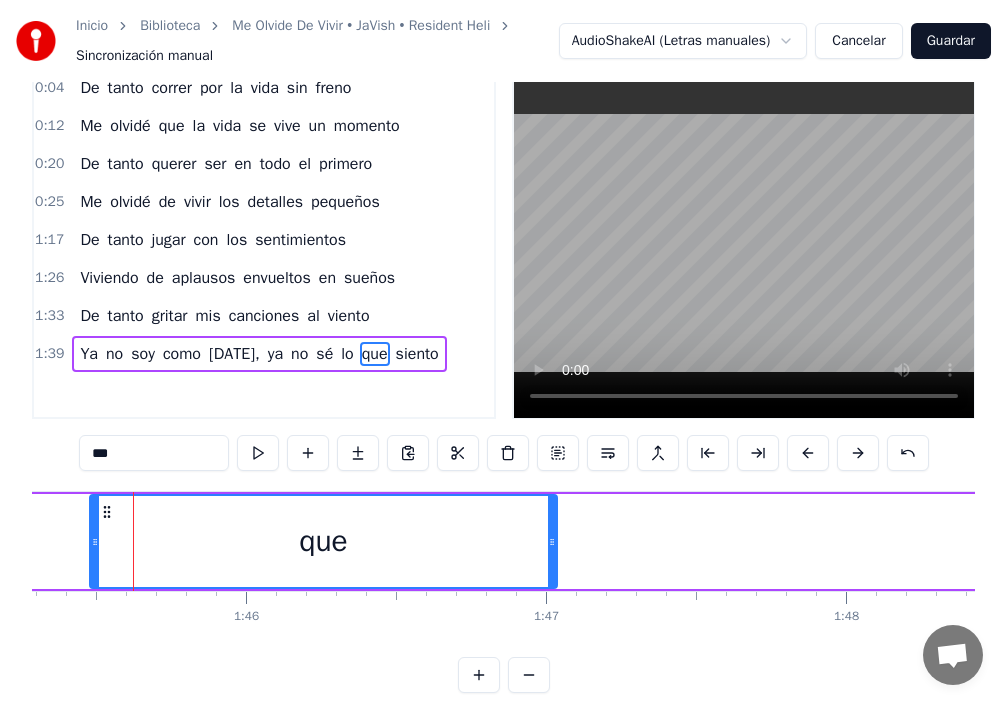 drag, startPoint x: 374, startPoint y: 532, endPoint x: 0, endPoint y: 546, distance: 374.26193 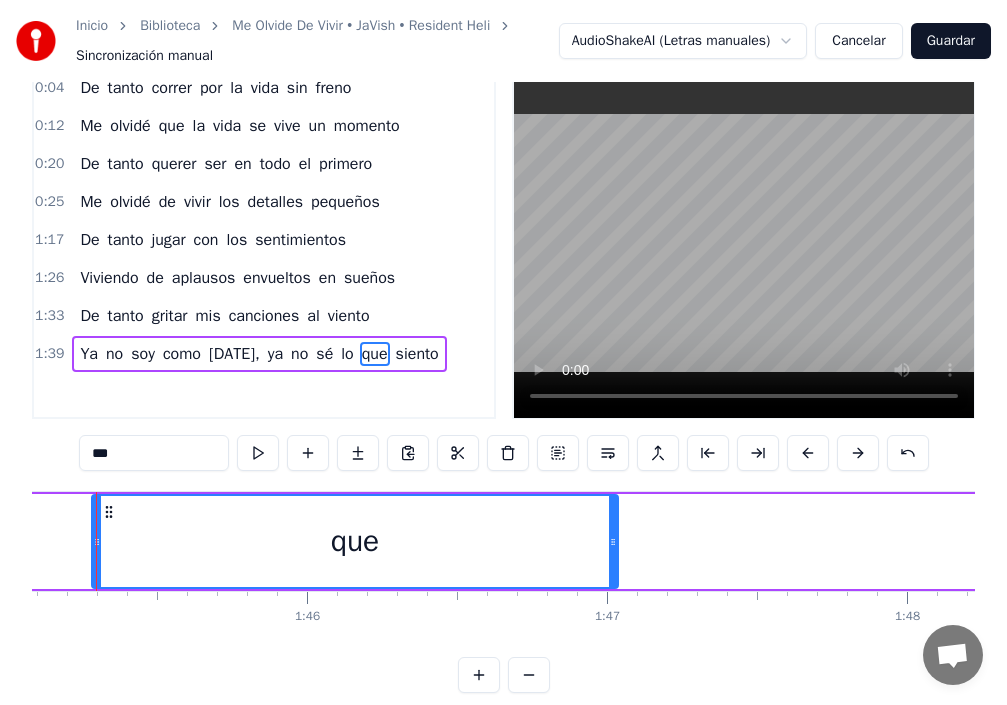 scroll, scrollTop: 0, scrollLeft: 31489, axis: horizontal 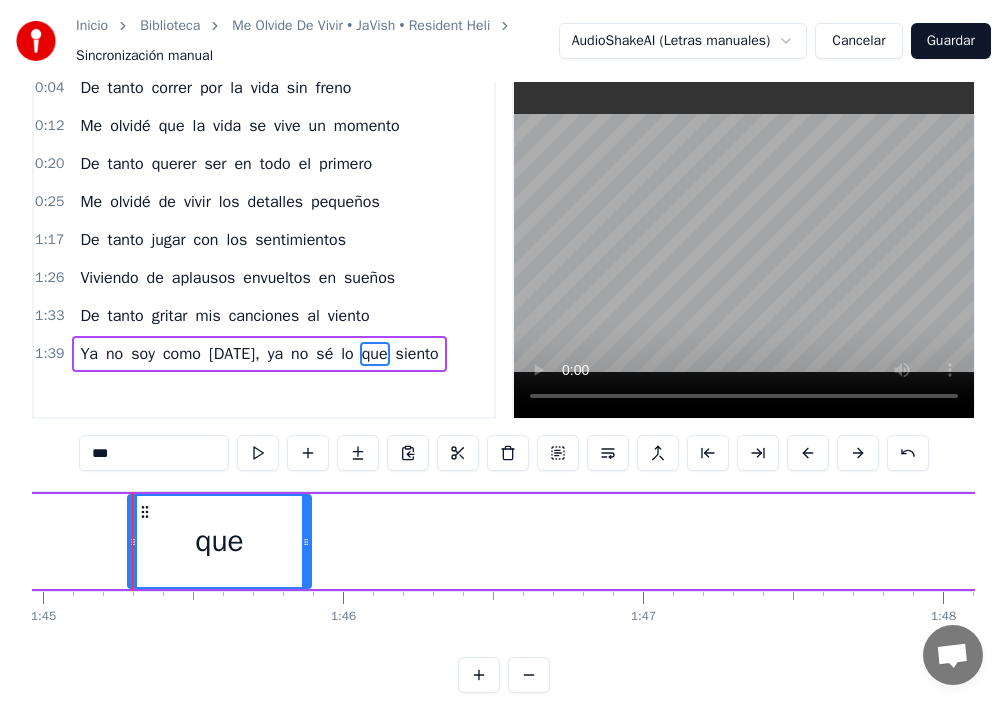 drag, startPoint x: 649, startPoint y: 550, endPoint x: 283, endPoint y: 552, distance: 366.00546 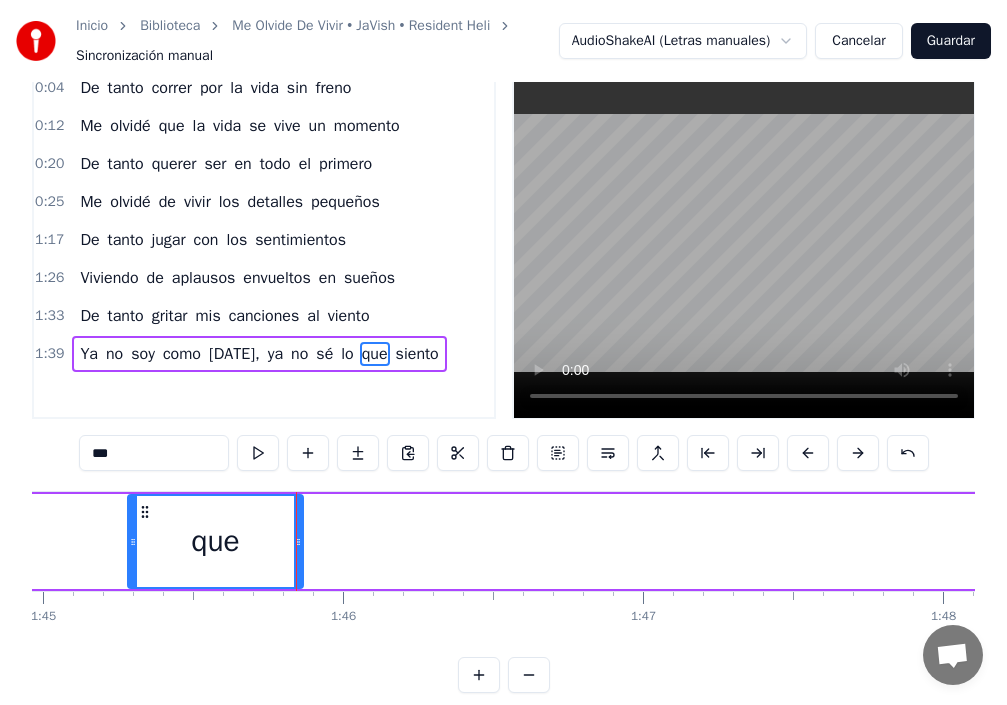 click on "lo" at bounding box center [347, 354] 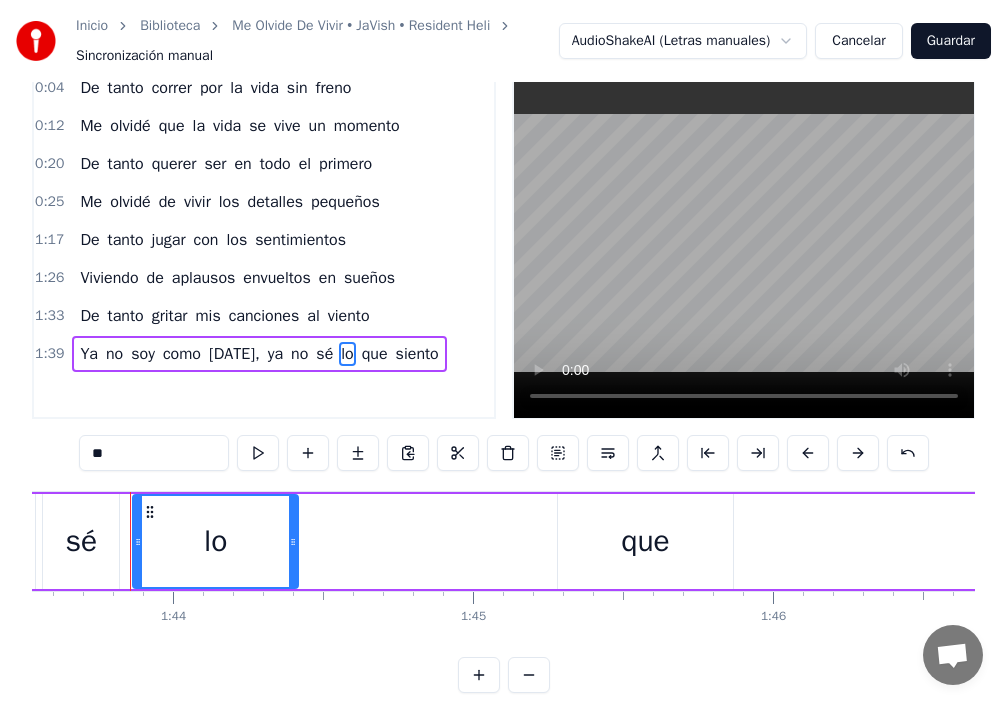 scroll, scrollTop: 0, scrollLeft: 31057, axis: horizontal 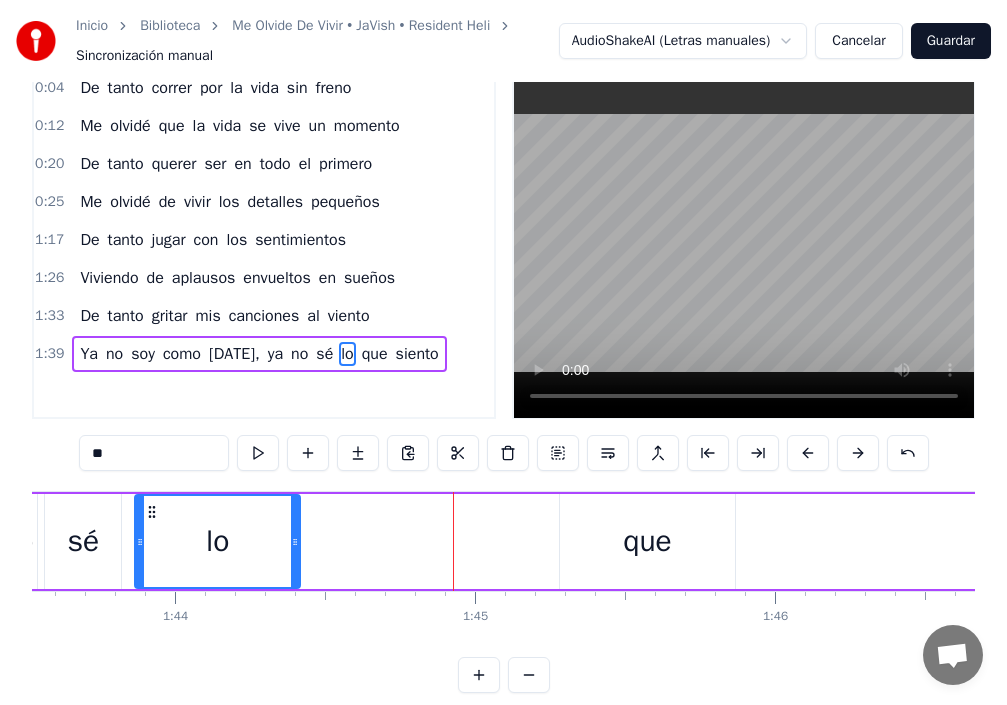 click on "que" at bounding box center [647, 541] 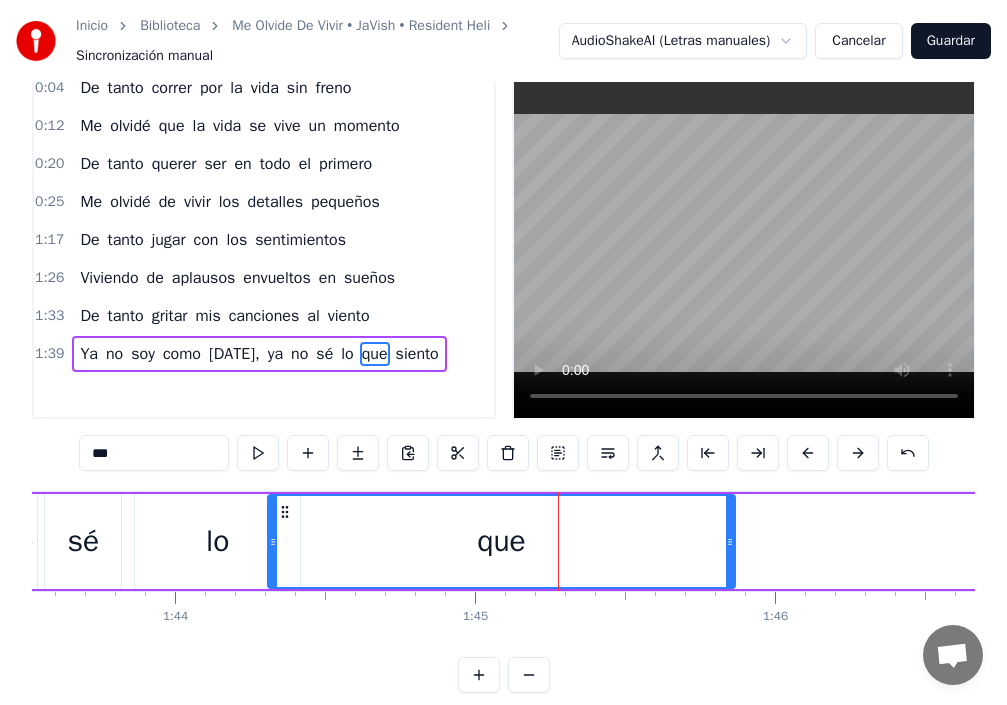 drag, startPoint x: 561, startPoint y: 548, endPoint x: 268, endPoint y: 541, distance: 293.08362 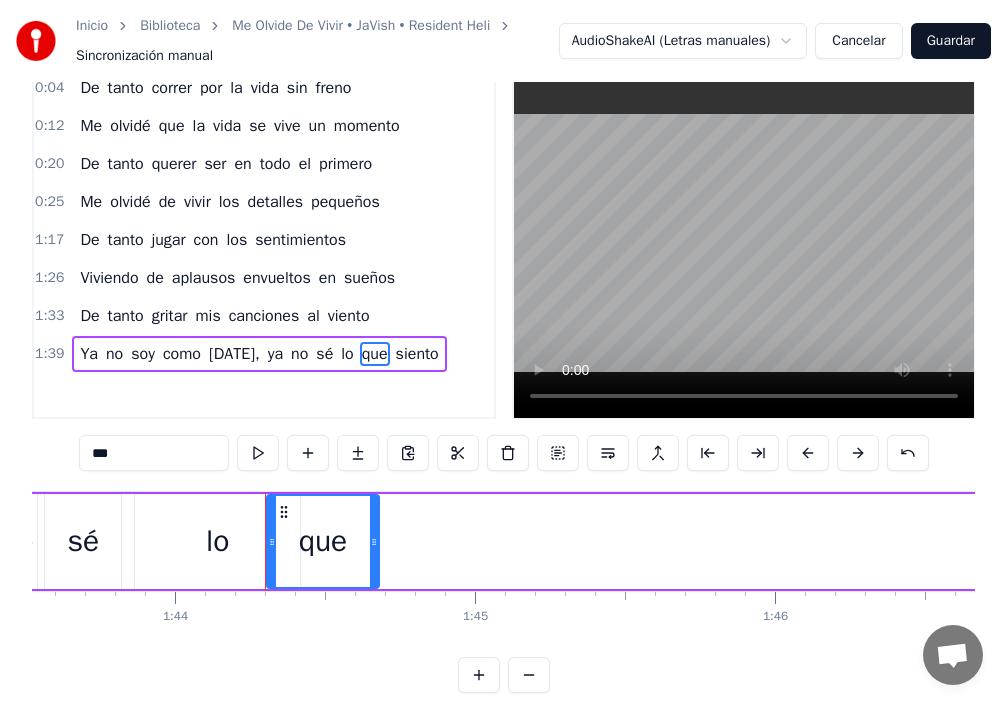 drag, startPoint x: 728, startPoint y: 543, endPoint x: 360, endPoint y: 535, distance: 368.08694 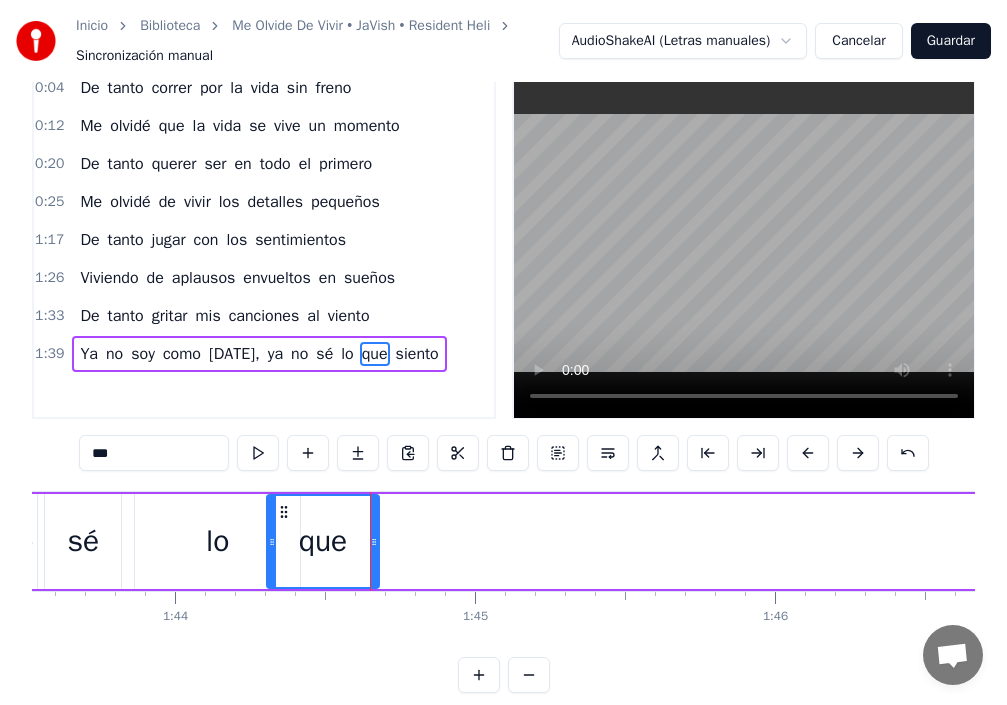 drag, startPoint x: 84, startPoint y: 546, endPoint x: 219, endPoint y: 525, distance: 136.62357 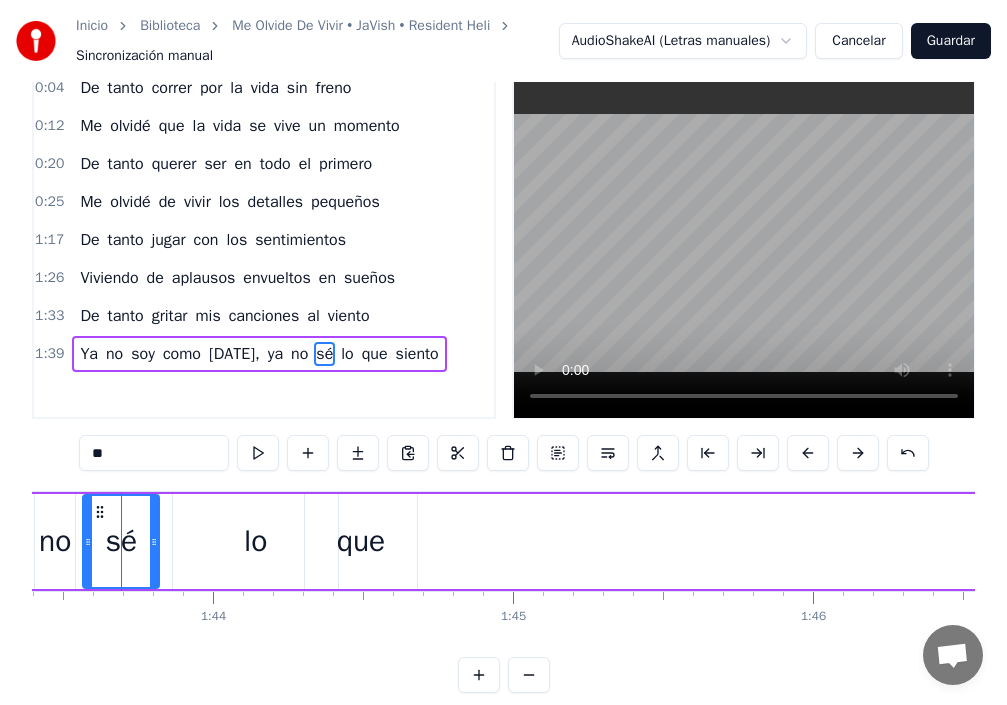 scroll, scrollTop: 0, scrollLeft: 31008, axis: horizontal 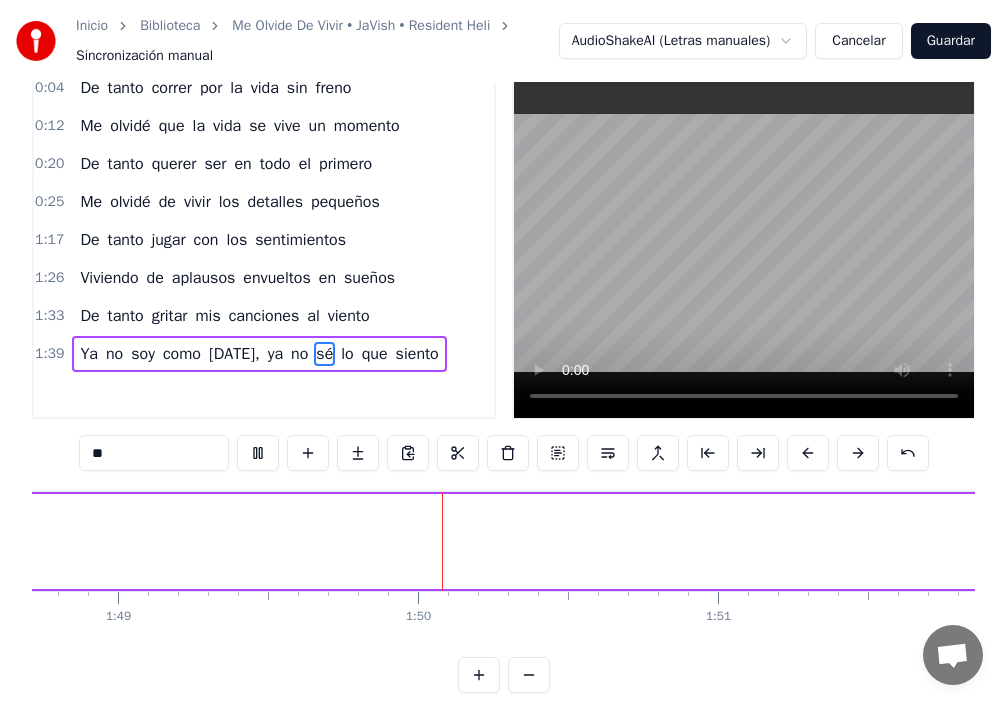 click on "siento" at bounding box center (417, 354) 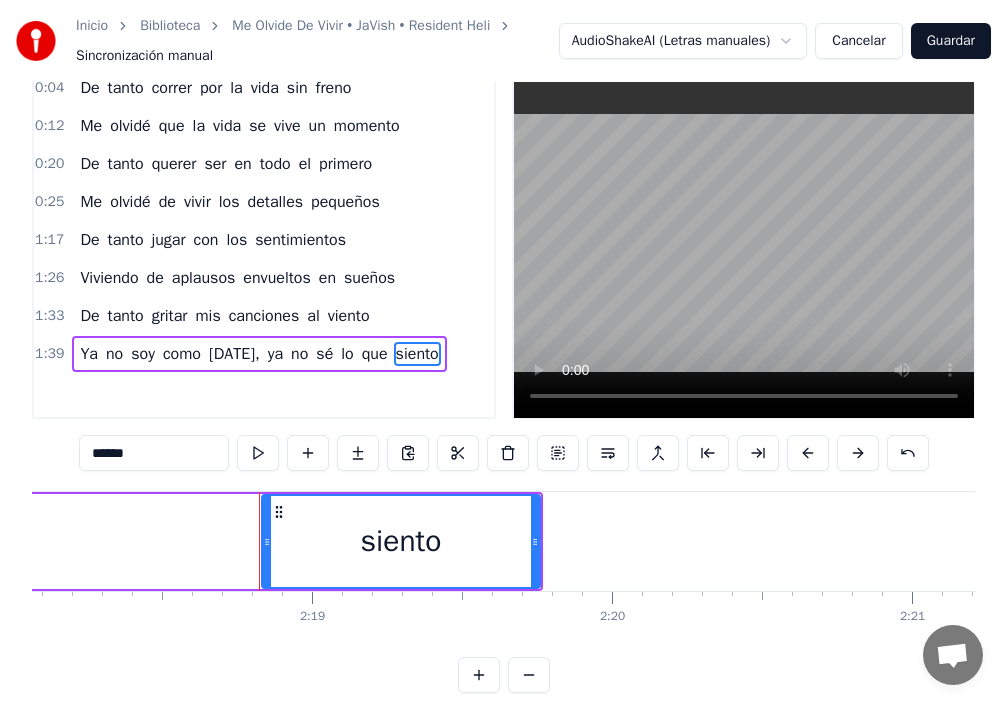 scroll, scrollTop: 0, scrollLeft: 41546, axis: horizontal 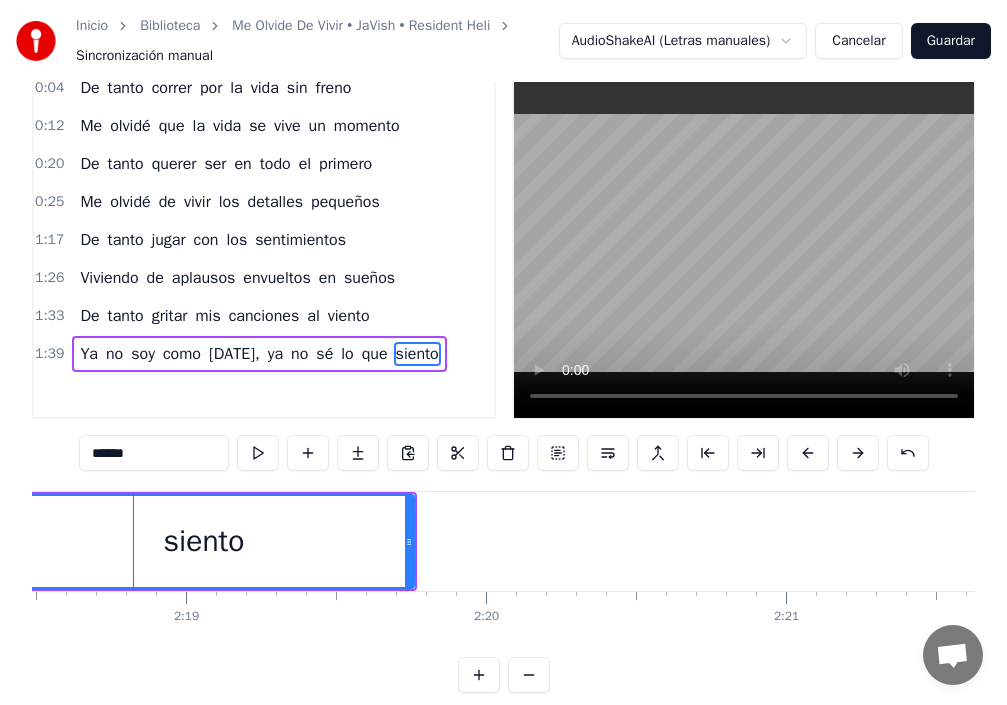 drag, startPoint x: 142, startPoint y: 537, endPoint x: 0, endPoint y: 531, distance: 142.12671 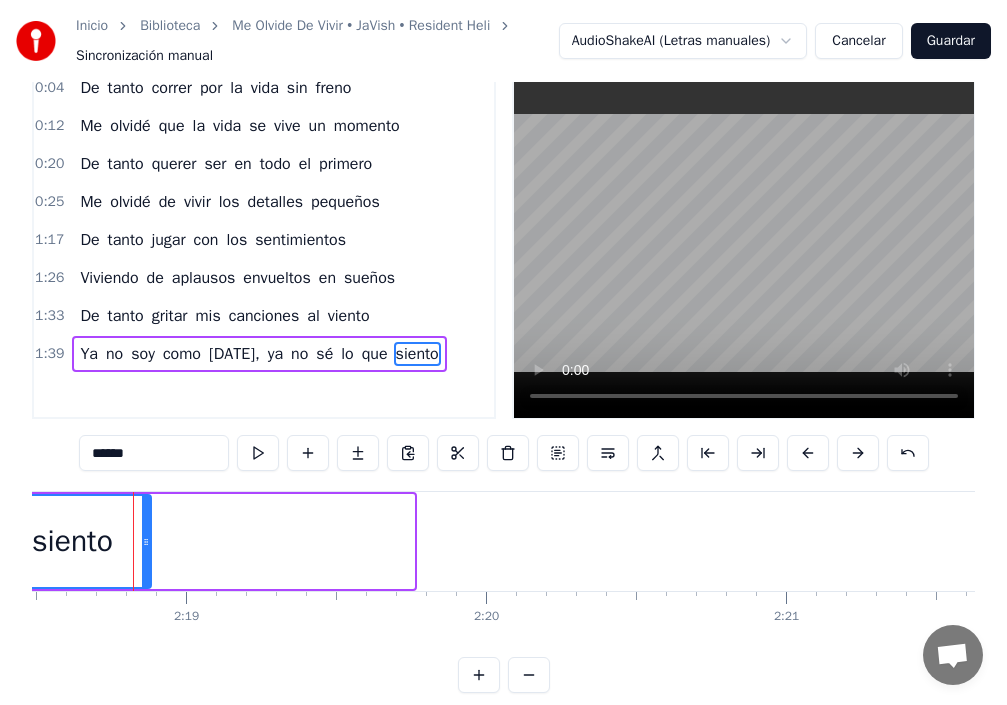 drag, startPoint x: 406, startPoint y: 538, endPoint x: 117, endPoint y: 558, distance: 289.69122 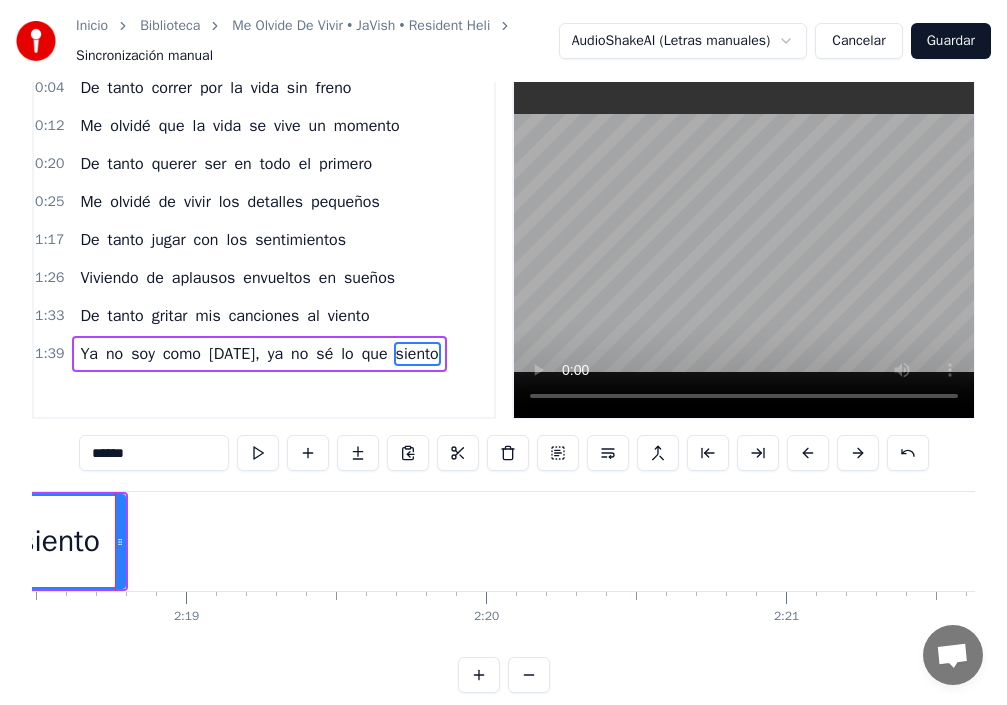 scroll, scrollTop: 0, scrollLeft: 41529, axis: horizontal 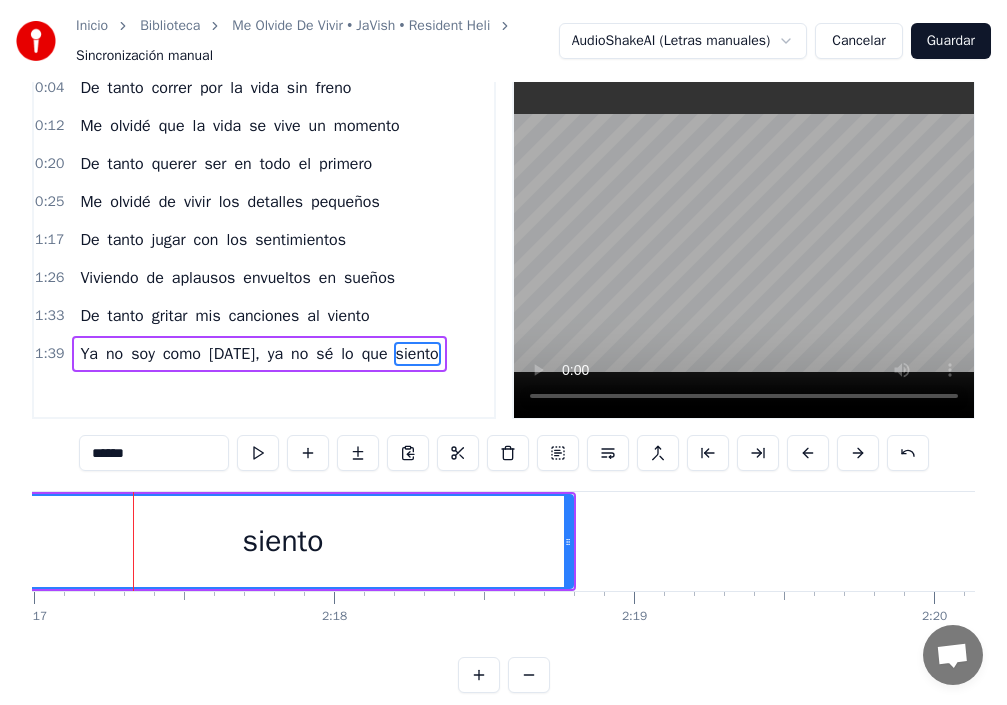 drag, startPoint x: 449, startPoint y: 538, endPoint x: 59, endPoint y: 592, distance: 393.7207 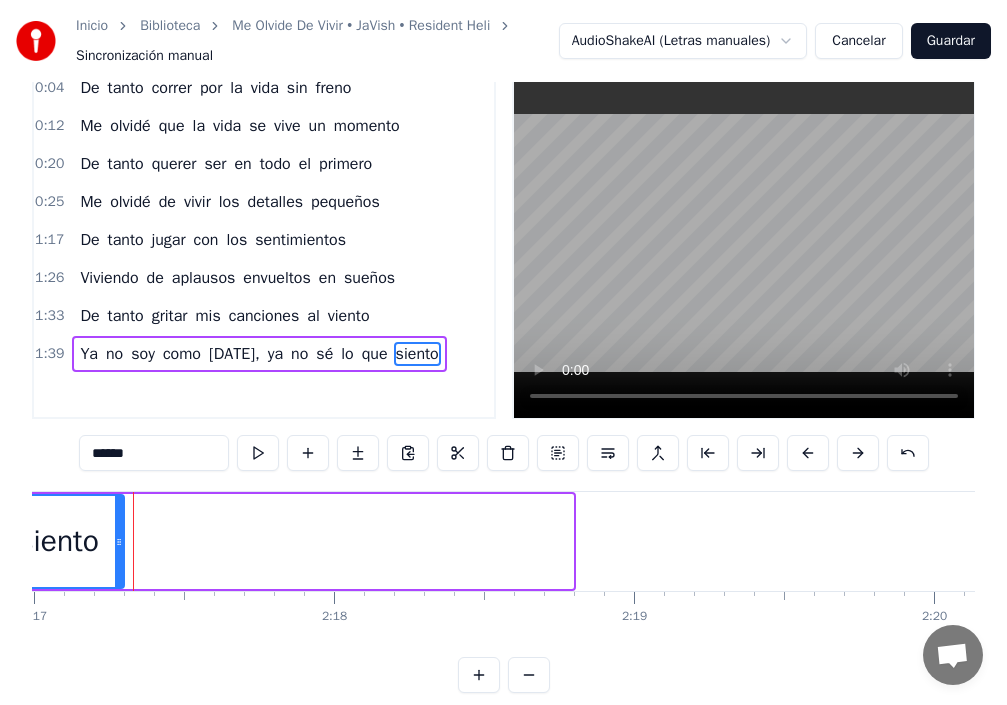 drag, startPoint x: 568, startPoint y: 538, endPoint x: 69, endPoint y: 560, distance: 499.48474 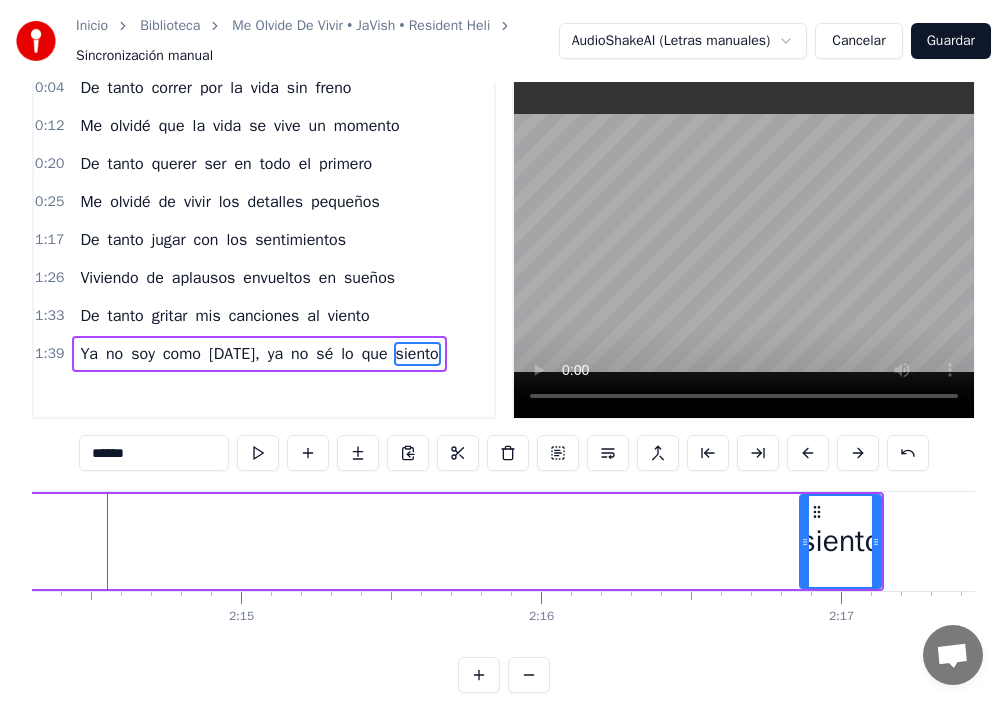 scroll, scrollTop: 0, scrollLeft: 40266, axis: horizontal 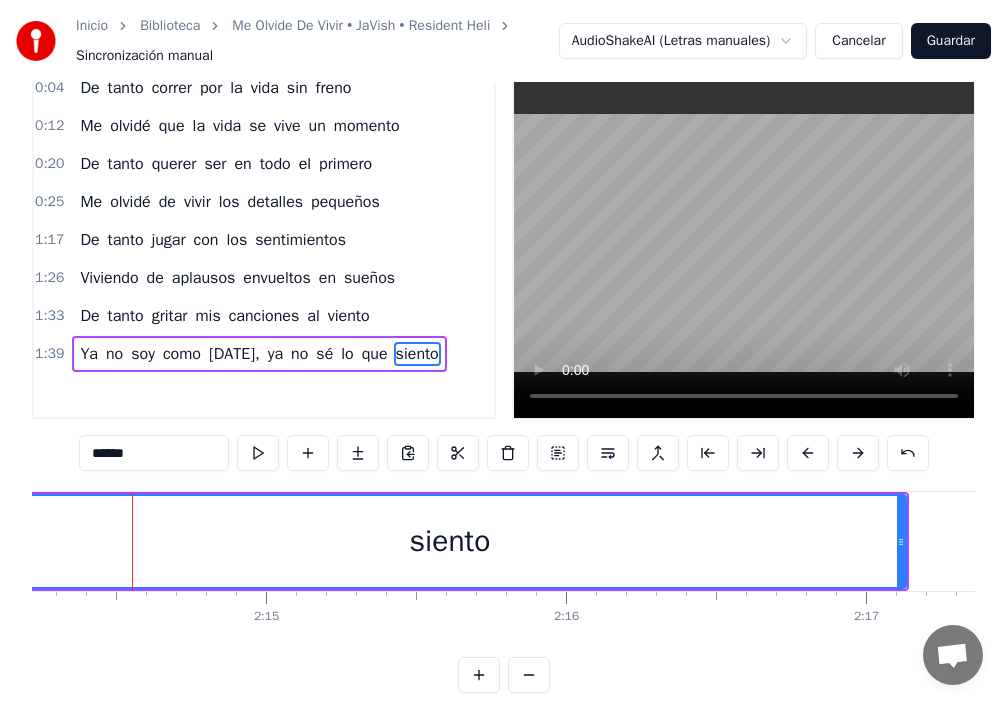 drag, startPoint x: 831, startPoint y: 544, endPoint x: 0, endPoint y: 557, distance: 831.1017 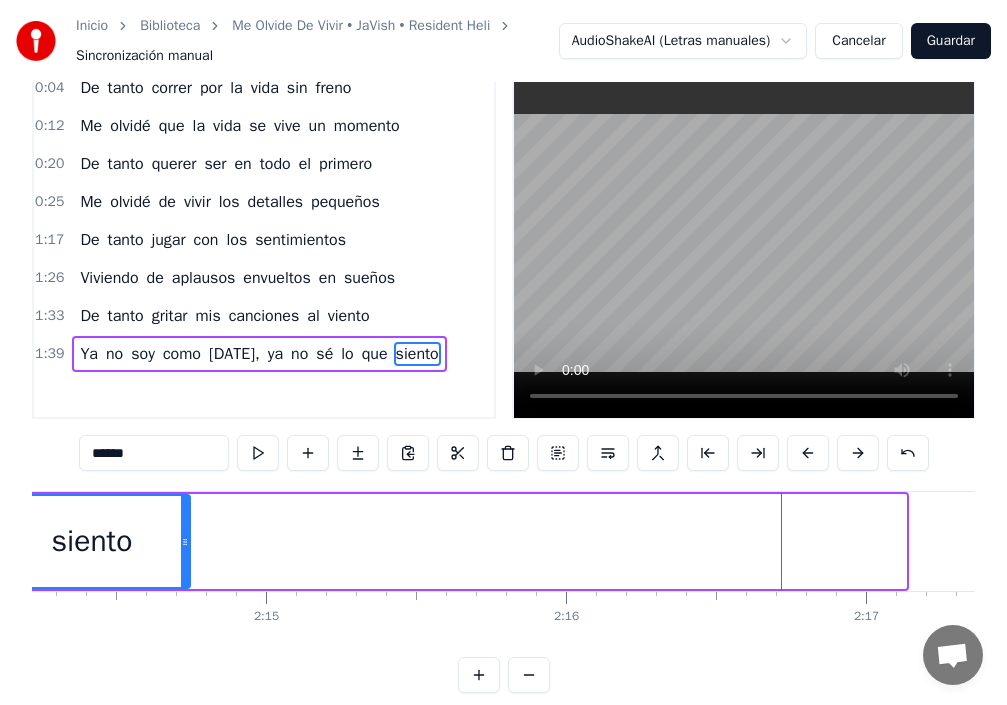 drag, startPoint x: 902, startPoint y: 539, endPoint x: 186, endPoint y: 547, distance: 716.0447 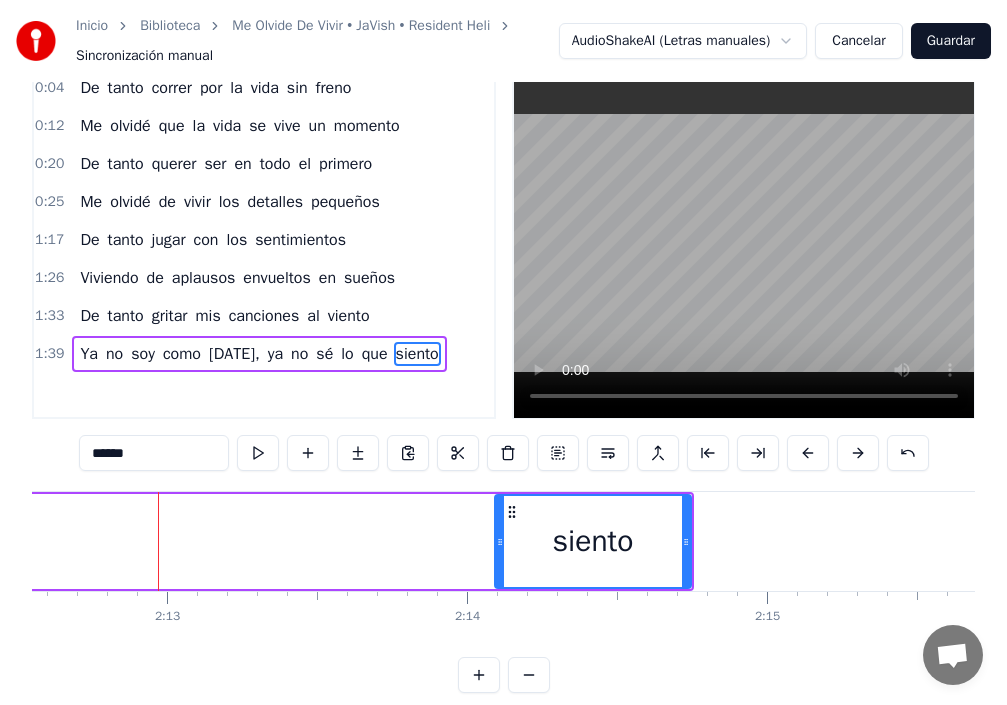 scroll, scrollTop: 0, scrollLeft: 39790, axis: horizontal 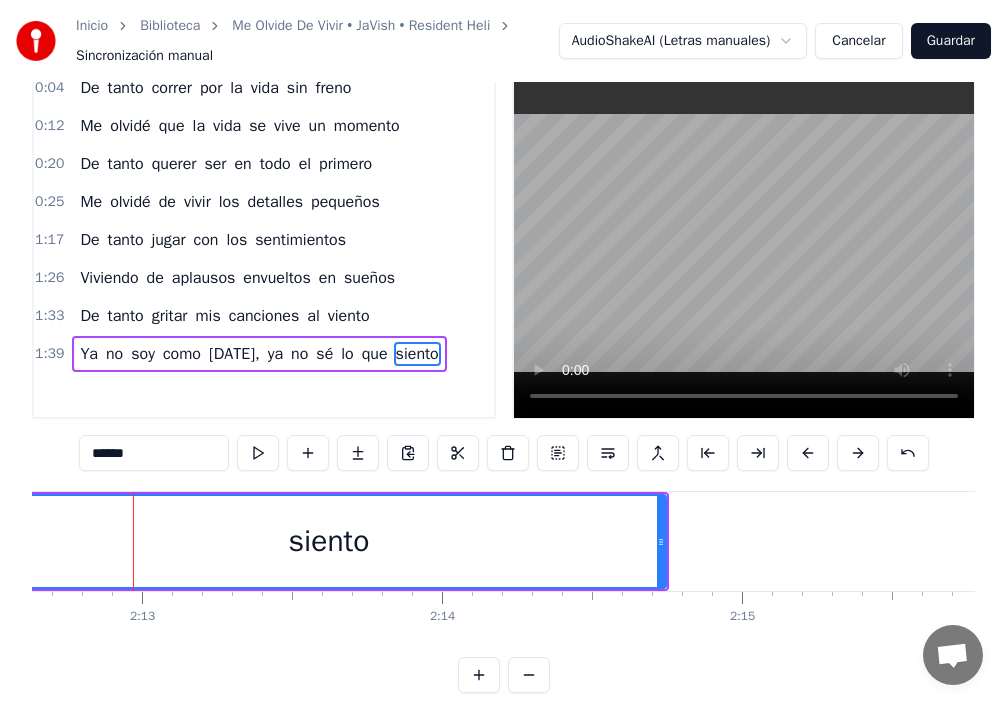 drag, startPoint x: 478, startPoint y: 544, endPoint x: 0, endPoint y: 539, distance: 478.02615 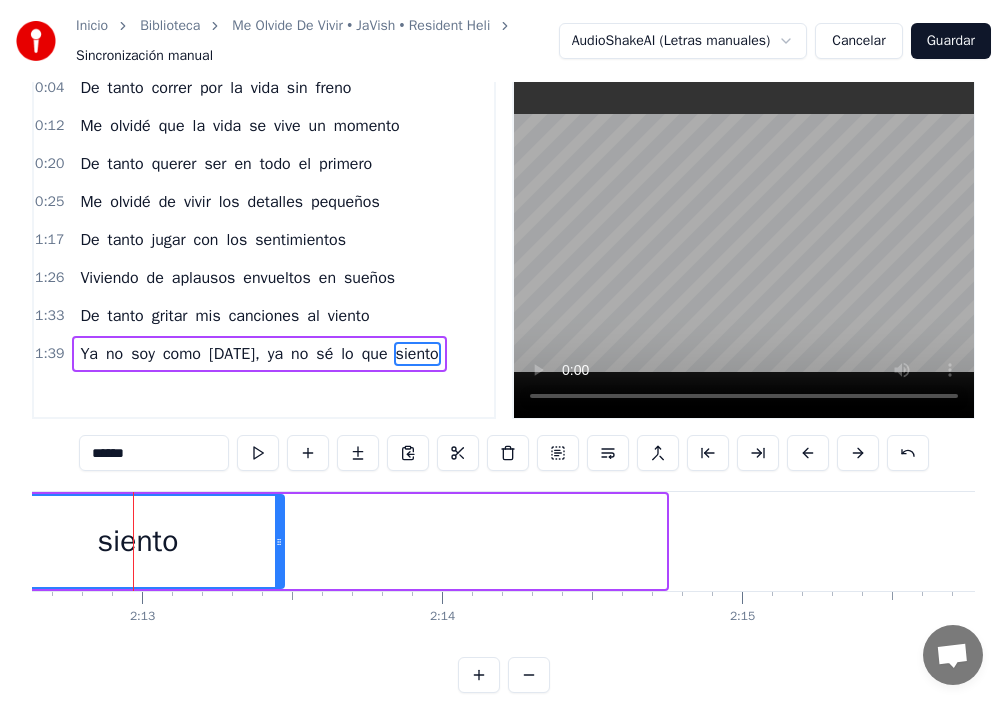 drag, startPoint x: 662, startPoint y: 543, endPoint x: 280, endPoint y: 551, distance: 382.08377 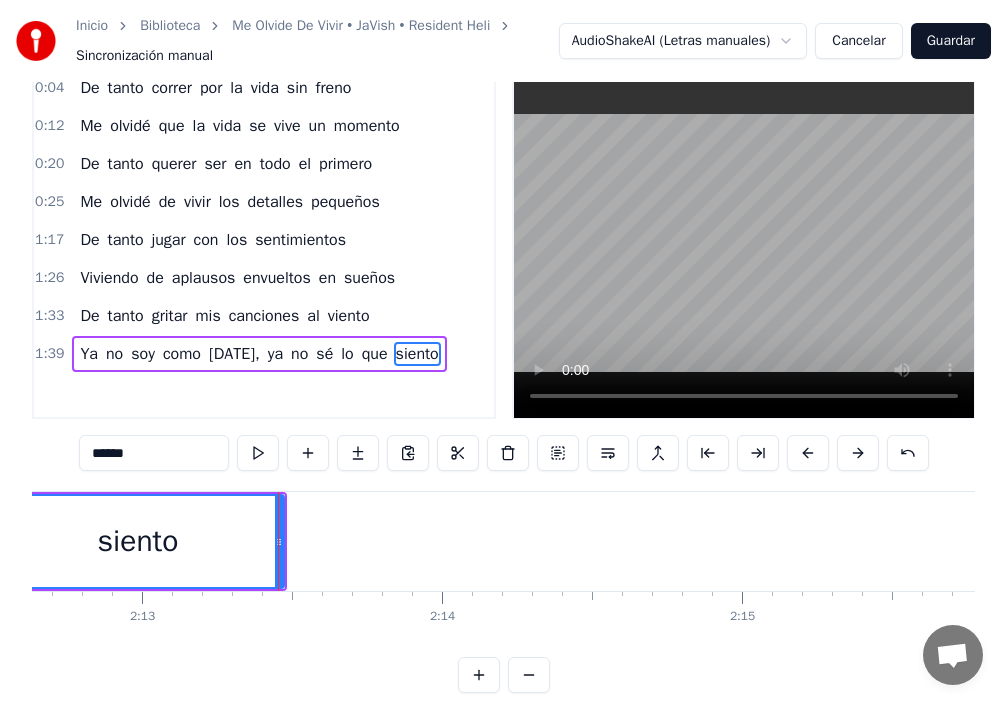 click on "siento" at bounding box center (417, 354) 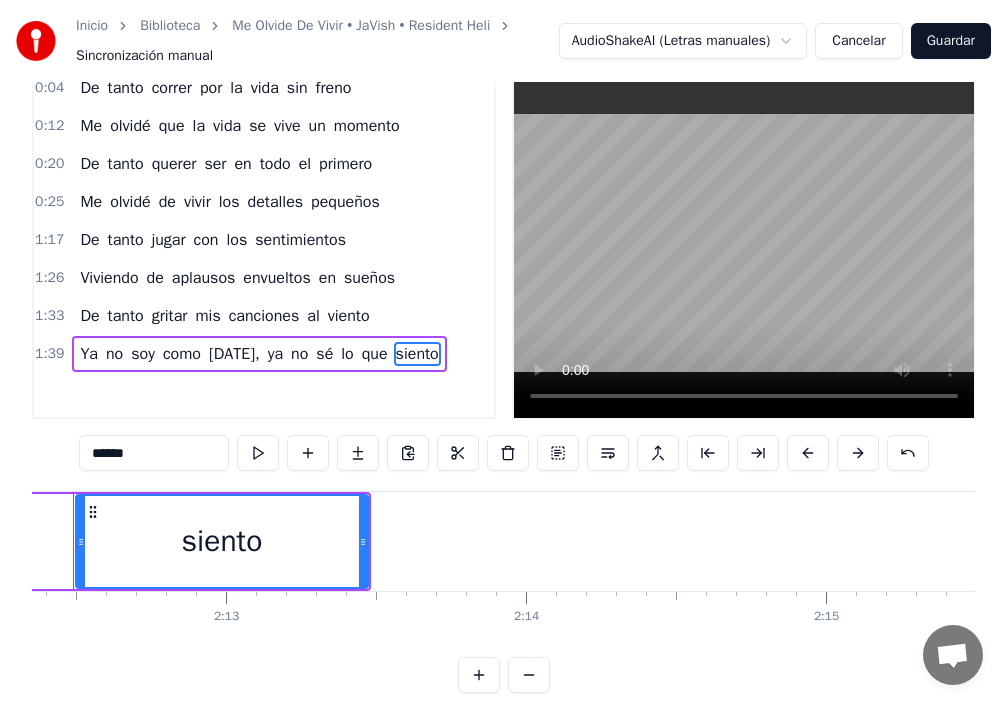 scroll, scrollTop: 0, scrollLeft: 39646, axis: horizontal 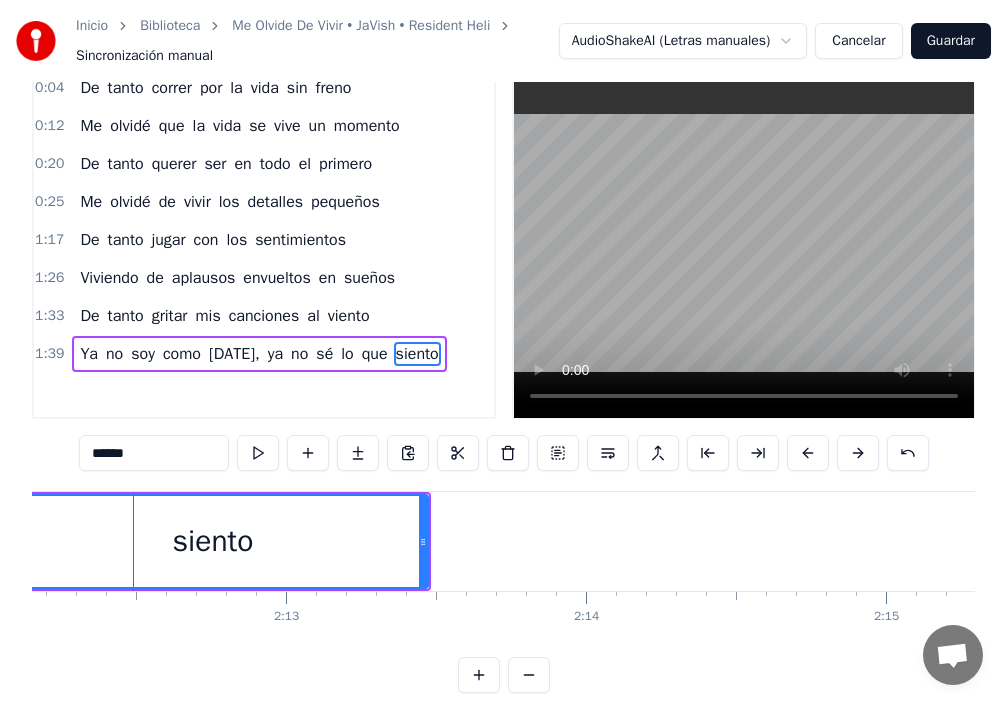 drag, startPoint x: 138, startPoint y: 543, endPoint x: 14, endPoint y: 553, distance: 124.40257 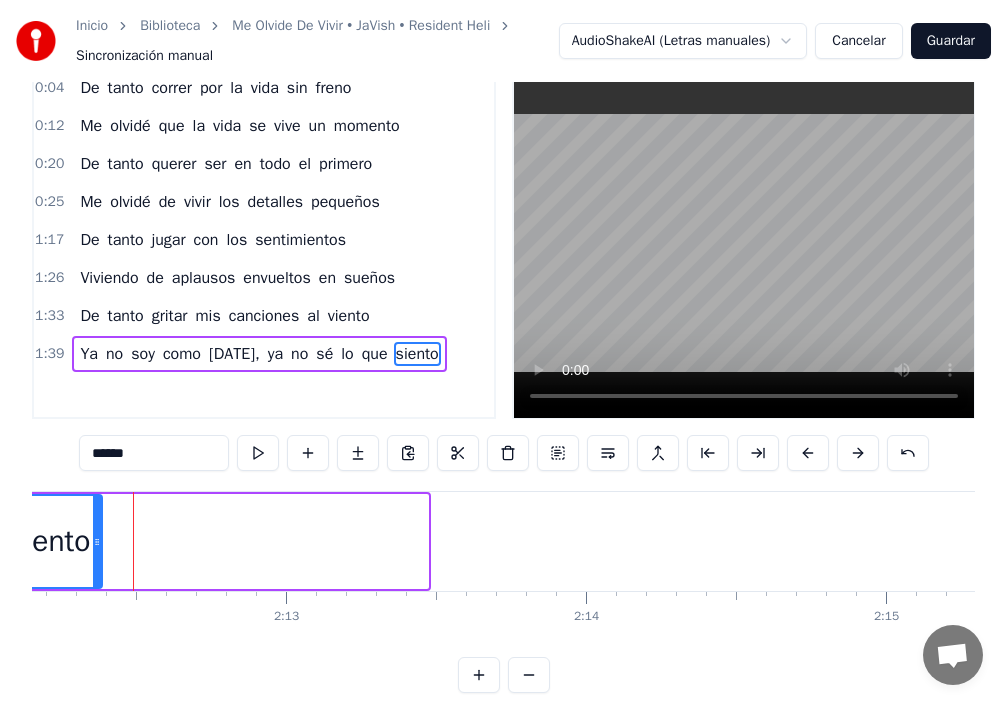 drag, startPoint x: 423, startPoint y: 539, endPoint x: 93, endPoint y: 536, distance: 330.01364 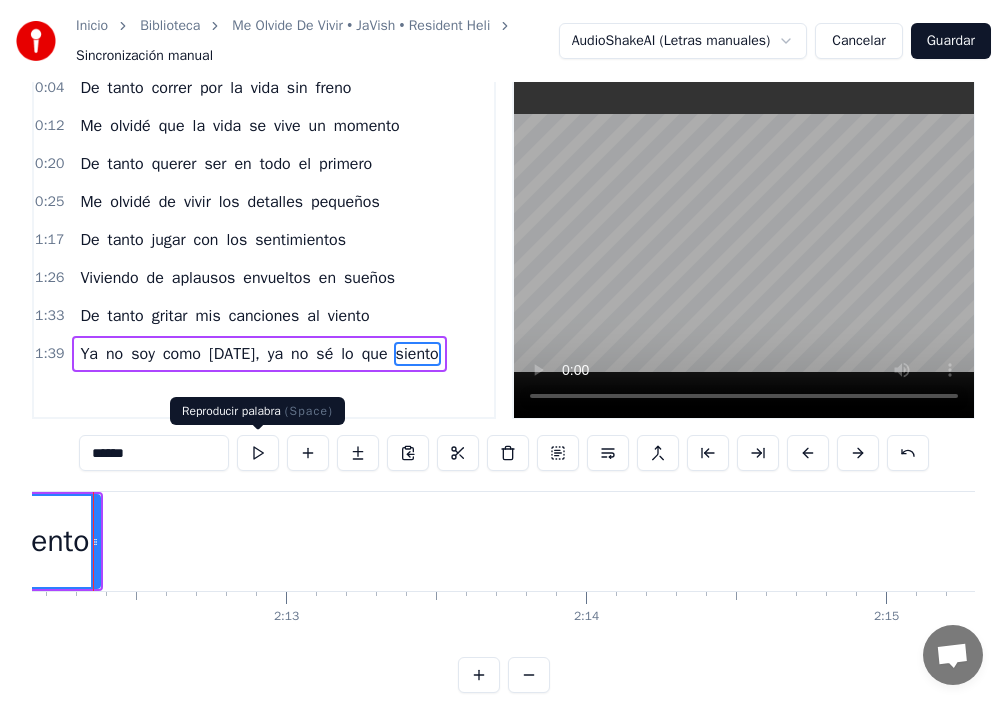 scroll, scrollTop: 0, scrollLeft: 39607, axis: horizontal 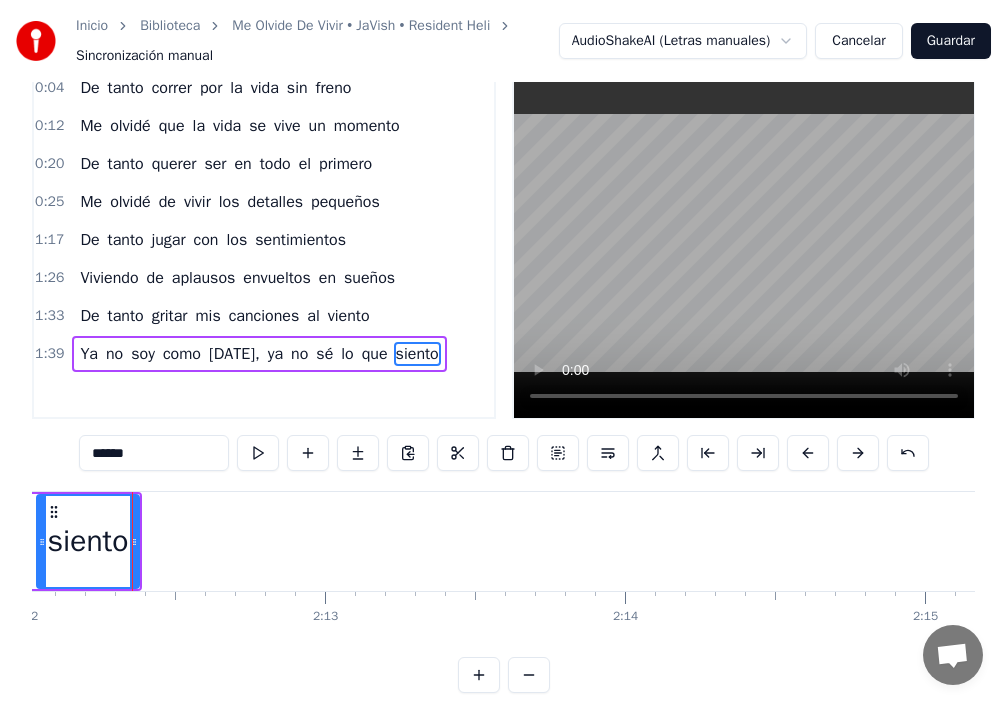 click on "siento" at bounding box center [417, 354] 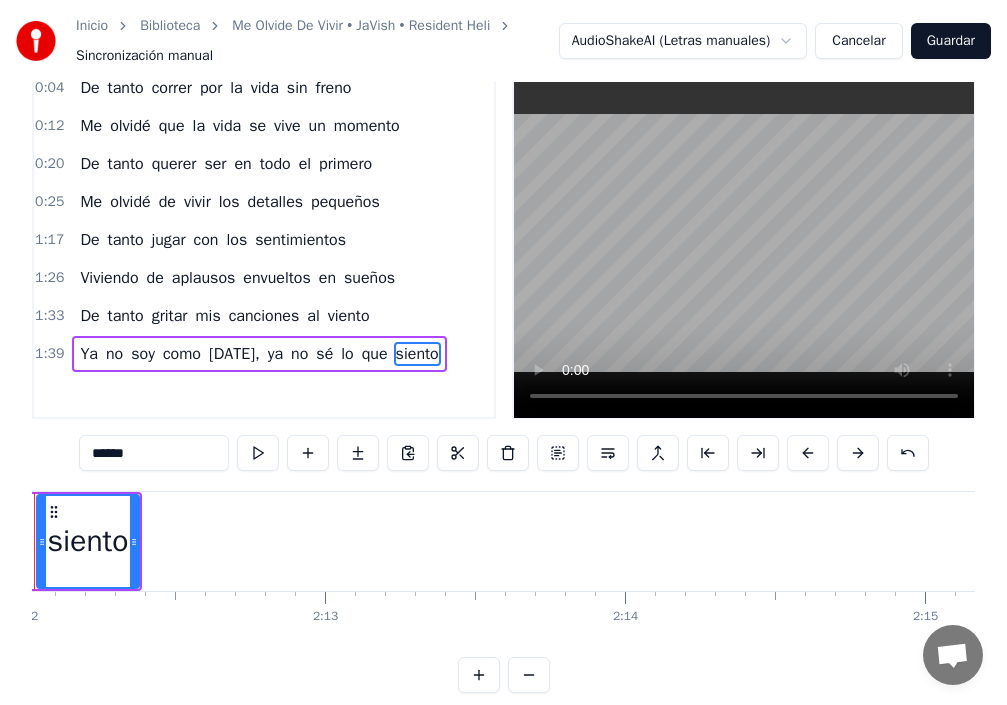 scroll, scrollTop: 0, scrollLeft: 39508, axis: horizontal 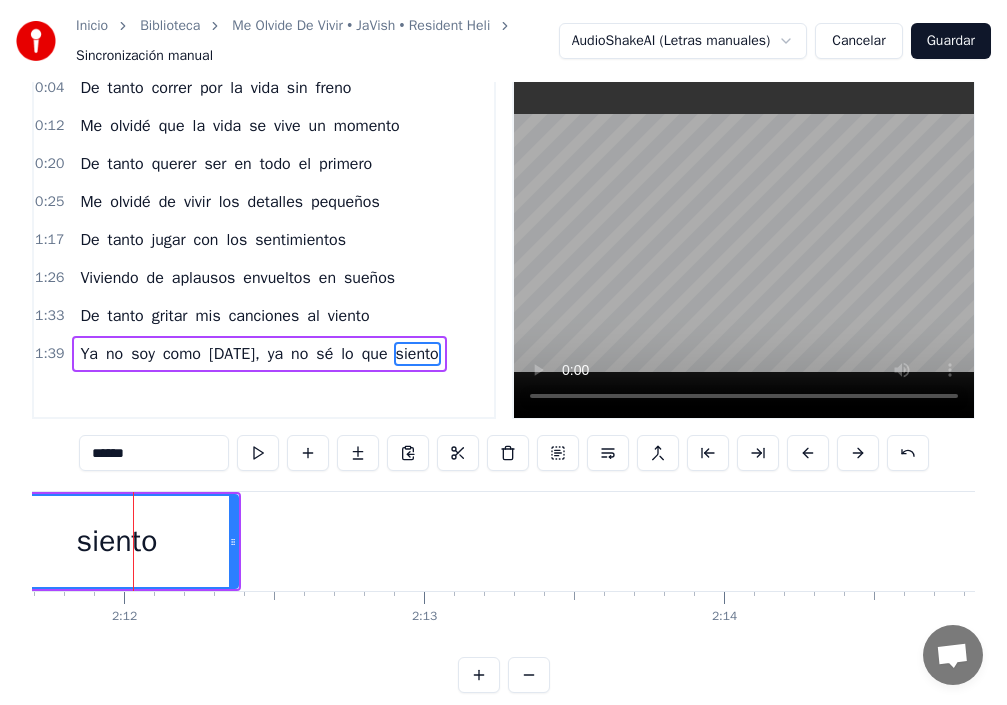 drag, startPoint x: 140, startPoint y: 550, endPoint x: 0, endPoint y: 512, distance: 145.0655 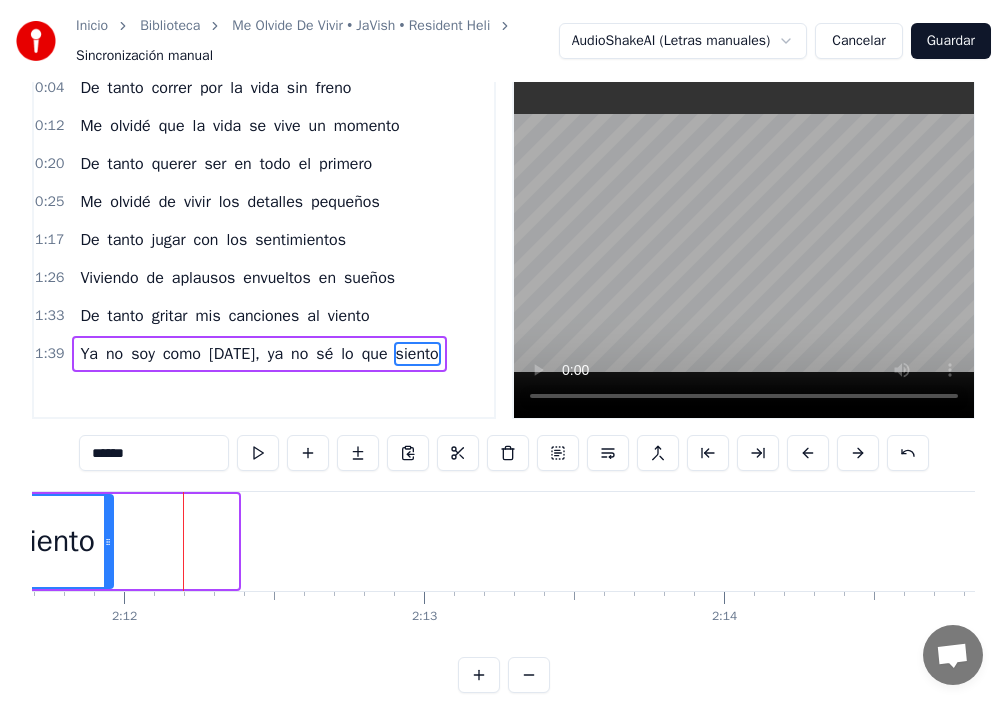 drag, startPoint x: 232, startPoint y: 546, endPoint x: 57, endPoint y: 540, distance: 175.10283 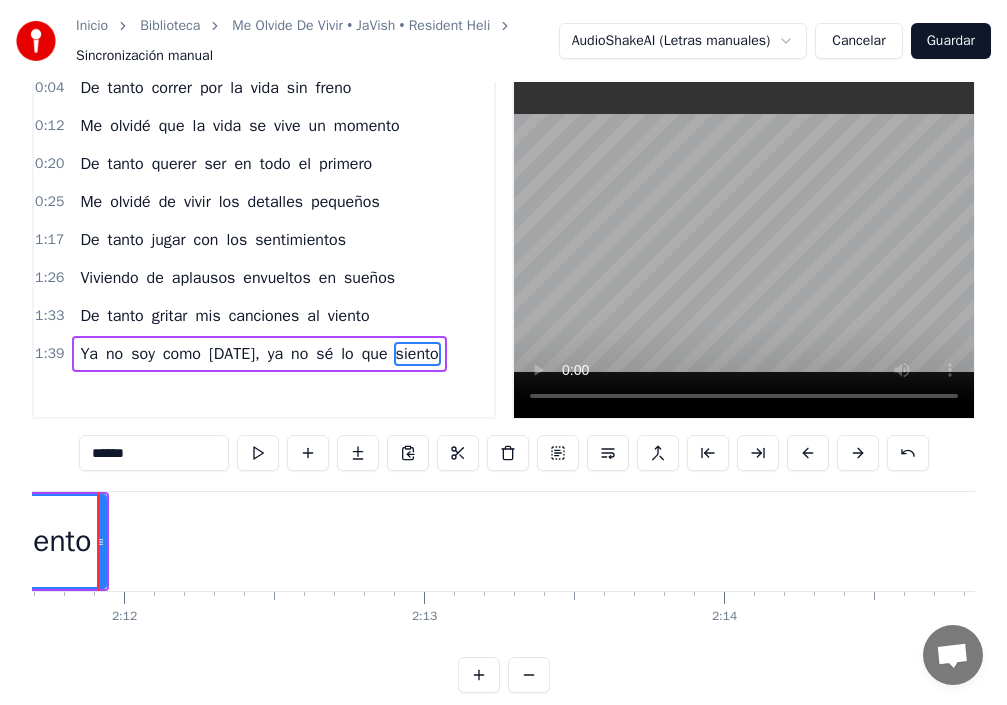 scroll, scrollTop: 0, scrollLeft: 39474, axis: horizontal 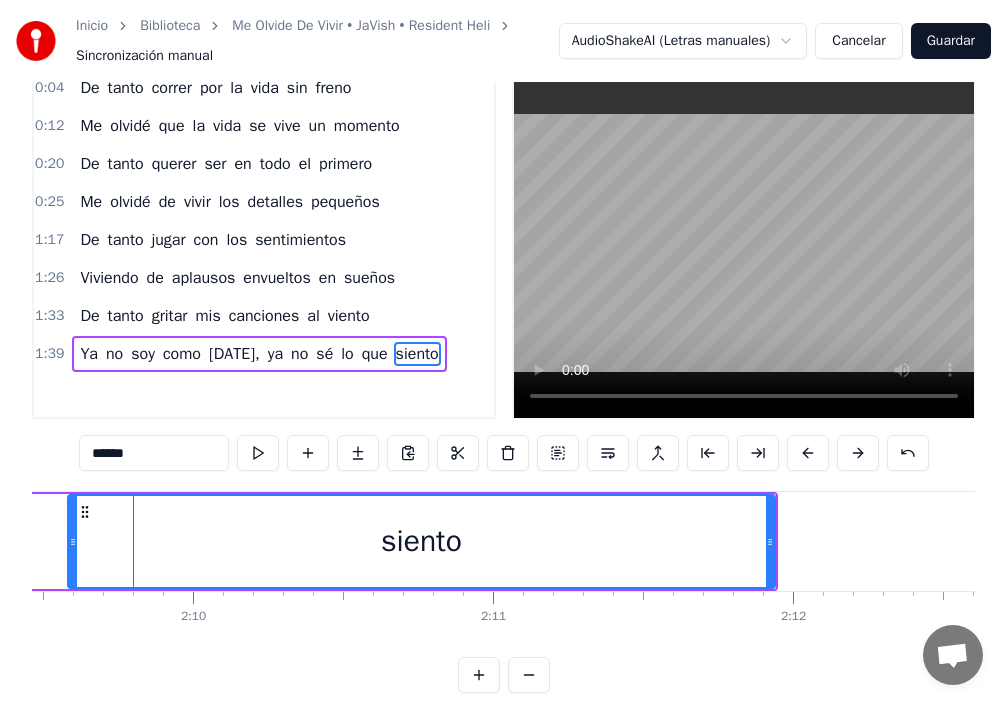 drag, startPoint x: 668, startPoint y: 545, endPoint x: 71, endPoint y: 538, distance: 597.041 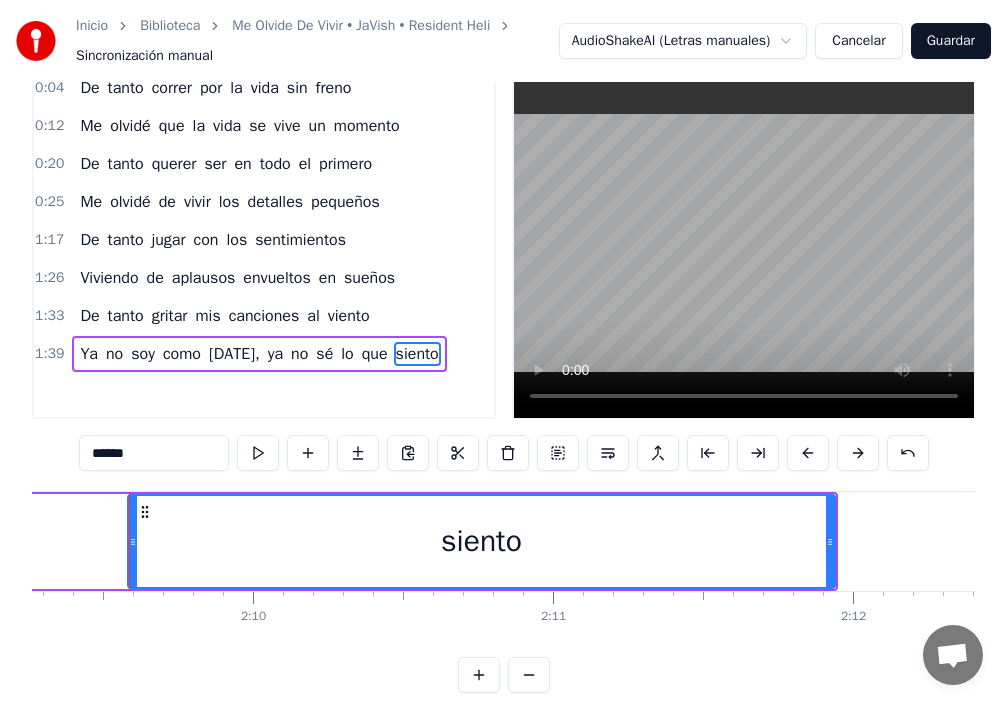 scroll, scrollTop: 0, scrollLeft: 38776, axis: horizontal 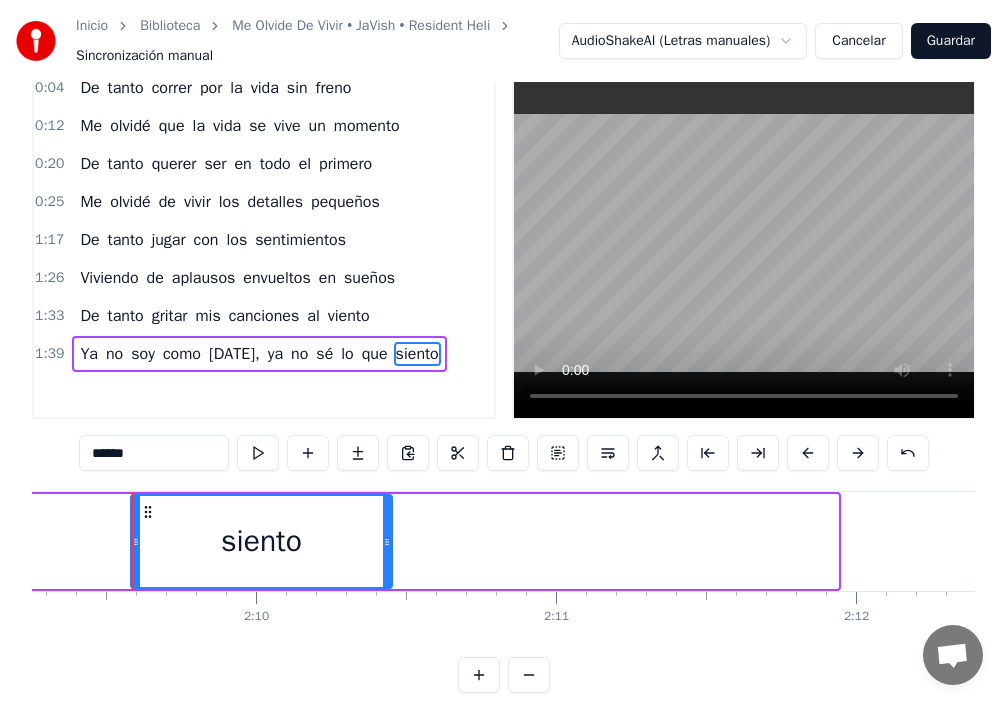 drag, startPoint x: 836, startPoint y: 542, endPoint x: 318, endPoint y: 548, distance: 518.0347 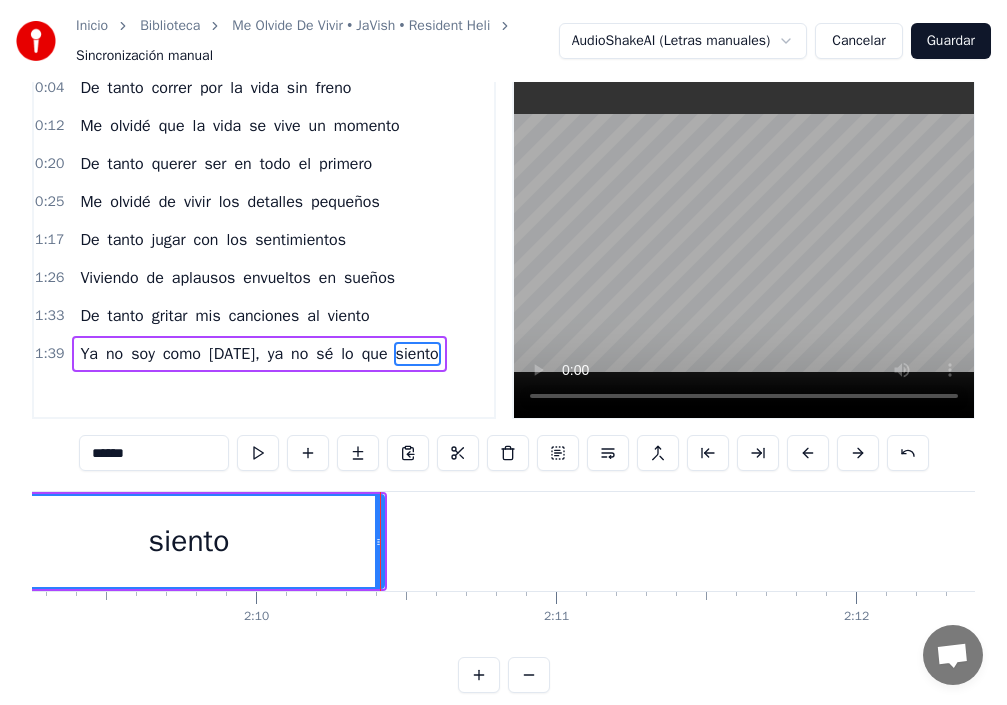 drag, startPoint x: 137, startPoint y: 537, endPoint x: 0, endPoint y: 543, distance: 137.13132 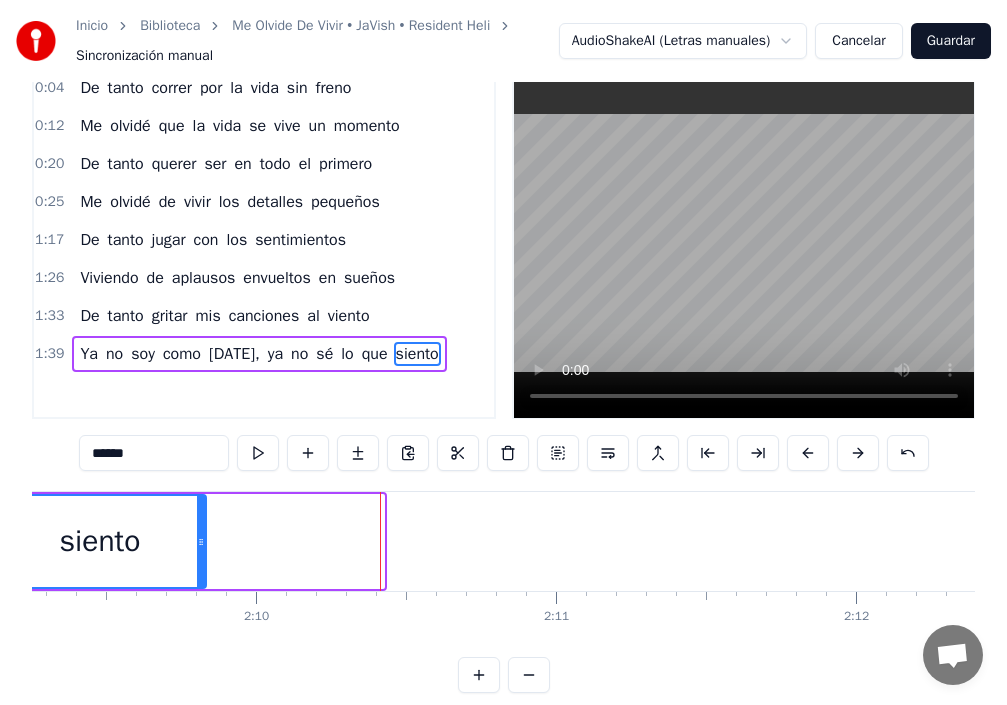 drag, startPoint x: 382, startPoint y: 535, endPoint x: 204, endPoint y: 547, distance: 178.40404 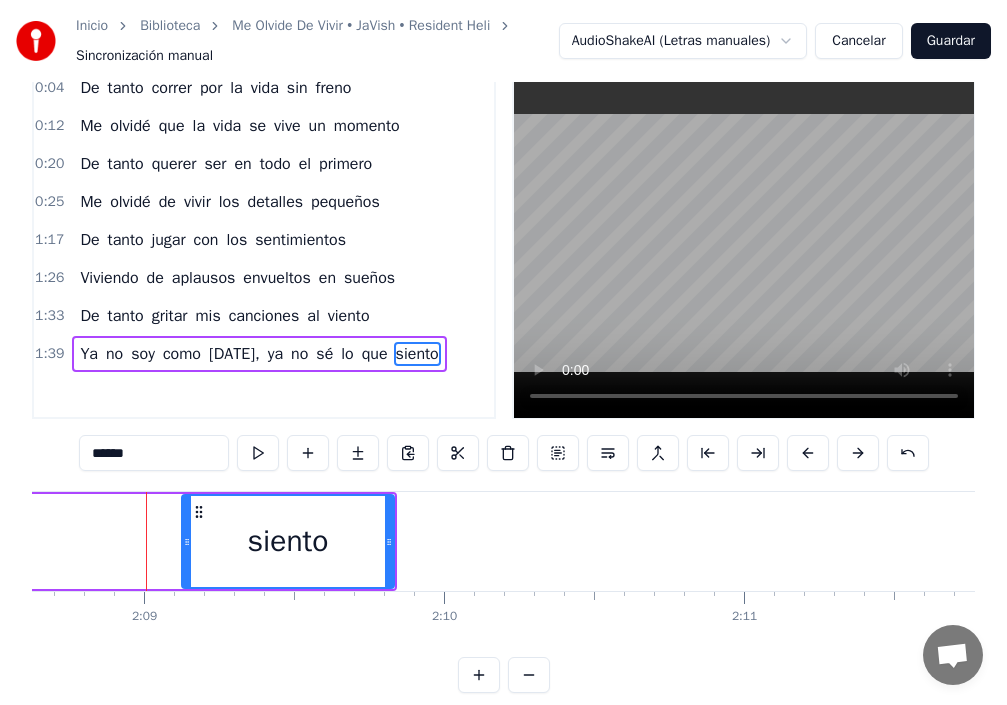 scroll, scrollTop: 0, scrollLeft: 38601, axis: horizontal 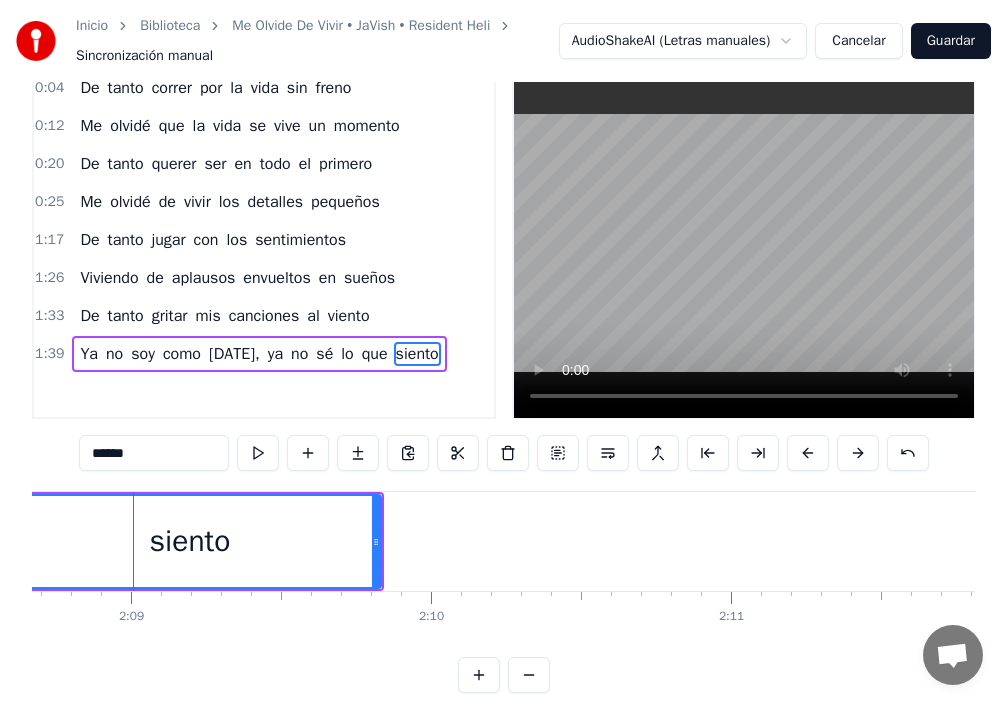 drag, startPoint x: 170, startPoint y: 537, endPoint x: 10, endPoint y: 562, distance: 161.94135 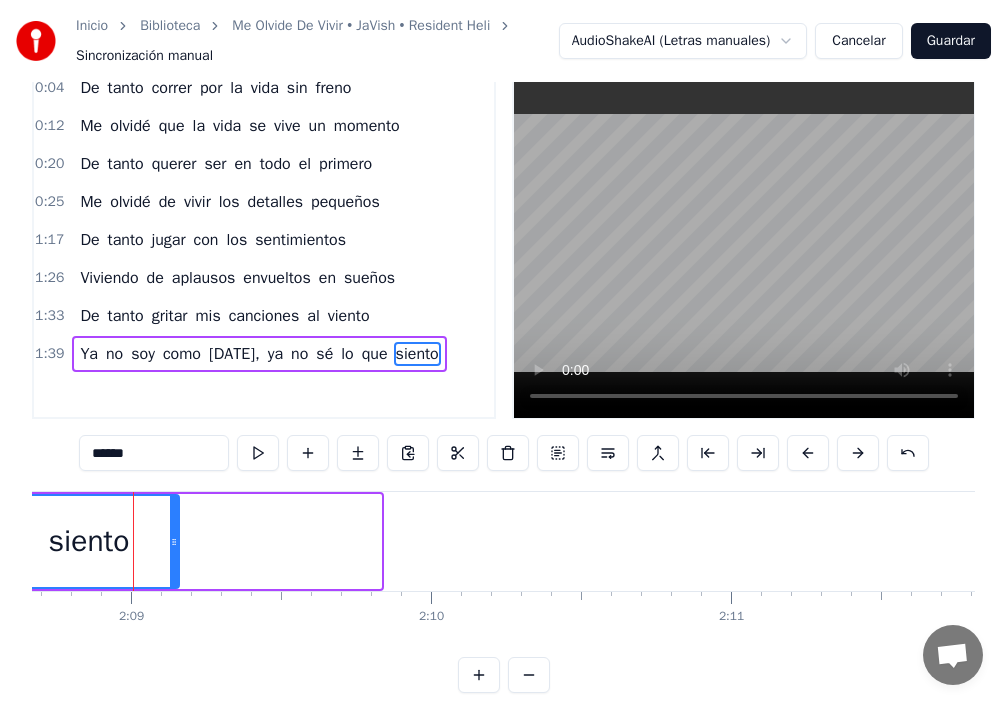 drag, startPoint x: 377, startPoint y: 550, endPoint x: 116, endPoint y: 564, distance: 261.3752 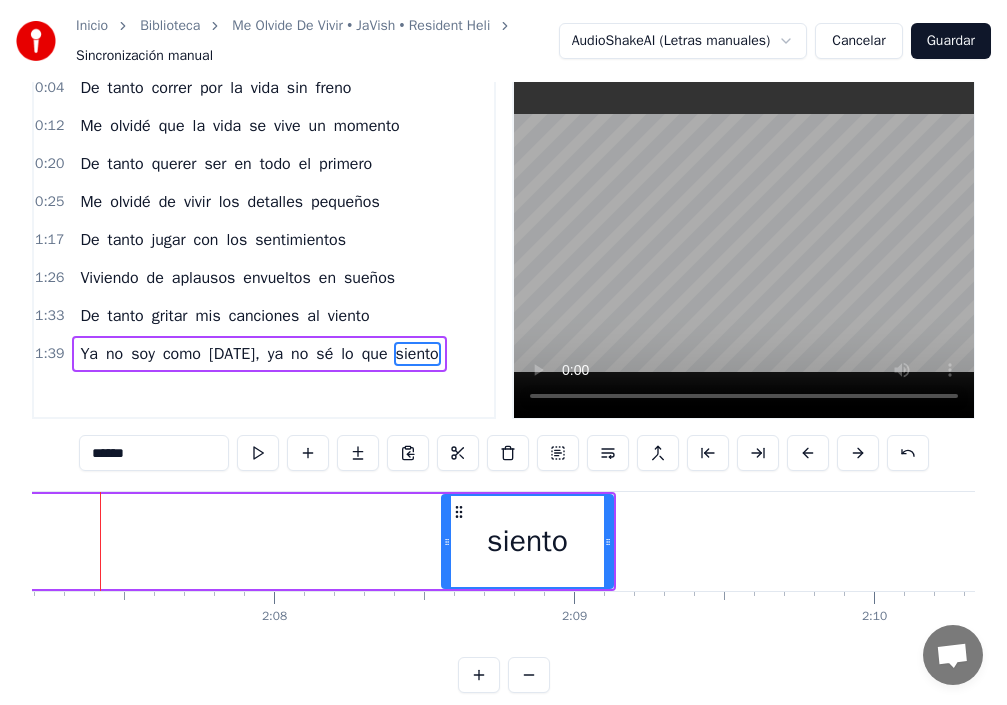 scroll, scrollTop: 0, scrollLeft: 38126, axis: horizontal 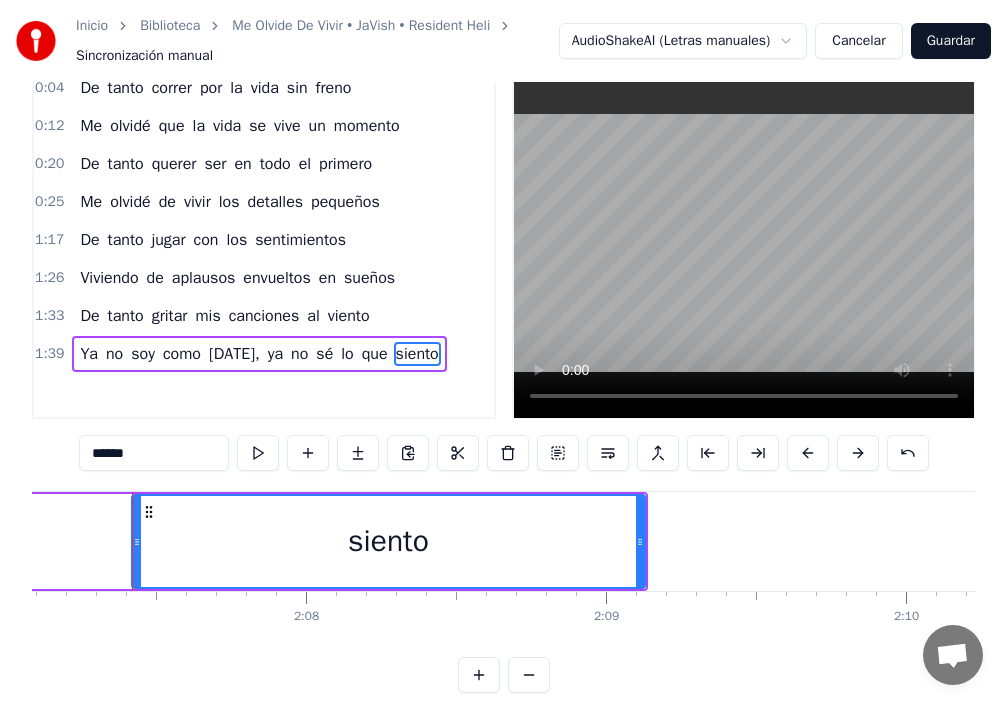 drag, startPoint x: 478, startPoint y: 539, endPoint x: 0, endPoint y: 534, distance: 478.02615 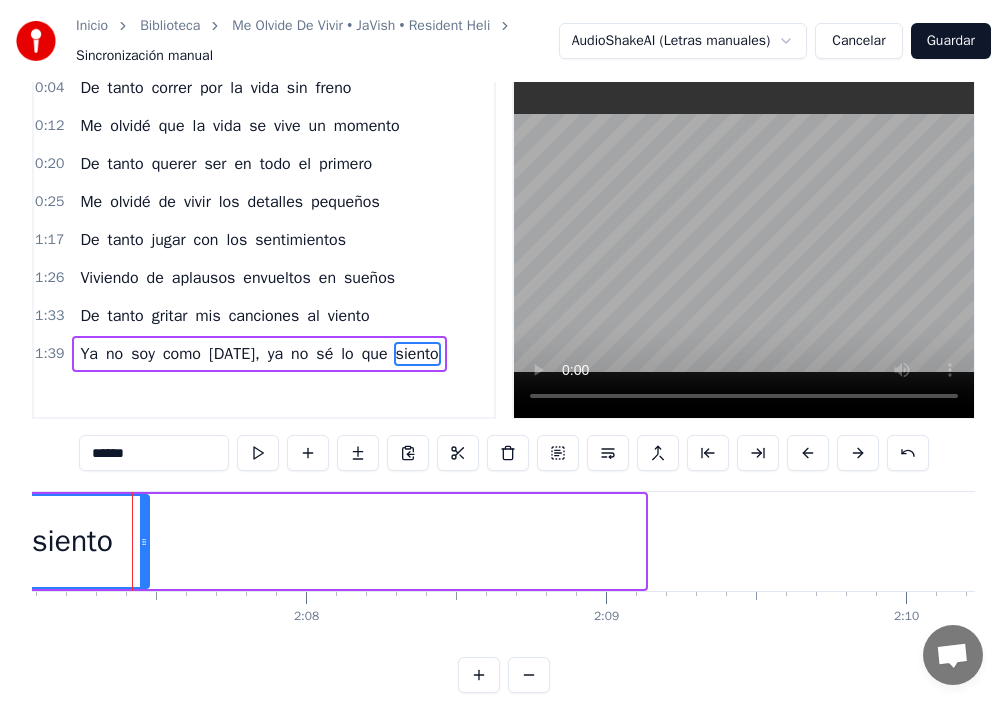 drag, startPoint x: 642, startPoint y: 547, endPoint x: 138, endPoint y: 546, distance: 504.001 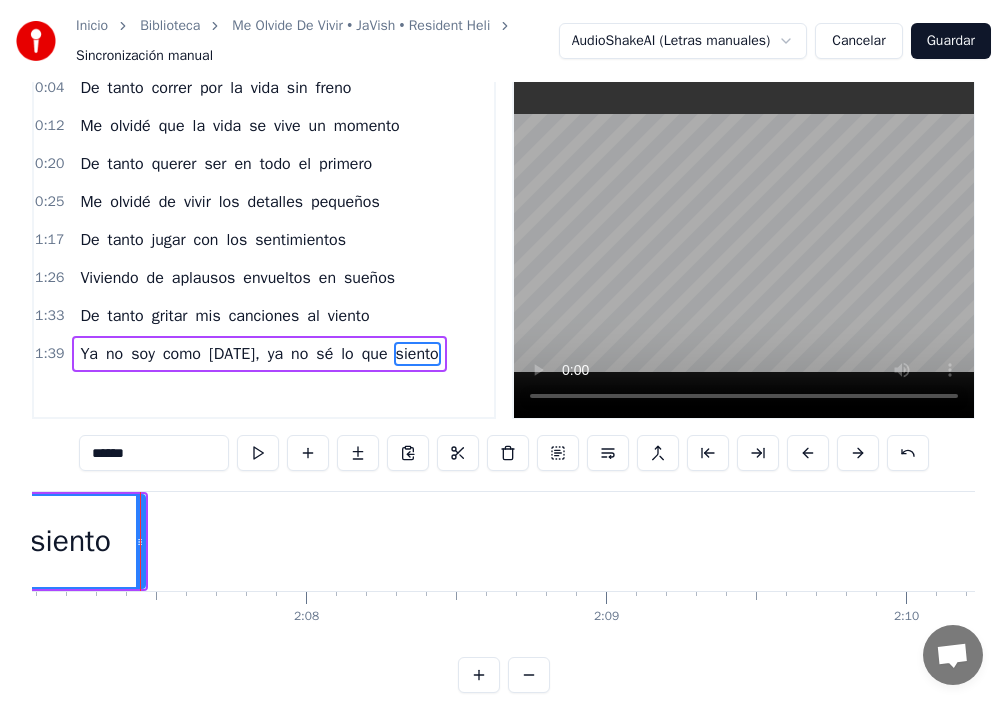 click on "siento" at bounding box center (417, 354) 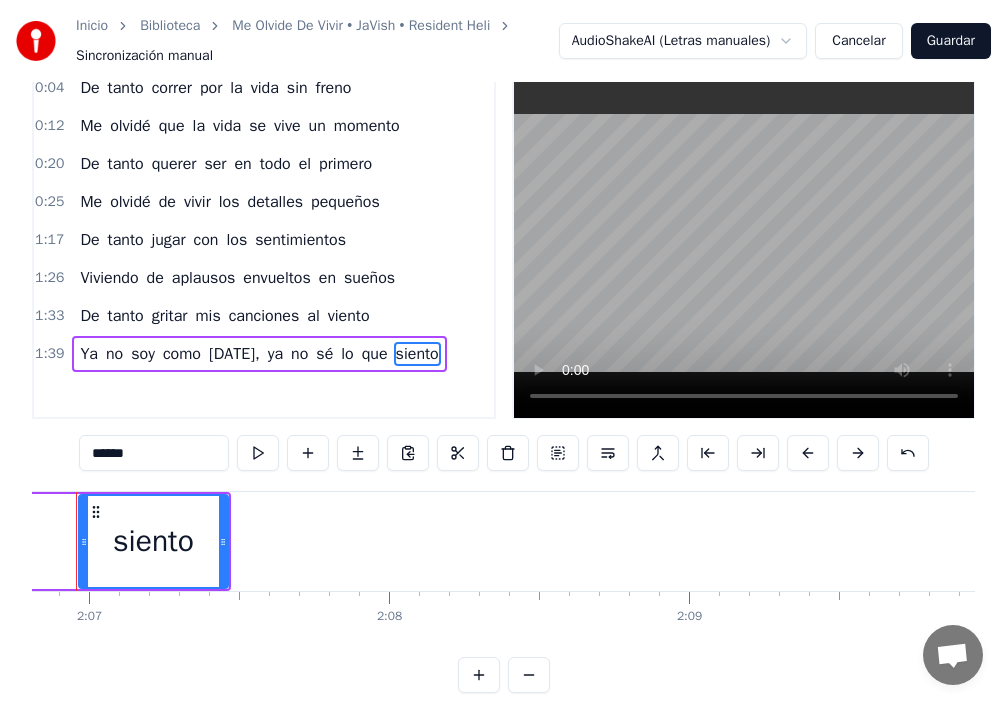 scroll, scrollTop: 0, scrollLeft: 37986, axis: horizontal 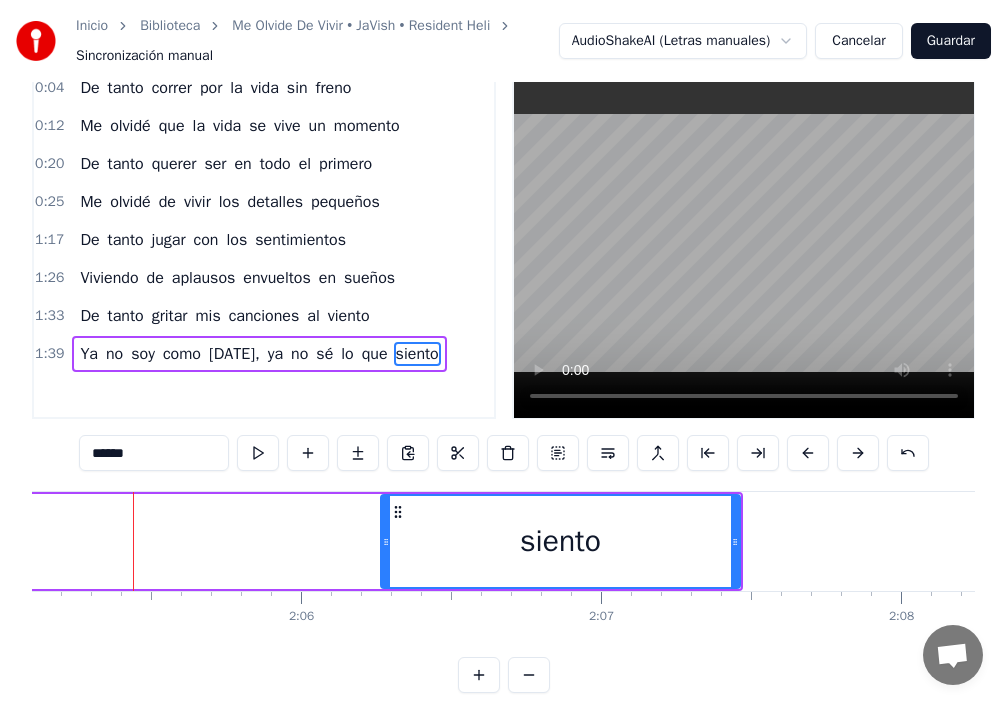 drag, startPoint x: 577, startPoint y: 536, endPoint x: 385, endPoint y: 528, distance: 192.1666 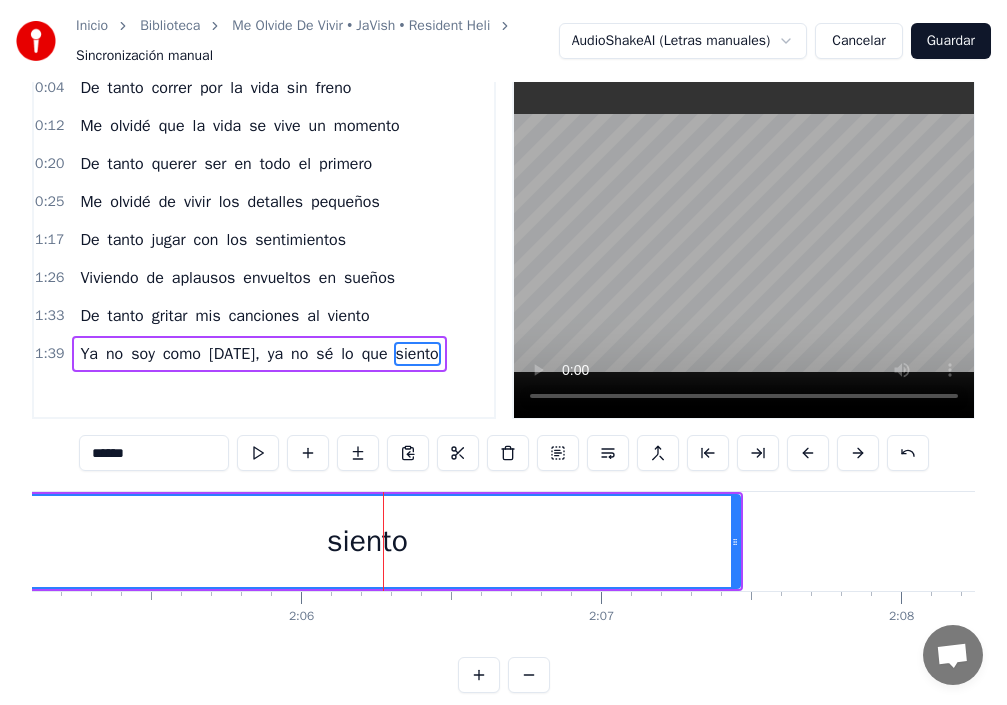 drag, startPoint x: 386, startPoint y: 532, endPoint x: 0, endPoint y: 563, distance: 387.24283 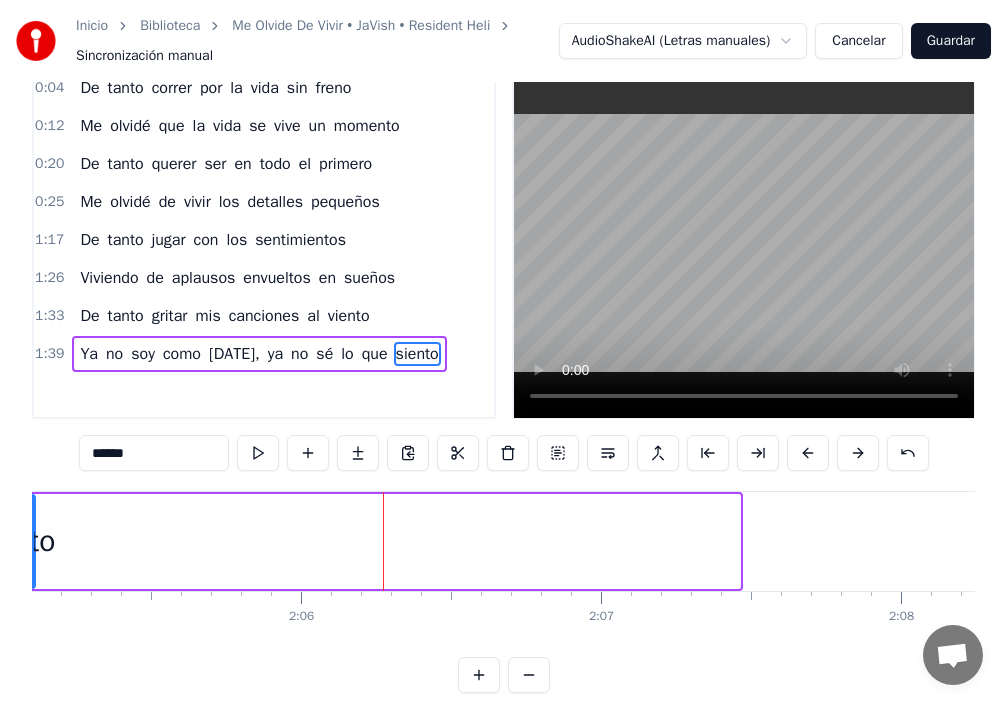 drag, startPoint x: 735, startPoint y: 539, endPoint x: 30, endPoint y: 559, distance: 705.2836 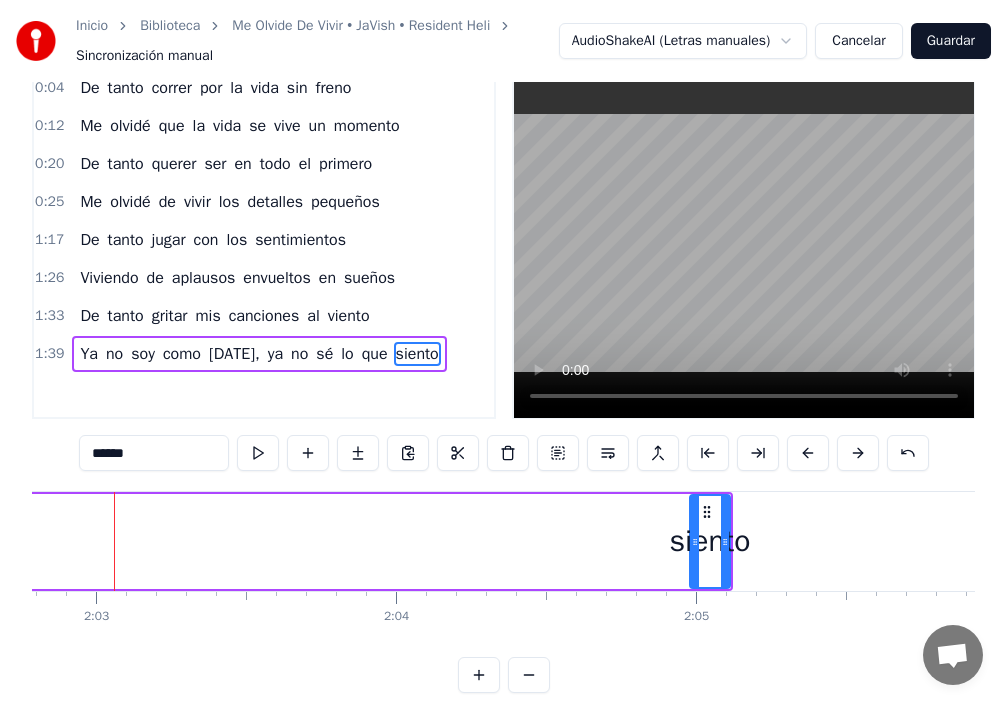 scroll, scrollTop: 0, scrollLeft: 36818, axis: horizontal 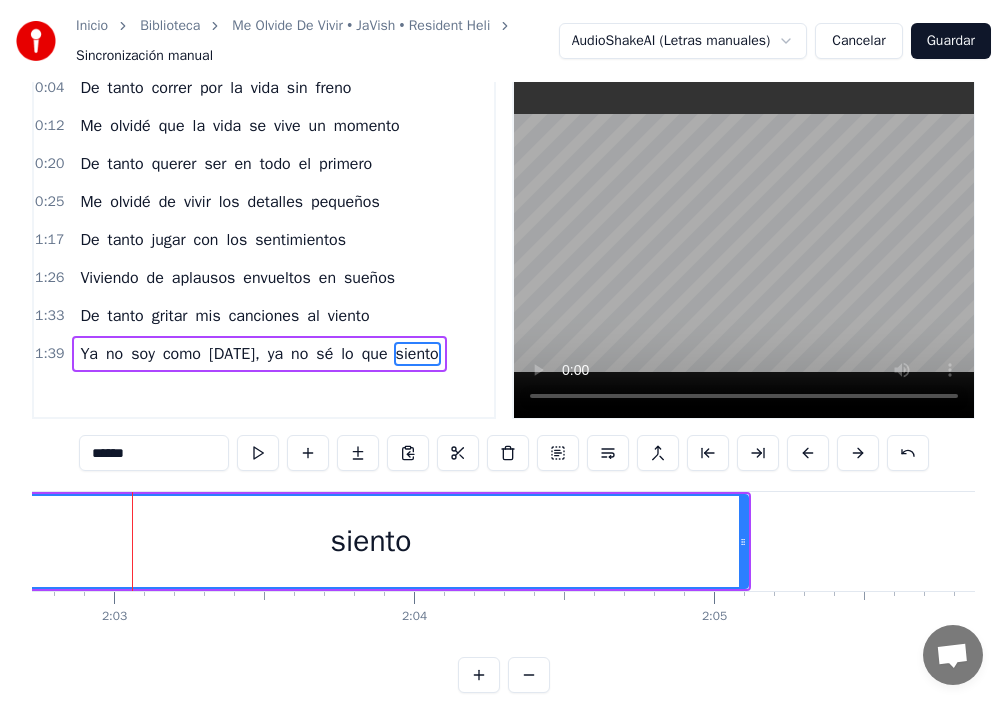 drag, startPoint x: 714, startPoint y: 545, endPoint x: 0, endPoint y: 536, distance: 714.0567 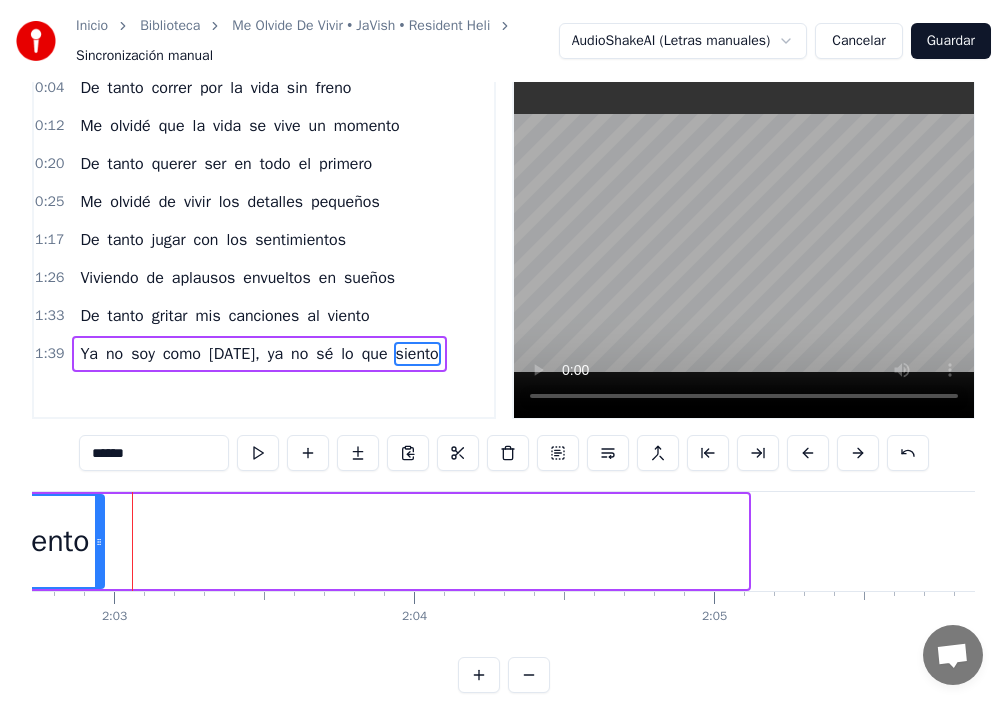 drag, startPoint x: 745, startPoint y: 546, endPoint x: 101, endPoint y: 582, distance: 645.00543 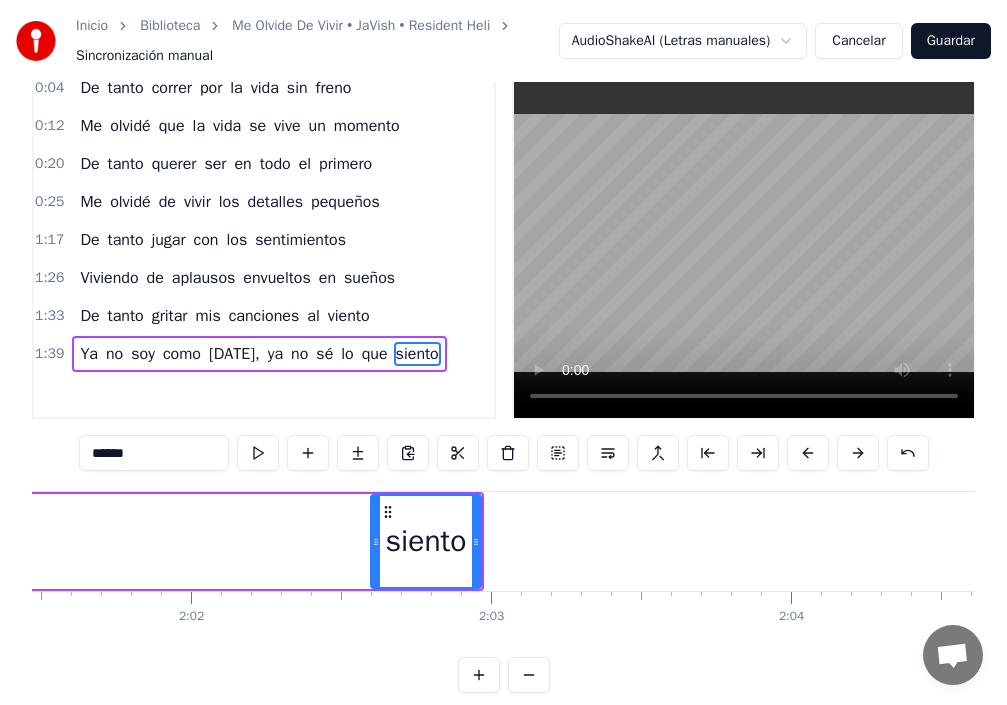 scroll, scrollTop: 0, scrollLeft: 36104, axis: horizontal 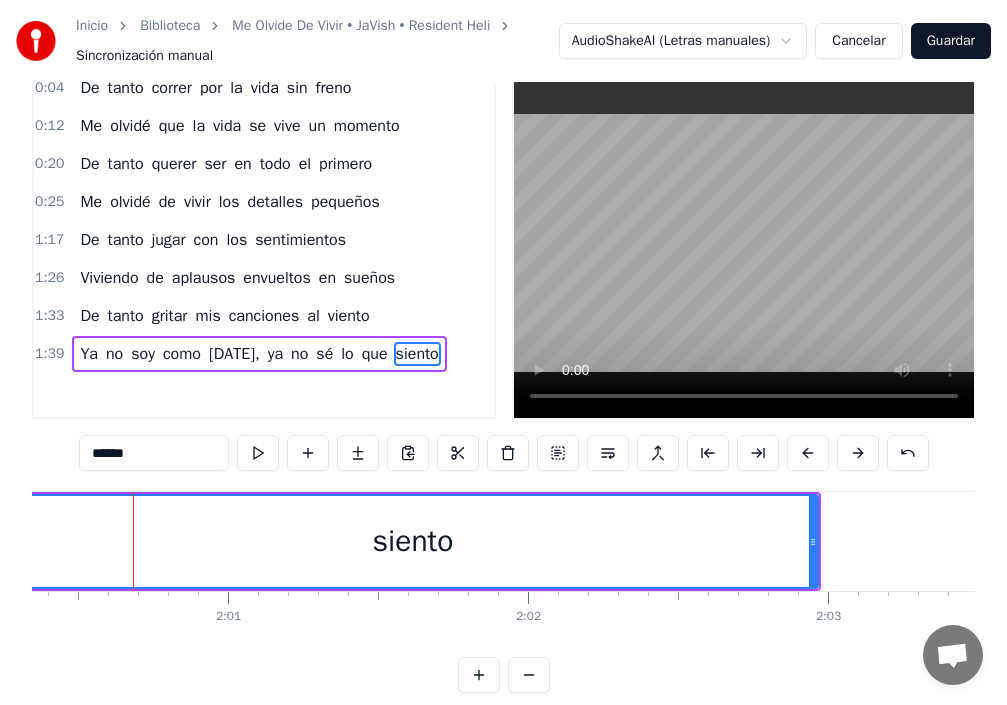 drag, startPoint x: 713, startPoint y: 540, endPoint x: 0, endPoint y: 576, distance: 713.90826 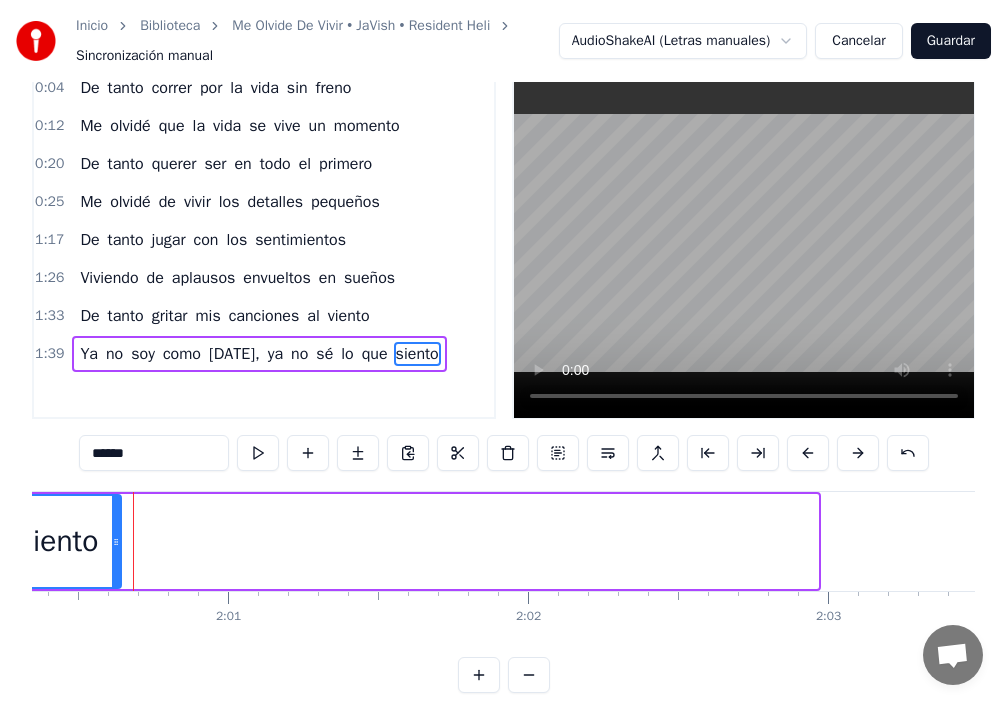drag, startPoint x: 814, startPoint y: 541, endPoint x: 85, endPoint y: 582, distance: 730.15204 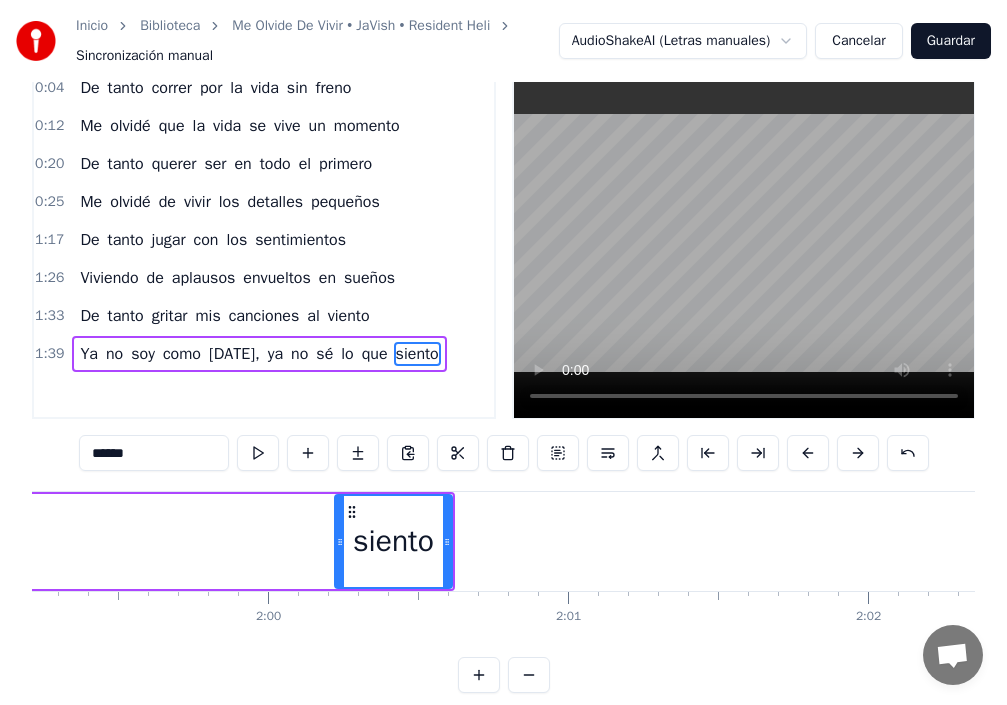 scroll, scrollTop: 0, scrollLeft: 35629, axis: horizontal 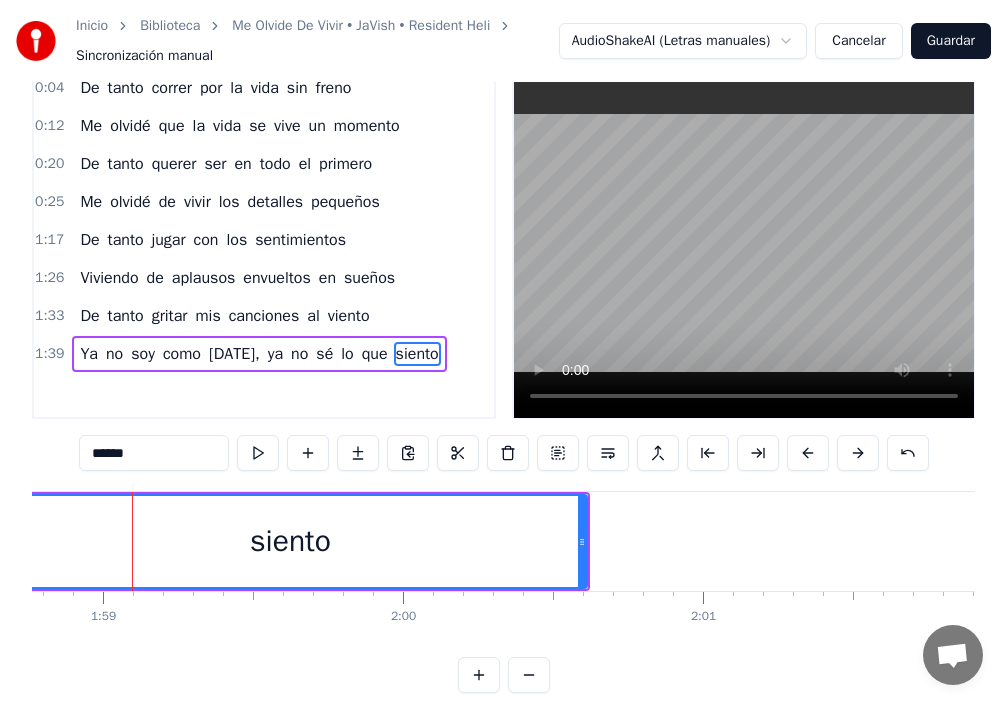 drag, startPoint x: 476, startPoint y: 544, endPoint x: 0, endPoint y: 558, distance: 476.20584 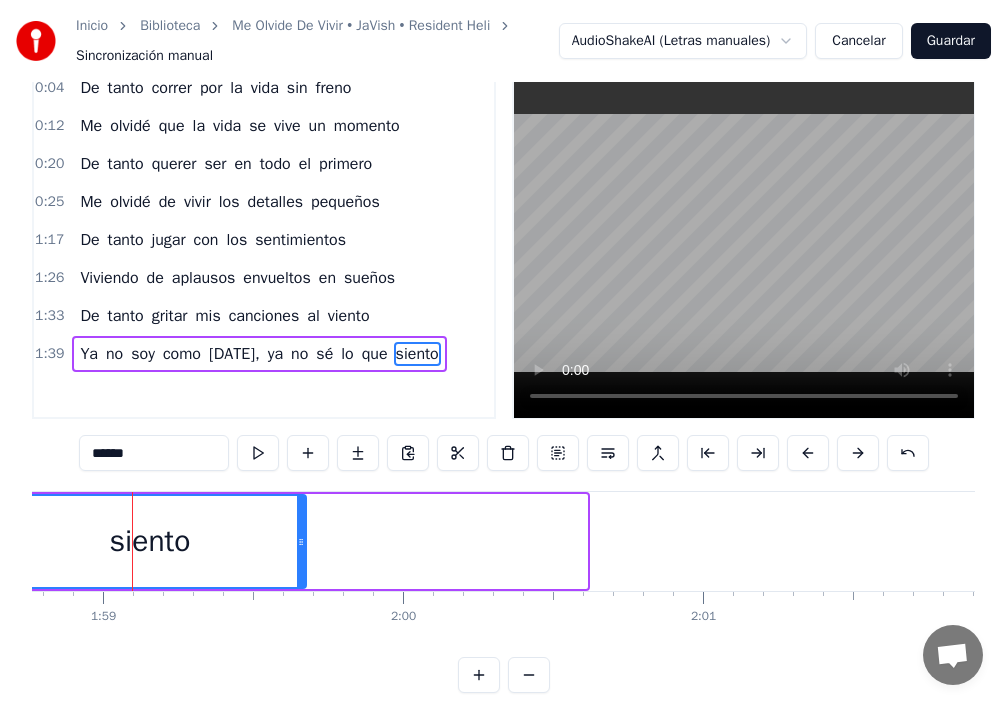 drag, startPoint x: 585, startPoint y: 540, endPoint x: 70, endPoint y: 567, distance: 515.7073 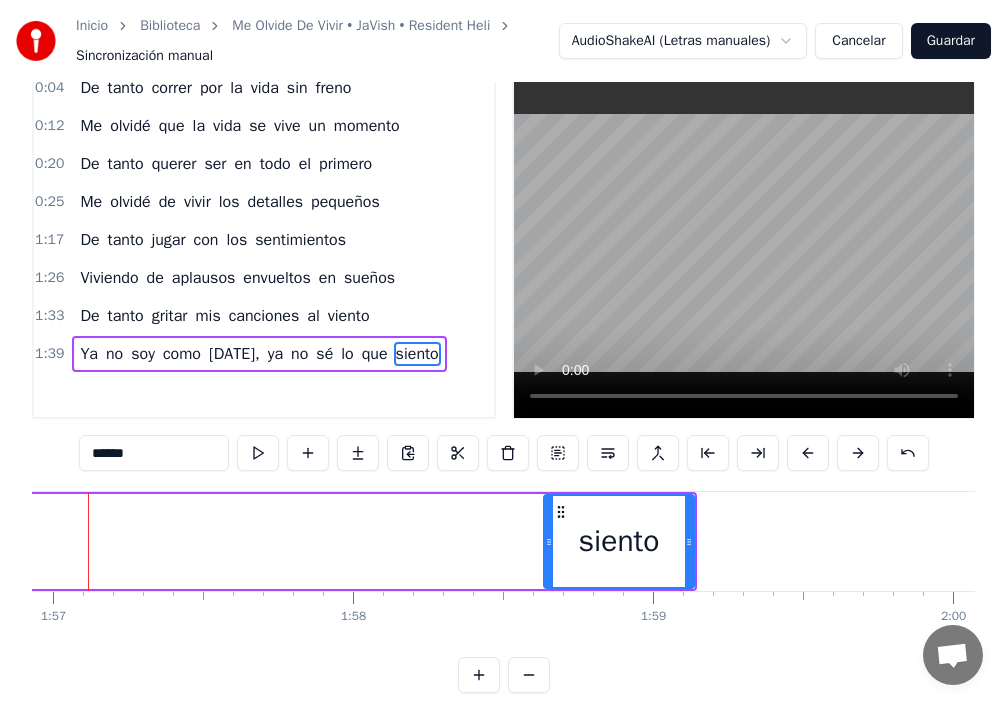 scroll, scrollTop: 0, scrollLeft: 35034, axis: horizontal 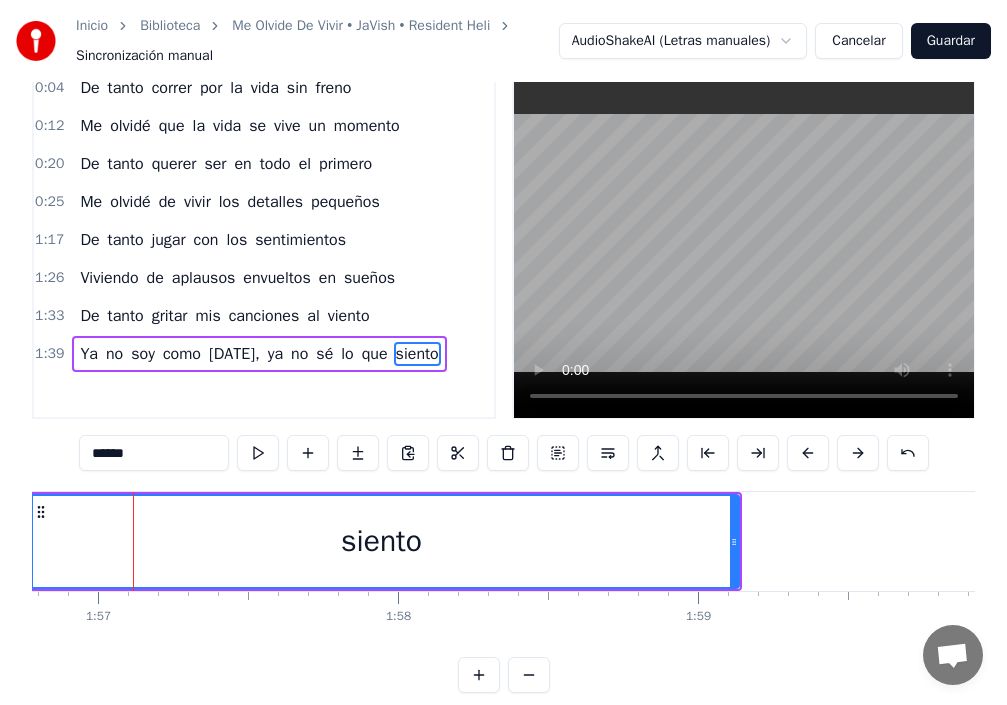 drag, startPoint x: 585, startPoint y: 537, endPoint x: 0, endPoint y: 567, distance: 585.76874 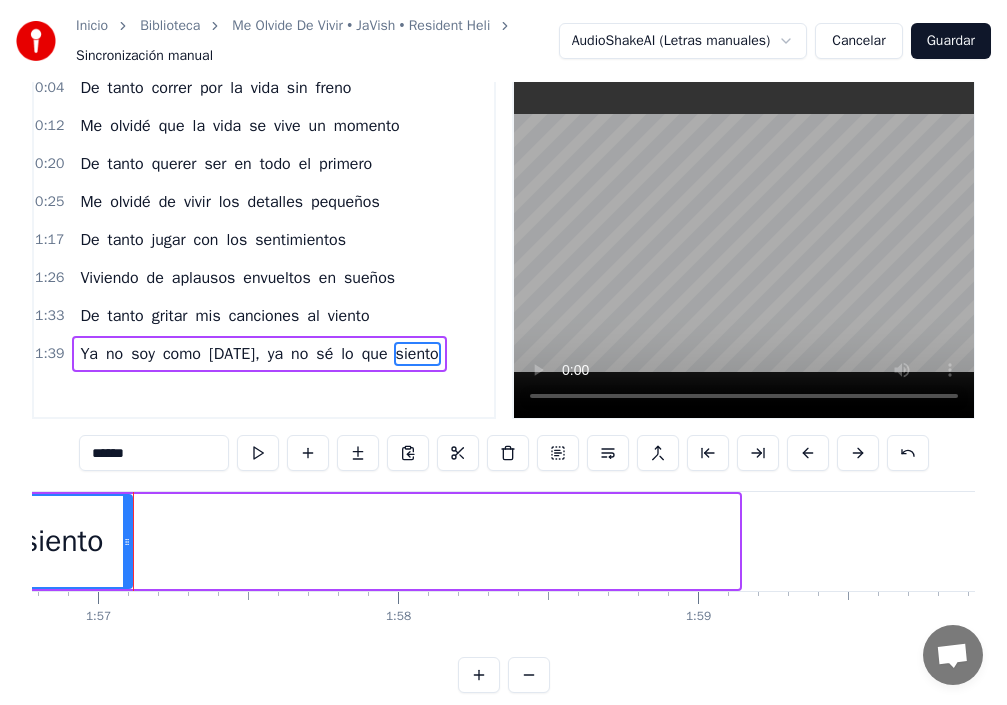 drag, startPoint x: 733, startPoint y: 545, endPoint x: 111, endPoint y: 551, distance: 622.02893 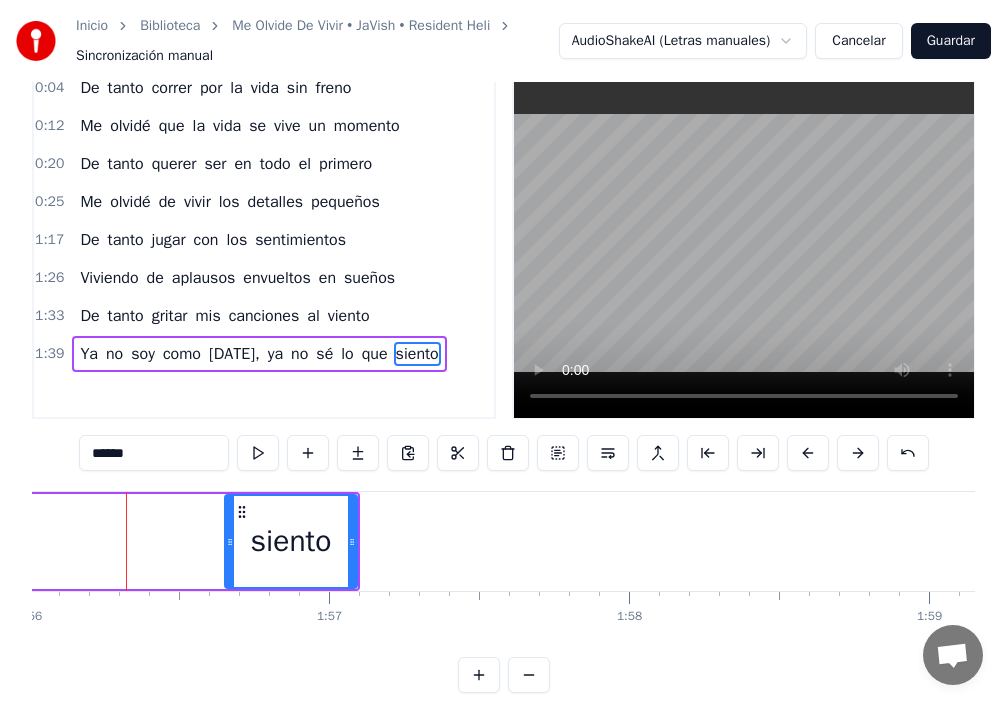 scroll, scrollTop: 0, scrollLeft: 34797, axis: horizontal 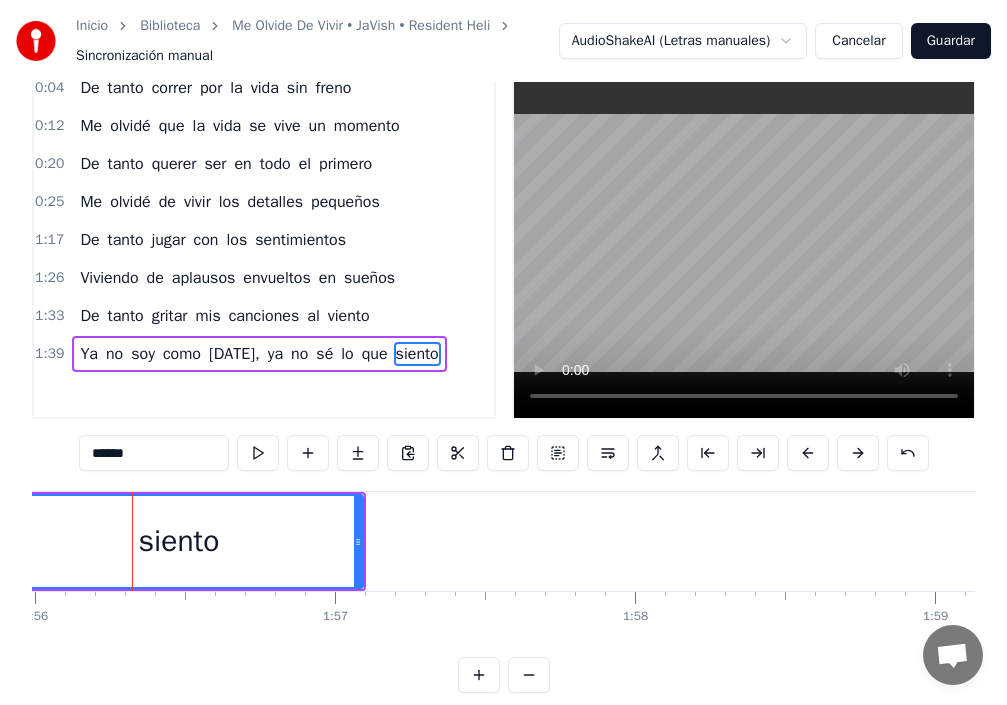 drag, startPoint x: 236, startPoint y: 544, endPoint x: 9, endPoint y: 553, distance: 227.17834 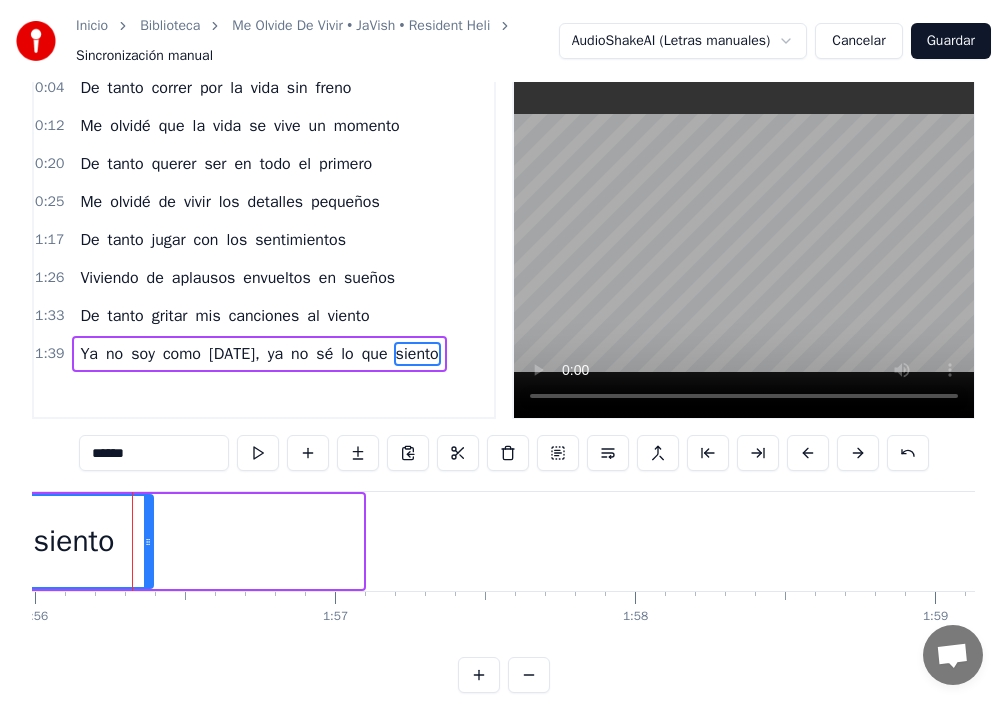 drag, startPoint x: 360, startPoint y: 539, endPoint x: 126, endPoint y: 560, distance: 234.94041 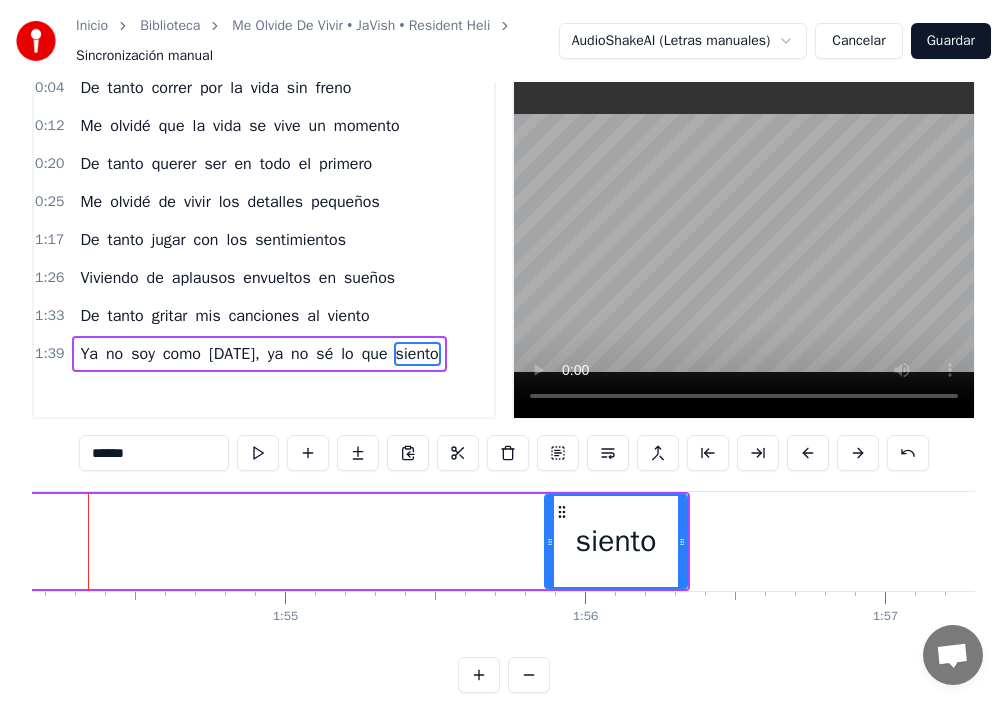 scroll, scrollTop: 0, scrollLeft: 34202, axis: horizontal 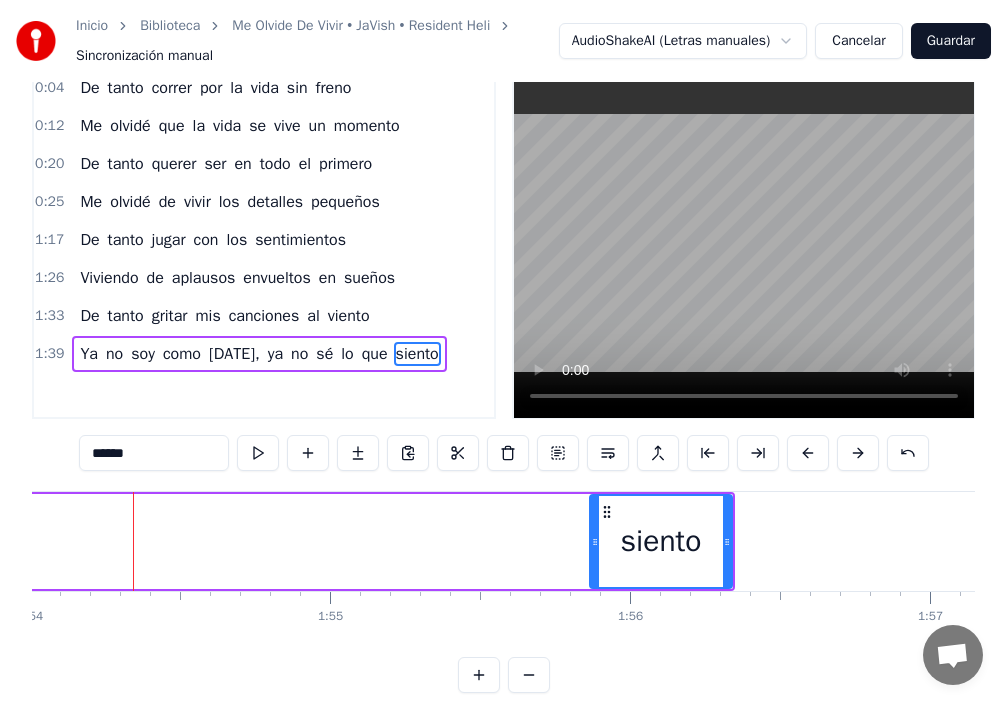 drag, startPoint x: 600, startPoint y: 551, endPoint x: 409, endPoint y: 551, distance: 191 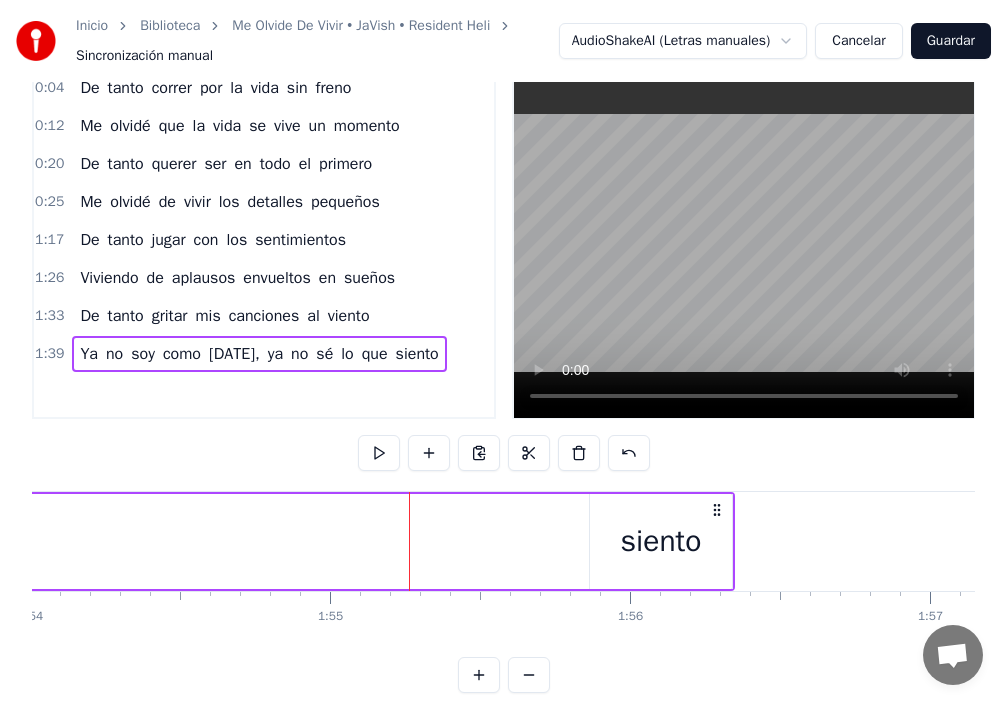 click on "siento" at bounding box center (661, 541) 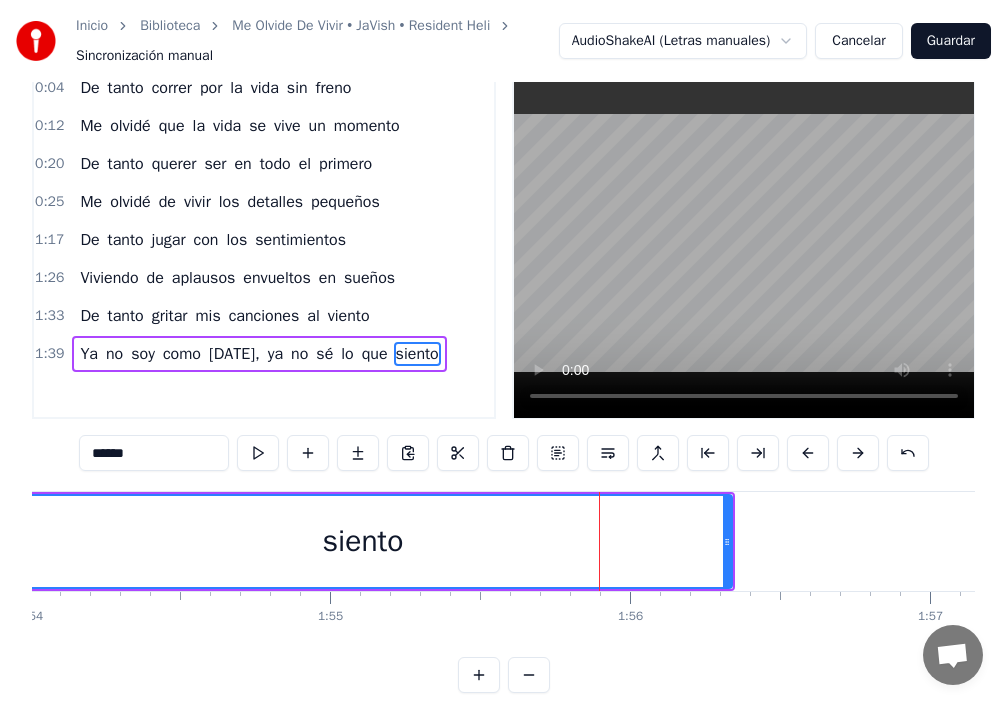 drag, startPoint x: 596, startPoint y: 544, endPoint x: 92, endPoint y: 614, distance: 508.8379 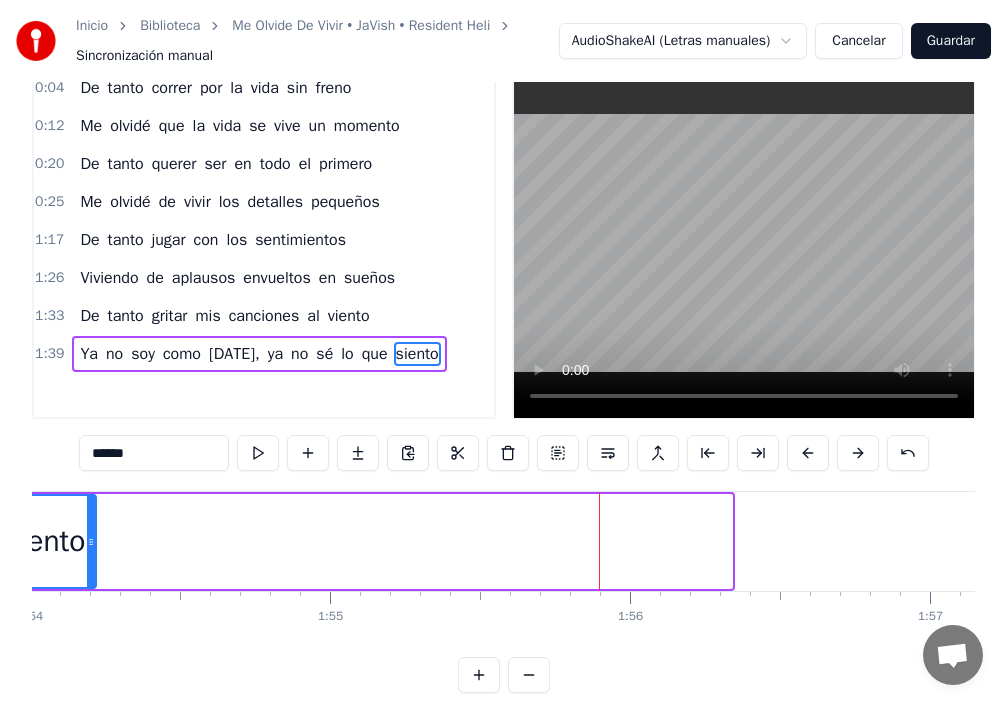 drag, startPoint x: 729, startPoint y: 538, endPoint x: 92, endPoint y: 614, distance: 641.51776 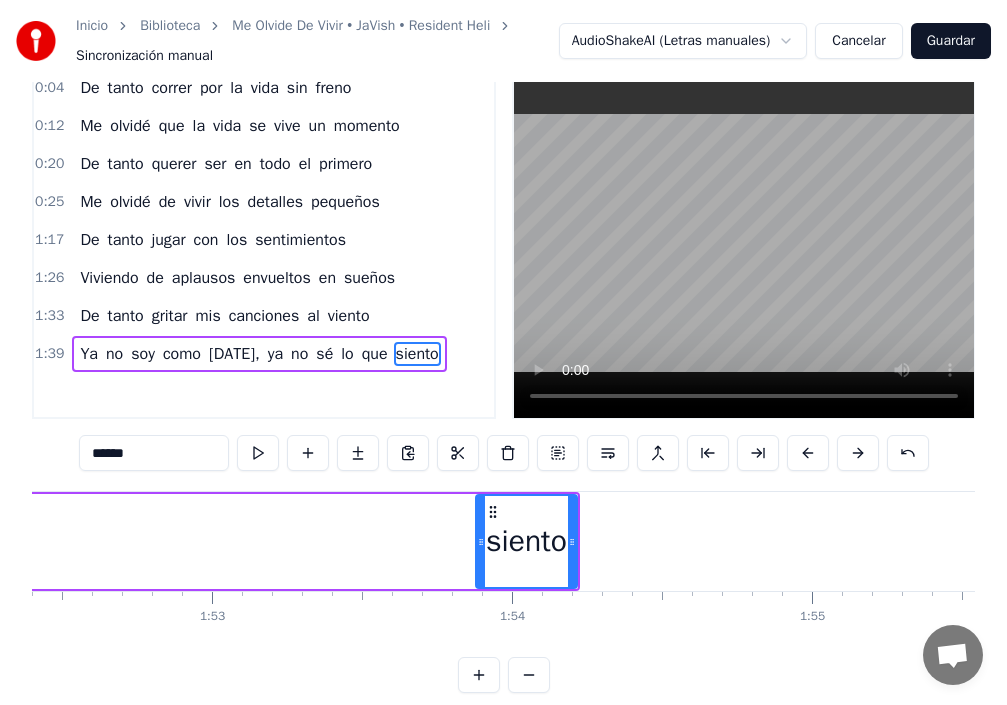 scroll, scrollTop: 0, scrollLeft: 33608, axis: horizontal 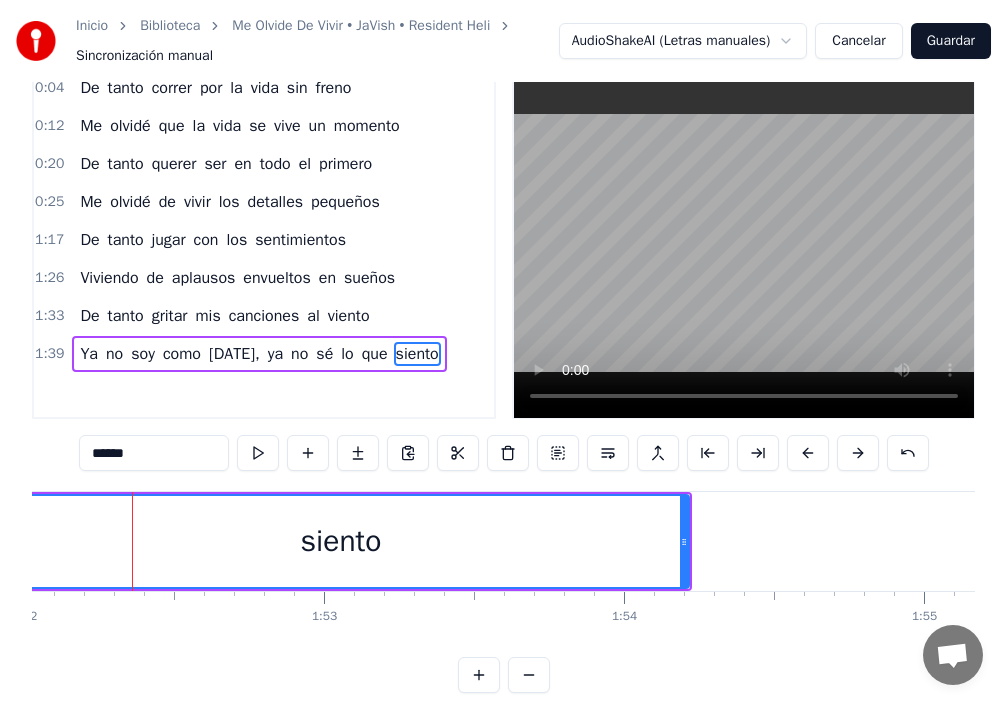 drag, startPoint x: 595, startPoint y: 546, endPoint x: 51, endPoint y: 542, distance: 544.0147 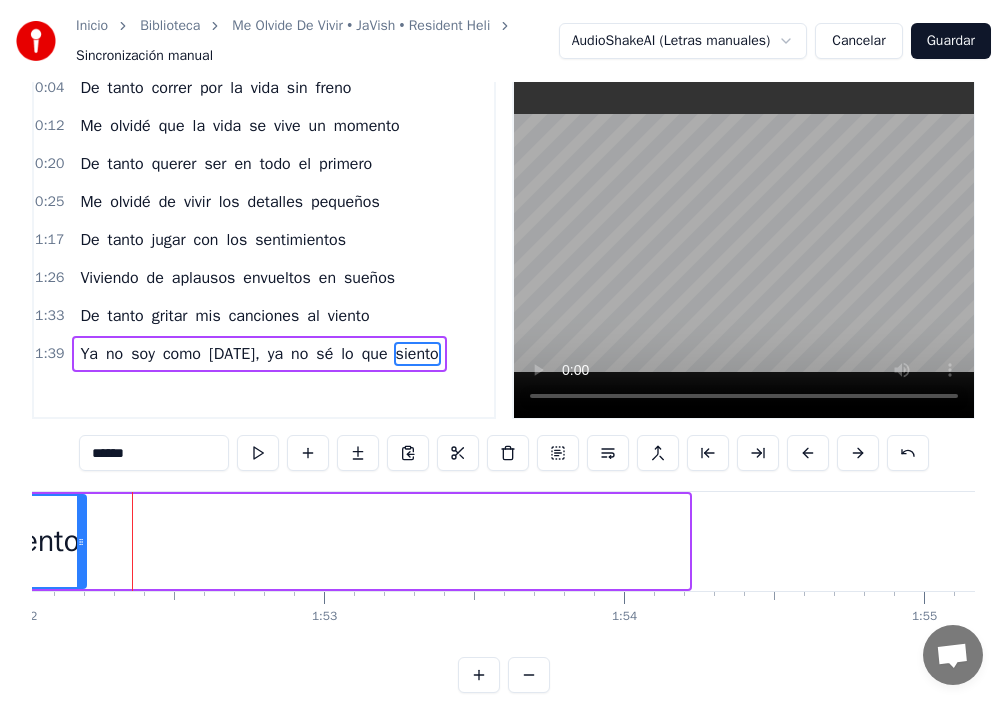 drag, startPoint x: 685, startPoint y: 542, endPoint x: 74, endPoint y: 567, distance: 611.5112 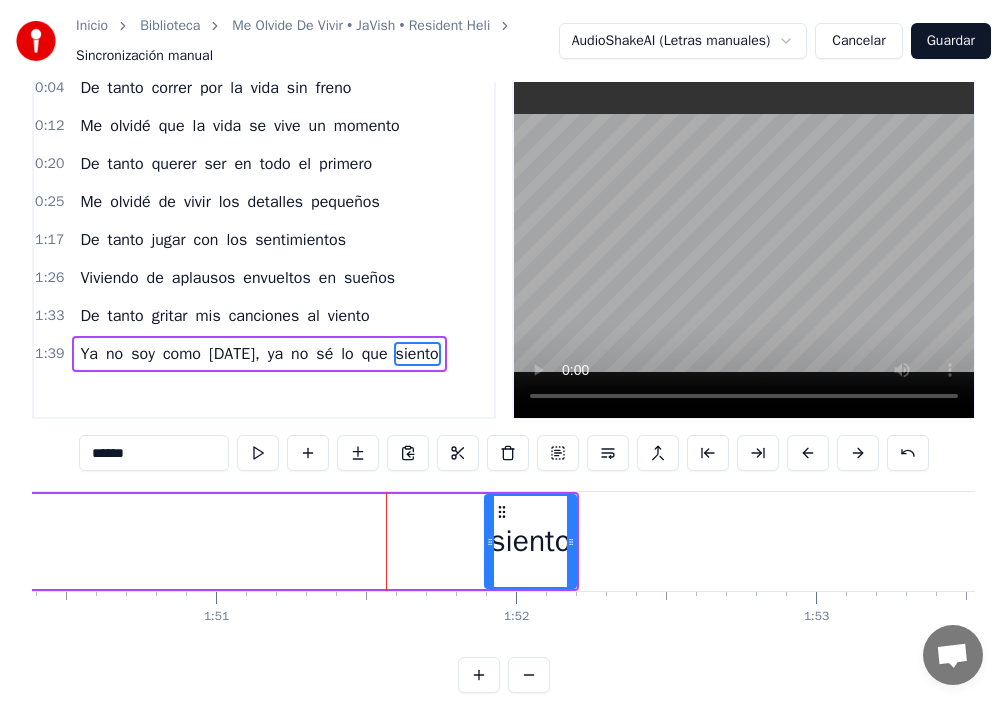 scroll, scrollTop: 0, scrollLeft: 33370, axis: horizontal 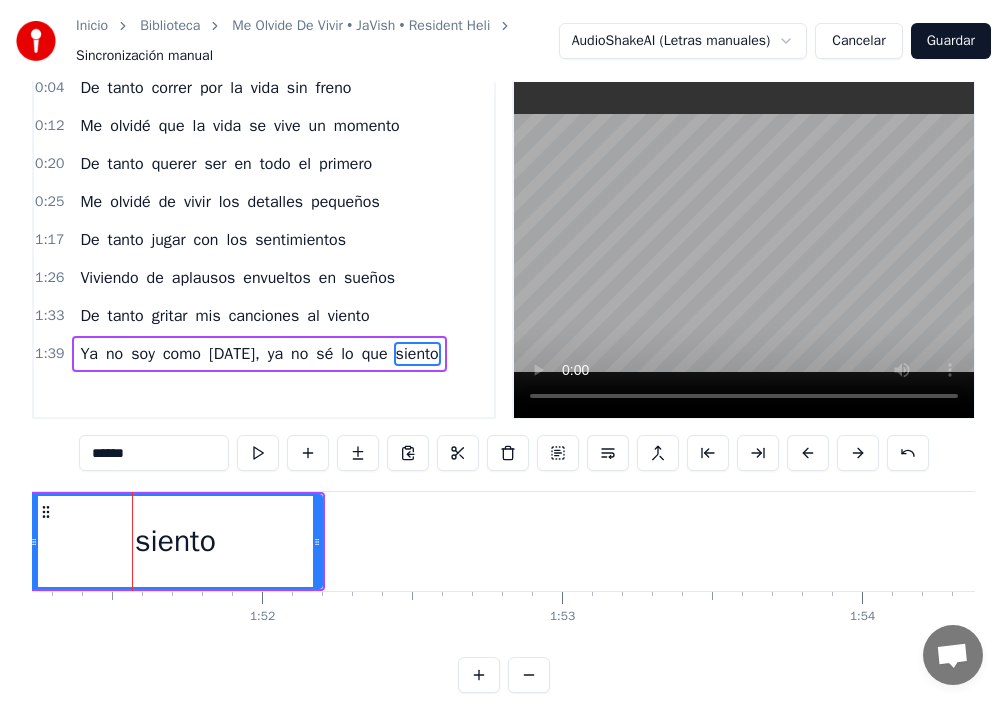 drag, startPoint x: 237, startPoint y: 554, endPoint x: 0, endPoint y: 564, distance: 237.21088 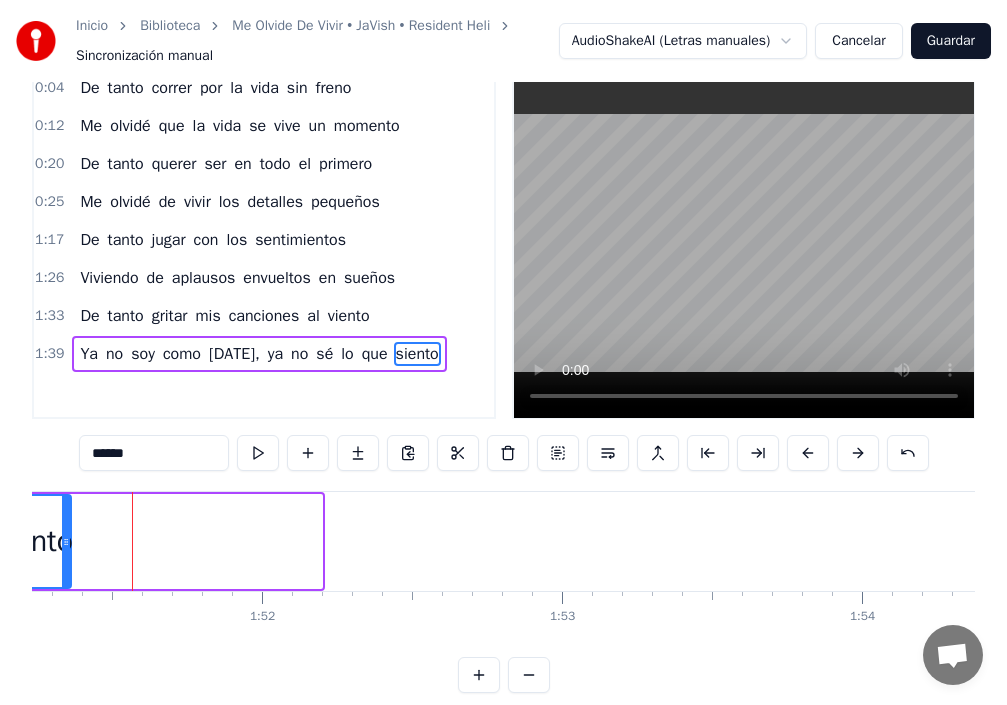 drag, startPoint x: 314, startPoint y: 544, endPoint x: 48, endPoint y: 555, distance: 266.22736 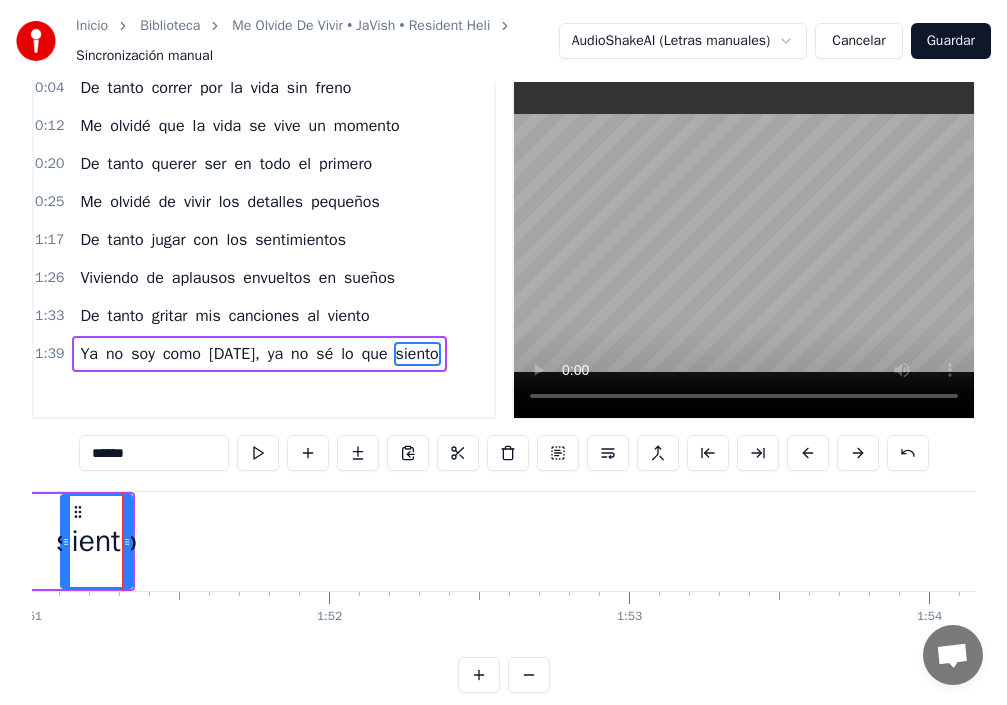 scroll, scrollTop: 0, scrollLeft: 33293, axis: horizontal 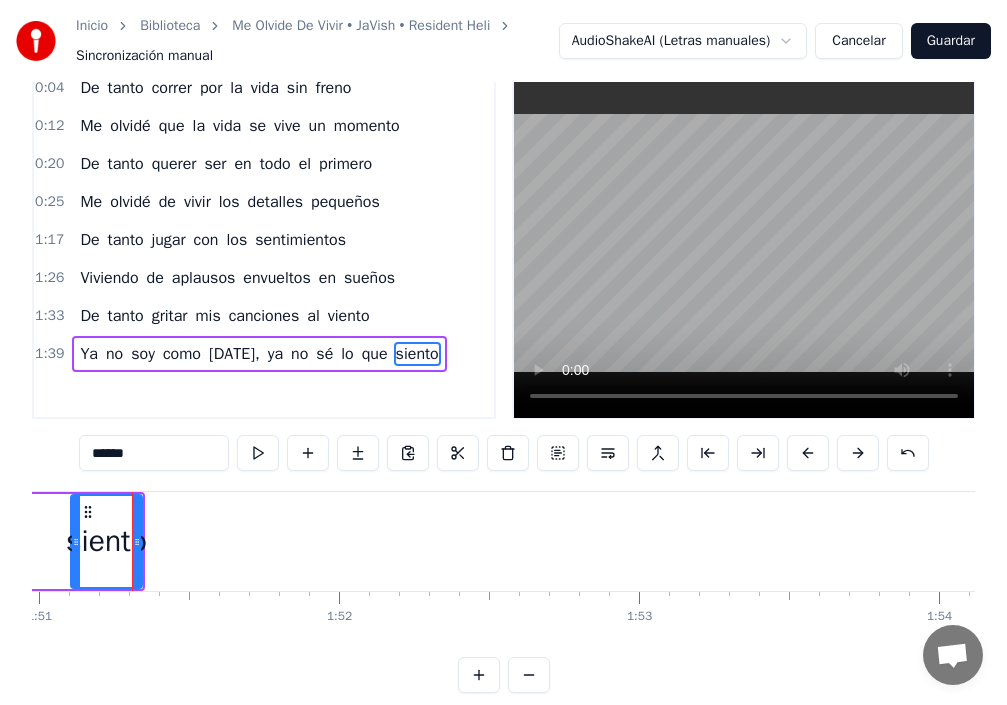 click on "siento" at bounding box center [417, 354] 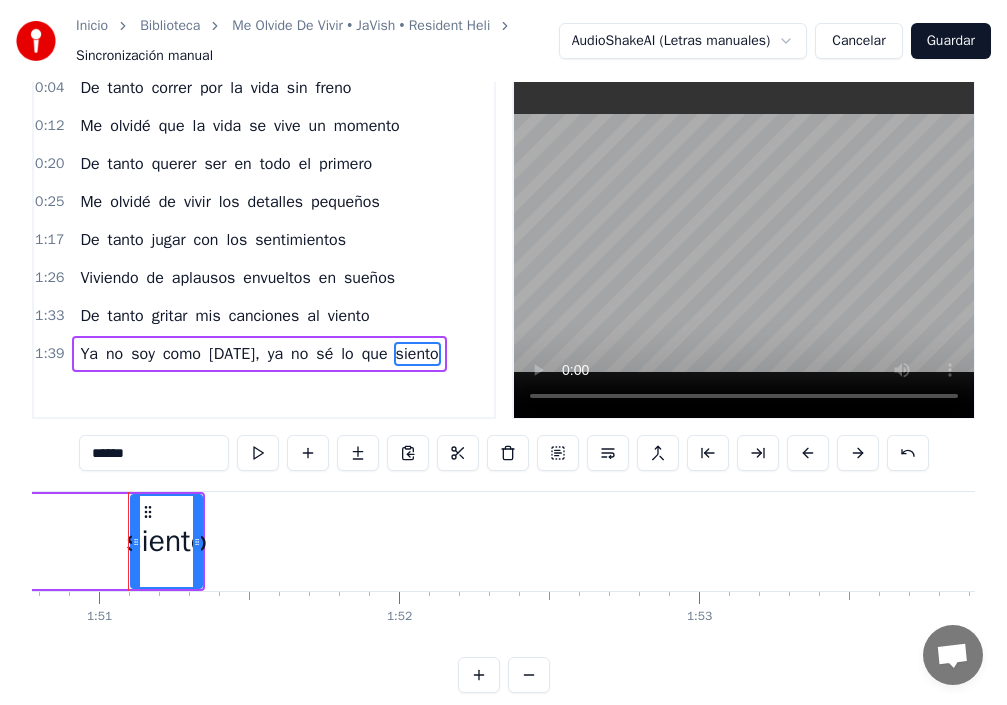scroll, scrollTop: 0, scrollLeft: 33228, axis: horizontal 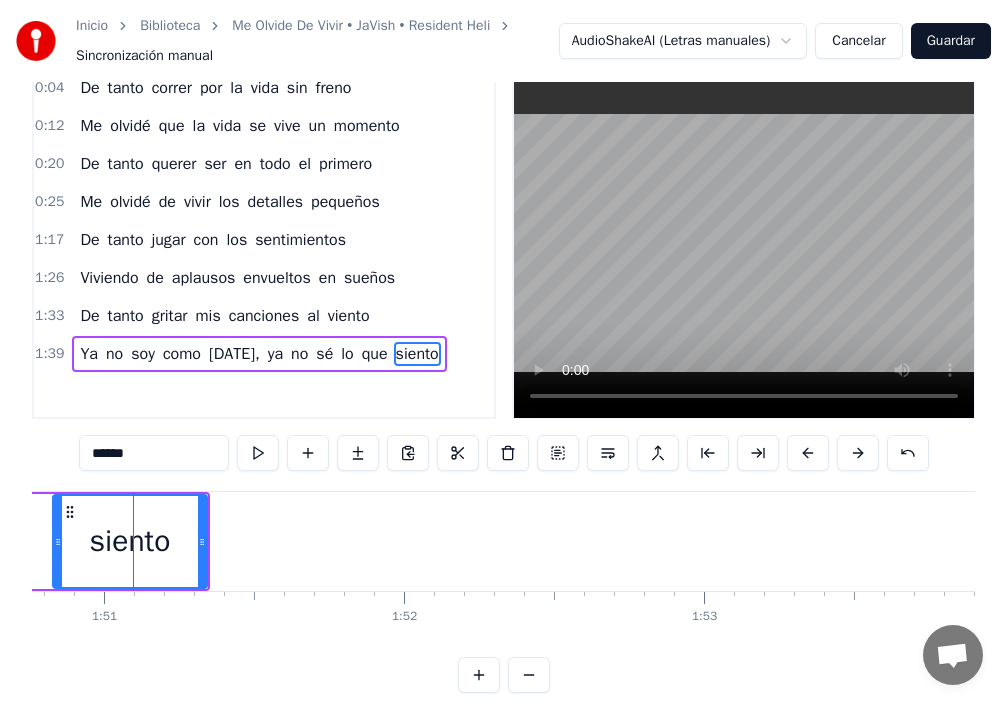 drag, startPoint x: 142, startPoint y: 547, endPoint x: 2, endPoint y: 541, distance: 140.12851 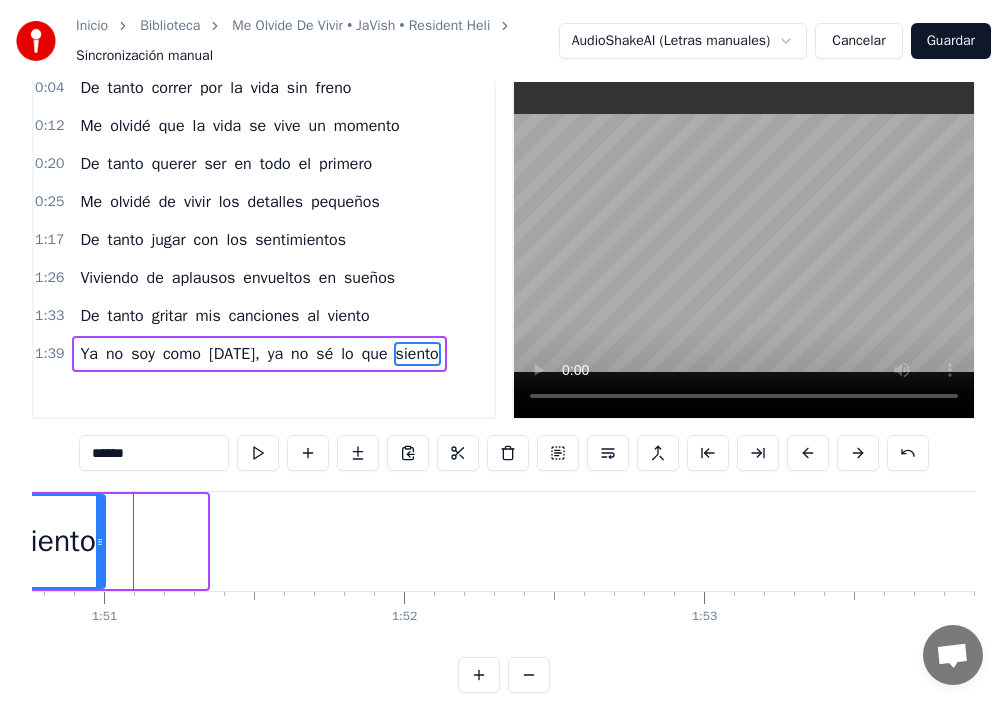 drag, startPoint x: 203, startPoint y: 541, endPoint x: 96, endPoint y: 553, distance: 107.67079 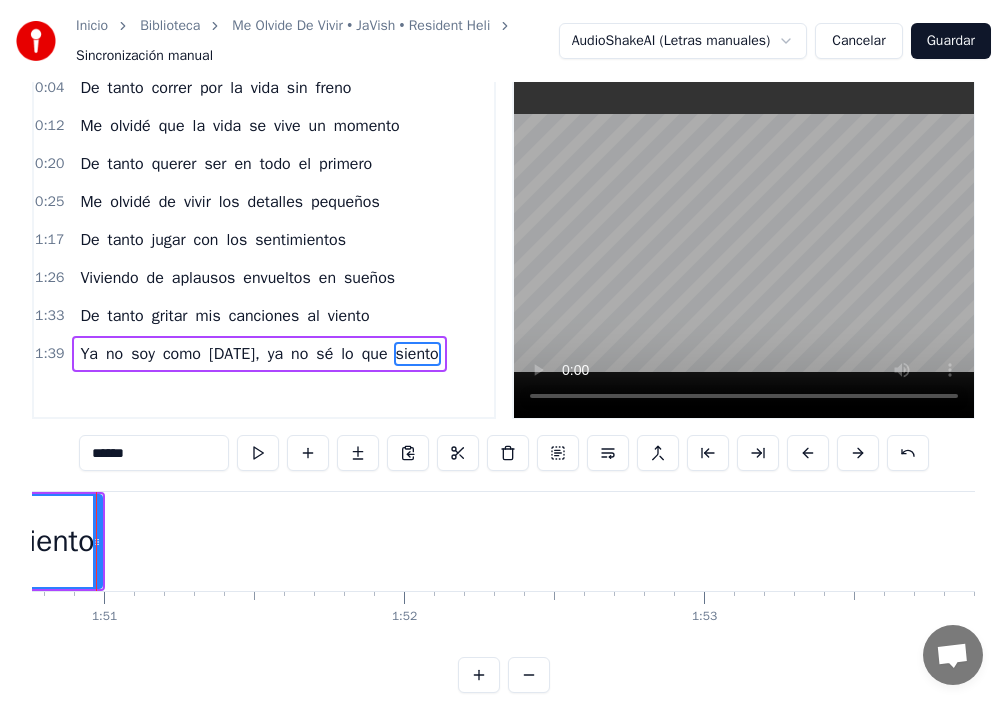 scroll, scrollTop: 0, scrollLeft: 33192, axis: horizontal 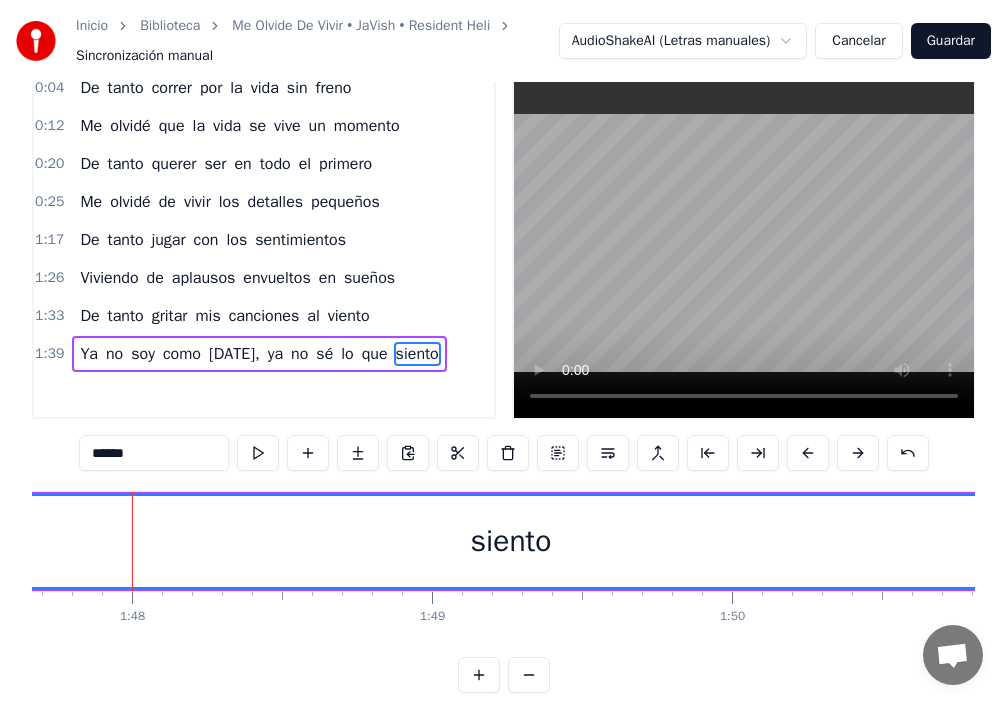 drag, startPoint x: 942, startPoint y: 541, endPoint x: 0, endPoint y: 551, distance: 942.0531 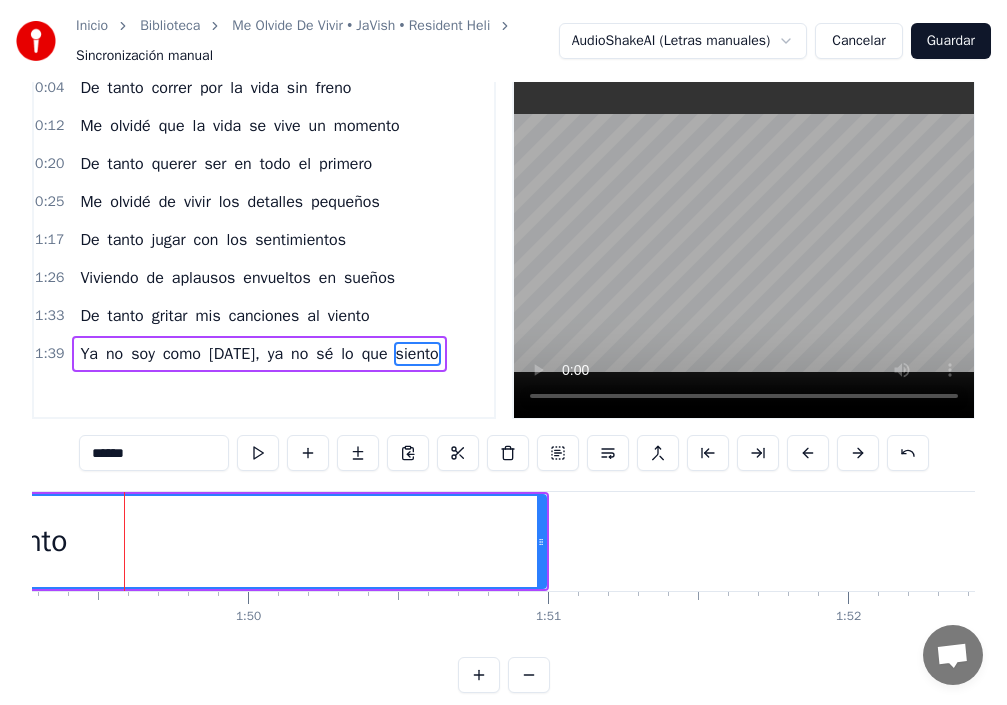 scroll, scrollTop: 0, scrollLeft: 32775, axis: horizontal 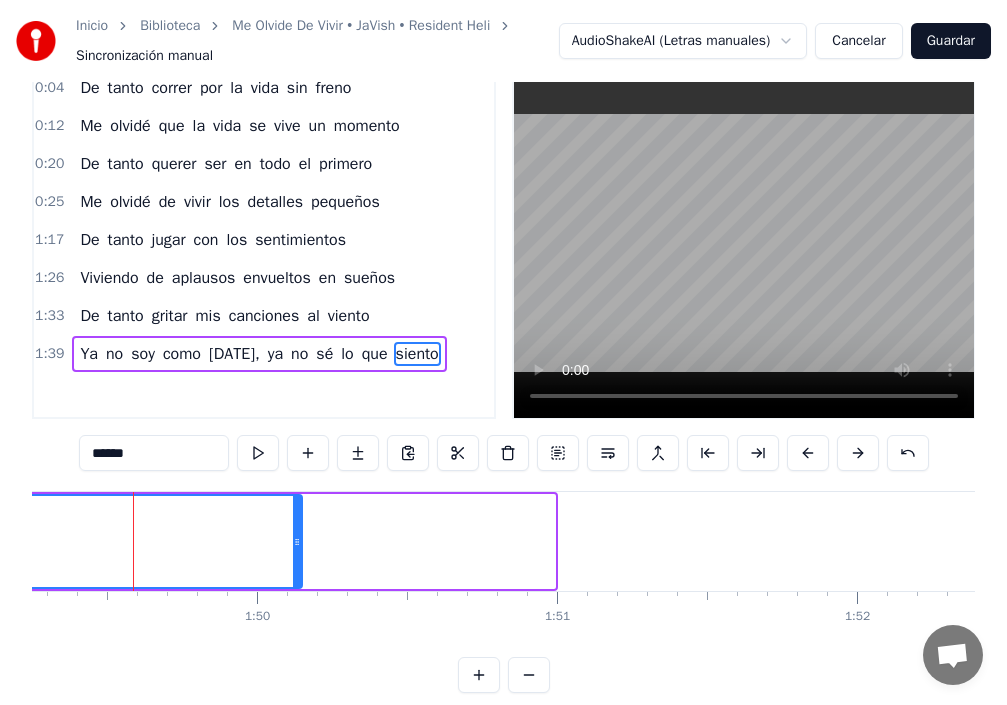 drag, startPoint x: 504, startPoint y: 529, endPoint x: 299, endPoint y: 541, distance: 205.35092 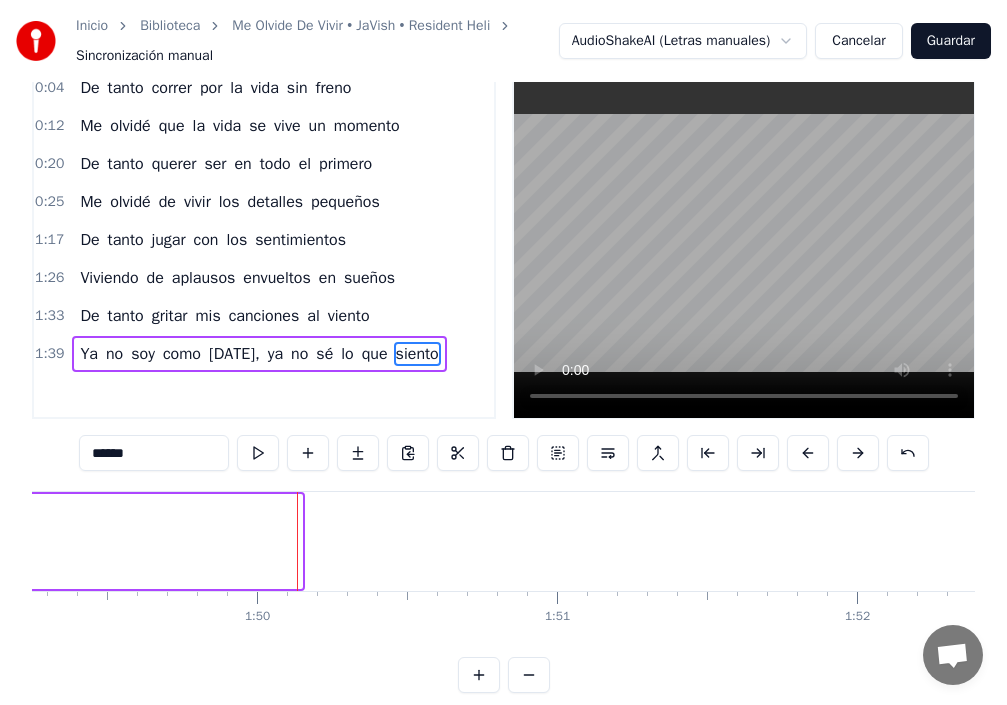 drag, startPoint x: 300, startPoint y: 535, endPoint x: 0, endPoint y: 531, distance: 300.02667 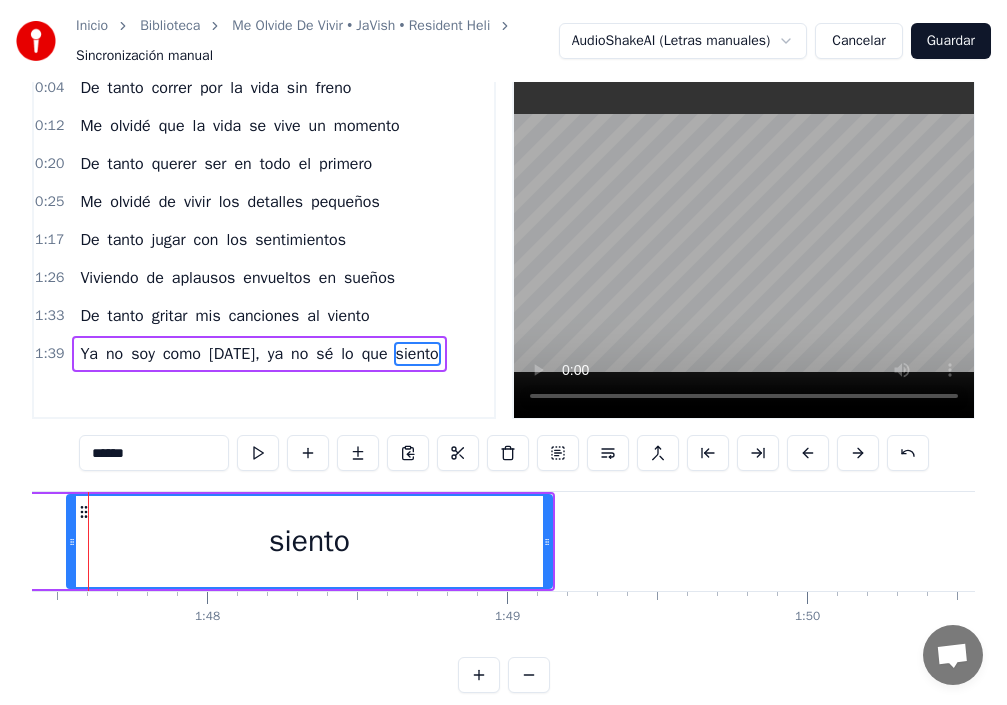 scroll, scrollTop: 0, scrollLeft: 32181, axis: horizontal 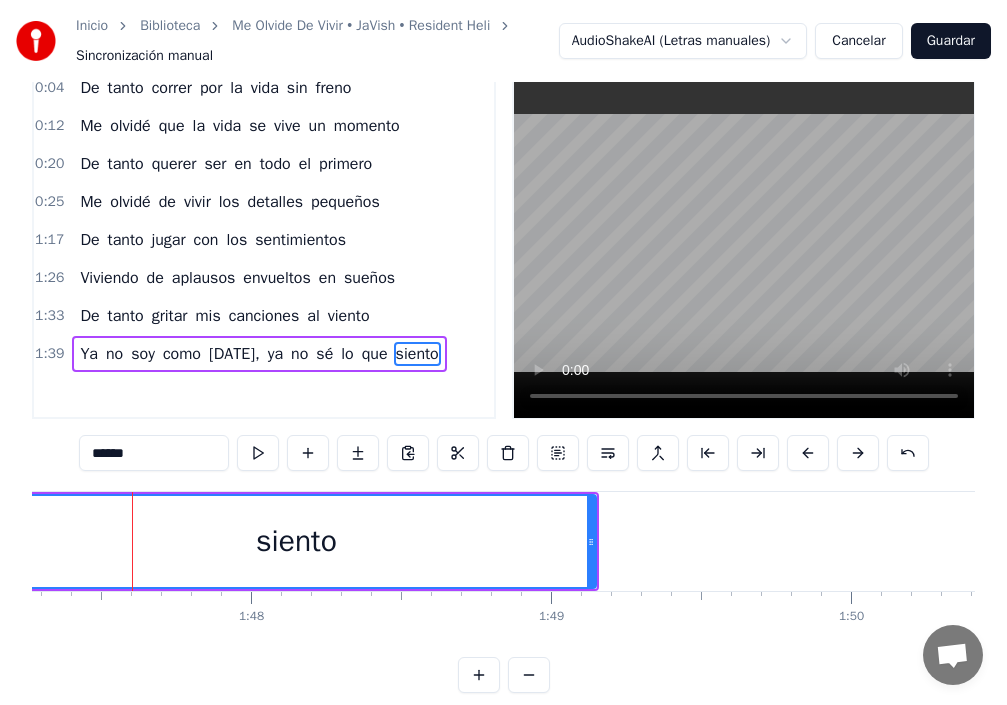 drag, startPoint x: 114, startPoint y: 544, endPoint x: 20, endPoint y: 510, distance: 99.95999 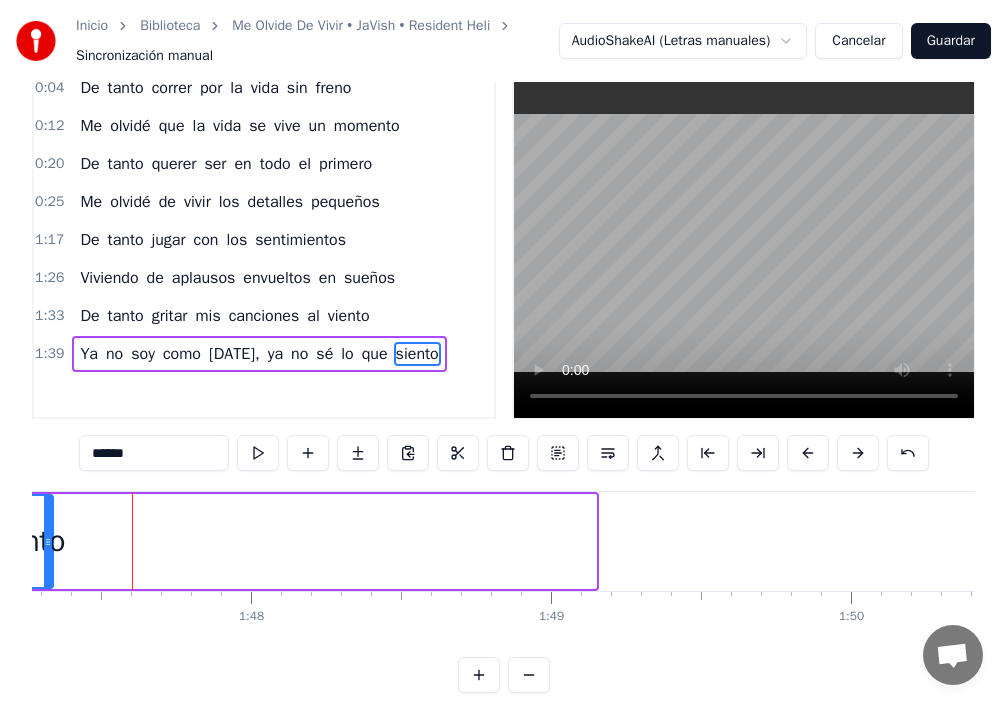 drag, startPoint x: 594, startPoint y: 540, endPoint x: 51, endPoint y: 544, distance: 543.0147 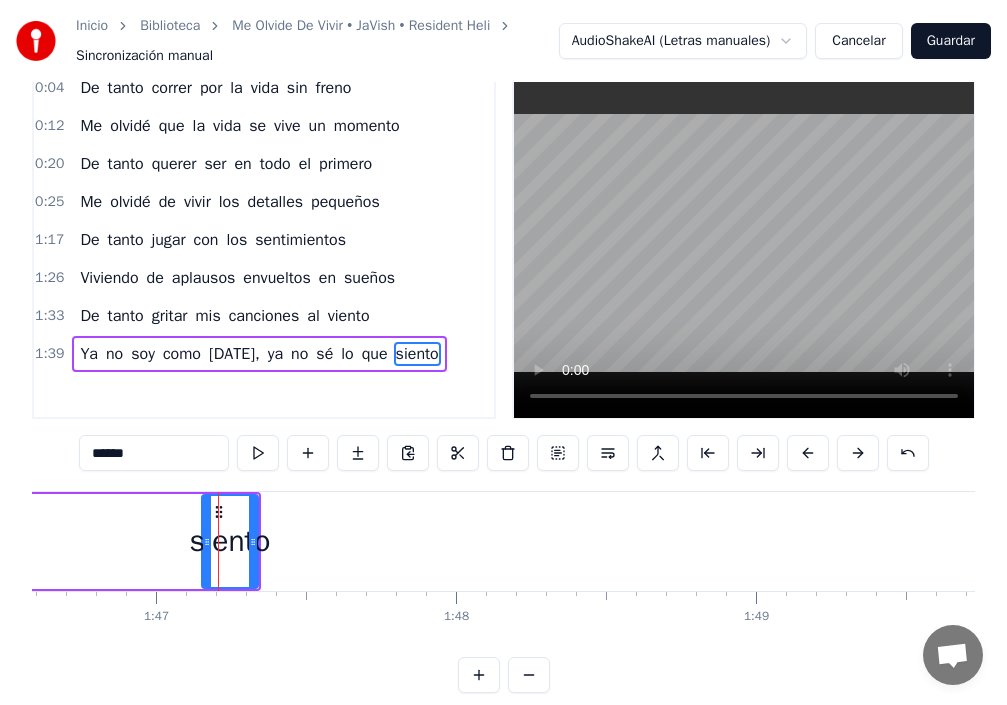 scroll, scrollTop: 0, scrollLeft: 32062, axis: horizontal 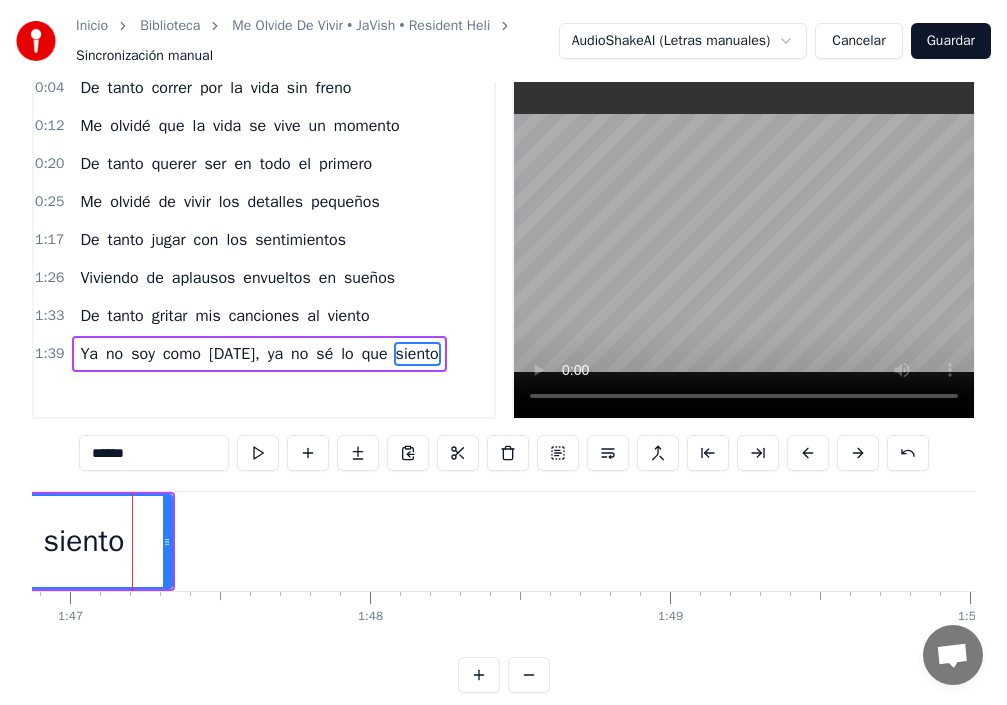 drag, startPoint x: 120, startPoint y: 545, endPoint x: 0, endPoint y: 488, distance: 132.84953 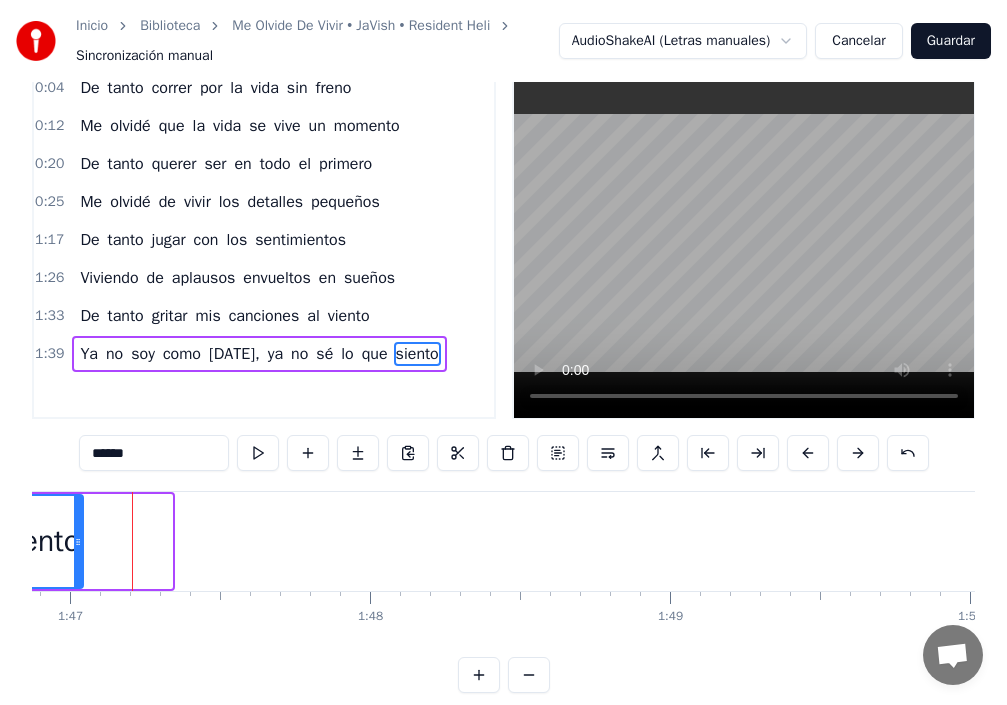 drag, startPoint x: 169, startPoint y: 550, endPoint x: 12, endPoint y: 560, distance: 157.31815 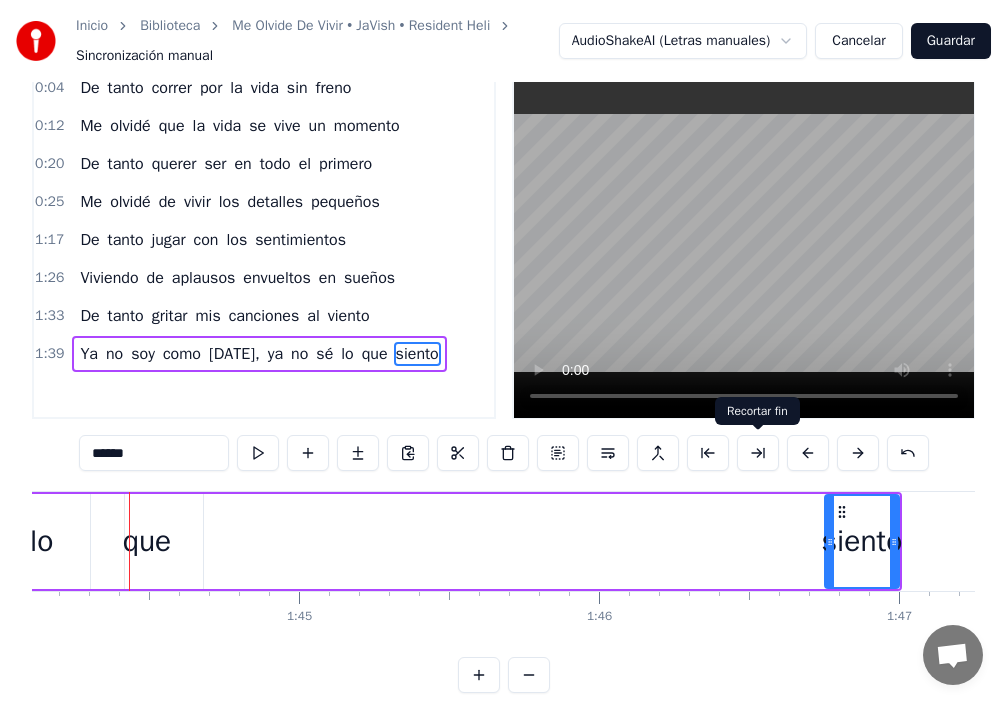 scroll, scrollTop: 0, scrollLeft: 31230, axis: horizontal 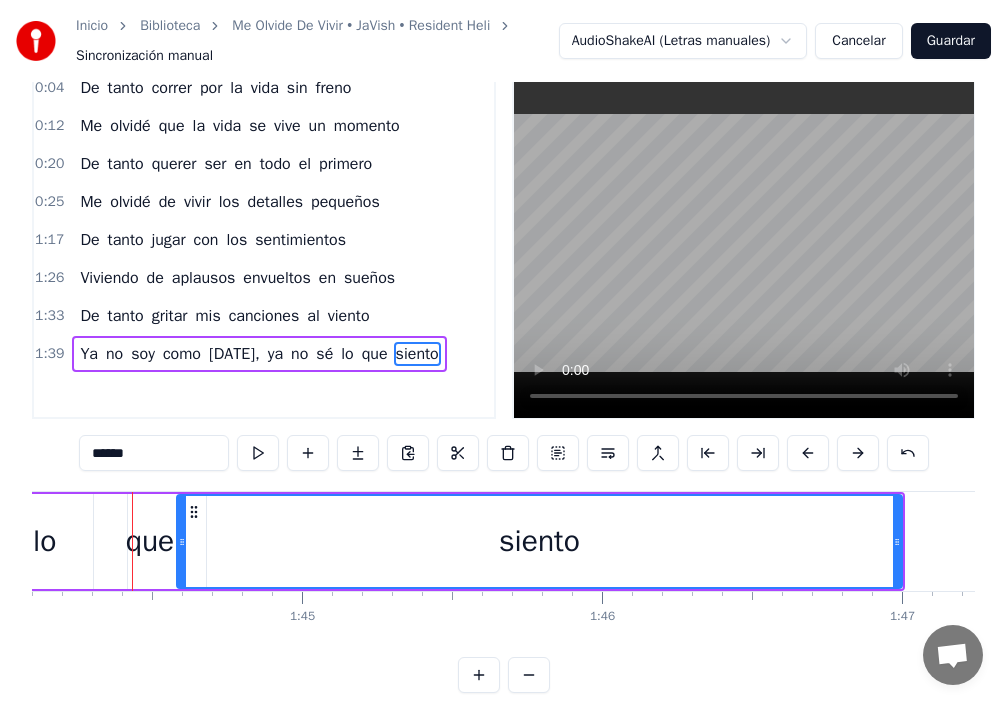 drag, startPoint x: 726, startPoint y: 547, endPoint x: 182, endPoint y: 573, distance: 544.621 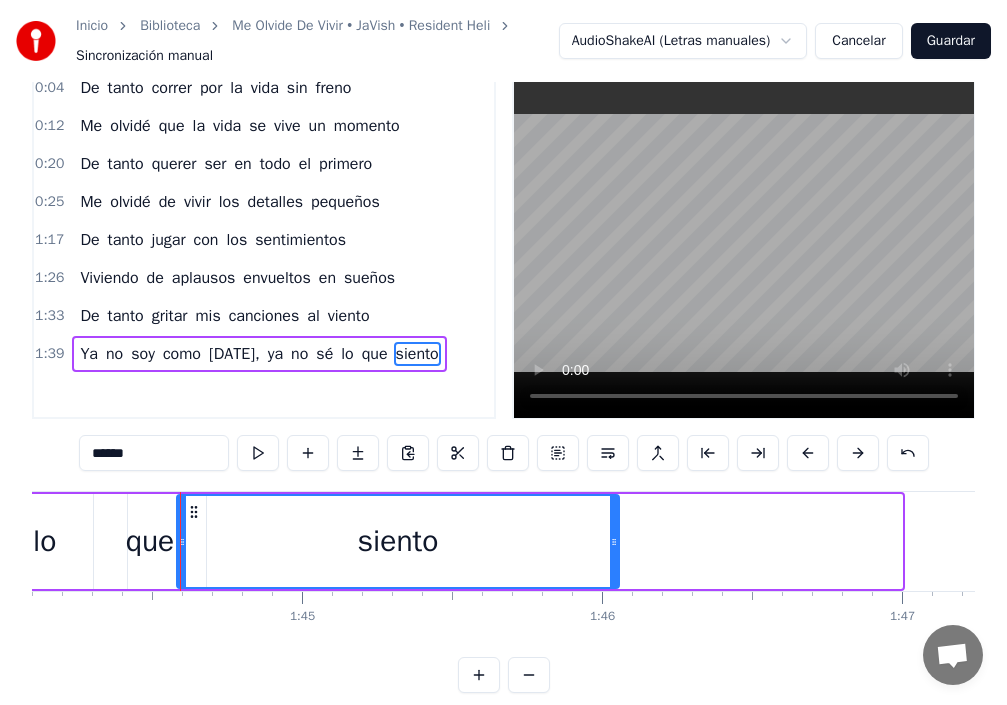 drag, startPoint x: 900, startPoint y: 538, endPoint x: 617, endPoint y: 554, distance: 283.45193 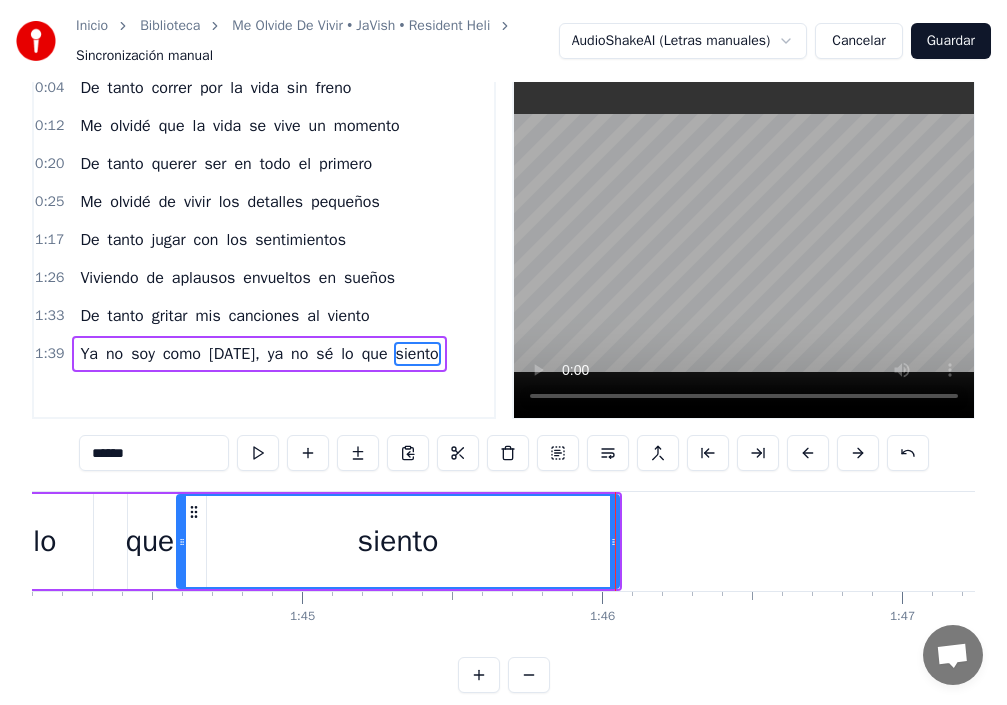 click on "Ya" at bounding box center (89, 354) 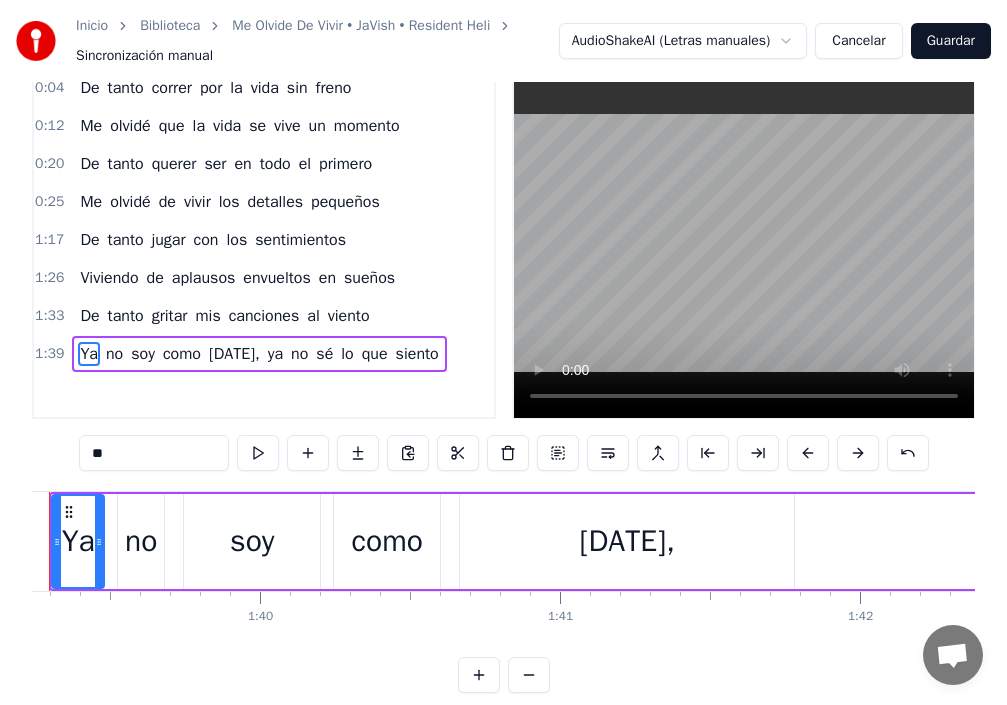 scroll, scrollTop: 0, scrollLeft: 29689, axis: horizontal 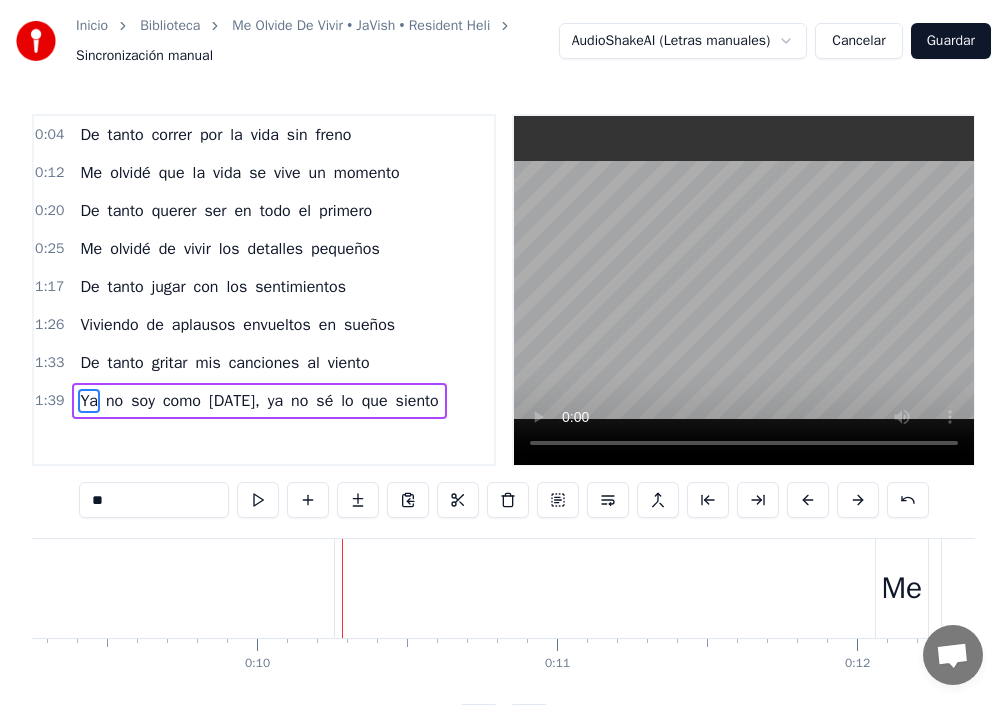 click on "De" at bounding box center (89, 135) 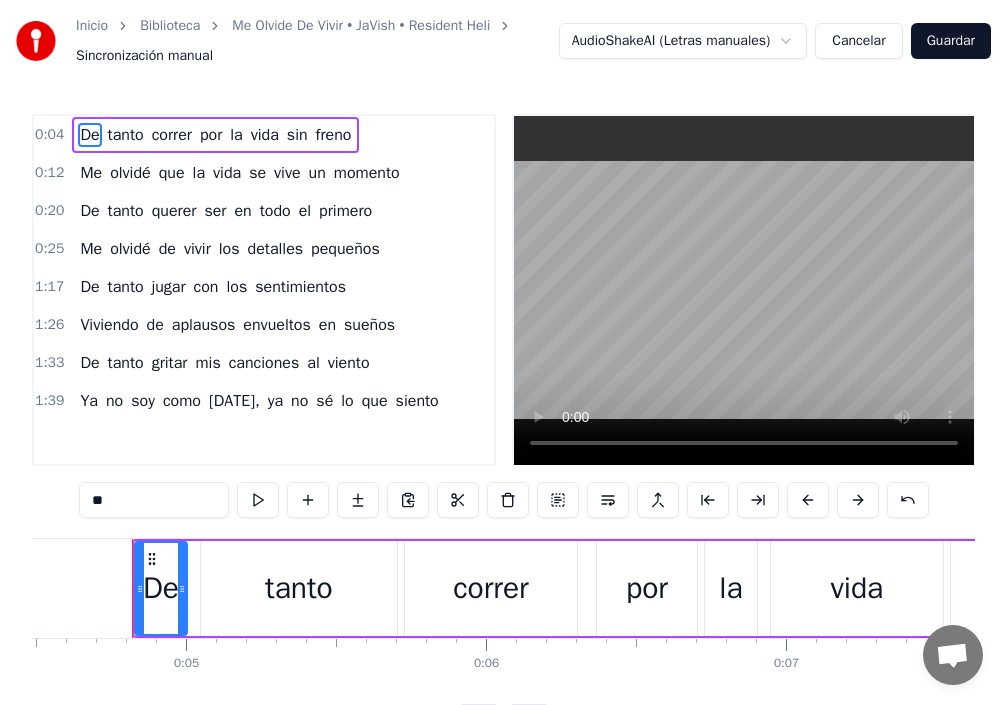 scroll, scrollTop: 0, scrollLeft: 1345, axis: horizontal 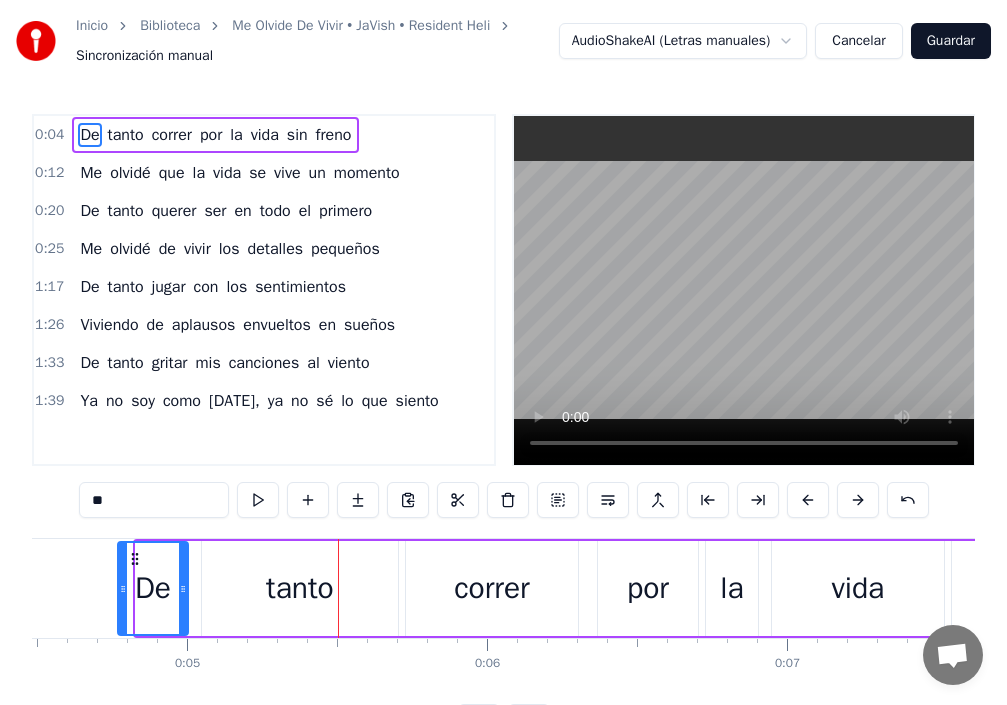 drag, startPoint x: 139, startPoint y: 591, endPoint x: 121, endPoint y: 596, distance: 18.681541 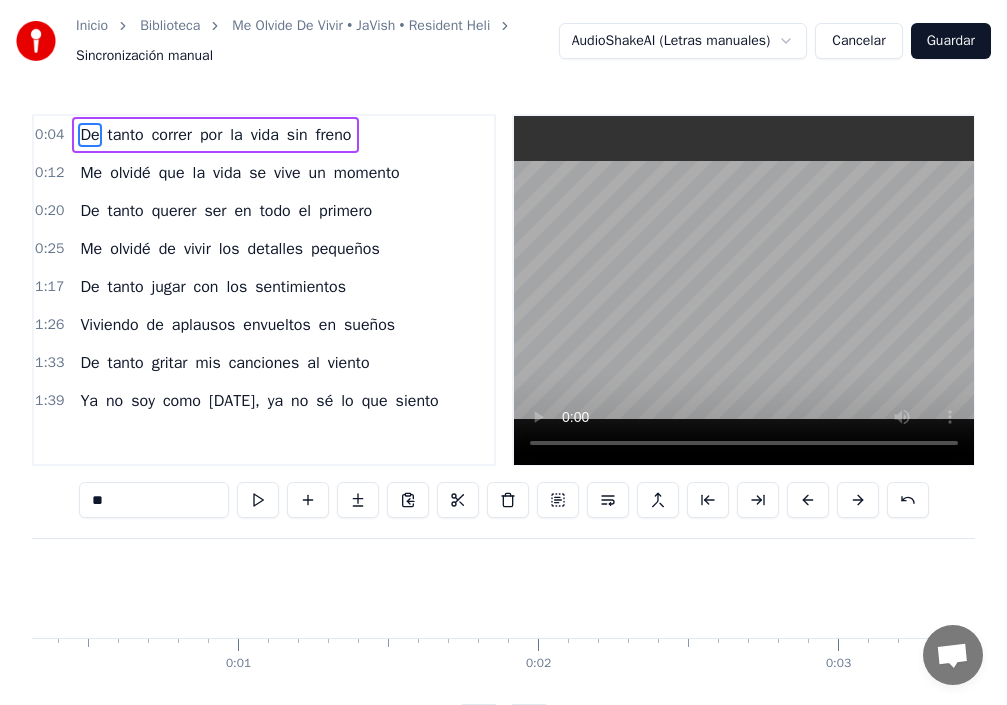 scroll, scrollTop: 0, scrollLeft: 0, axis: both 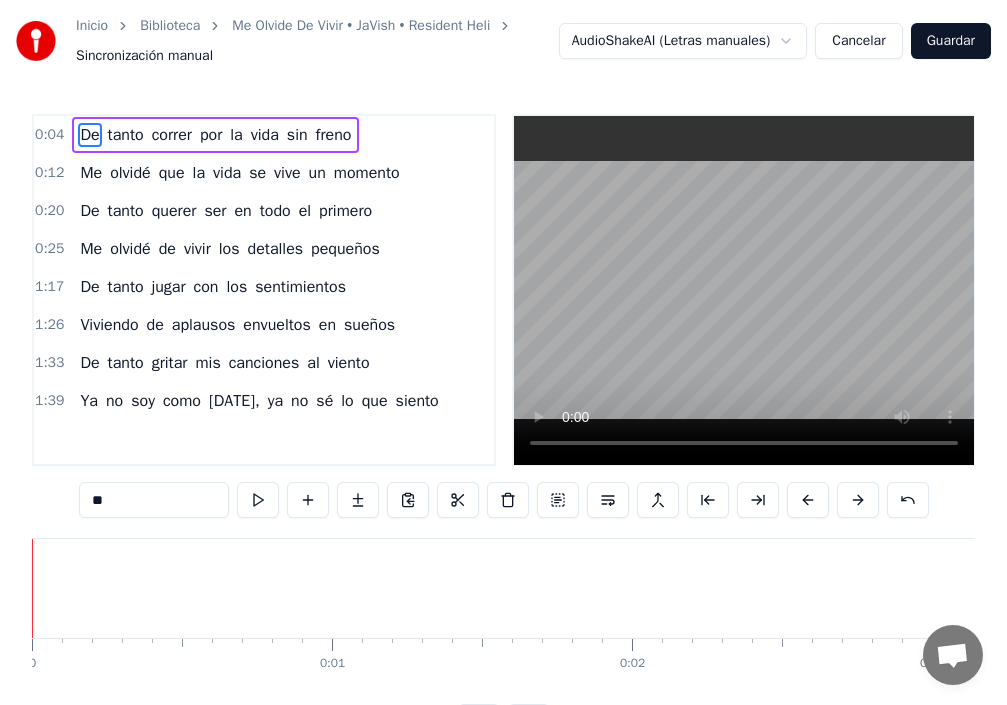 click on "tanto" at bounding box center (126, 135) 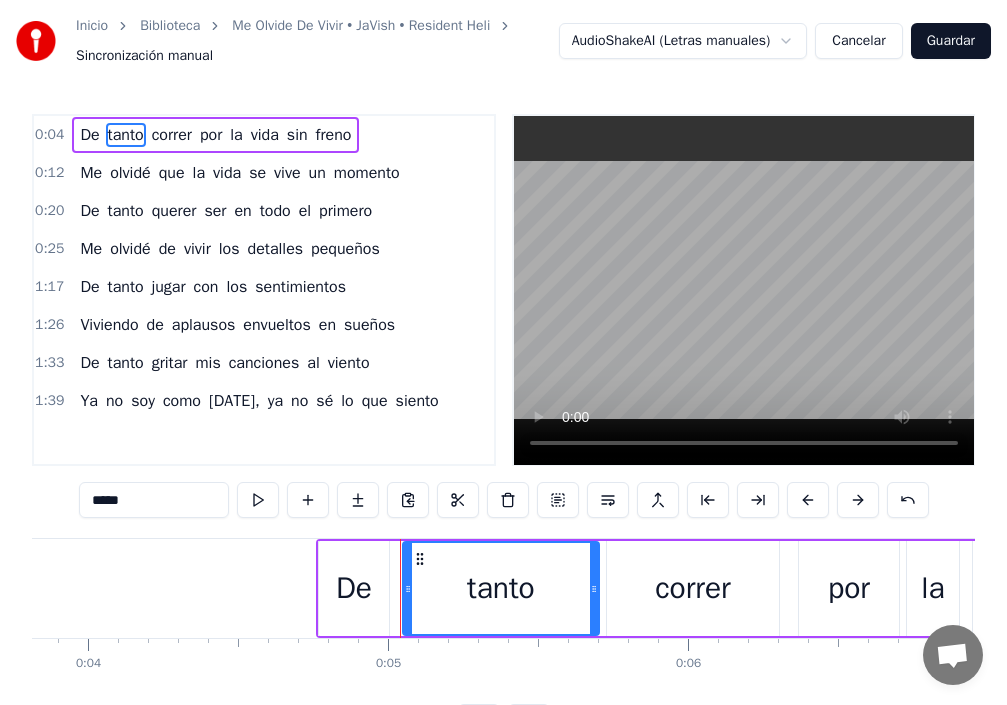 scroll, scrollTop: 0, scrollLeft: 1411, axis: horizontal 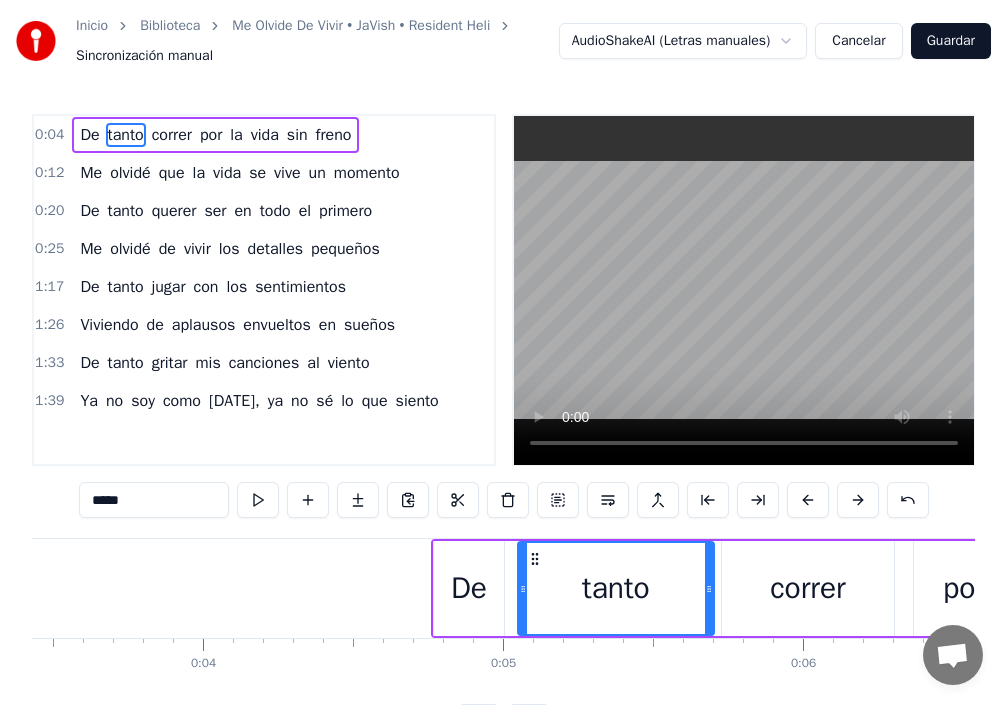 click on "Guardar" at bounding box center [951, 41] 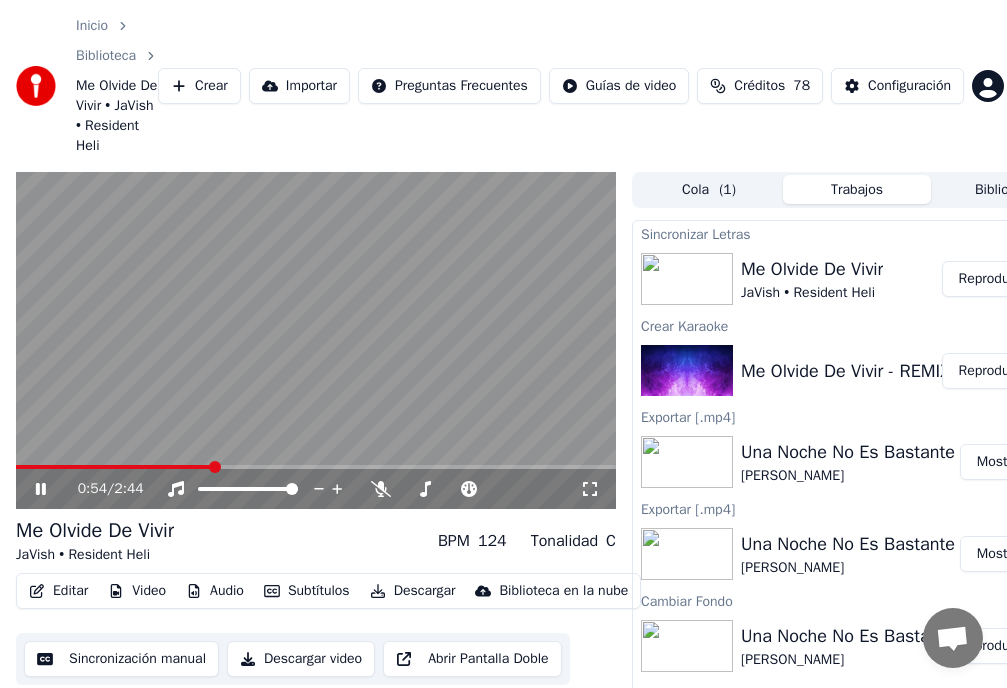 click 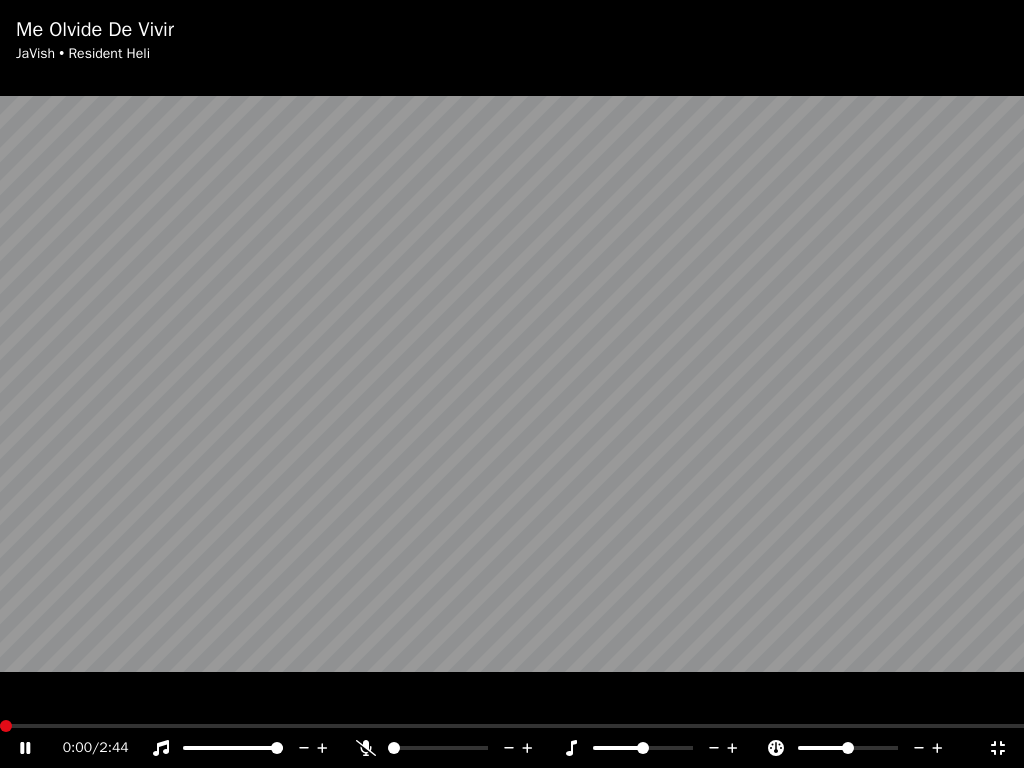 click at bounding box center [6, 726] 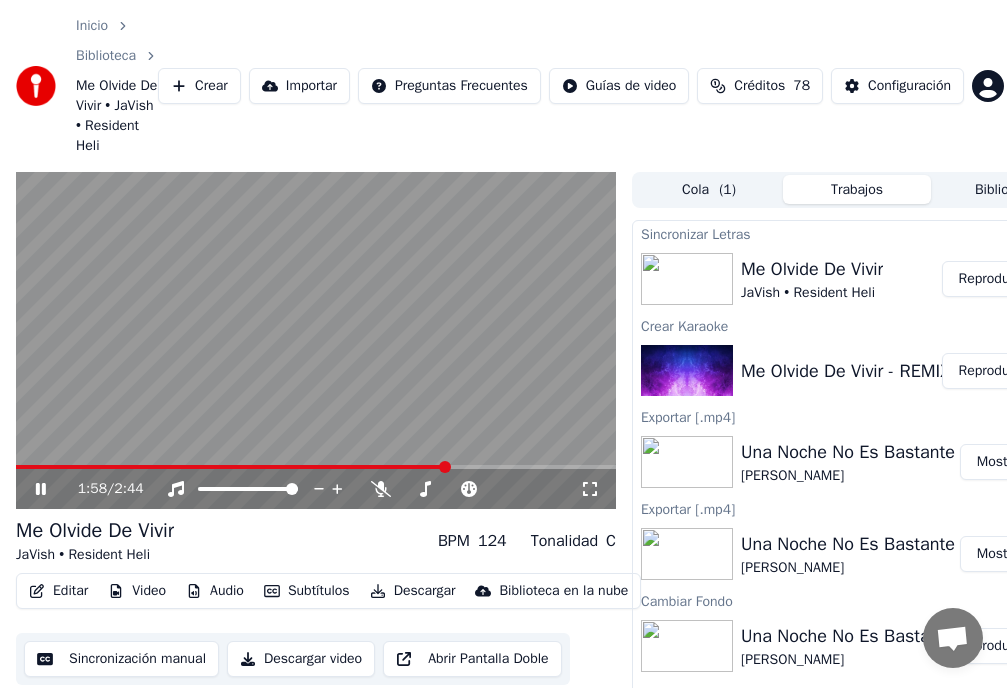click 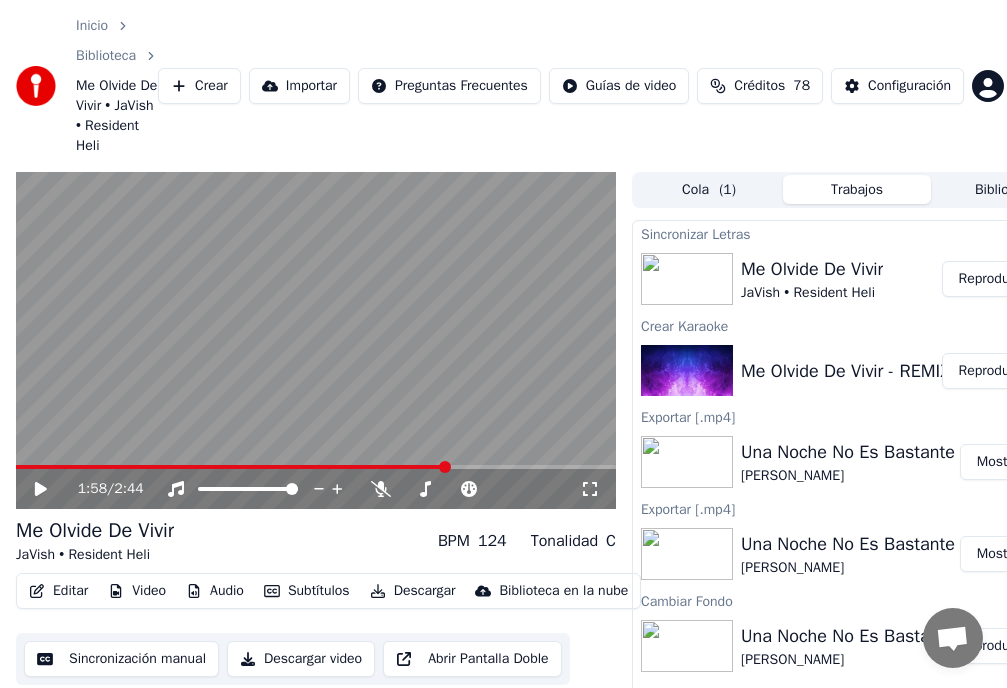 click on "Descargar" at bounding box center [413, 591] 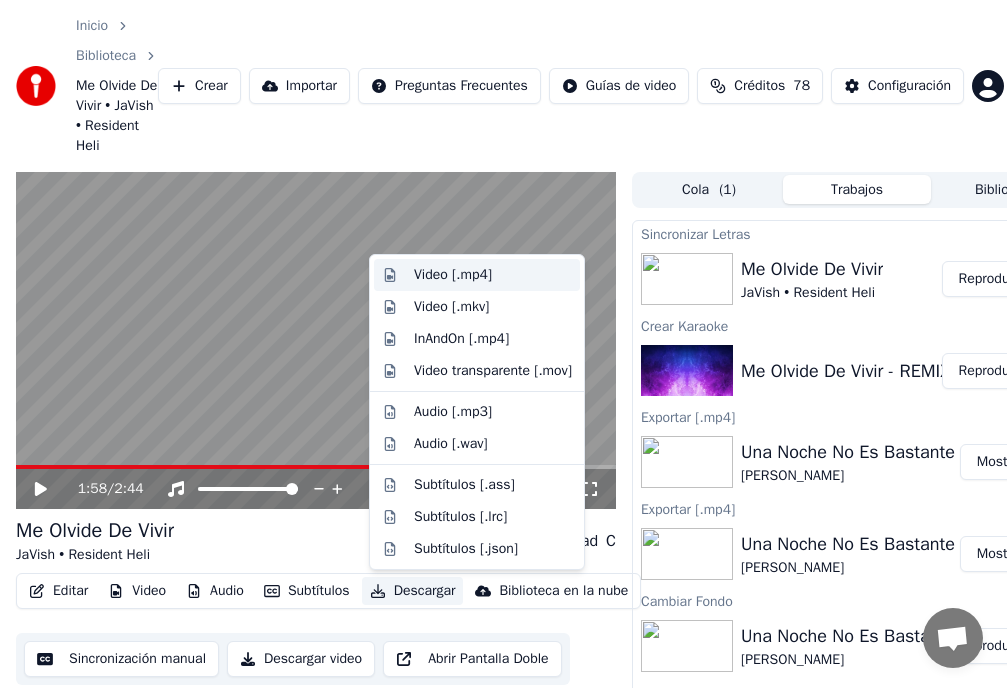 click on "Video [.mp4]" at bounding box center [453, 275] 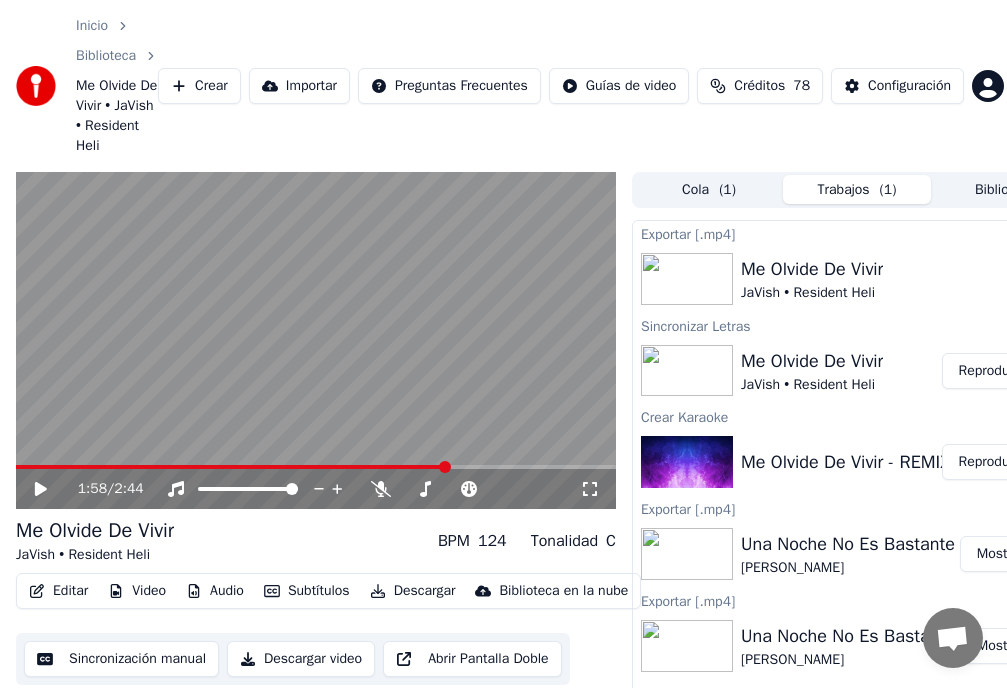 click on "Descargar video" at bounding box center (301, 659) 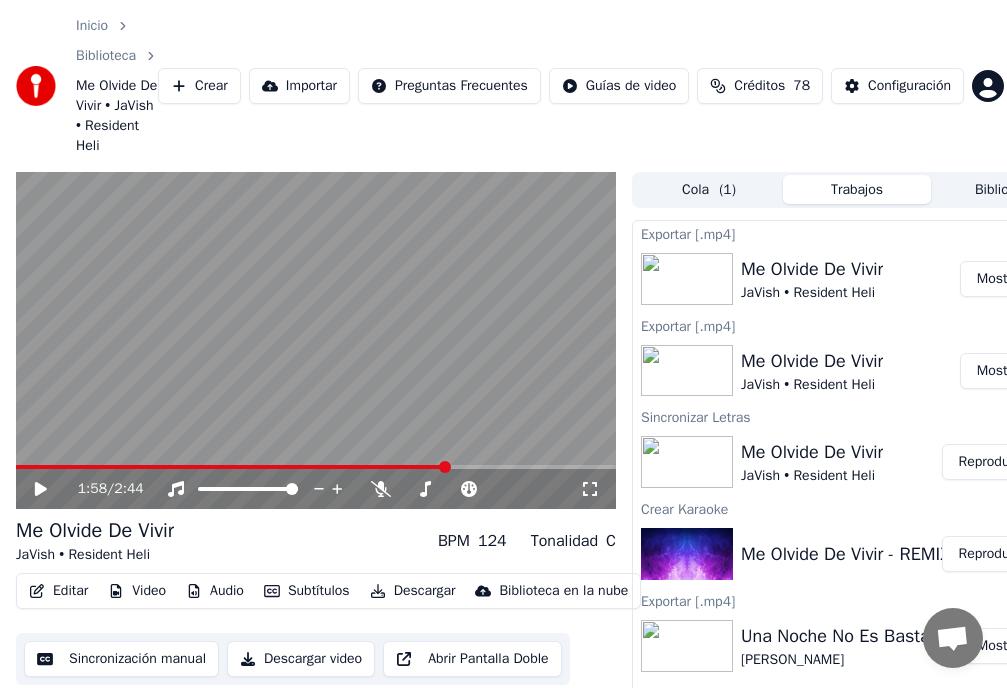 click on "Mostrar" at bounding box center [1000, 279] 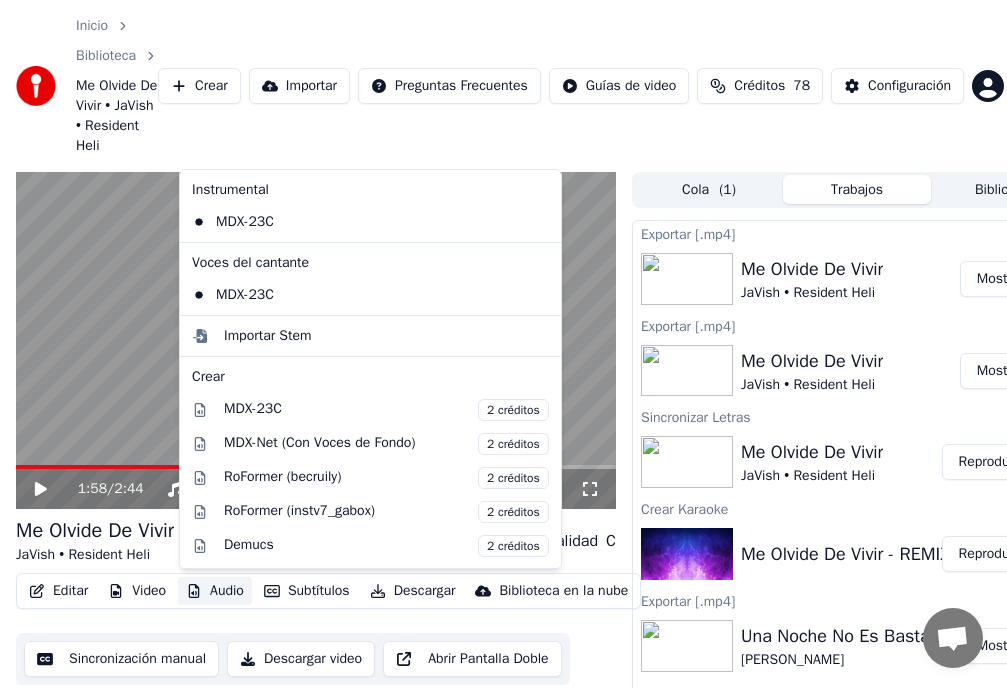 click on "Audio" at bounding box center (215, 591) 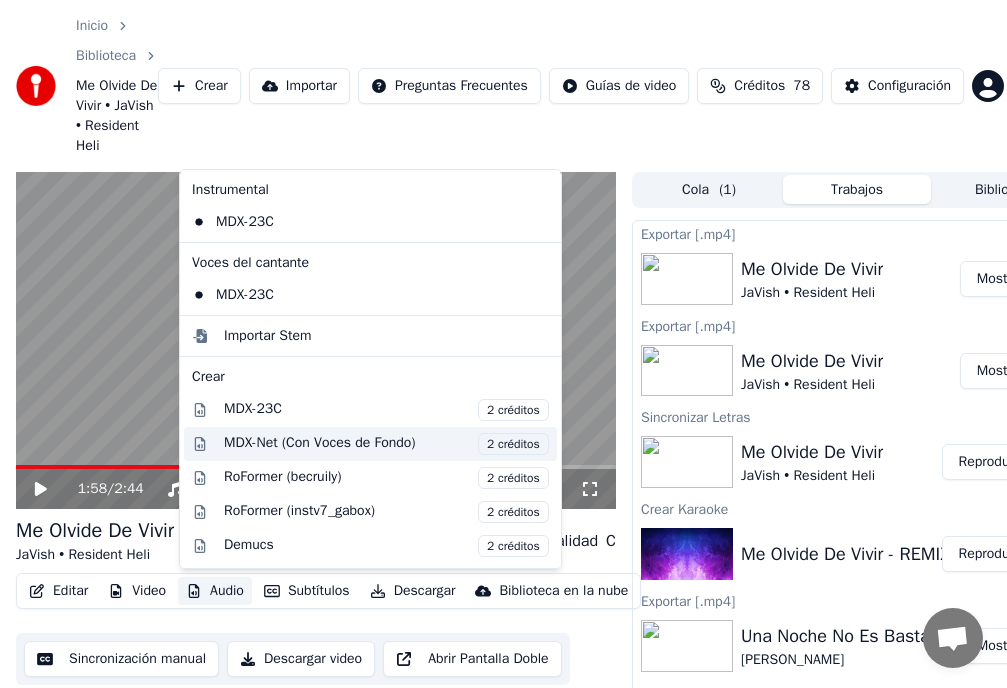 click on "MDX-Net (Con Voces de Fondo) 2 créditos" at bounding box center (386, 444) 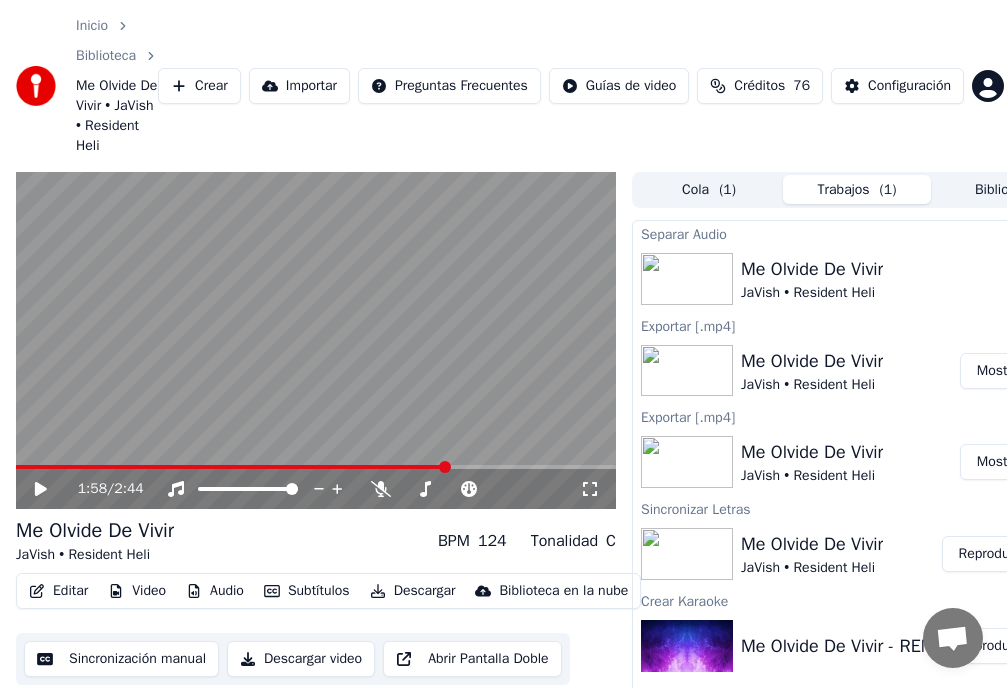 click on "Video" at bounding box center [137, 591] 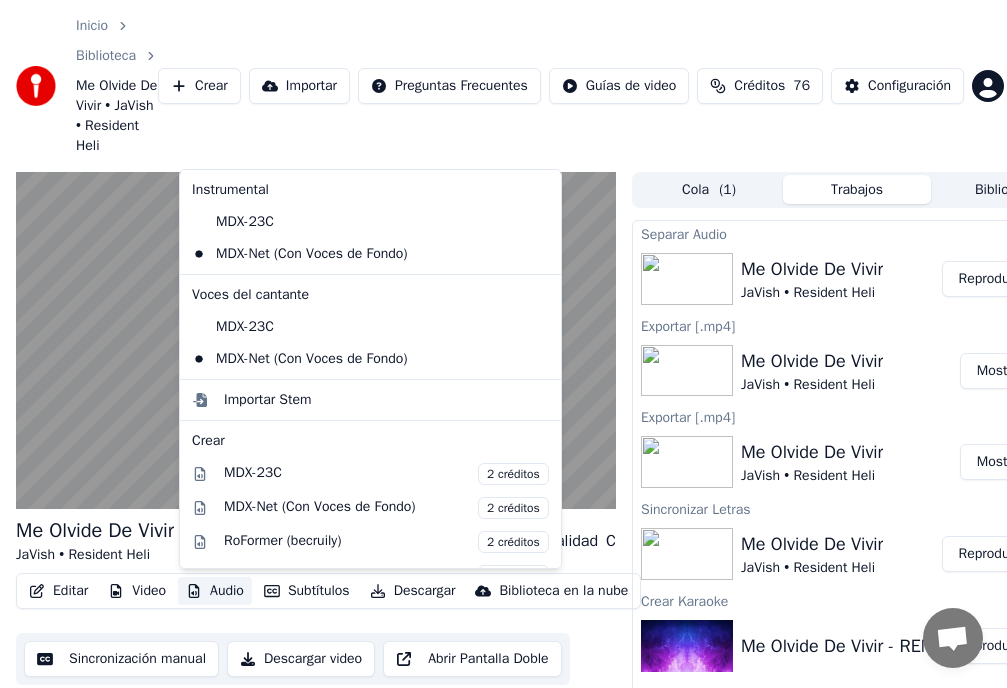 click on "Inicio Biblioteca Me [PERSON_NAME] • Resident Heli Crear Importar Preguntas Frecuentes Guías de video Créditos 76 Configuración" at bounding box center (503, 86) 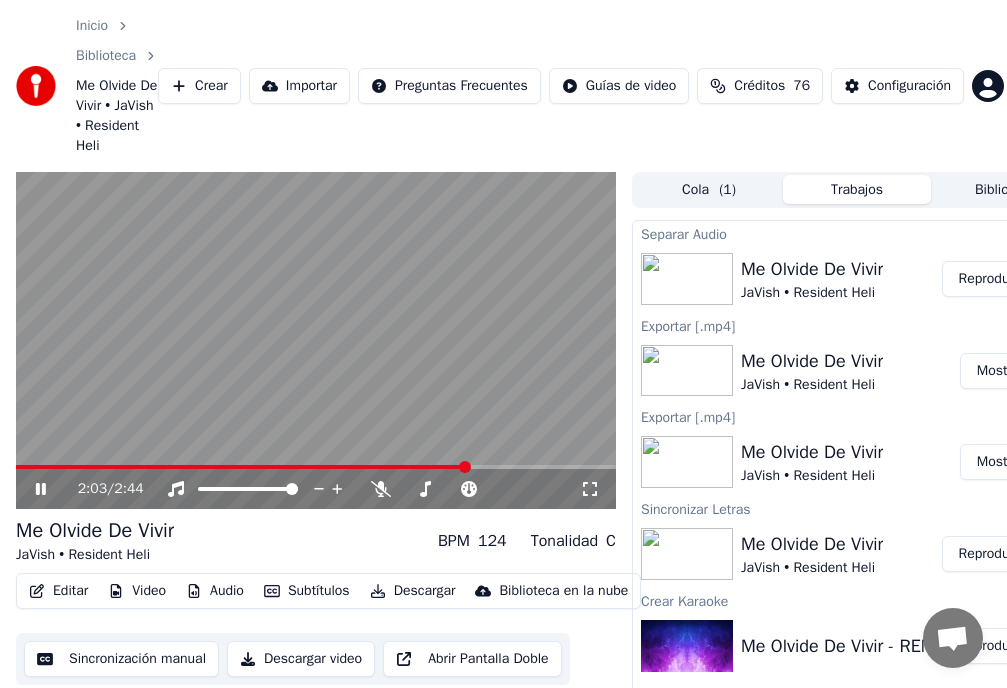 click on "2:03  /  2:44" at bounding box center [316, 489] 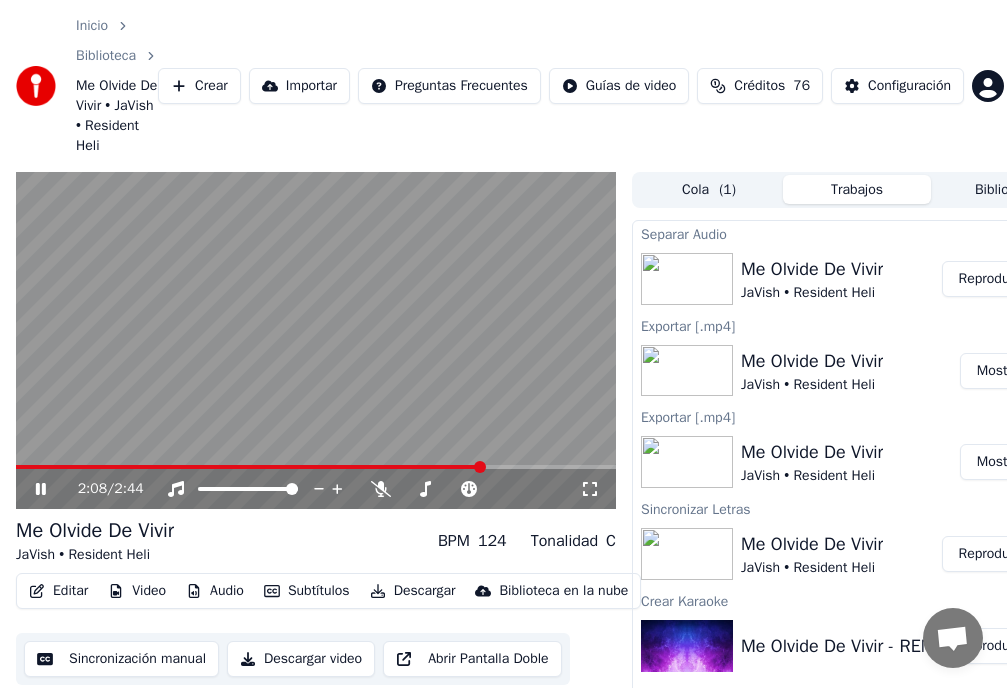 click on "Reproducir" at bounding box center (991, 279) 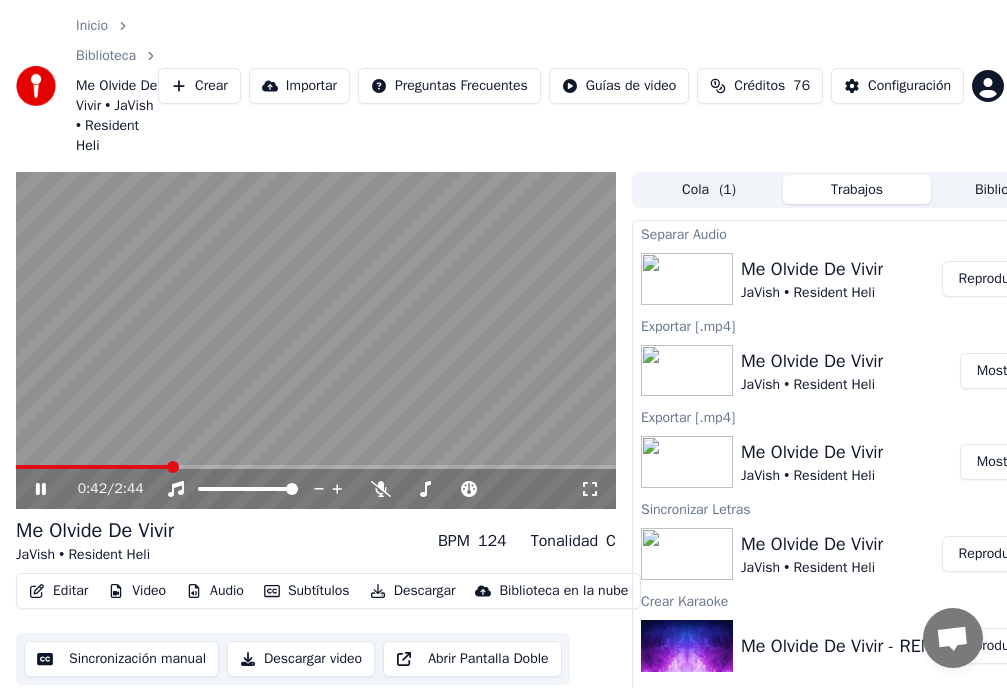 click on "Audio" at bounding box center (215, 591) 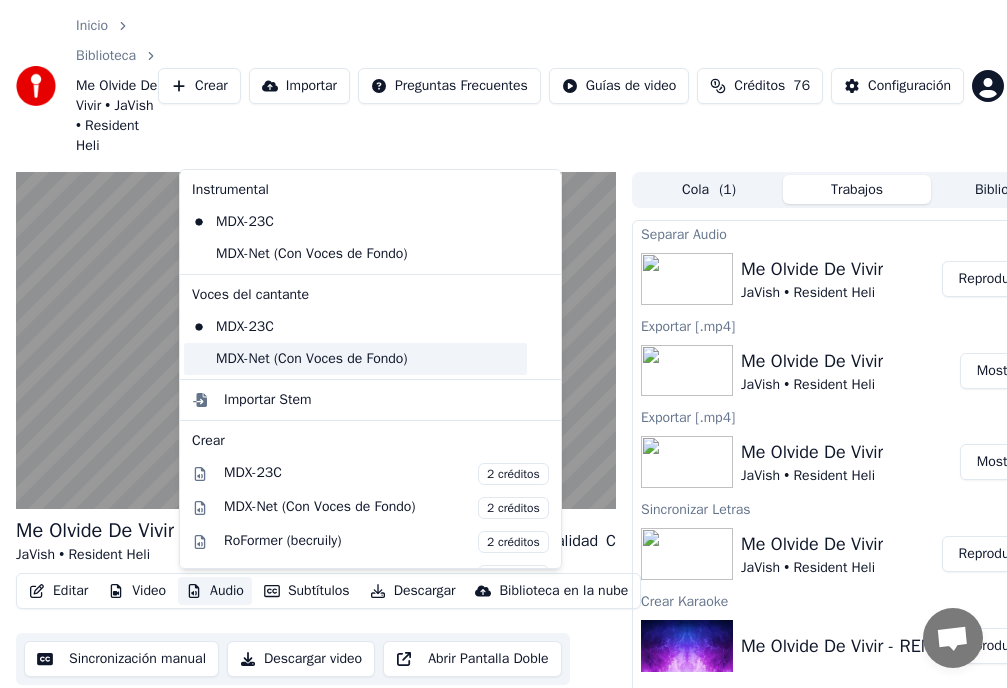 click on "MDX-Net (Con Voces de Fondo)" at bounding box center (355, 359) 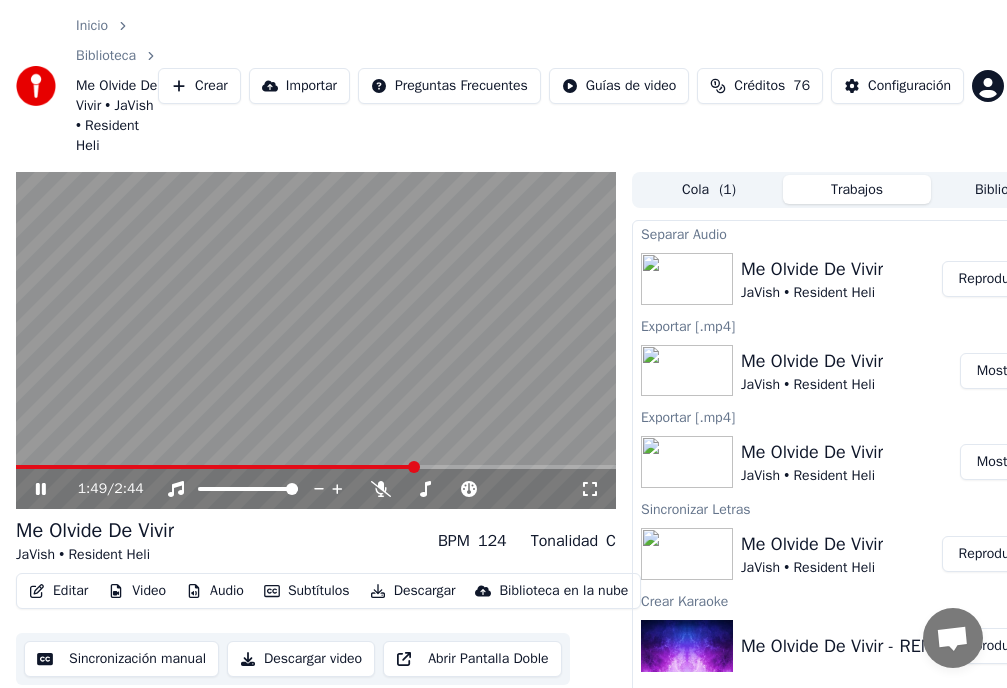 click at bounding box center [316, 467] 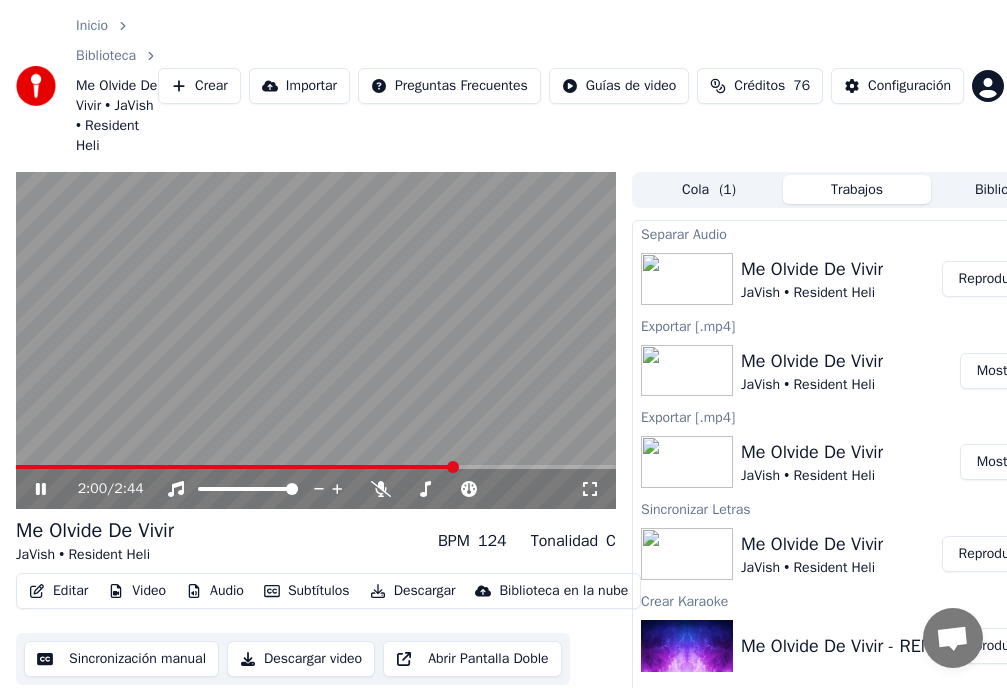 click at bounding box center [316, 467] 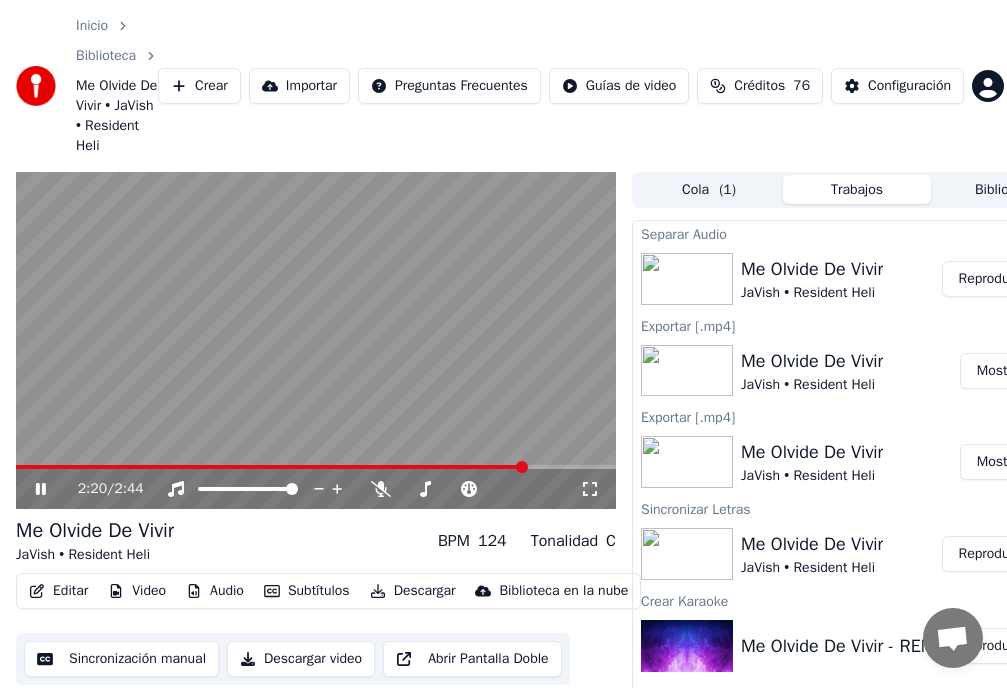 click at bounding box center (316, 467) 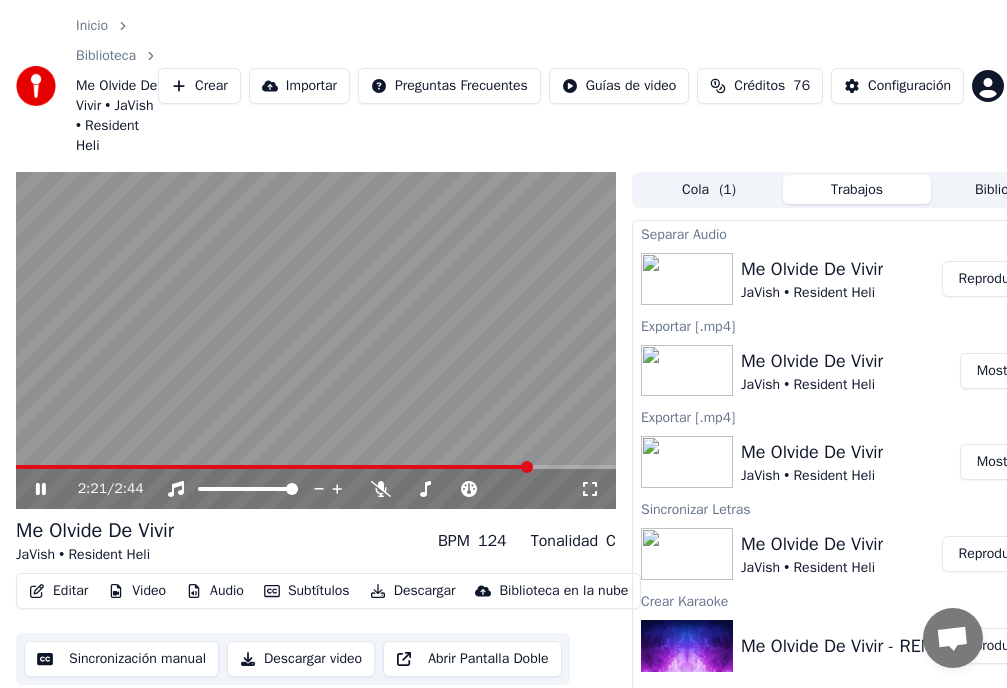 click at bounding box center [316, 467] 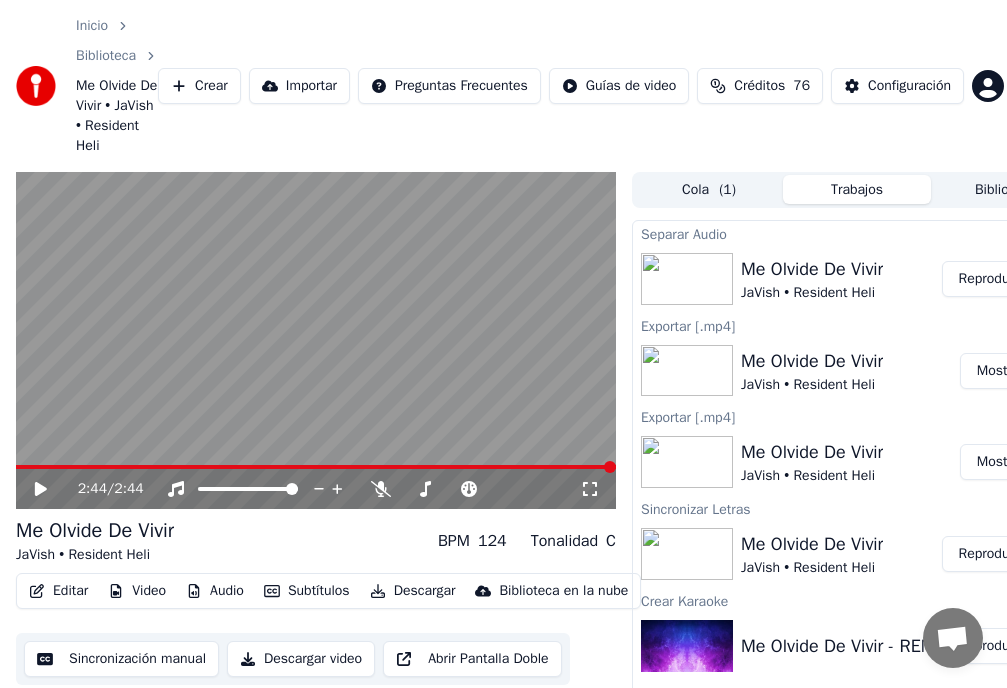 click on "Mostrar" at bounding box center [1000, 371] 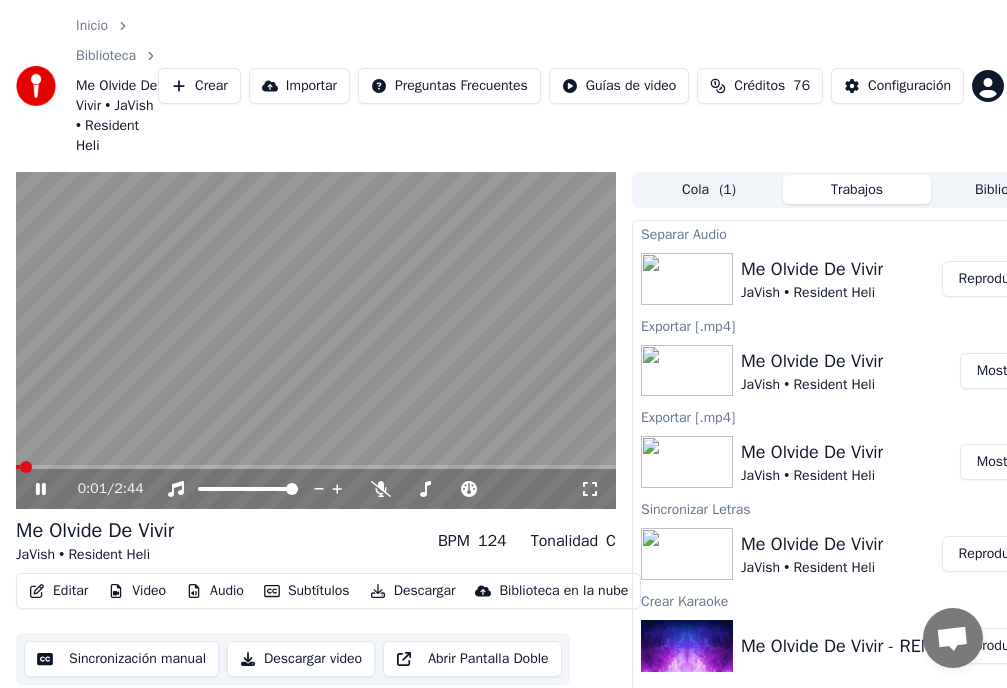 click at bounding box center [316, 341] 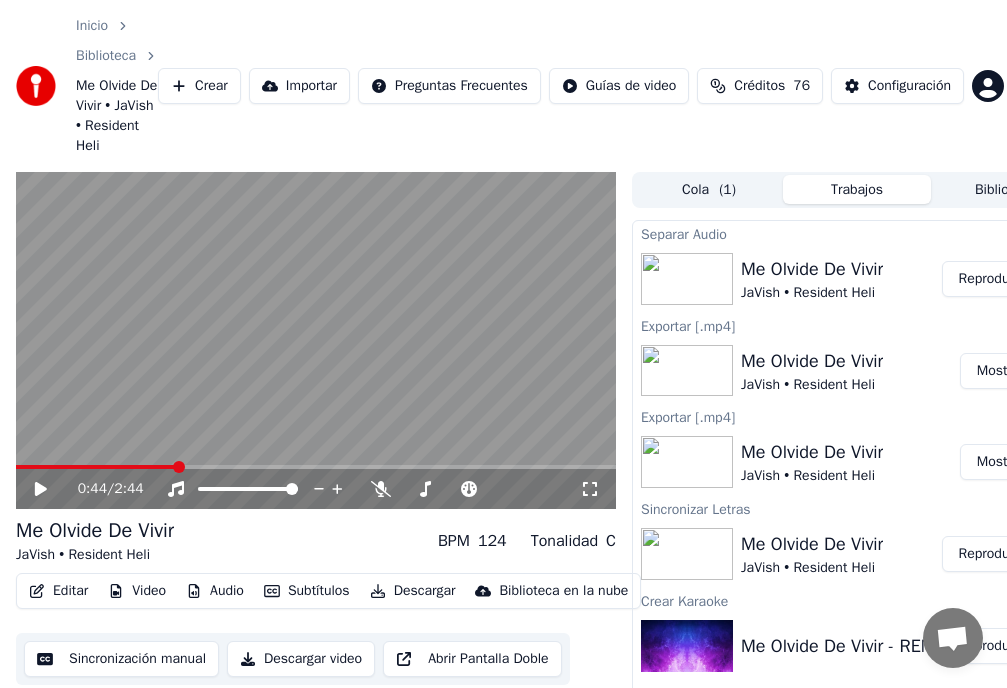click at bounding box center (316, 467) 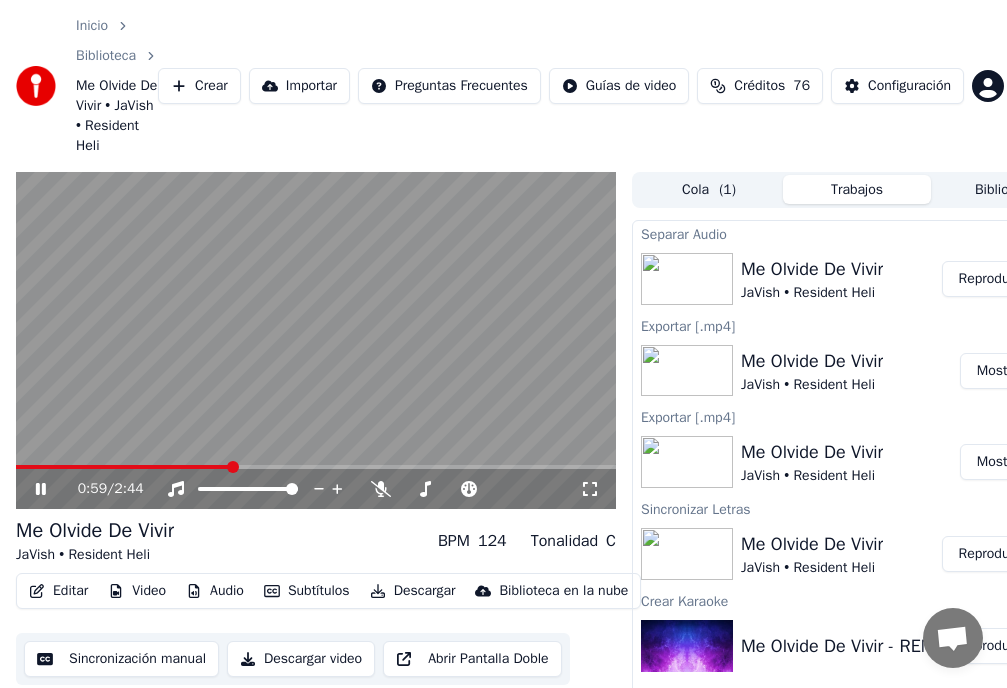 click at bounding box center (316, 467) 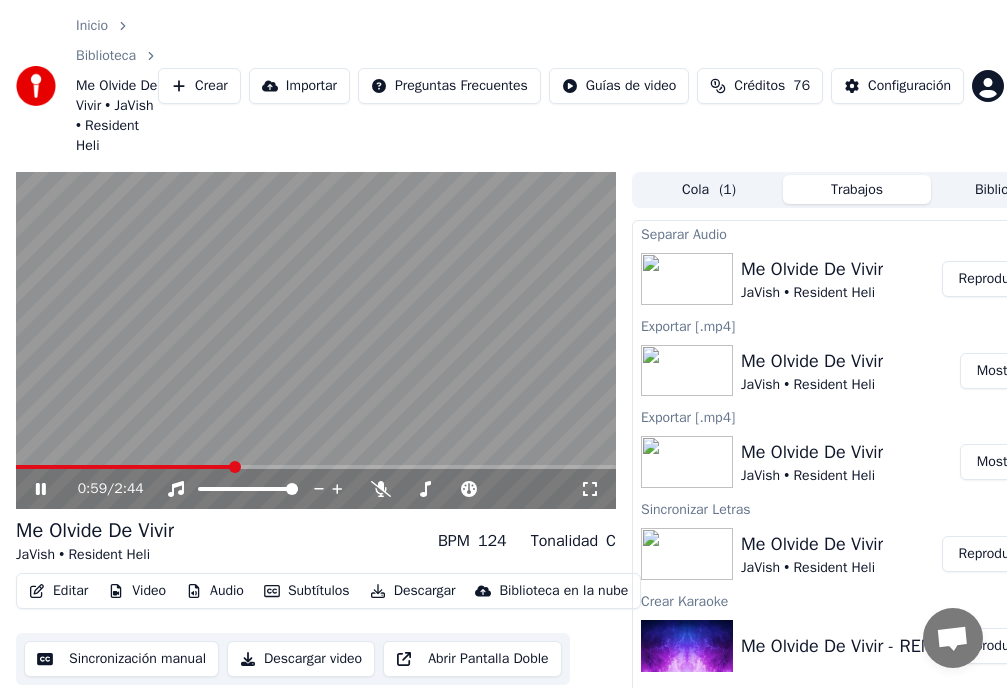 click at bounding box center (316, 341) 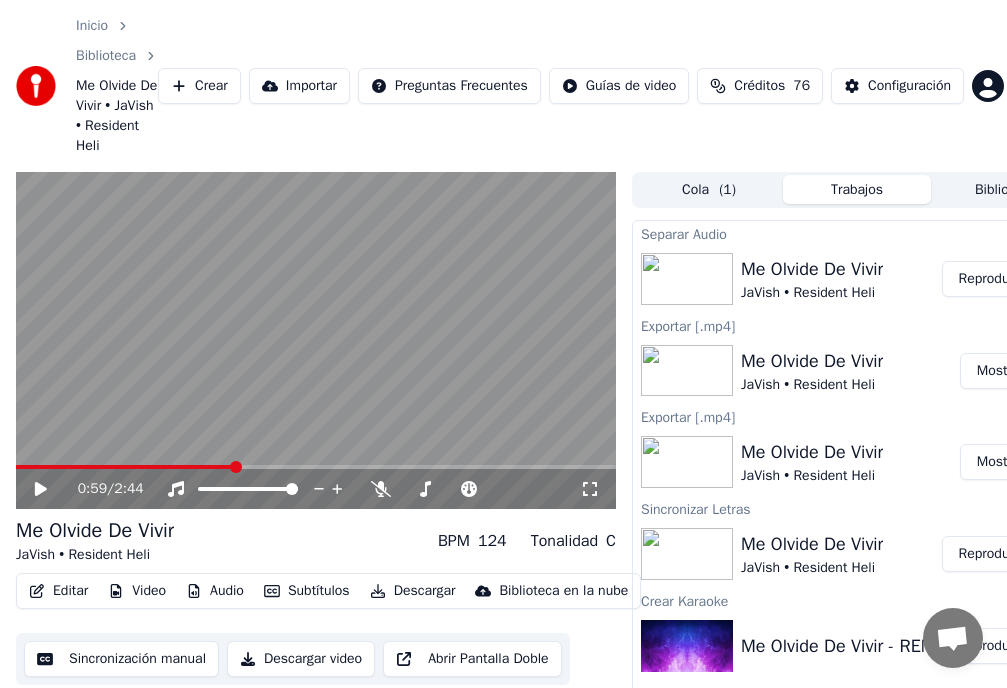 click at bounding box center [316, 341] 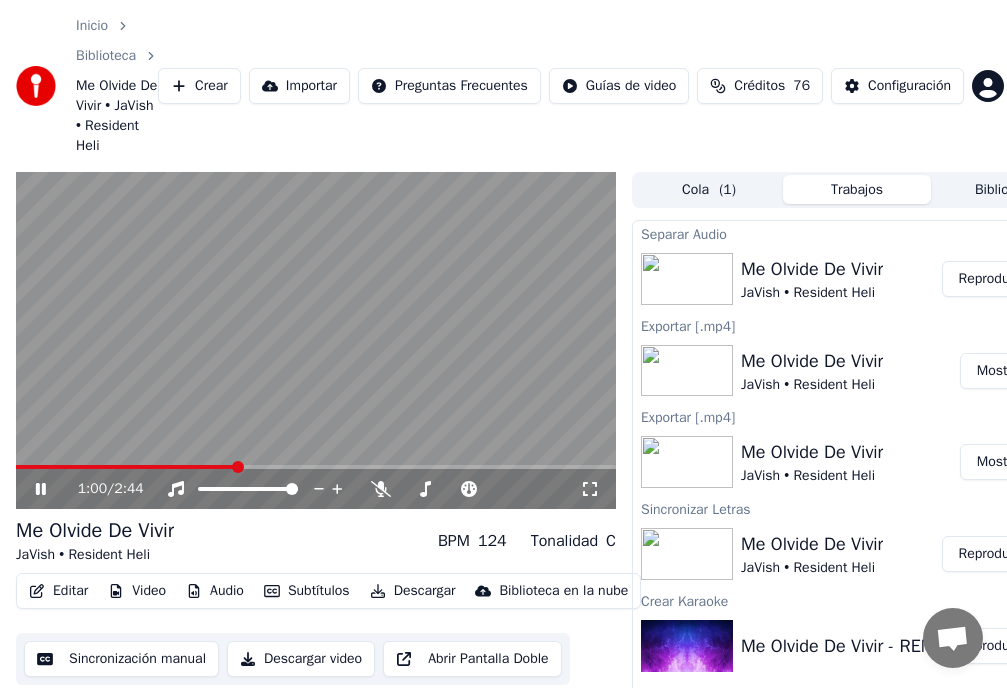 click on "1:00  /  2:44" at bounding box center [316, 341] 